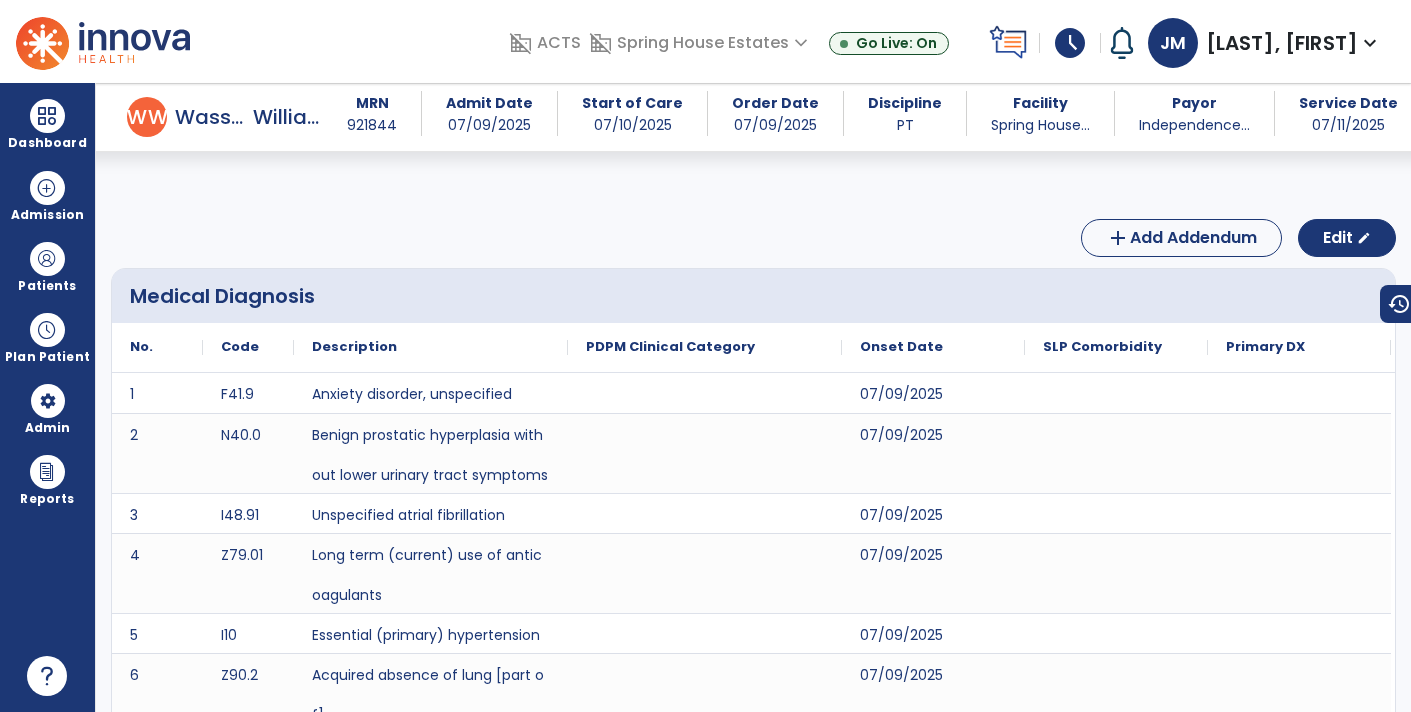 scroll, scrollTop: 0, scrollLeft: 0, axis: both 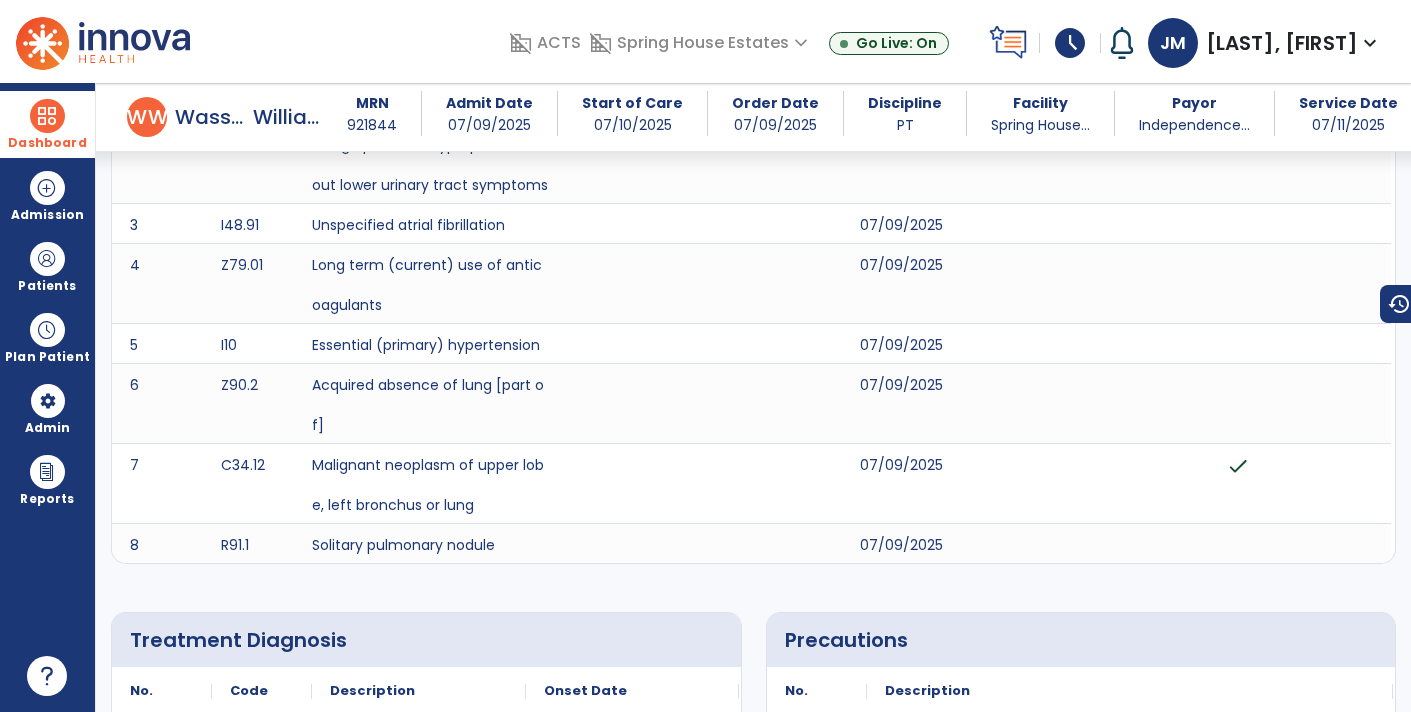 click at bounding box center (47, 116) 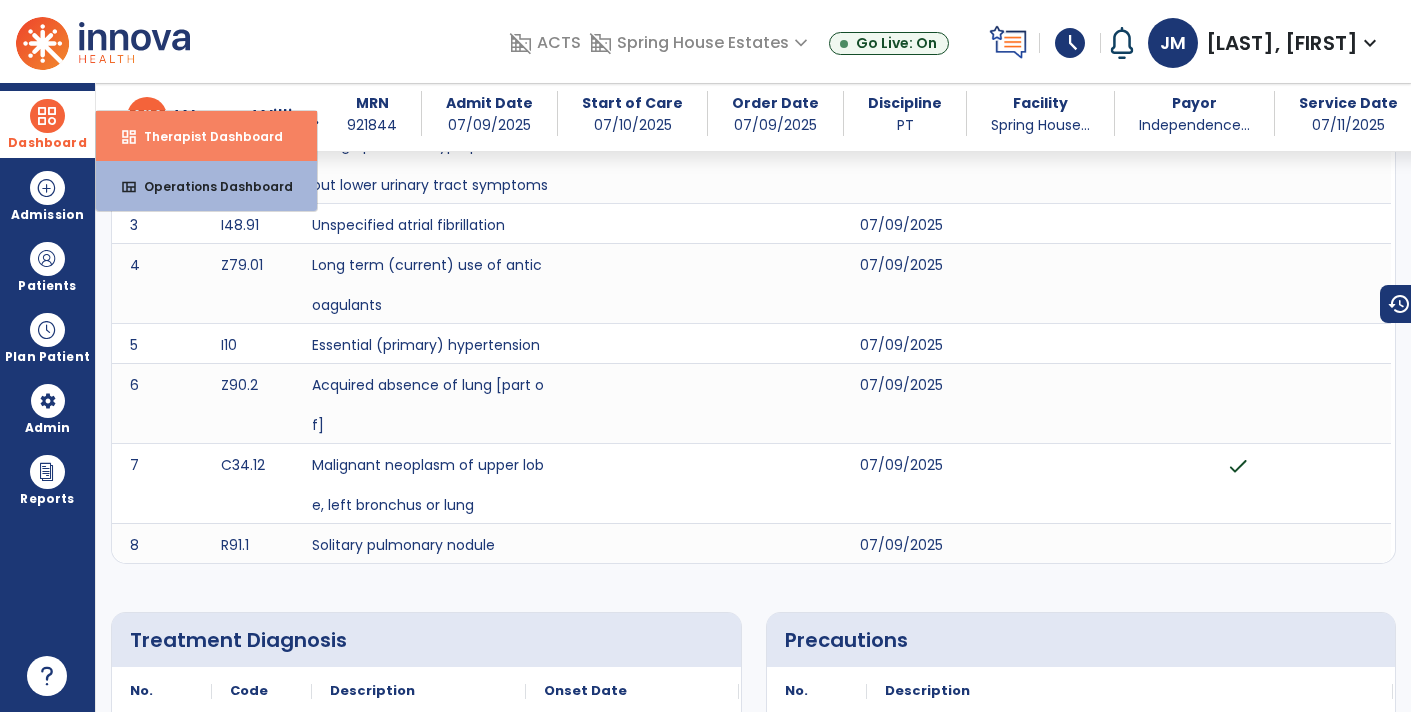 click on "dashboard  Therapist Dashboard" at bounding box center (206, 136) 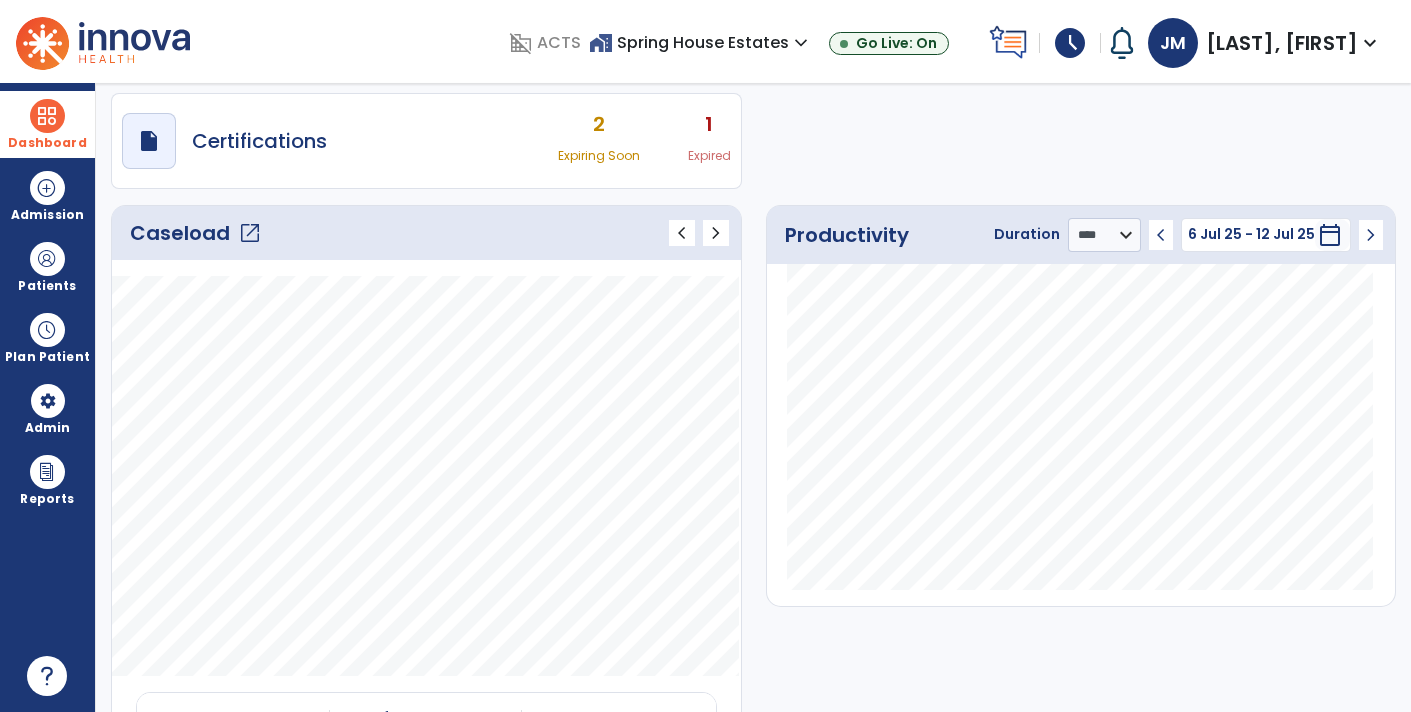 scroll, scrollTop: 0, scrollLeft: 0, axis: both 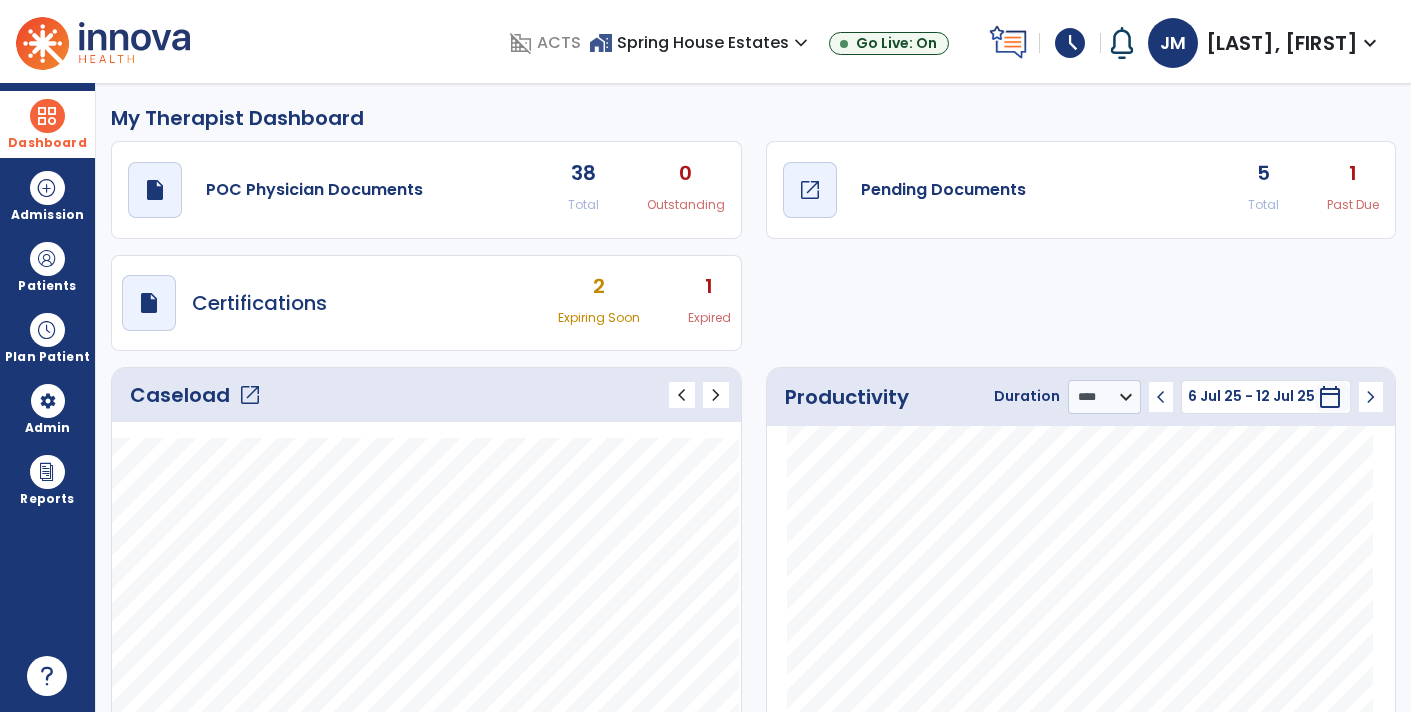 click on "Pending Documents" 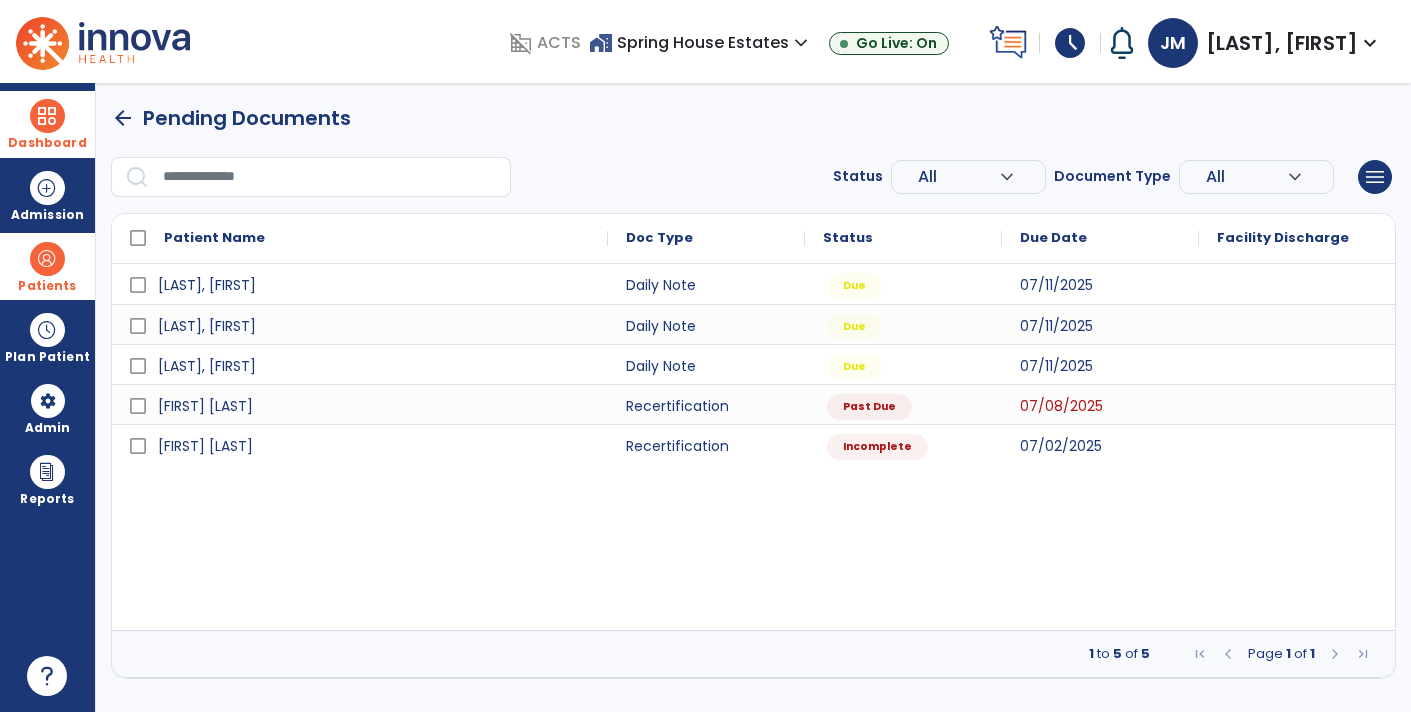 click on "Patients" at bounding box center (47, 266) 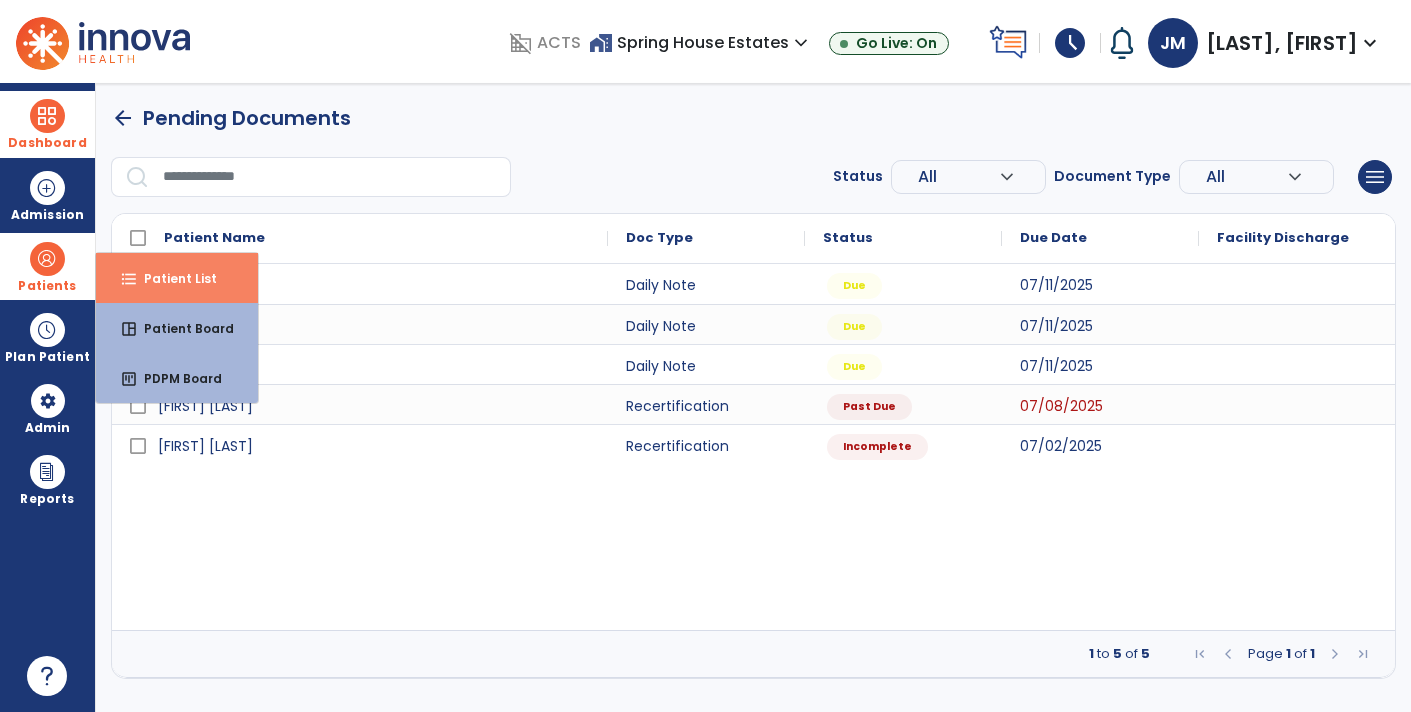 click on "Patient List" at bounding box center (172, 278) 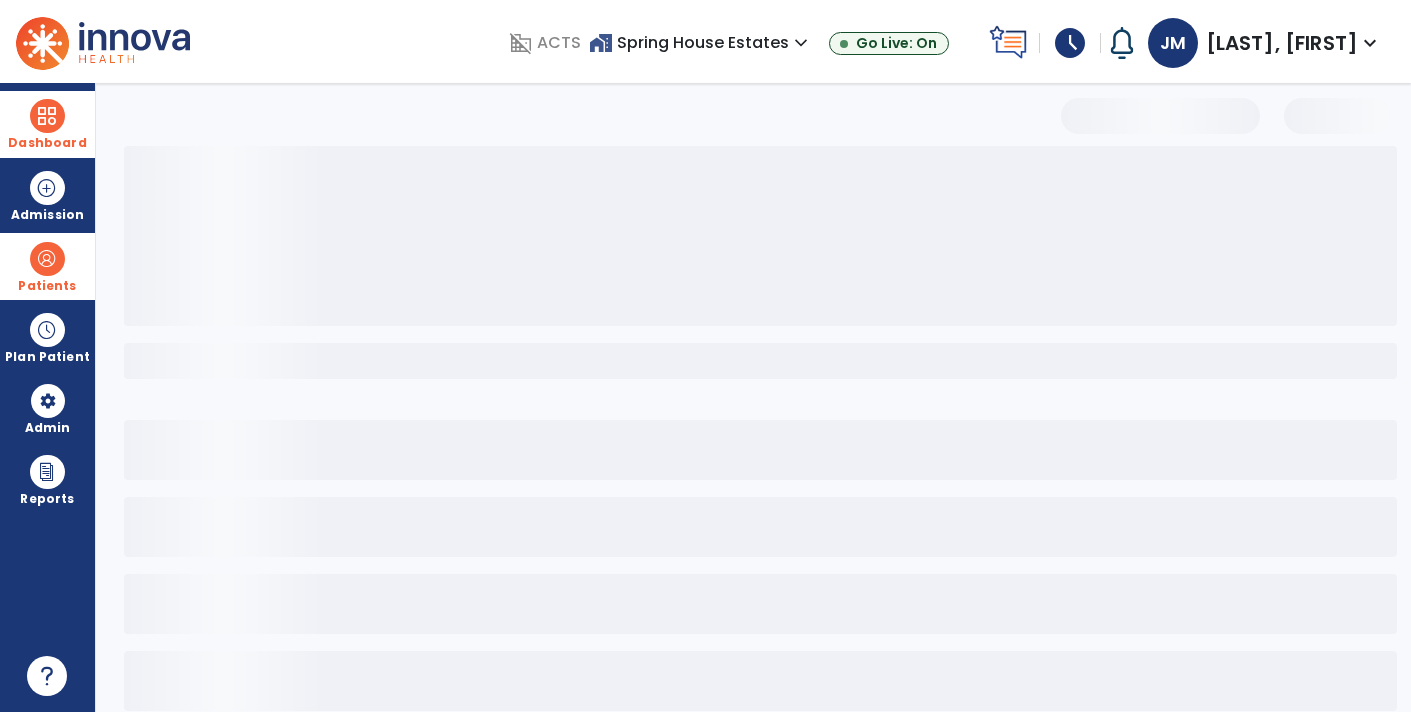 select on "***" 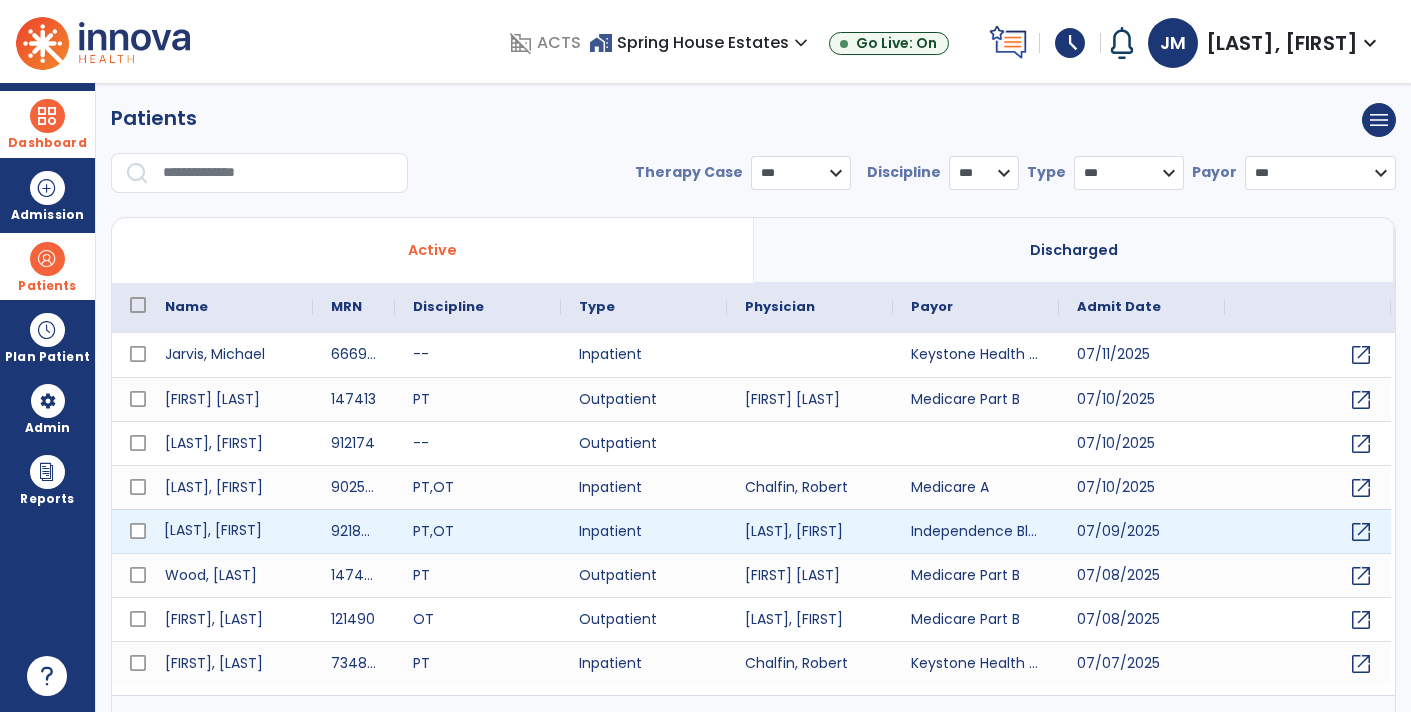click on "[LAST], [FIRST]" at bounding box center [230, 531] 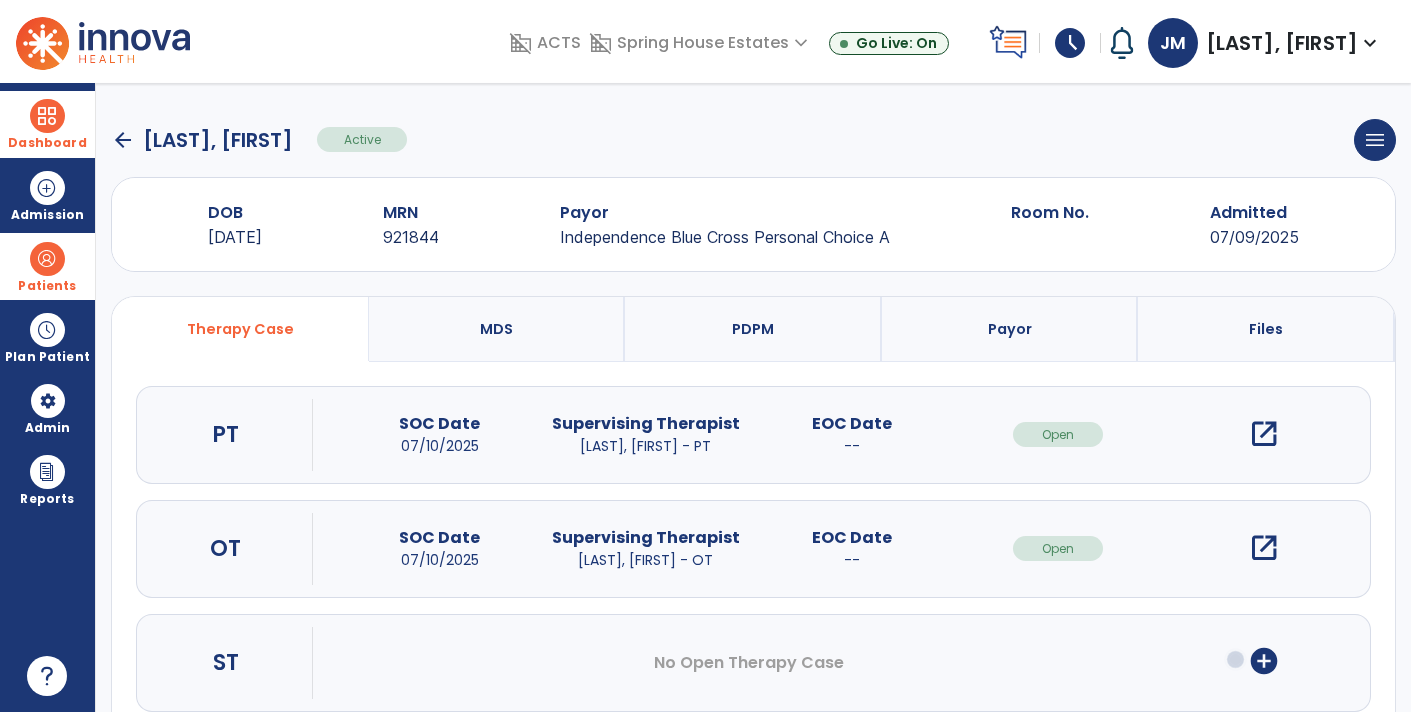 click on "open_in_new" at bounding box center (1264, 434) 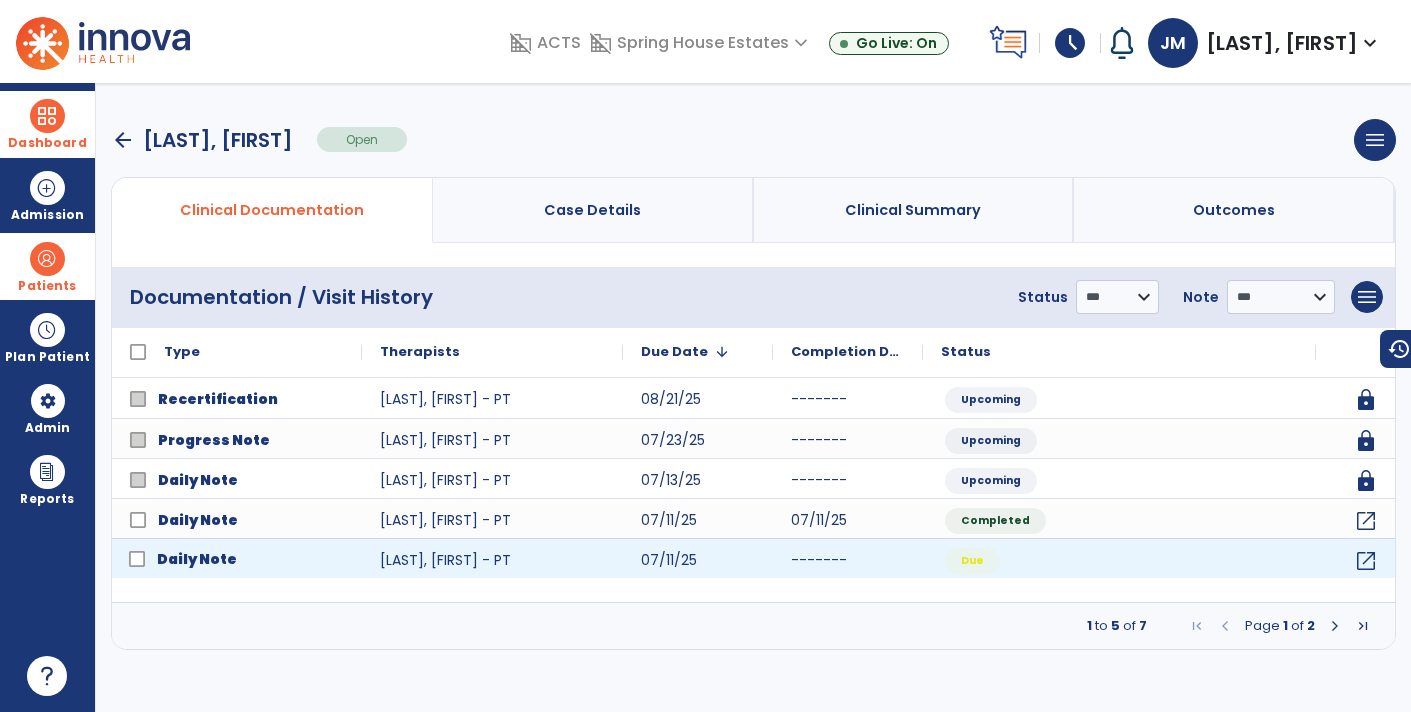 click 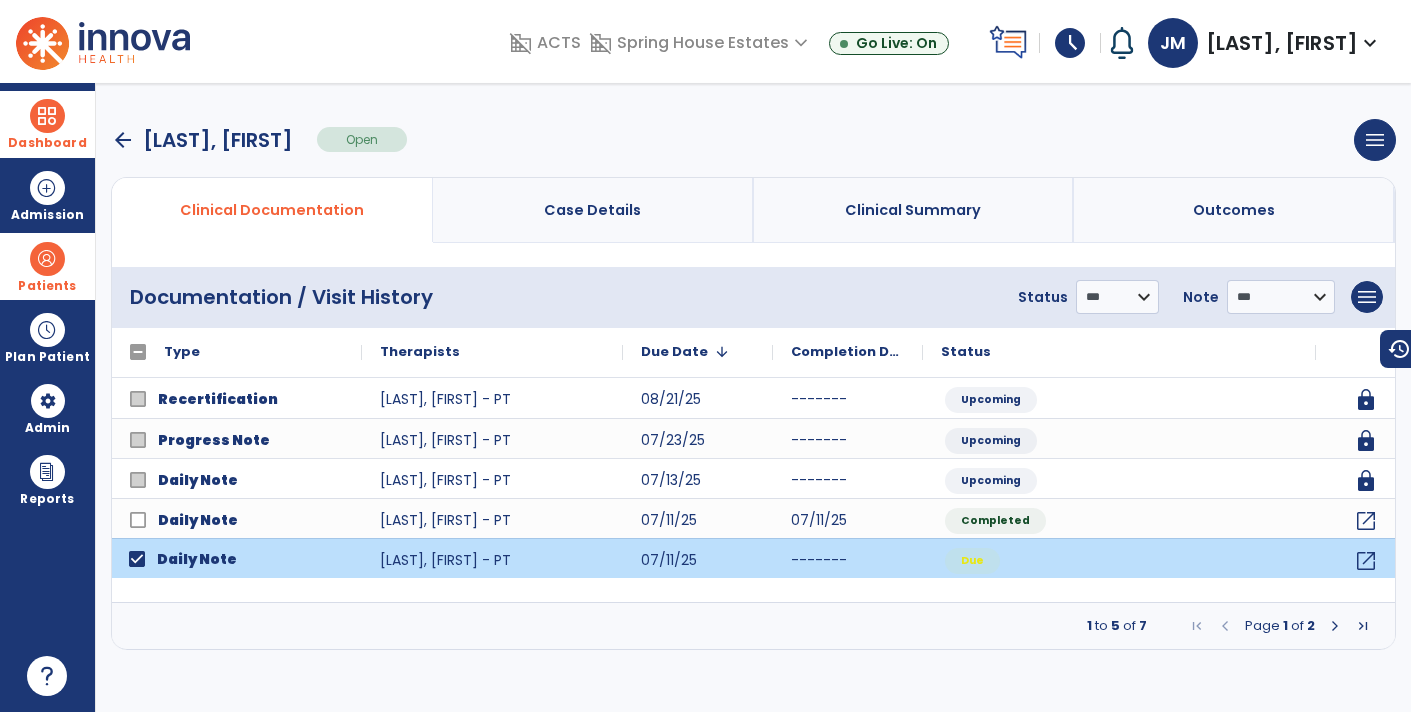 click on "**********" at bounding box center [1196, 297] 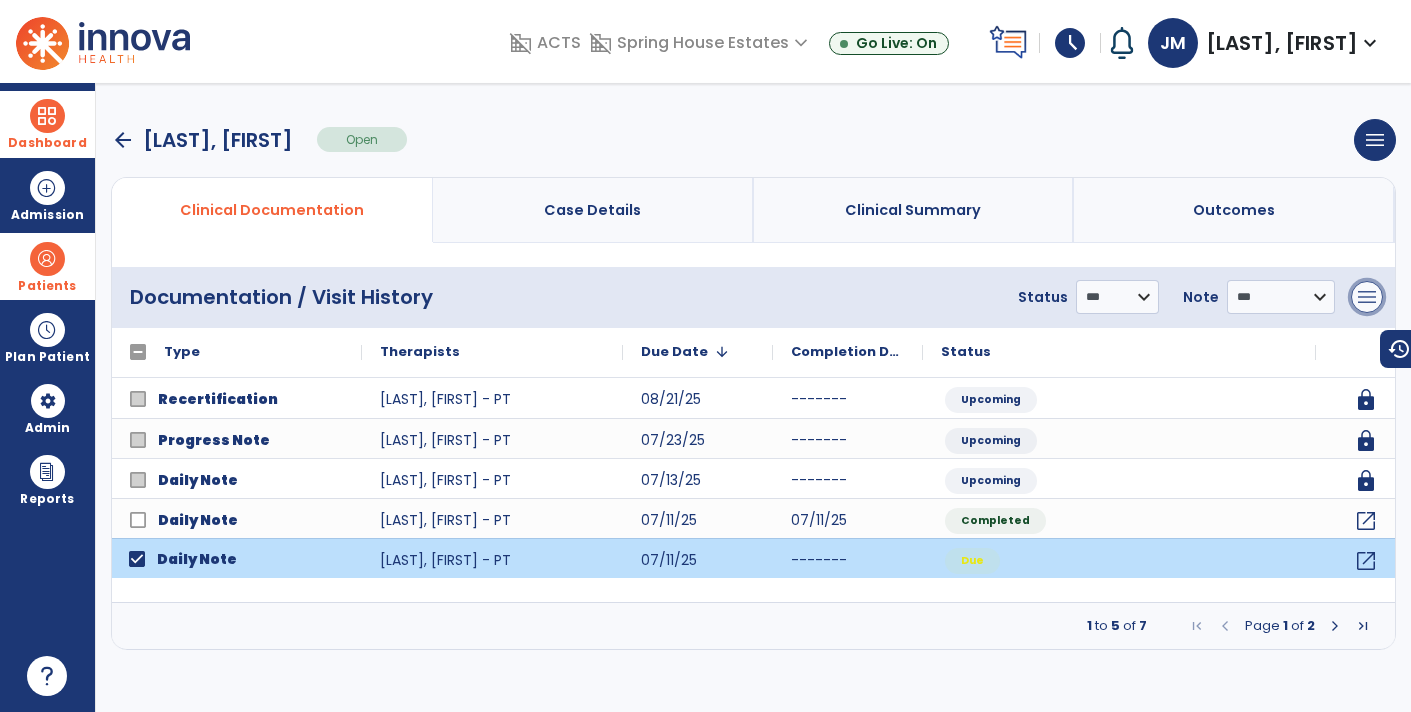 click on "menu" at bounding box center (1367, 297) 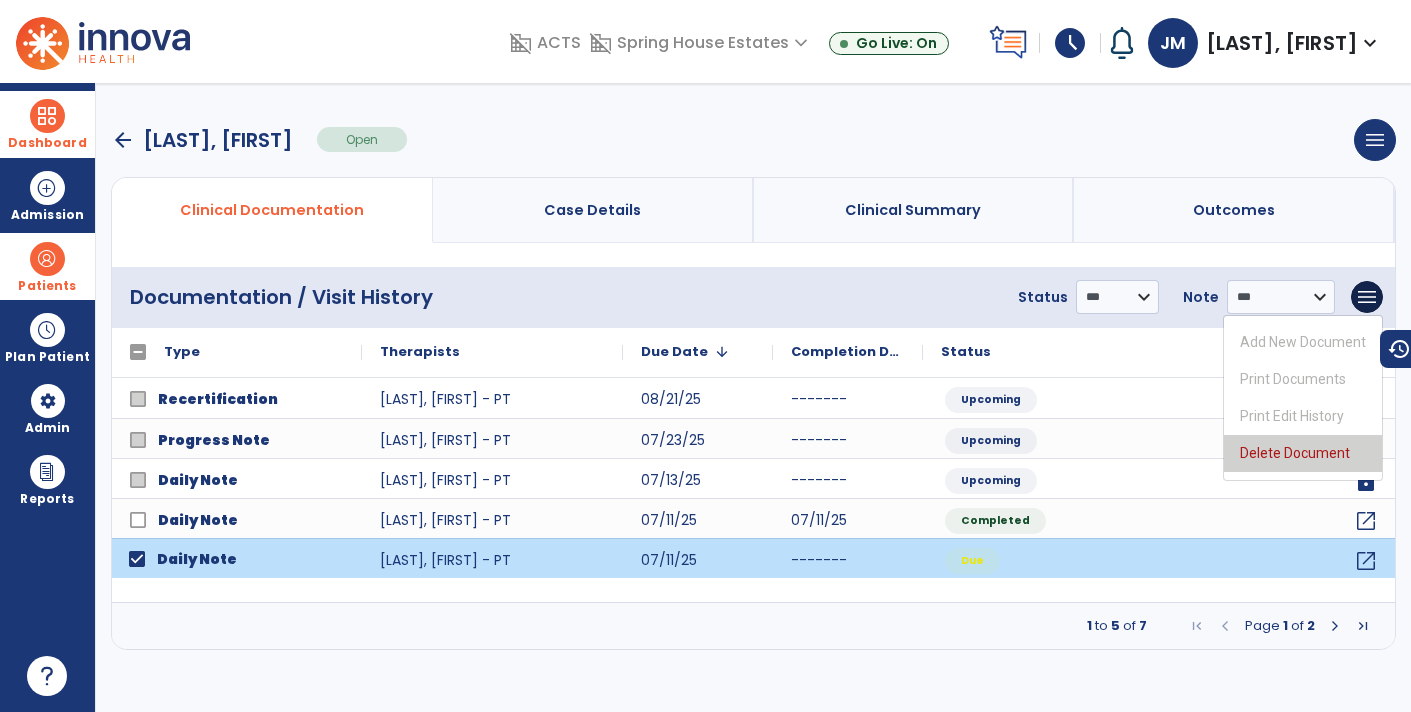 click on "Delete Document" at bounding box center (1303, 453) 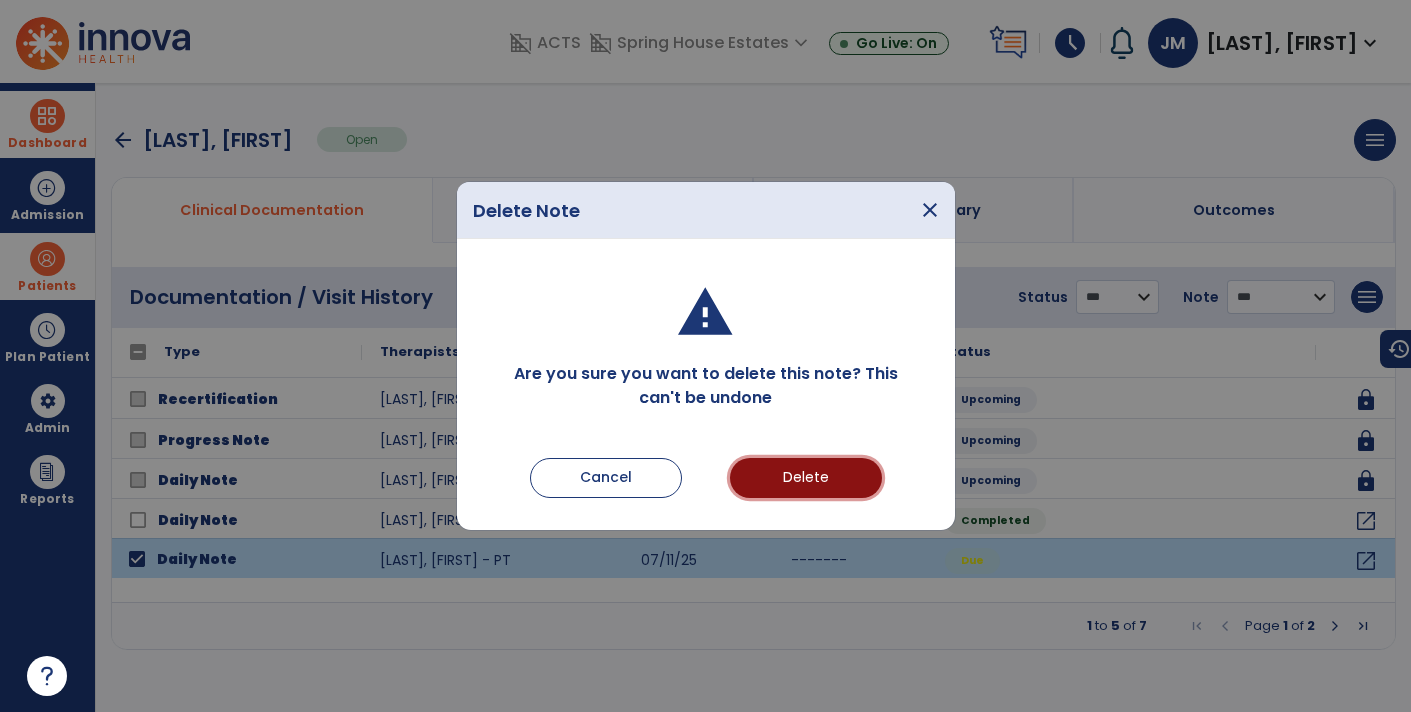 click on "Delete" at bounding box center (806, 478) 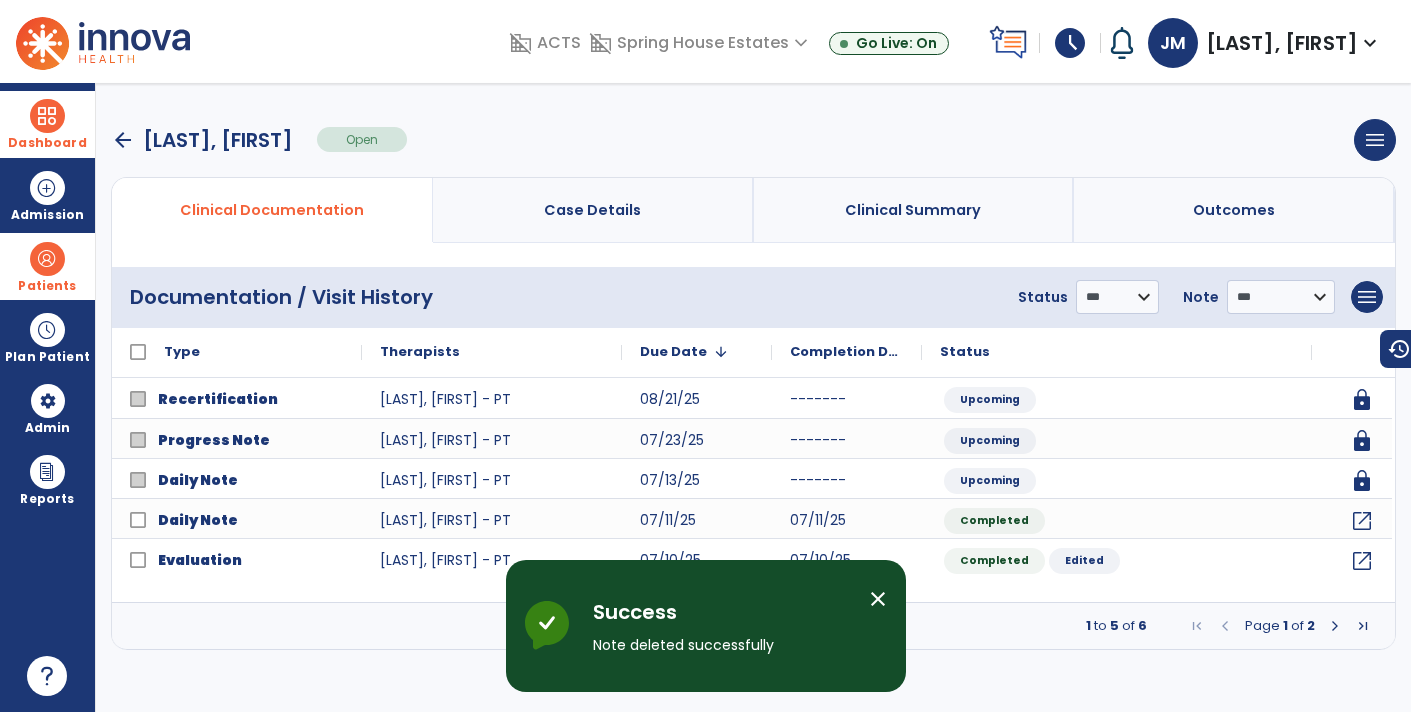 click at bounding box center (47, 116) 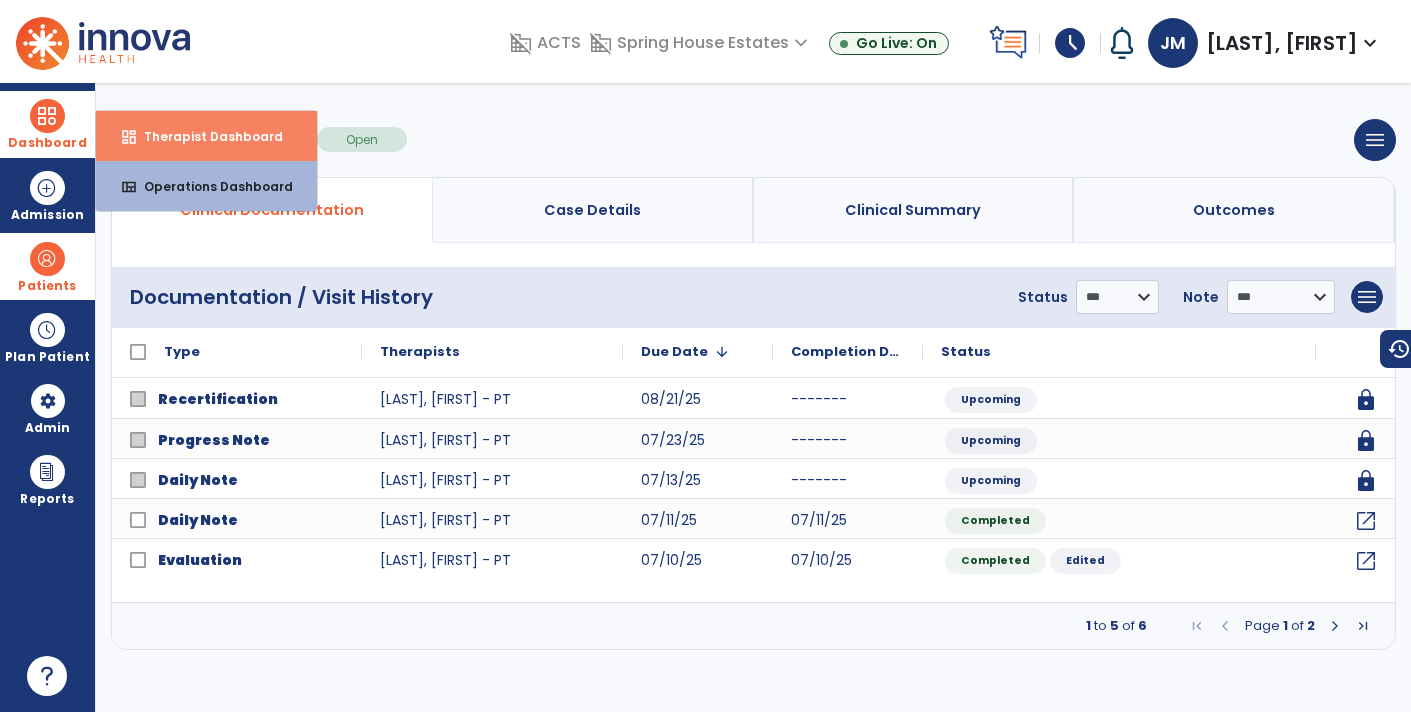click on "Therapist Dashboard" at bounding box center [205, 136] 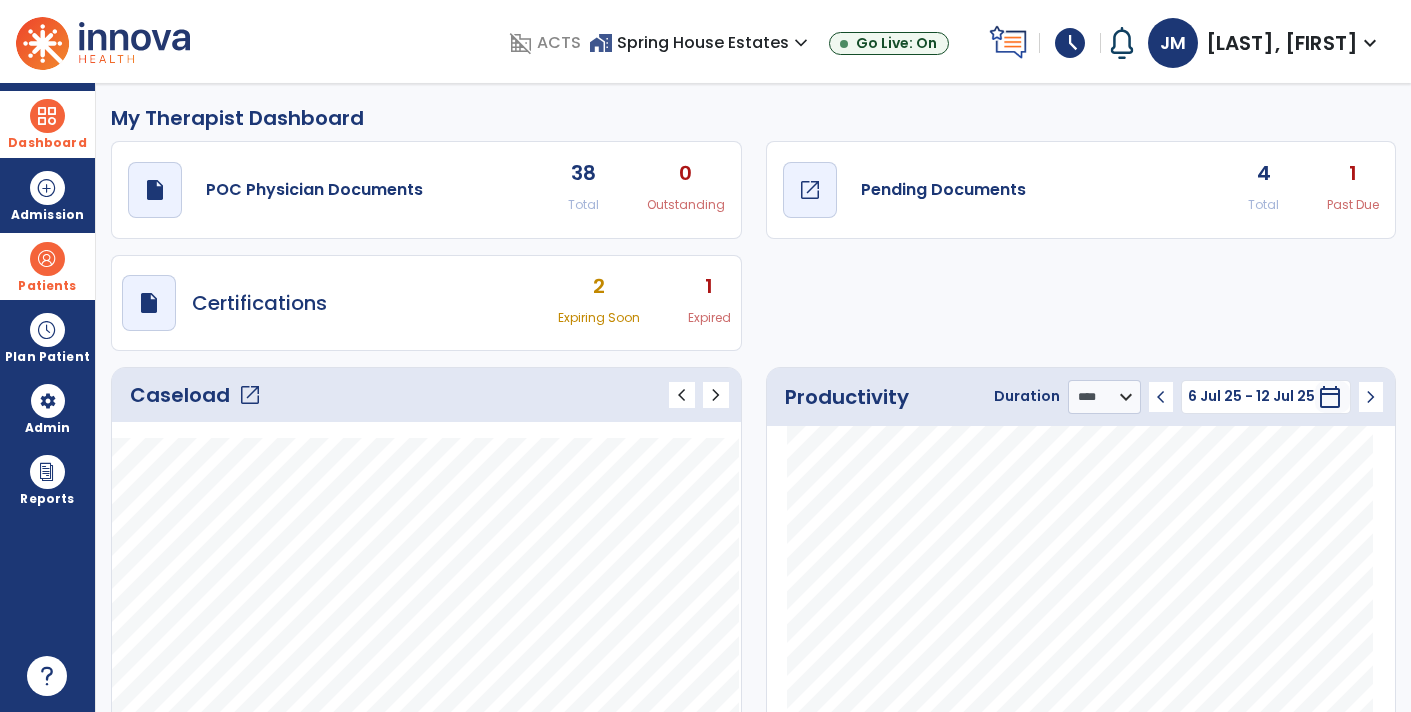 click on "Pending Documents" 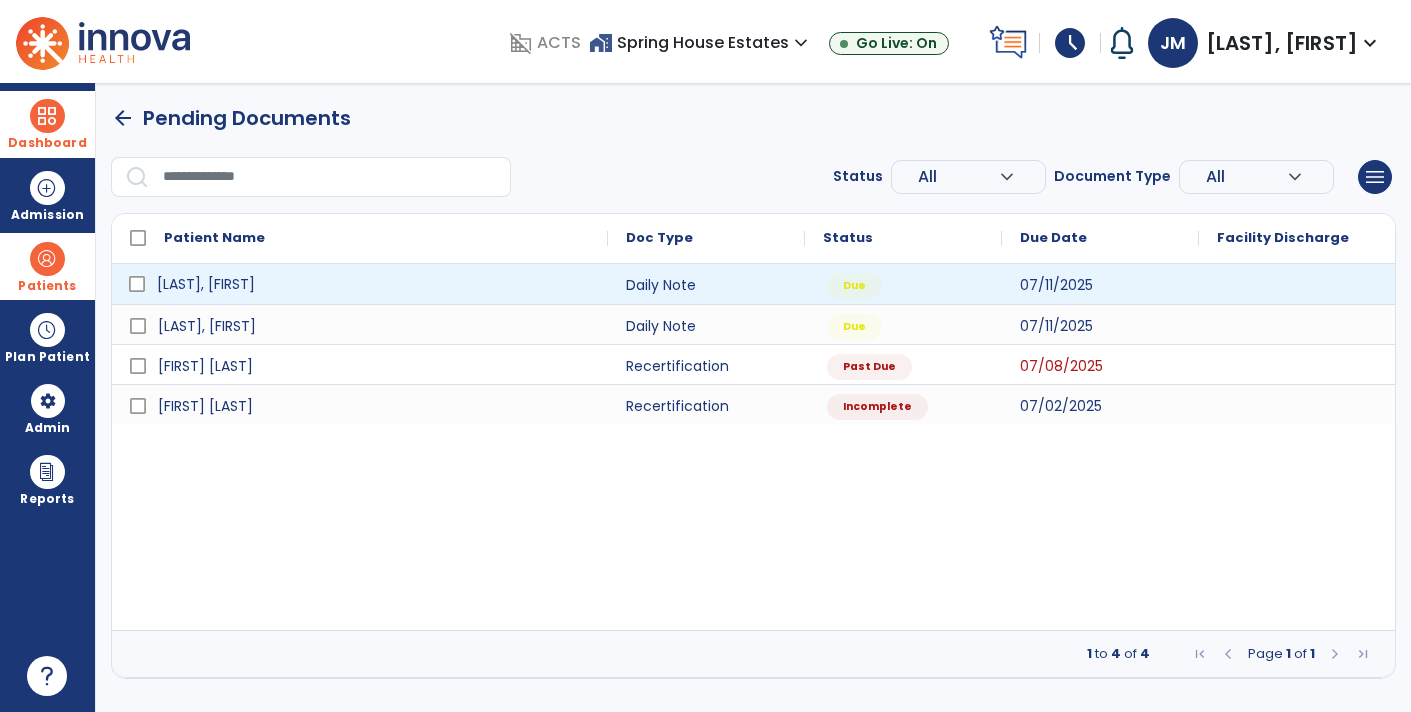 click on "[LAST], [FIRST]" at bounding box center [206, 284] 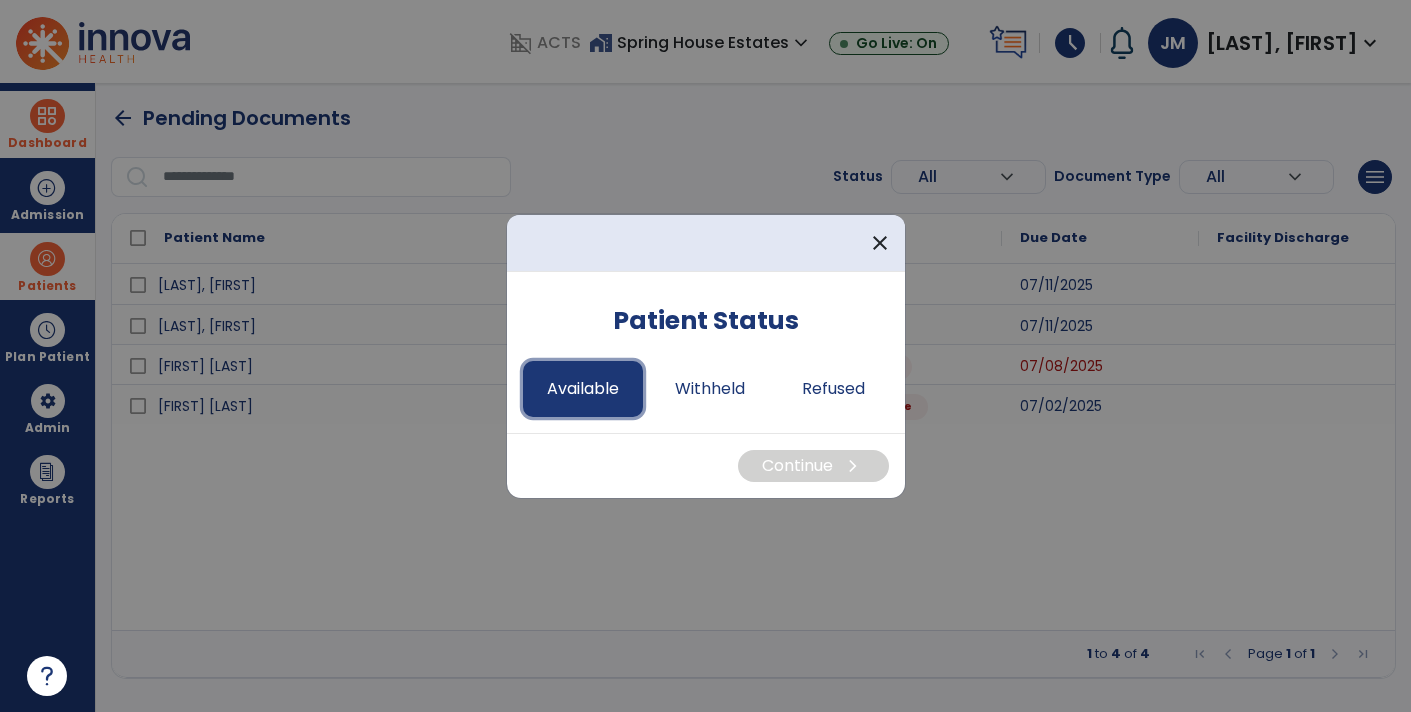 click on "Available" at bounding box center [583, 389] 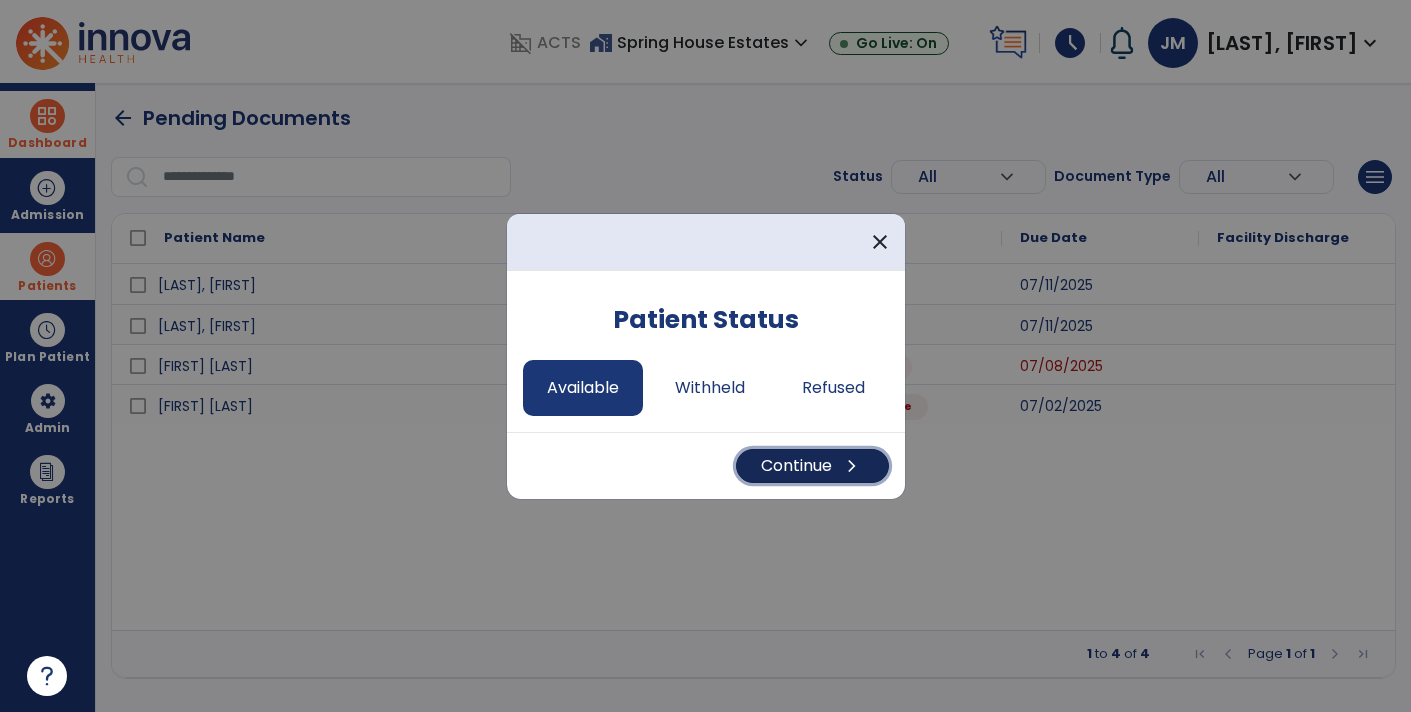click on "Continue   chevron_right" at bounding box center [812, 466] 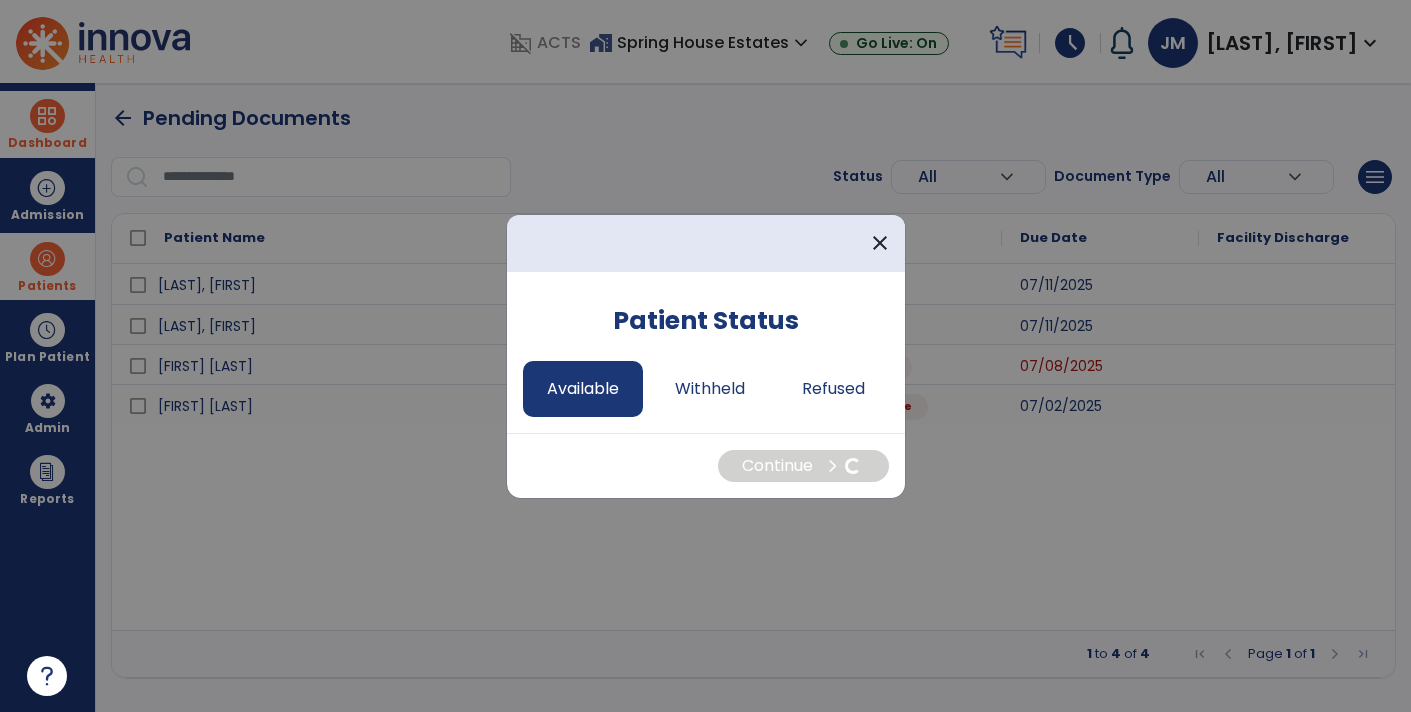 select on "*" 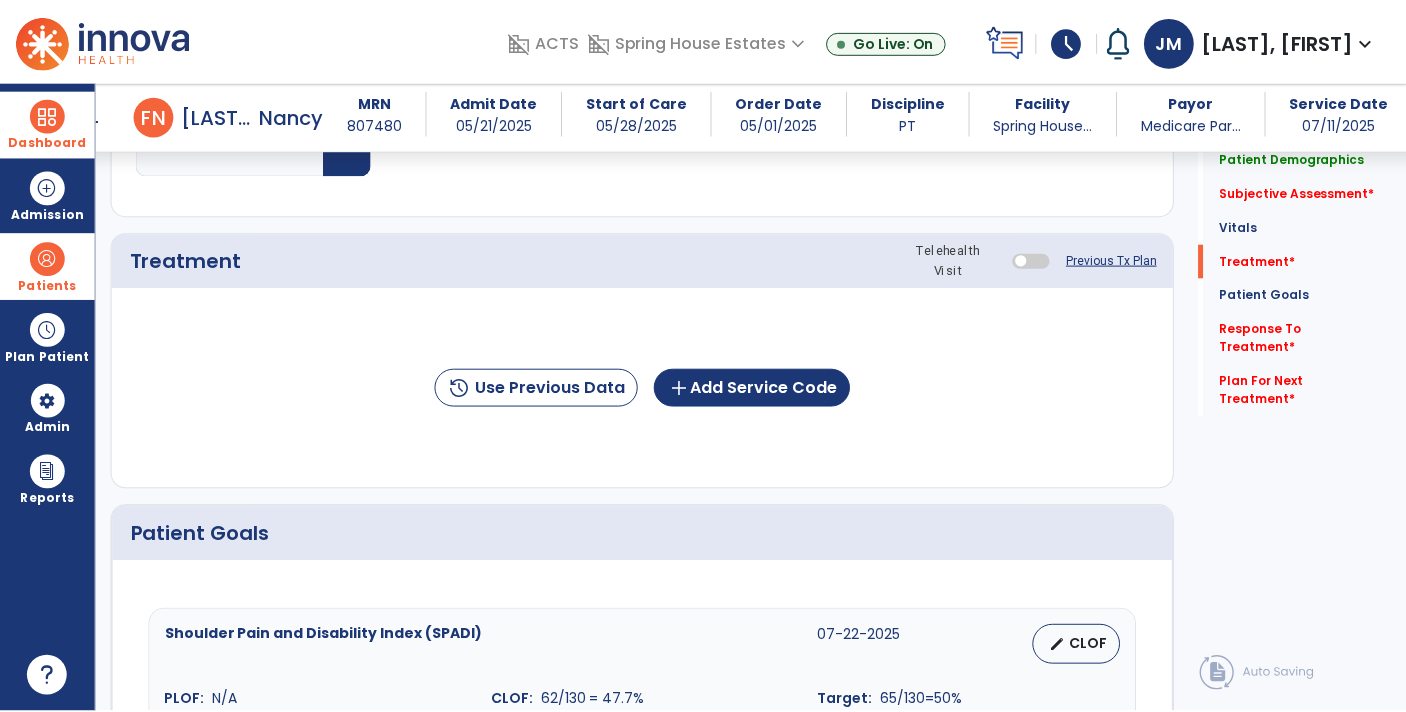 scroll, scrollTop: 1078, scrollLeft: 0, axis: vertical 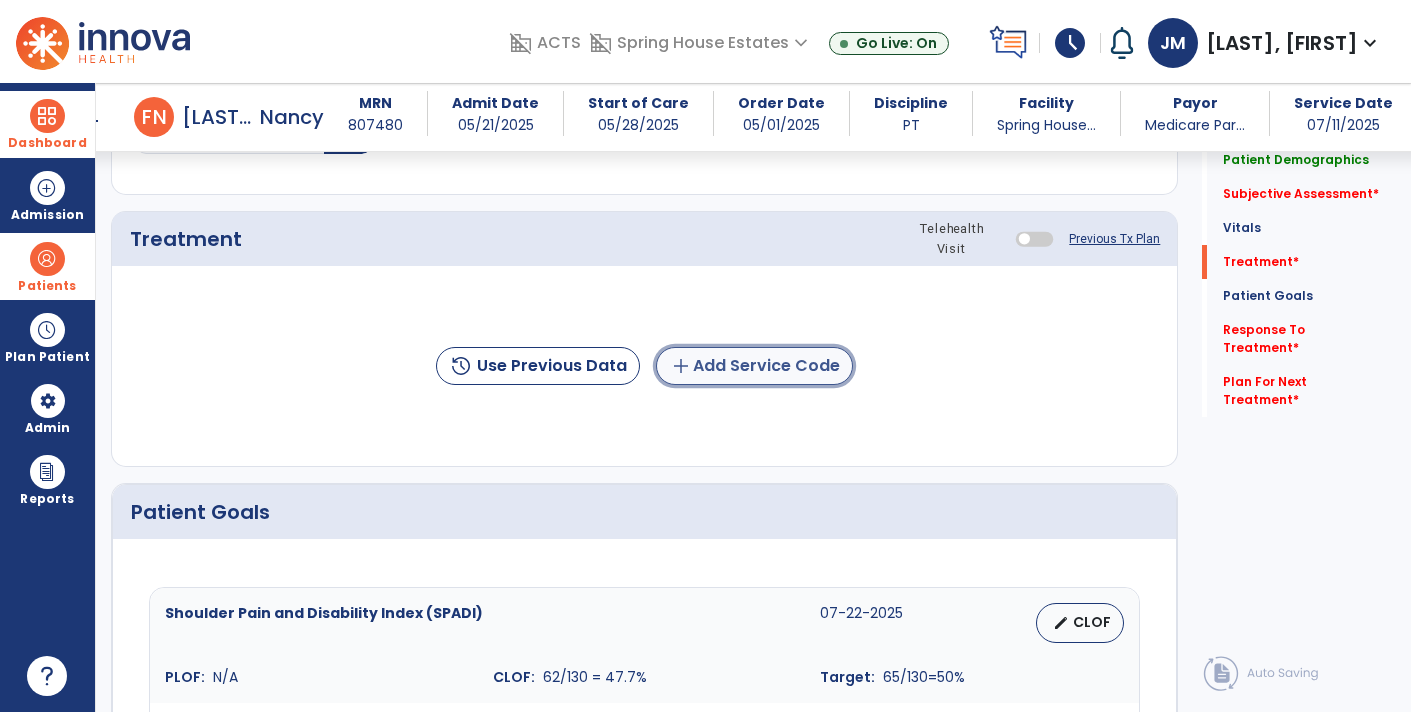 click on "add  Add Service Code" 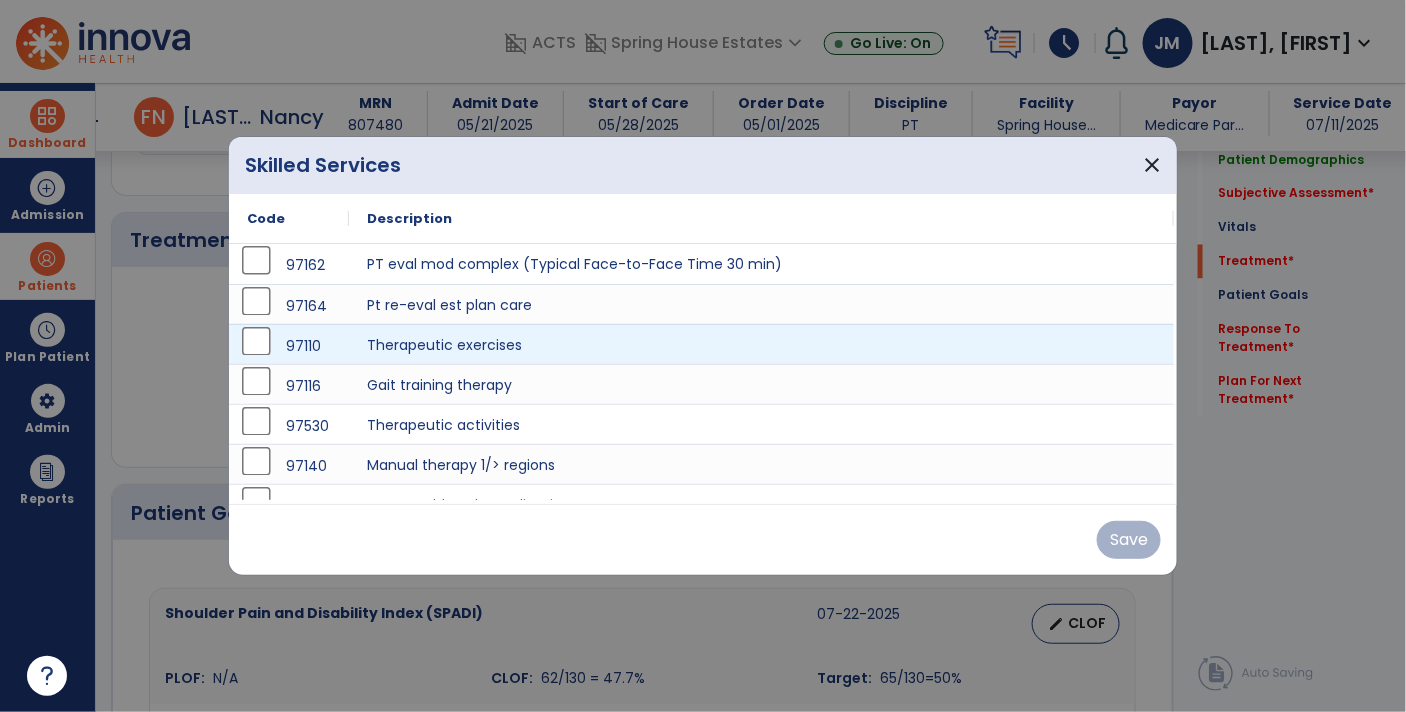 scroll, scrollTop: 1078, scrollLeft: 0, axis: vertical 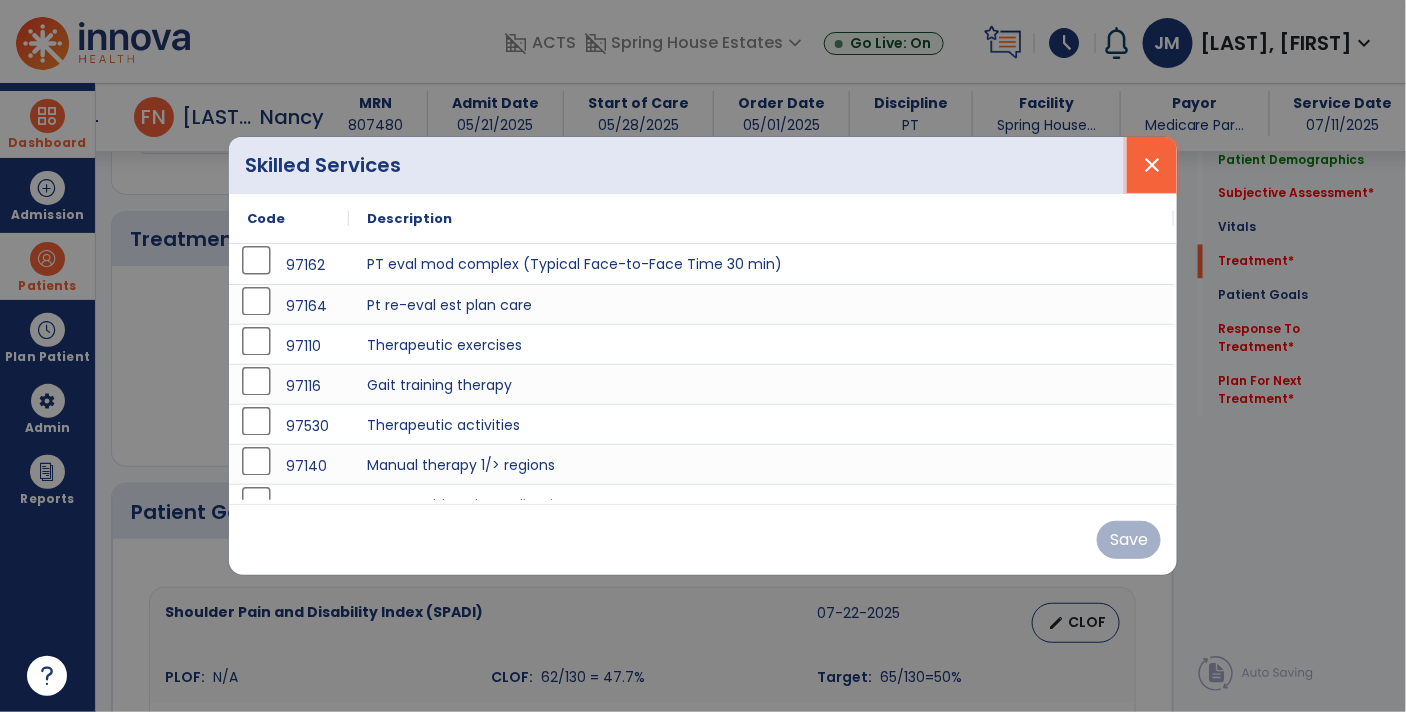 click on "close" at bounding box center [1152, 165] 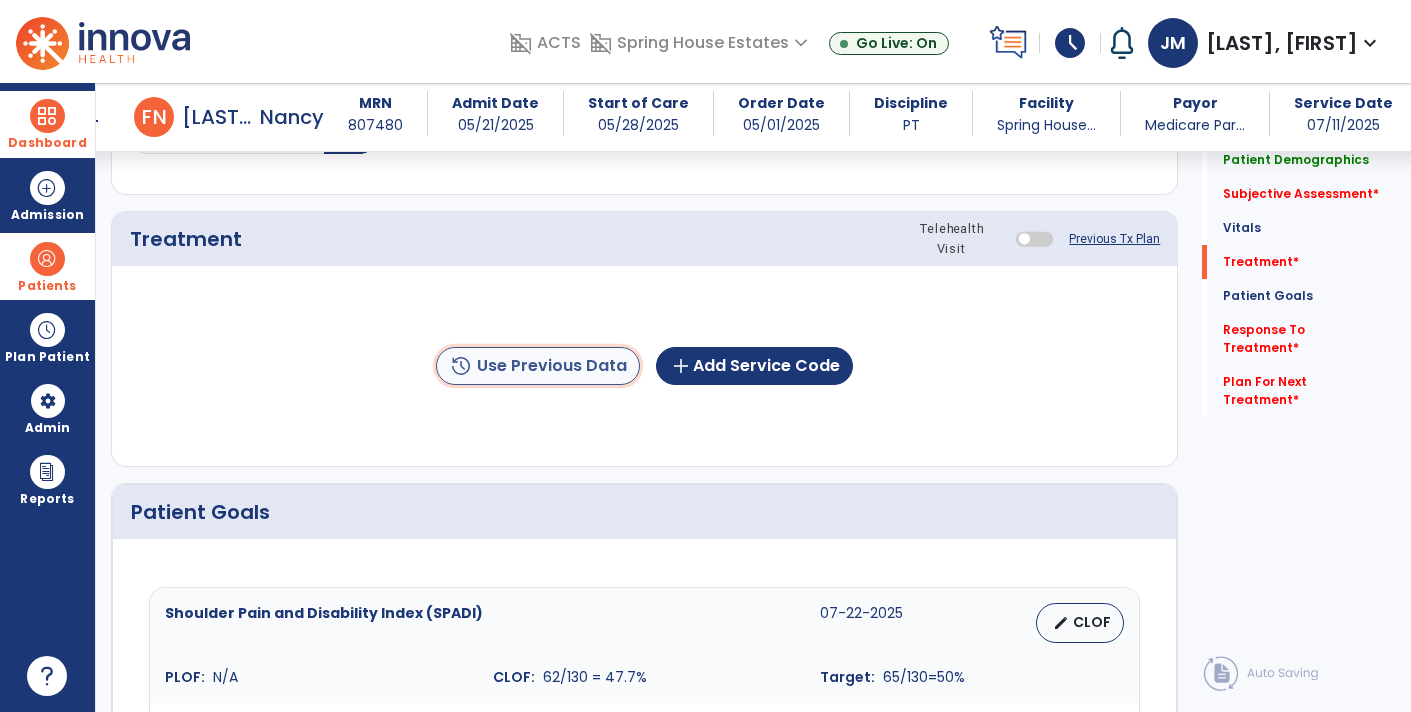 click on "history  Use Previous Data" 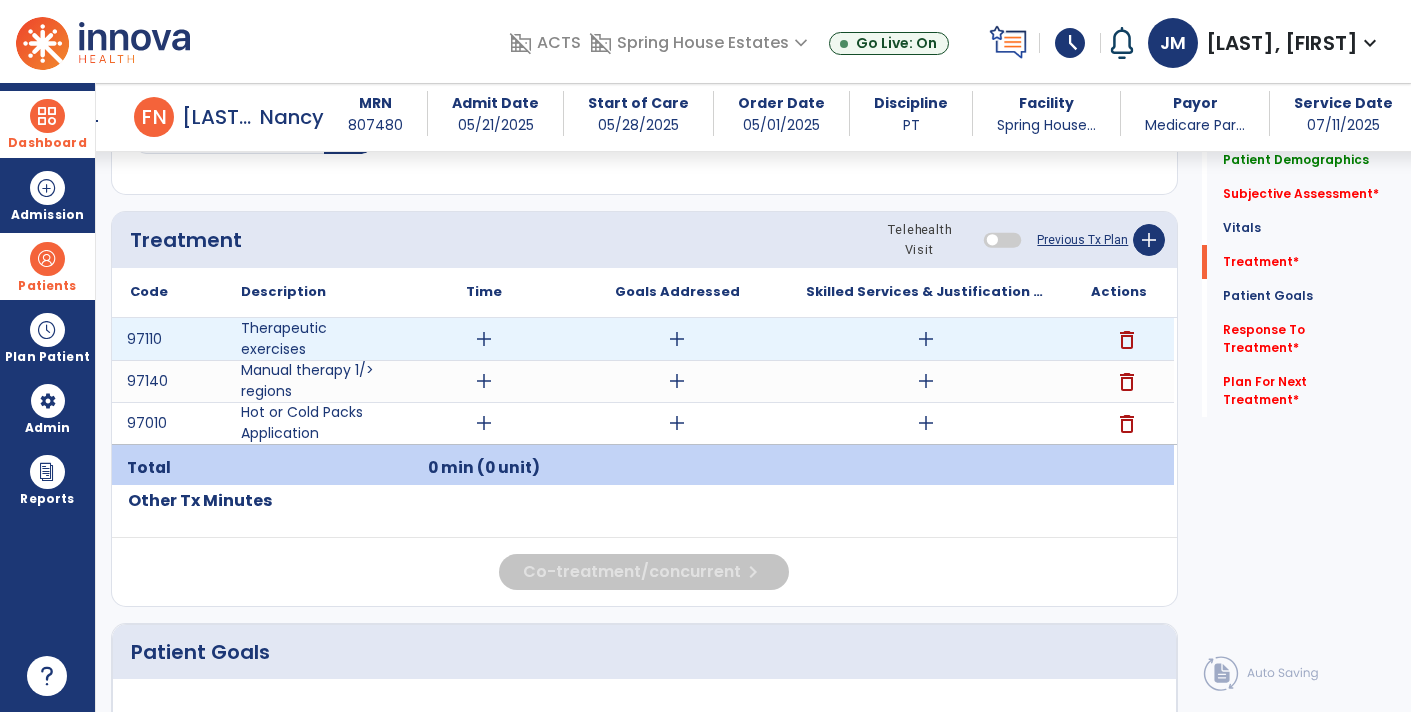 click on "add" at bounding box center (926, 339) 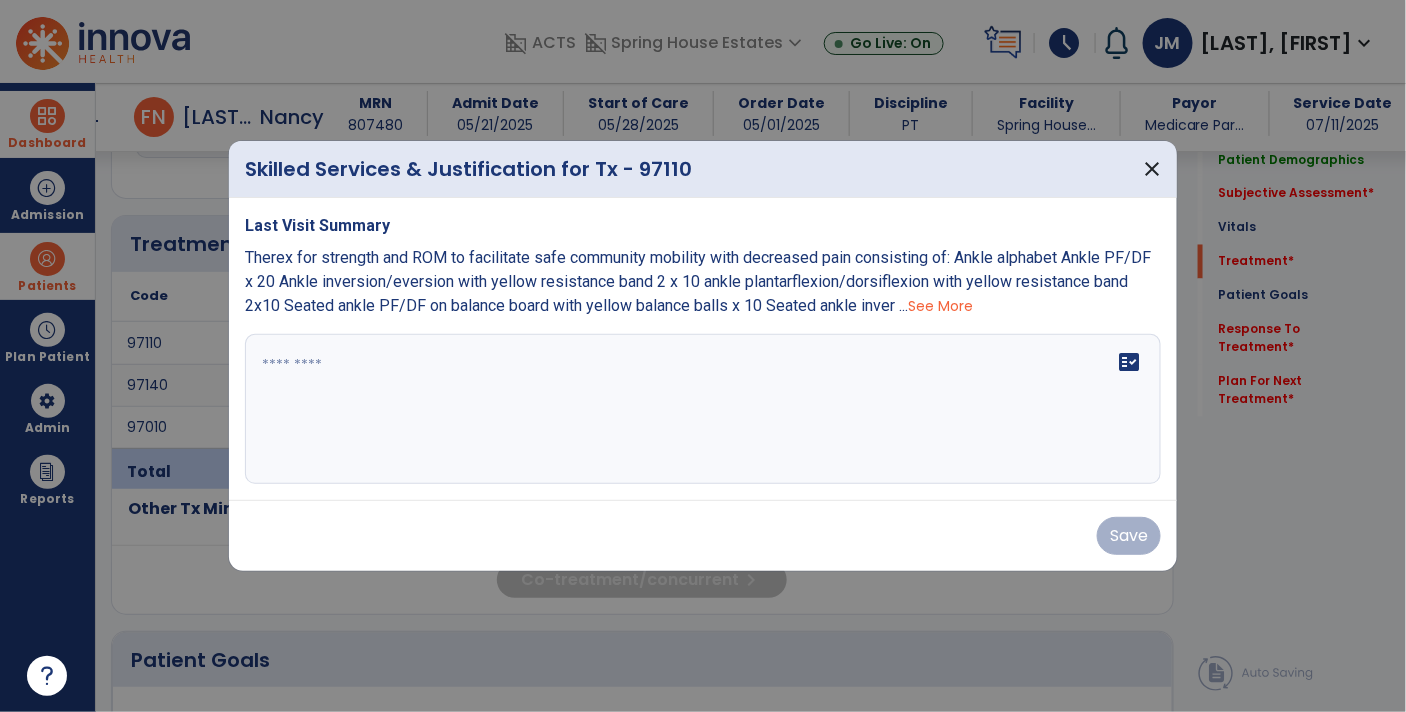 scroll, scrollTop: 1078, scrollLeft: 0, axis: vertical 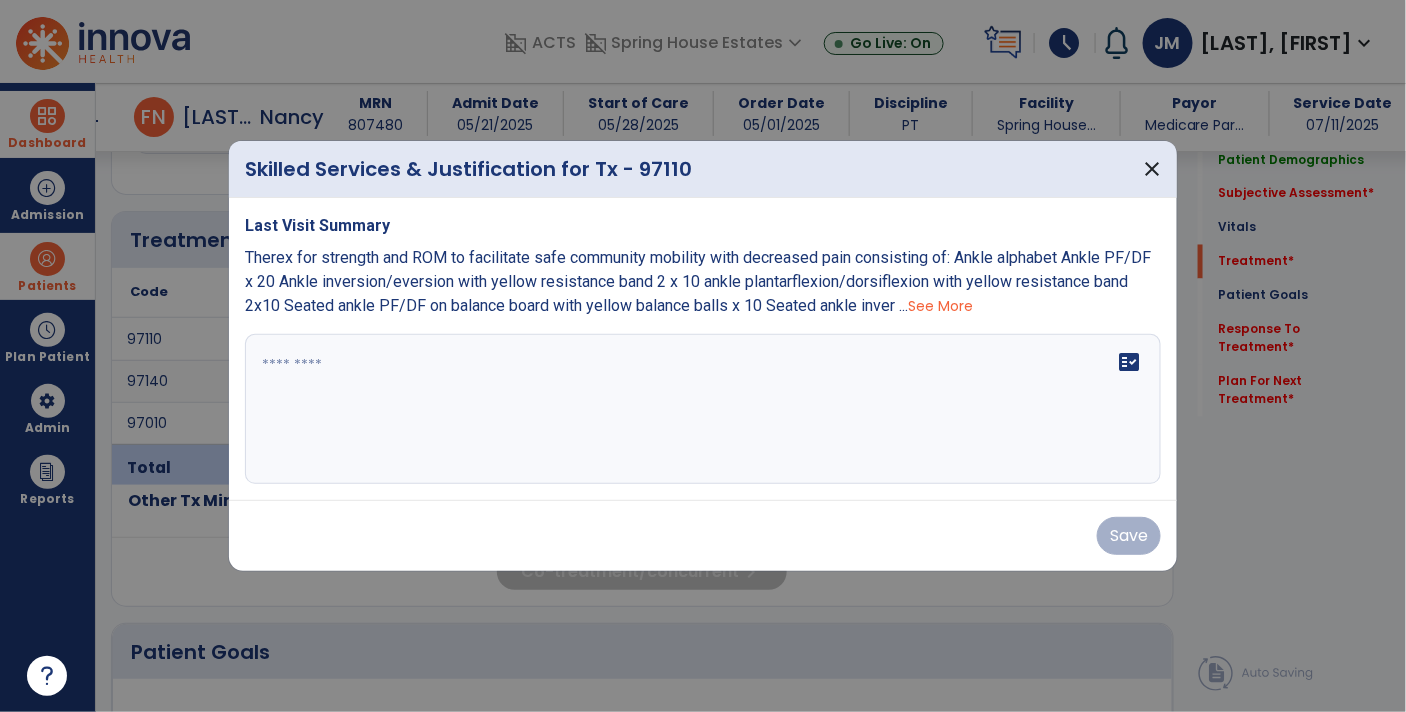 click on "See More" at bounding box center [940, 306] 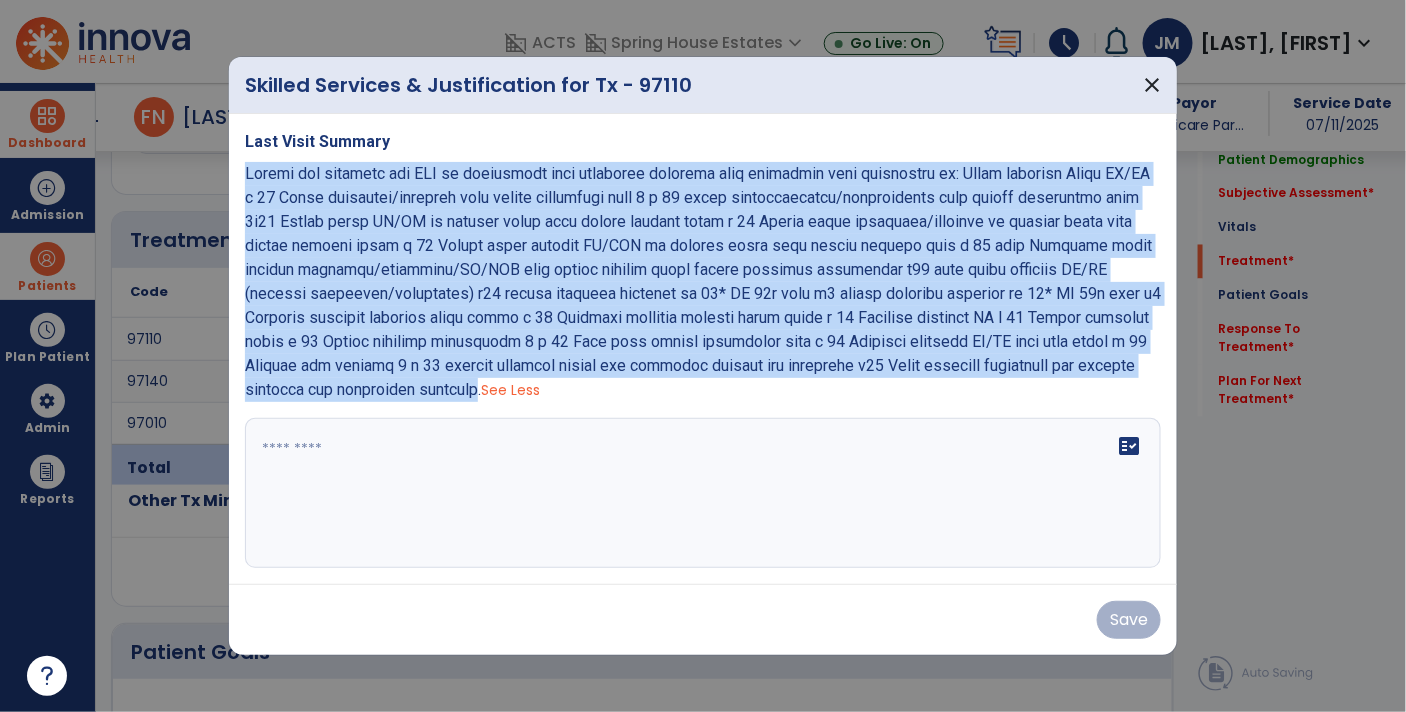 drag, startPoint x: 568, startPoint y: 390, endPoint x: 246, endPoint y: 179, distance: 384.97403 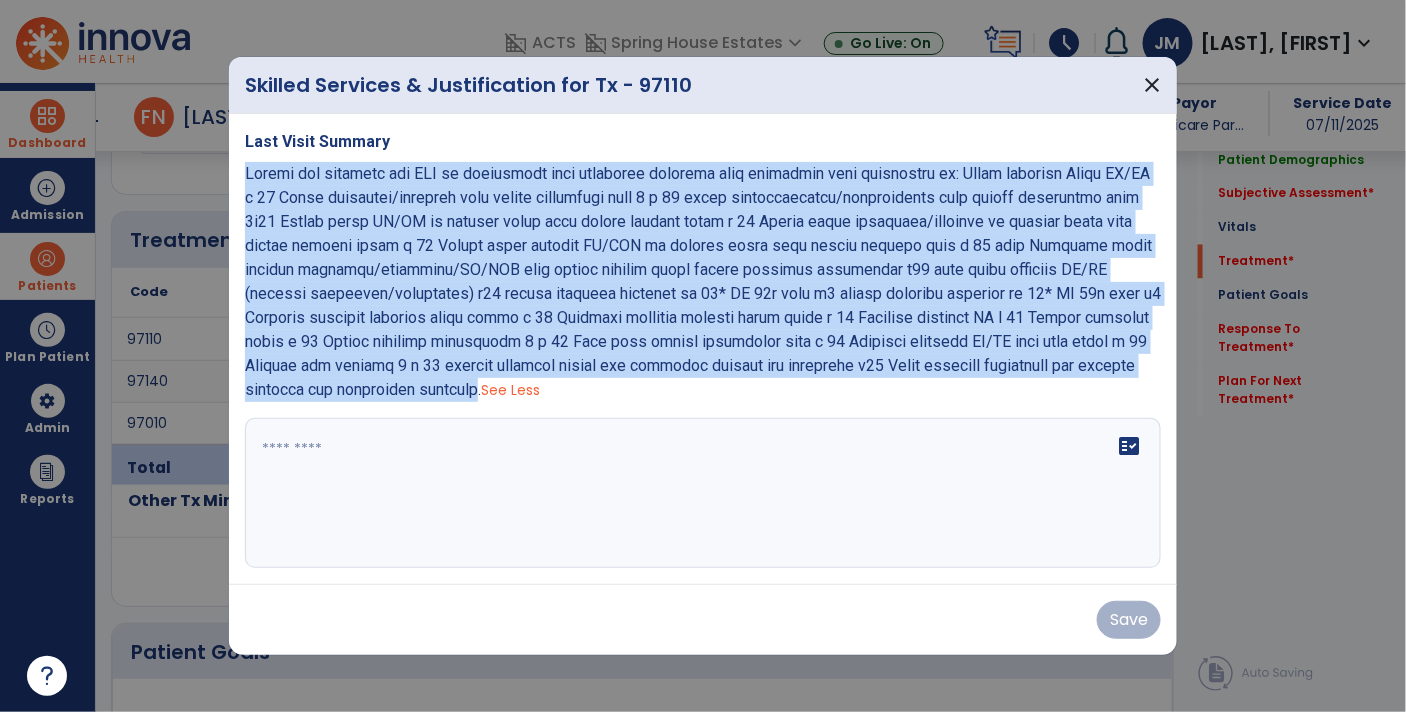 click at bounding box center (703, 281) 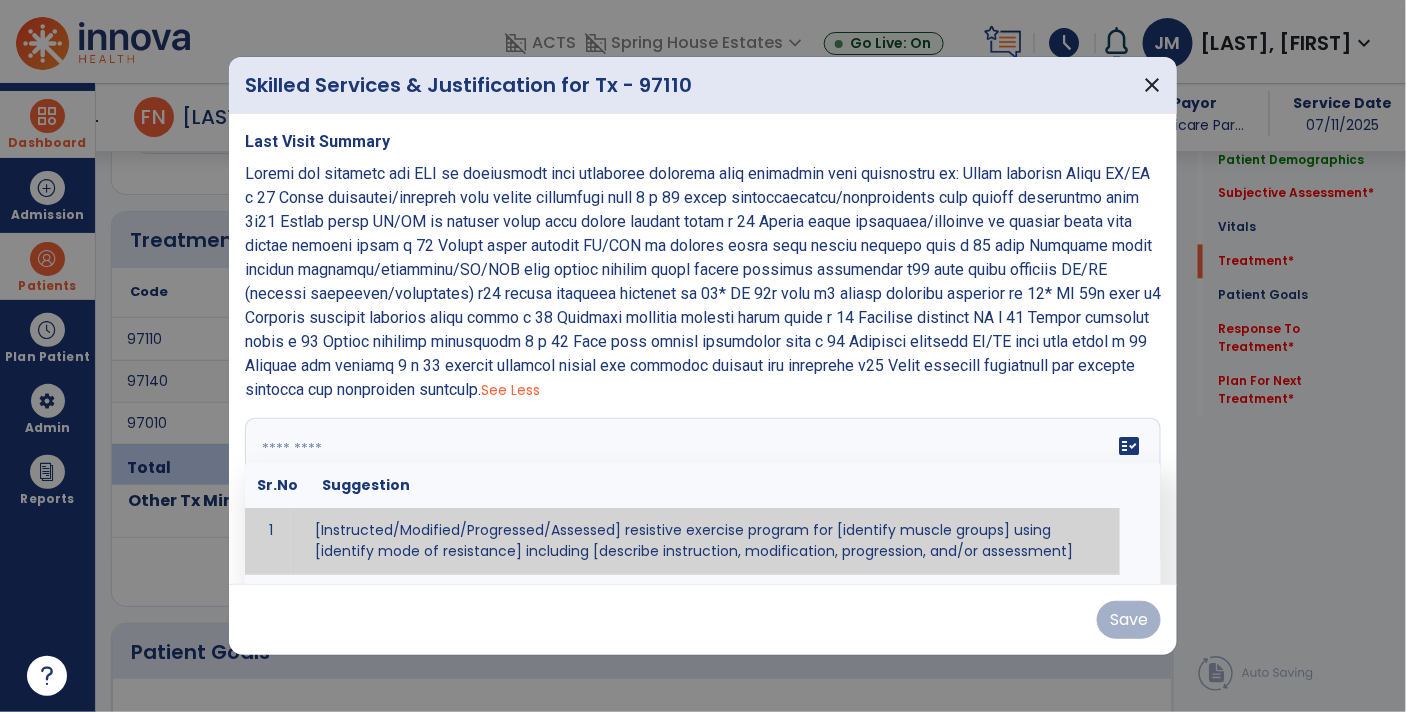 paste on "**********" 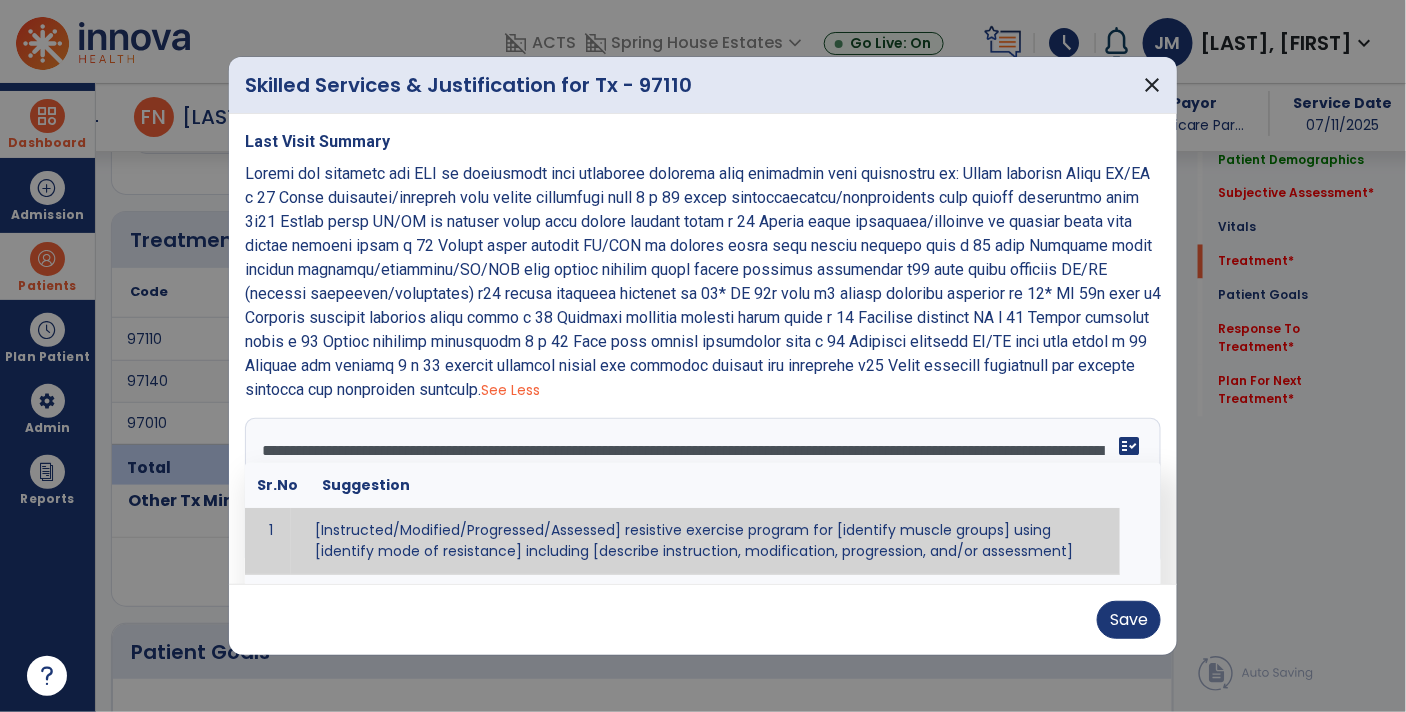 scroll, scrollTop: 158, scrollLeft: 0, axis: vertical 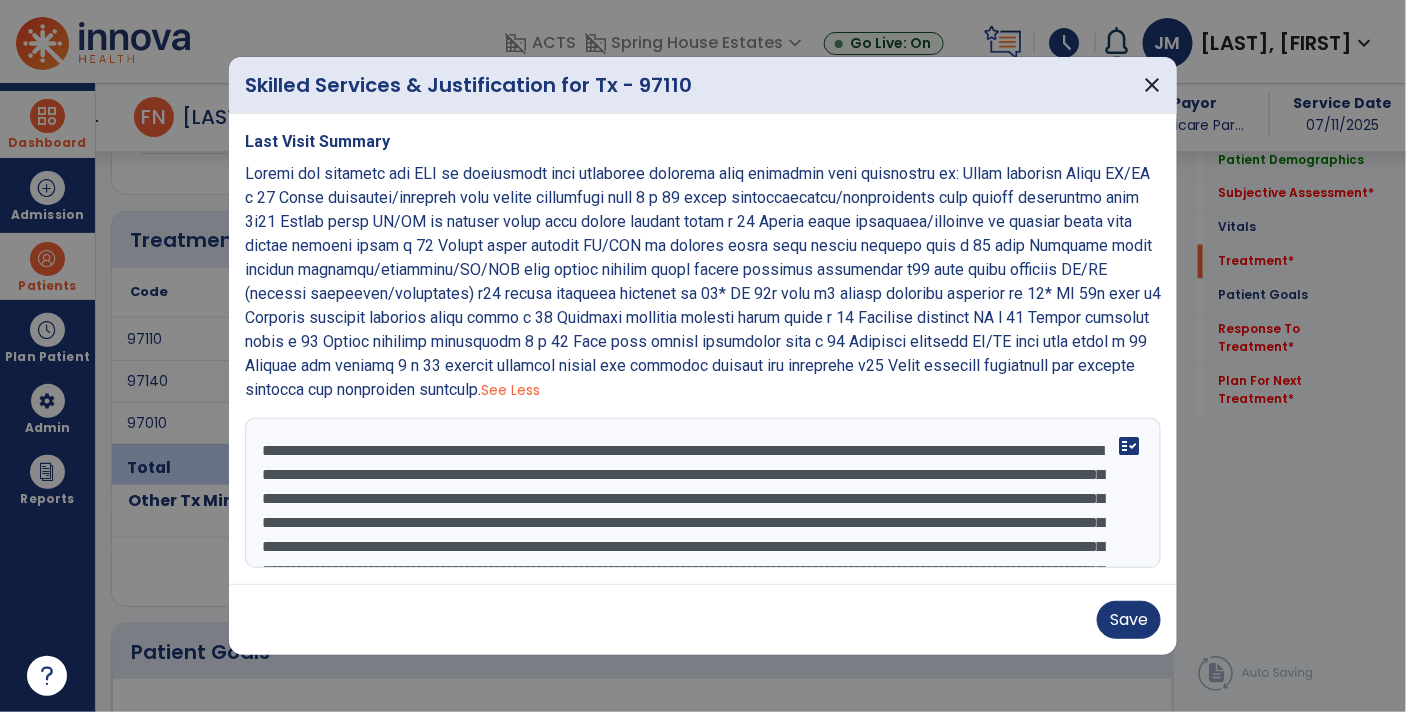 click at bounding box center (703, 493) 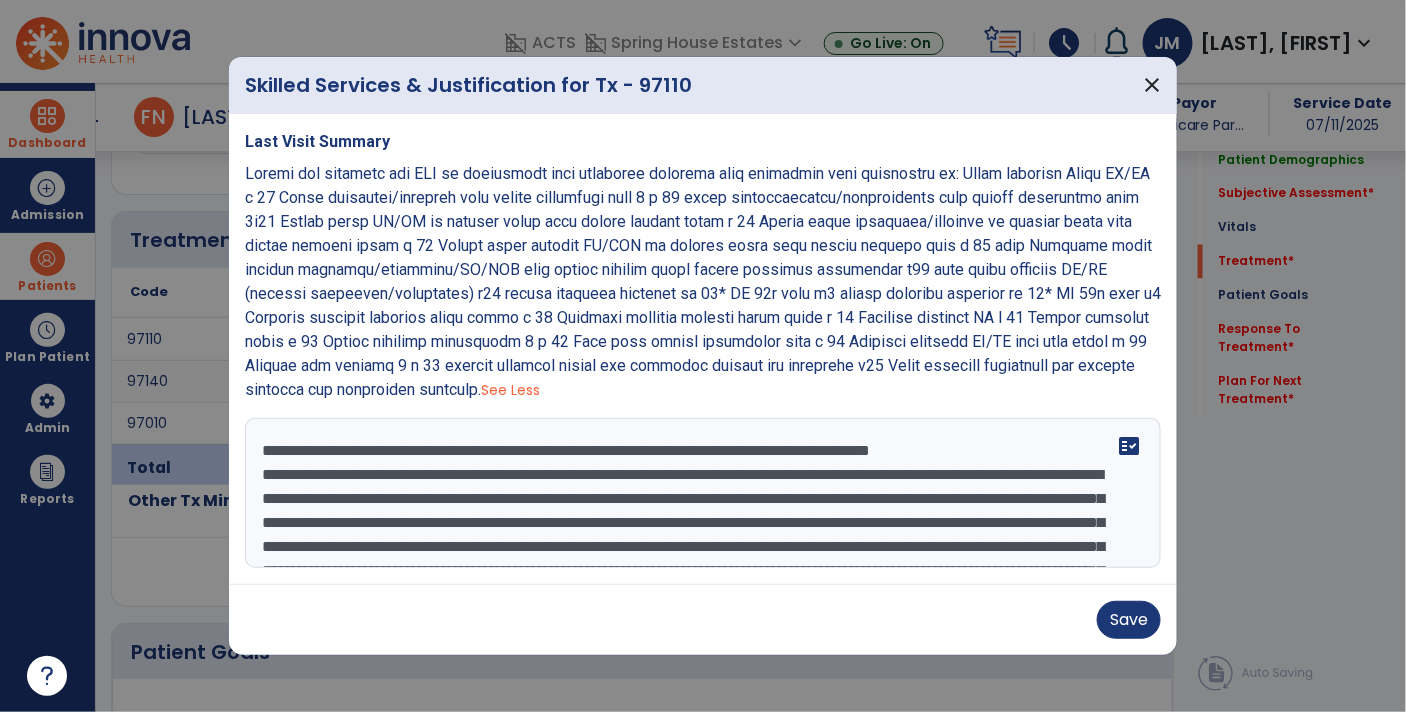 click at bounding box center [703, 493] 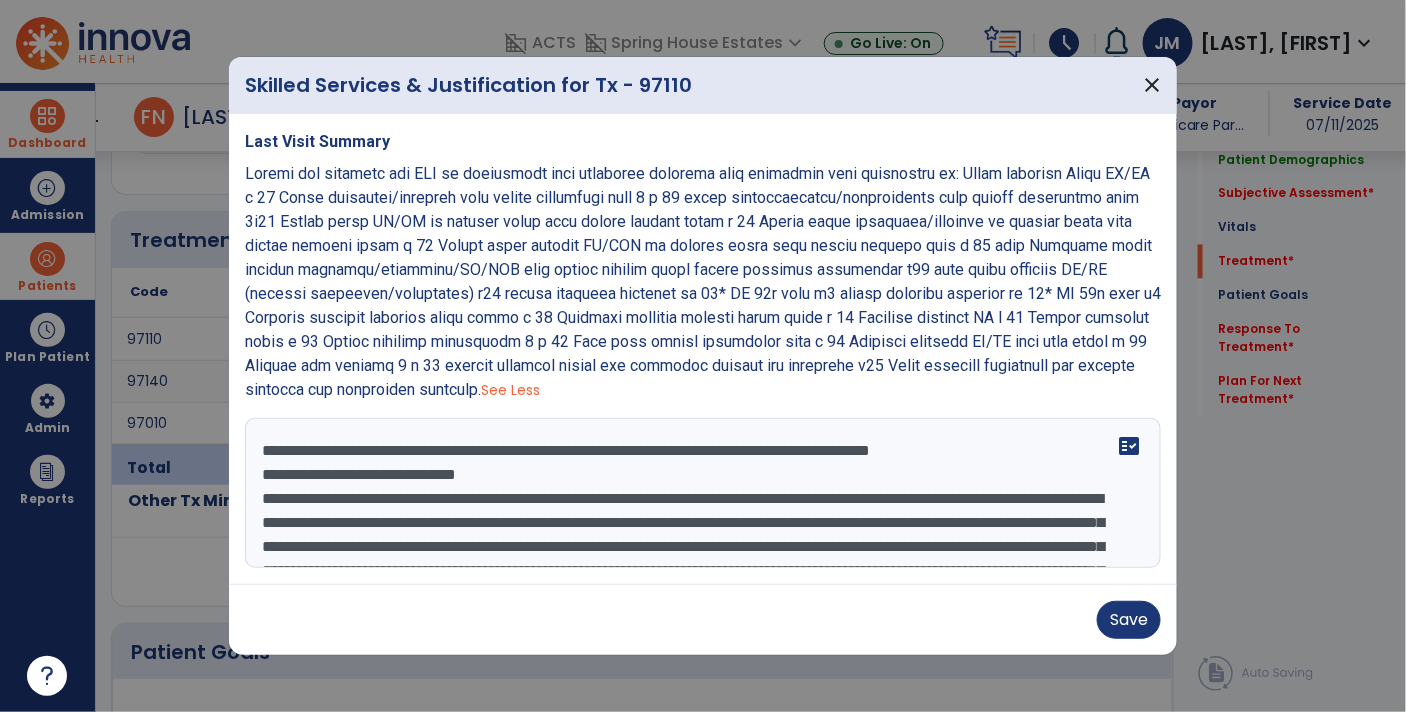 click at bounding box center [703, 493] 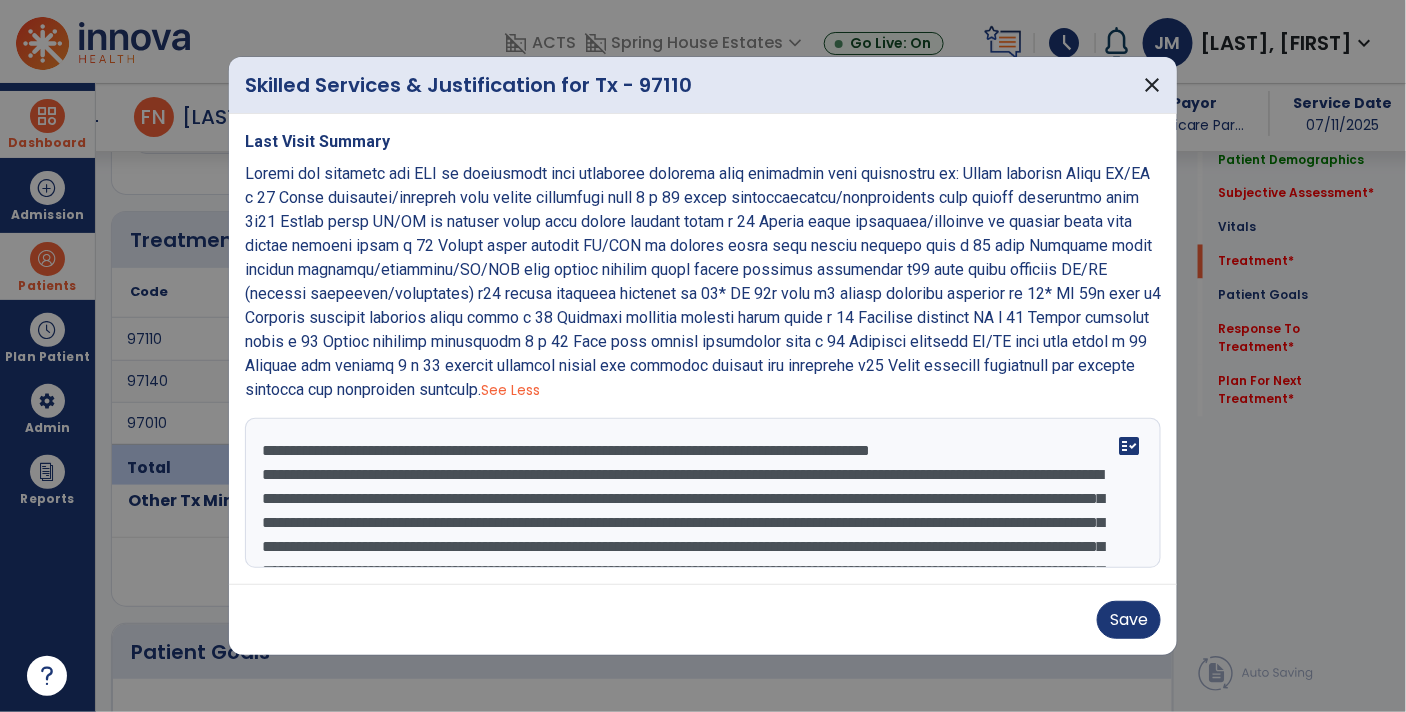 click at bounding box center (703, 493) 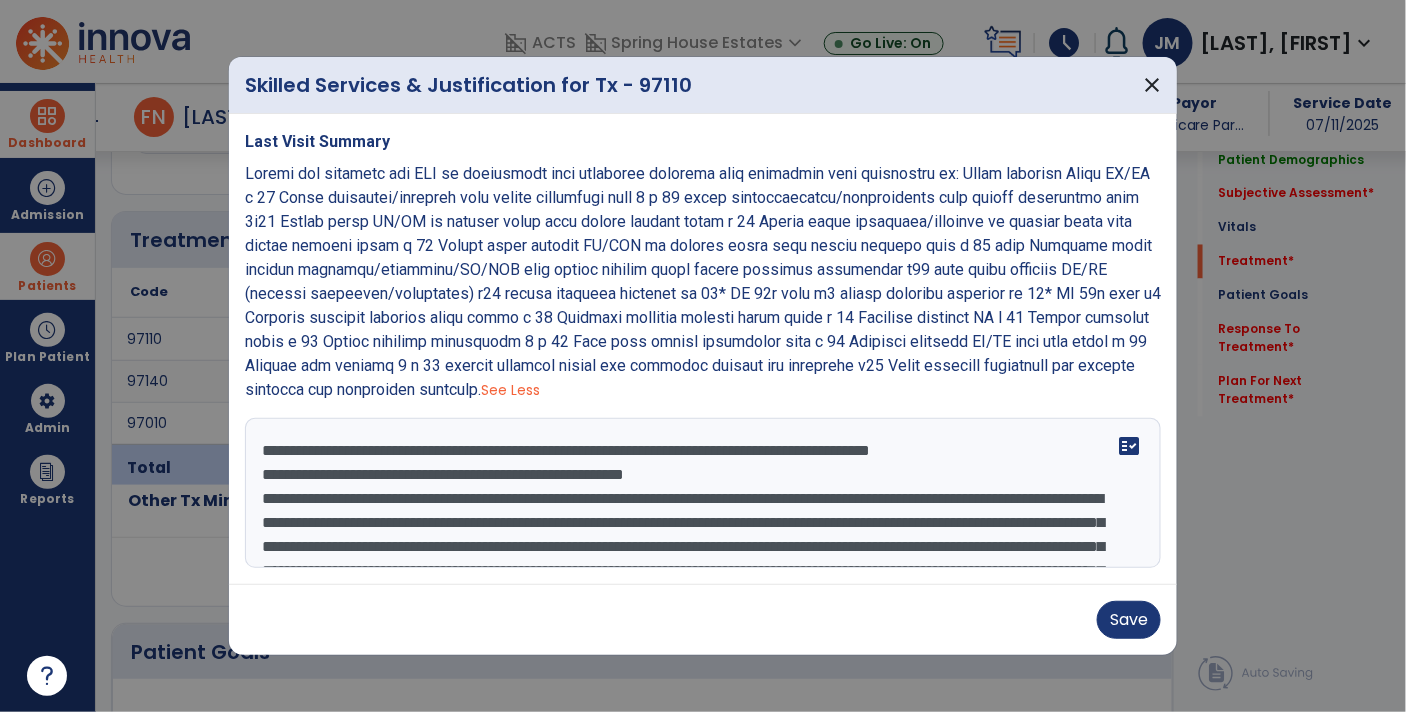 click at bounding box center (703, 493) 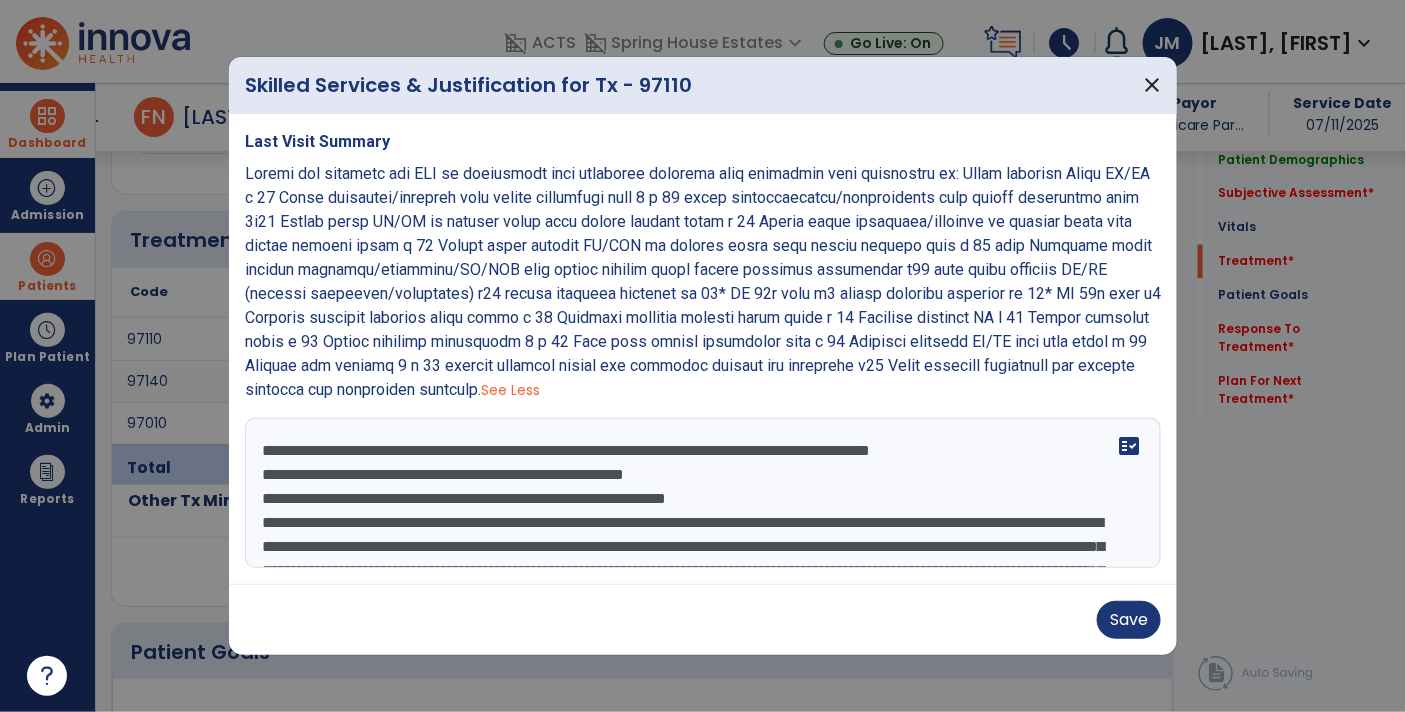 click at bounding box center (703, 493) 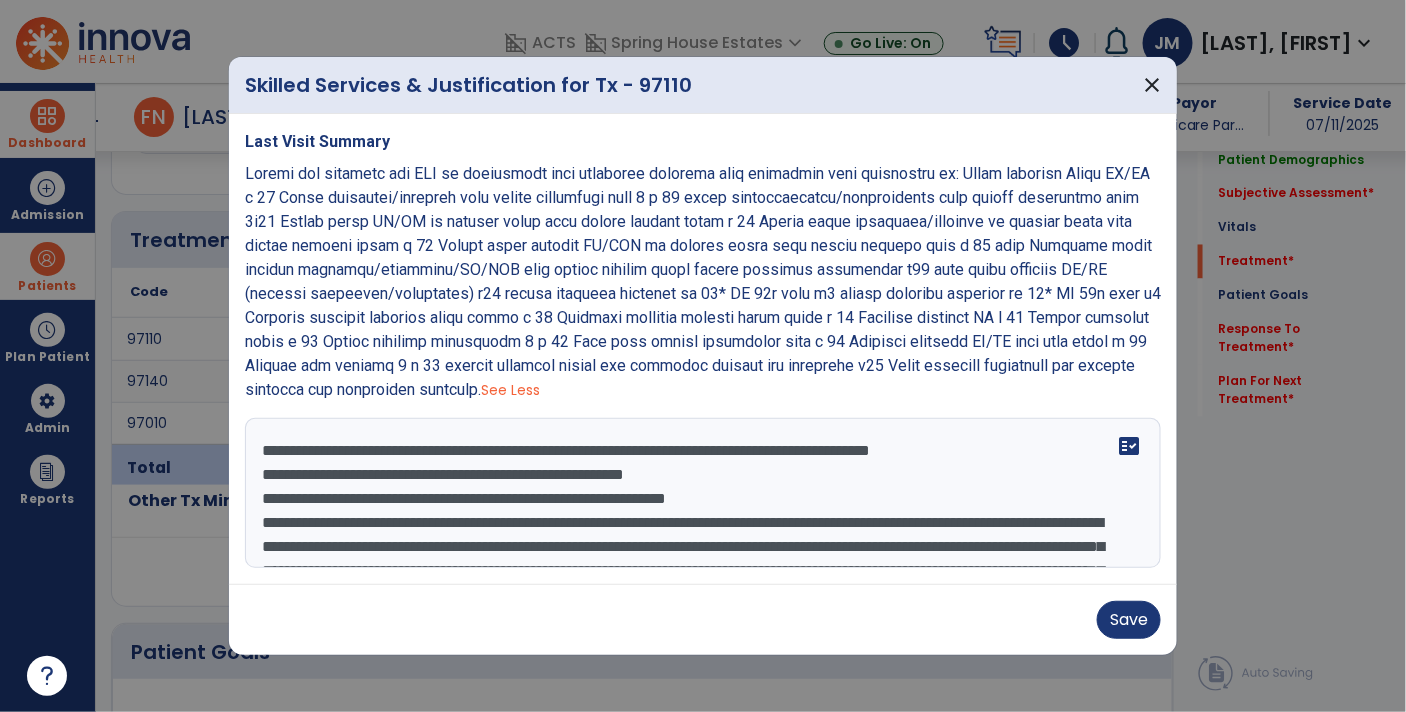 scroll, scrollTop: 15, scrollLeft: 0, axis: vertical 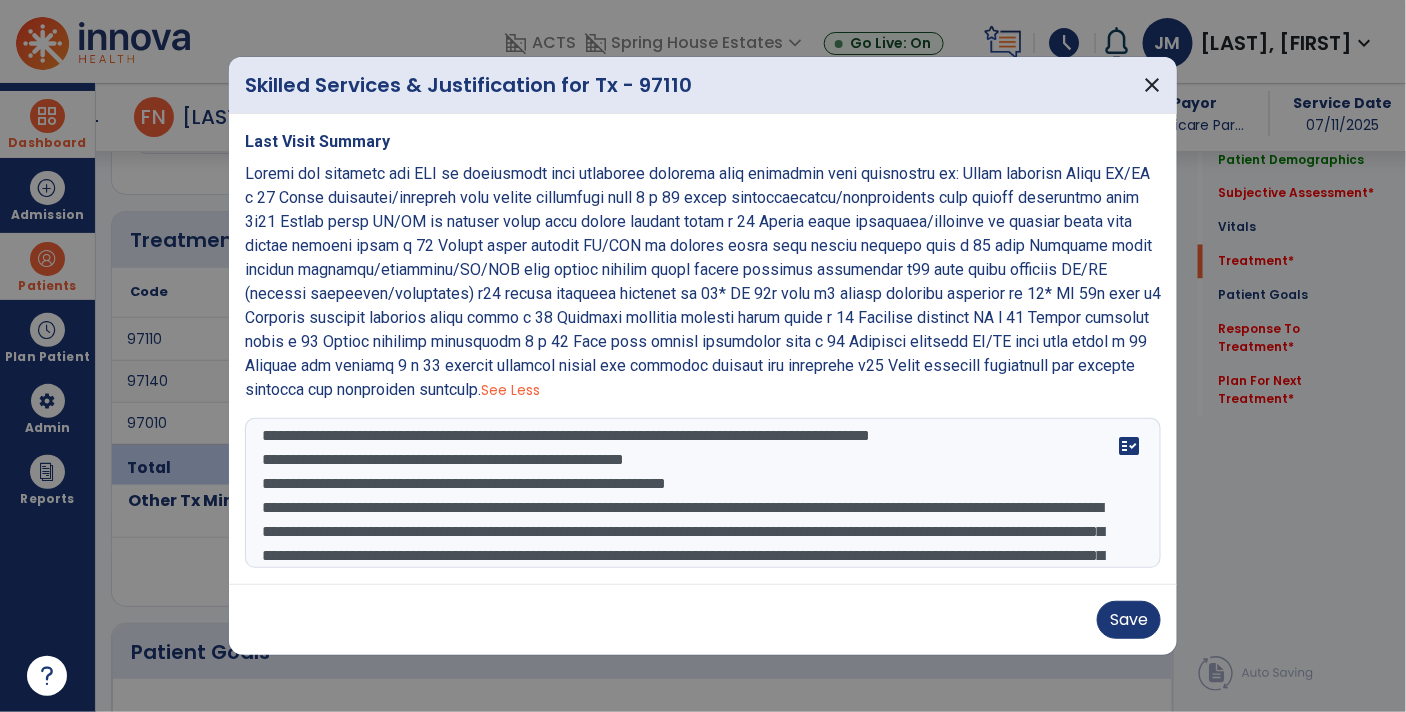 click on "**********" at bounding box center [703, 493] 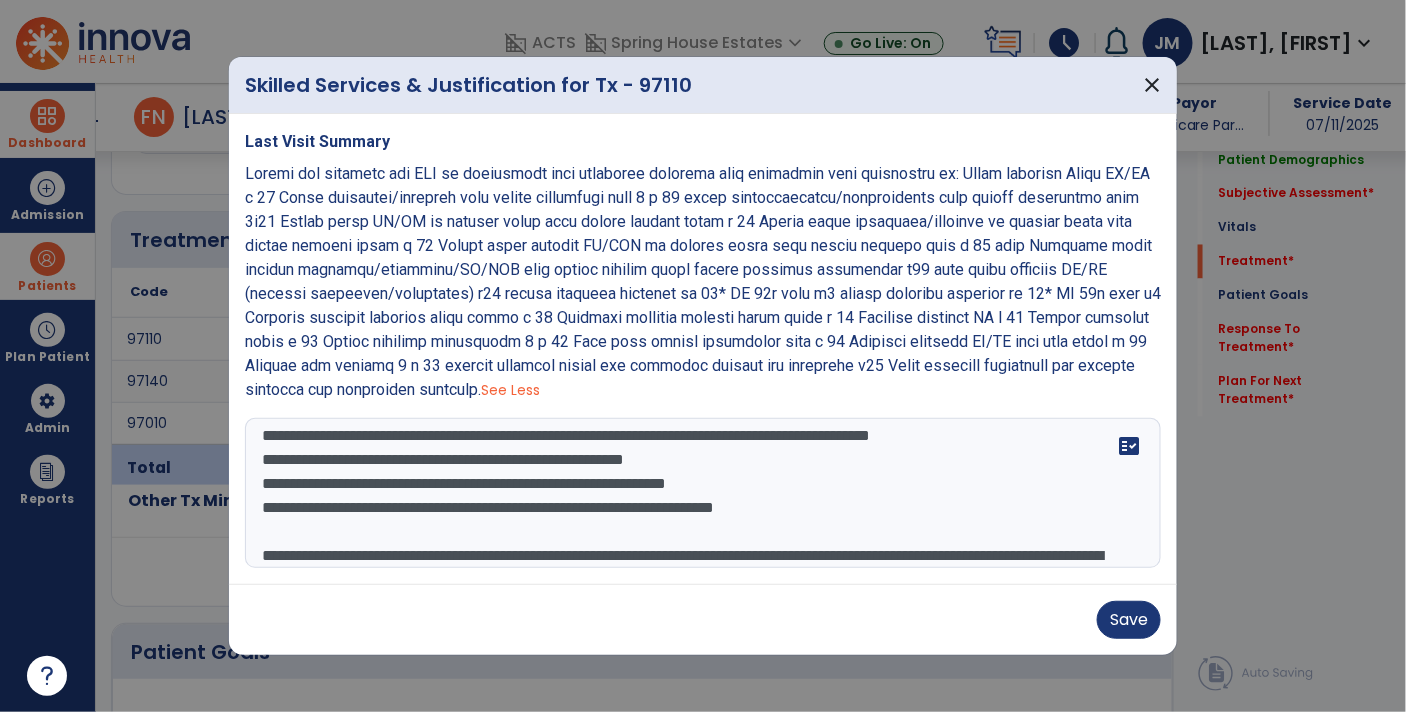 type on "**********" 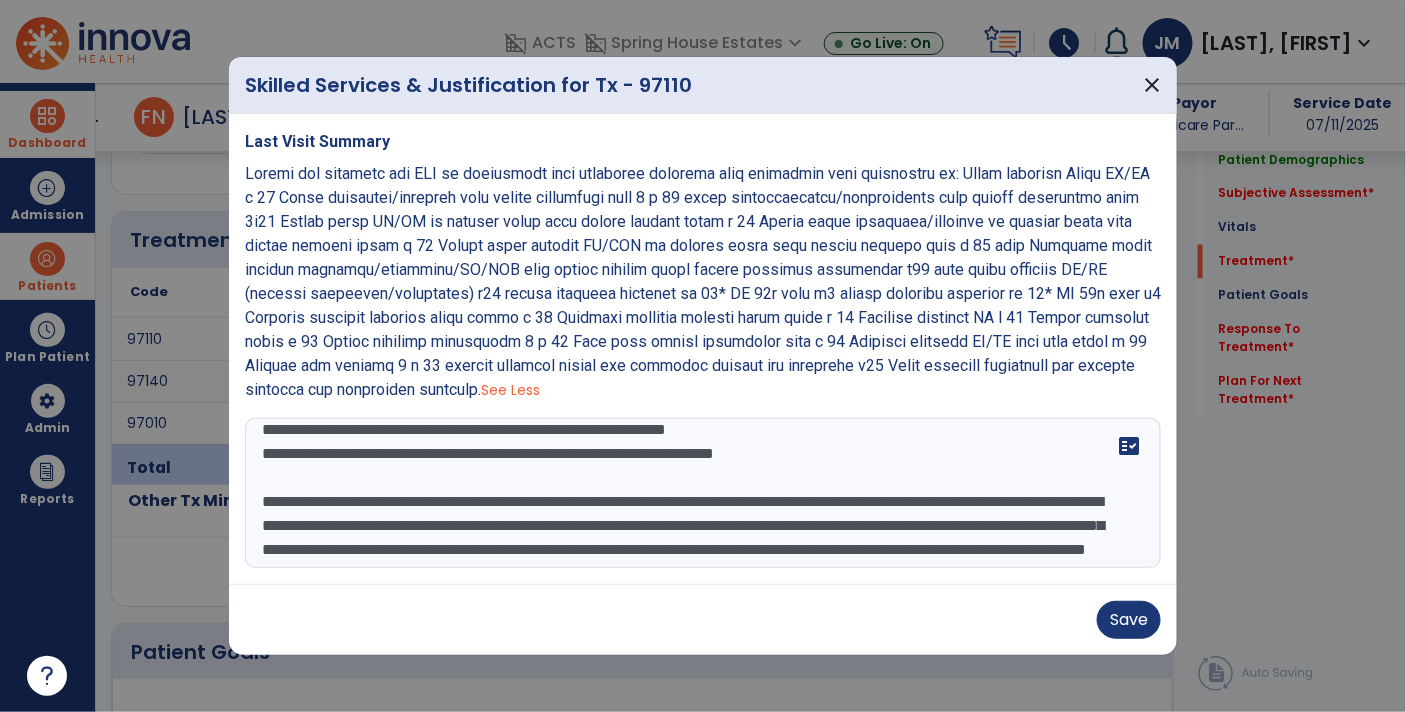 scroll, scrollTop: 96, scrollLeft: 0, axis: vertical 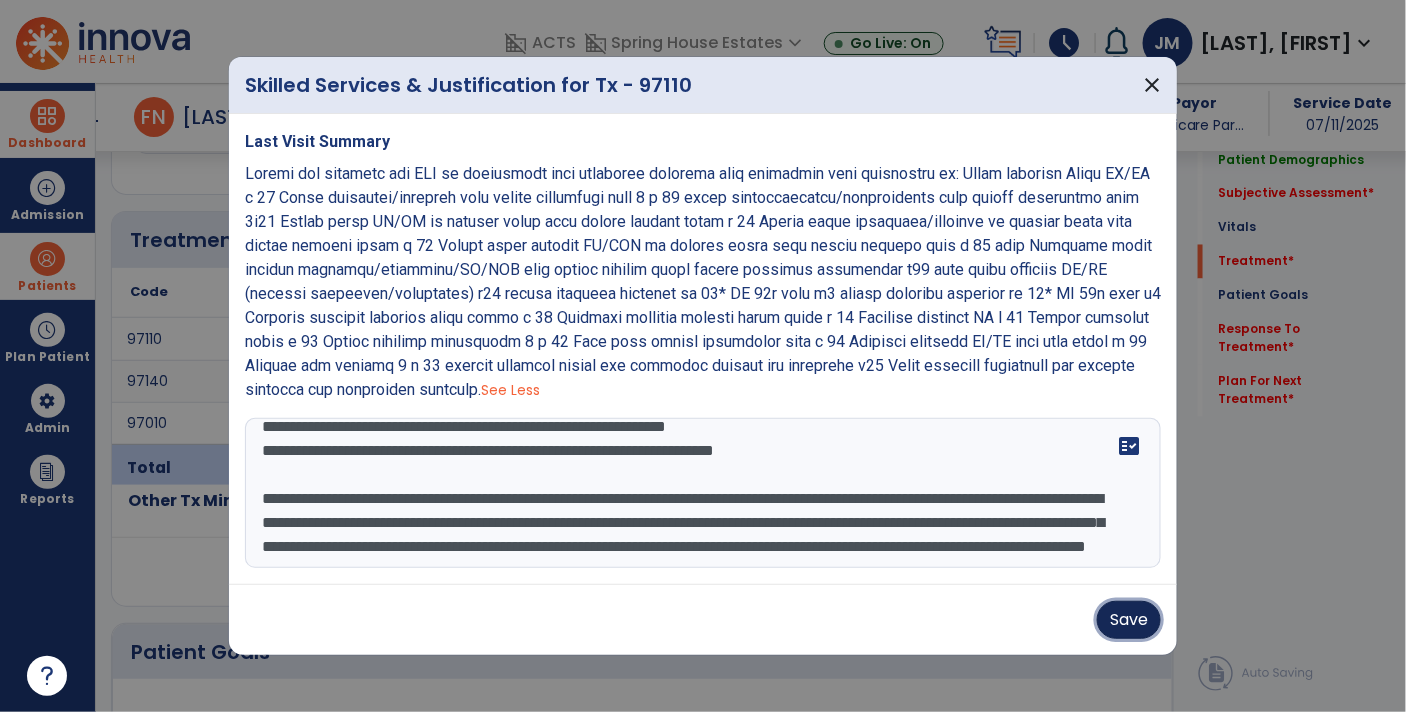 click on "Save" at bounding box center [1129, 620] 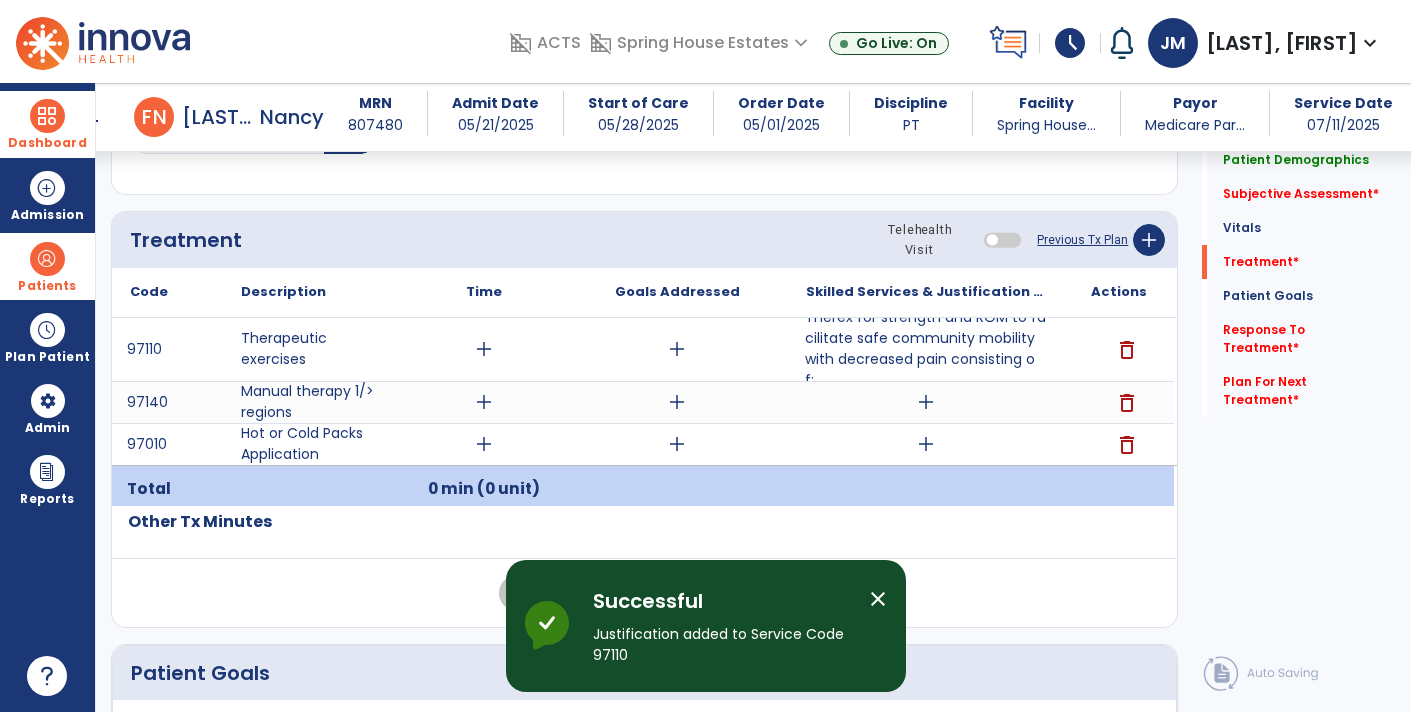 click on "Dashboard" at bounding box center [47, 124] 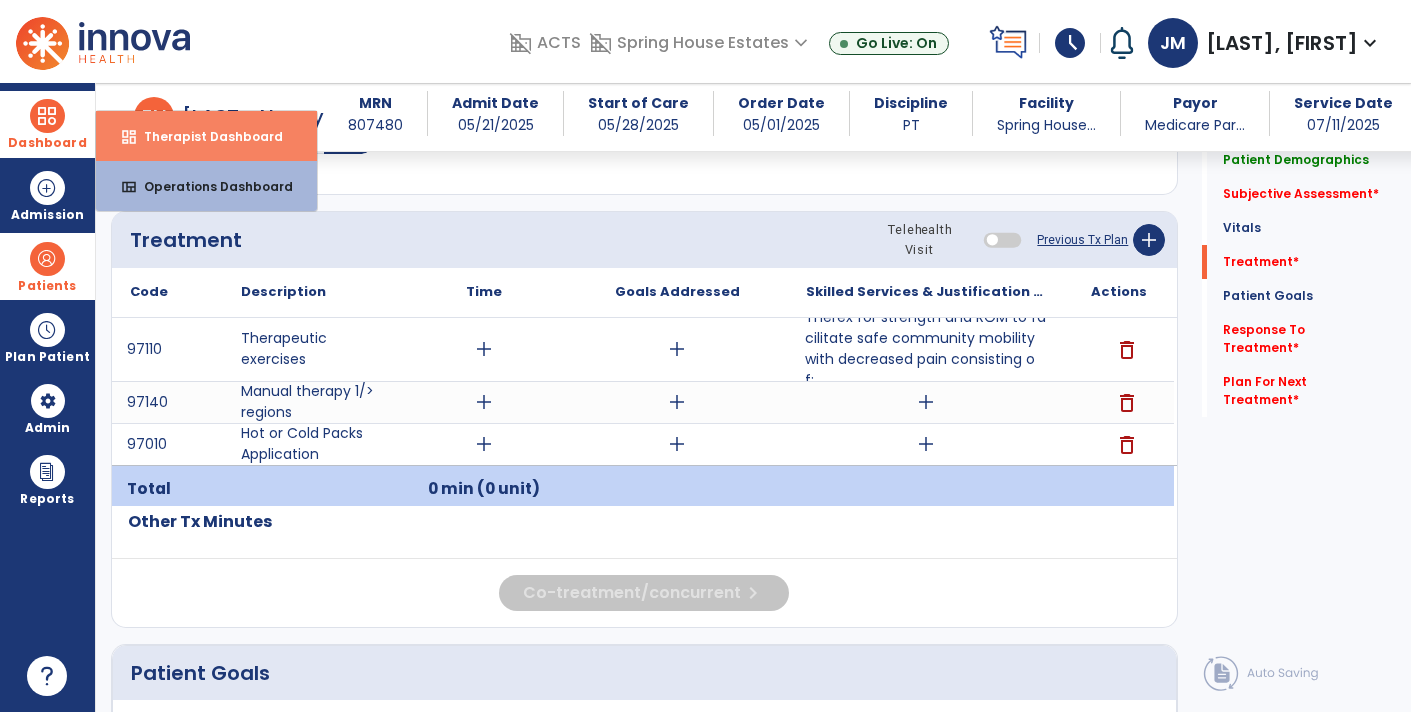 click on "dashboard  Therapist Dashboard" at bounding box center [206, 136] 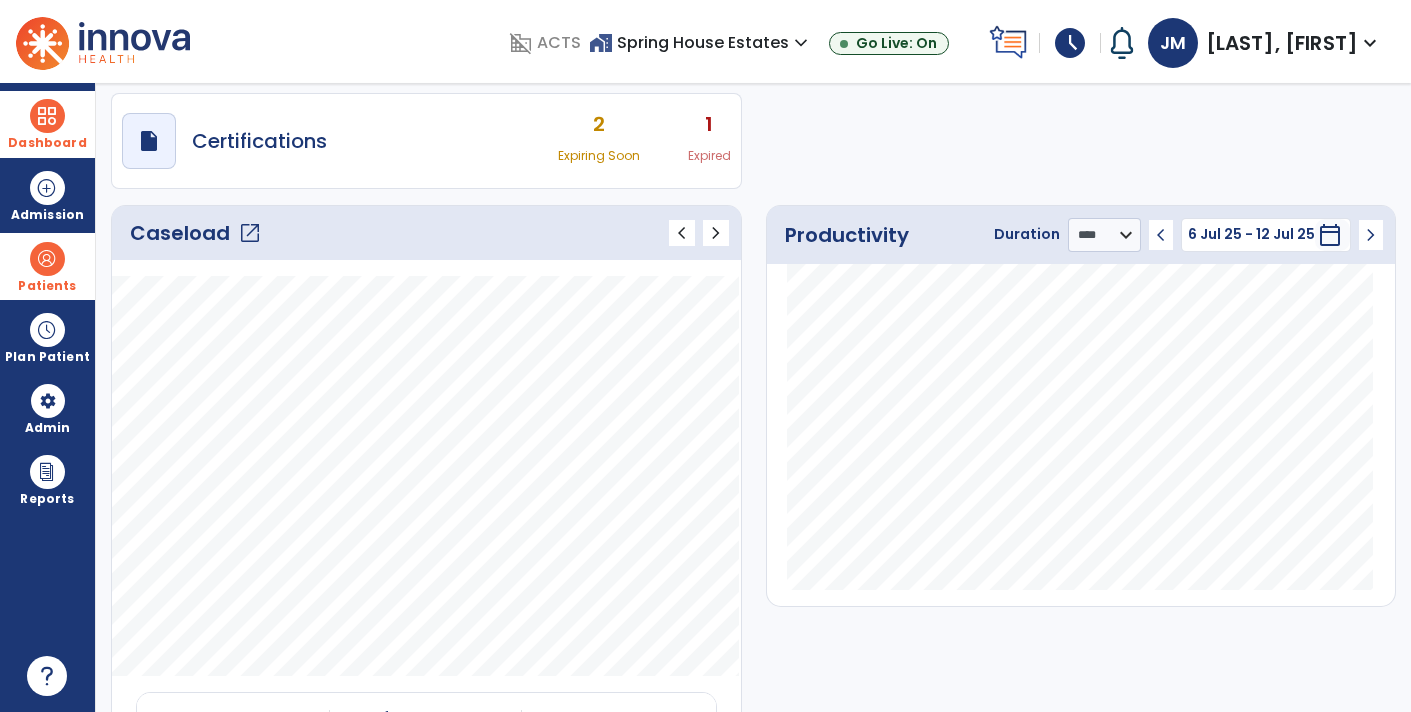 scroll, scrollTop: 0, scrollLeft: 0, axis: both 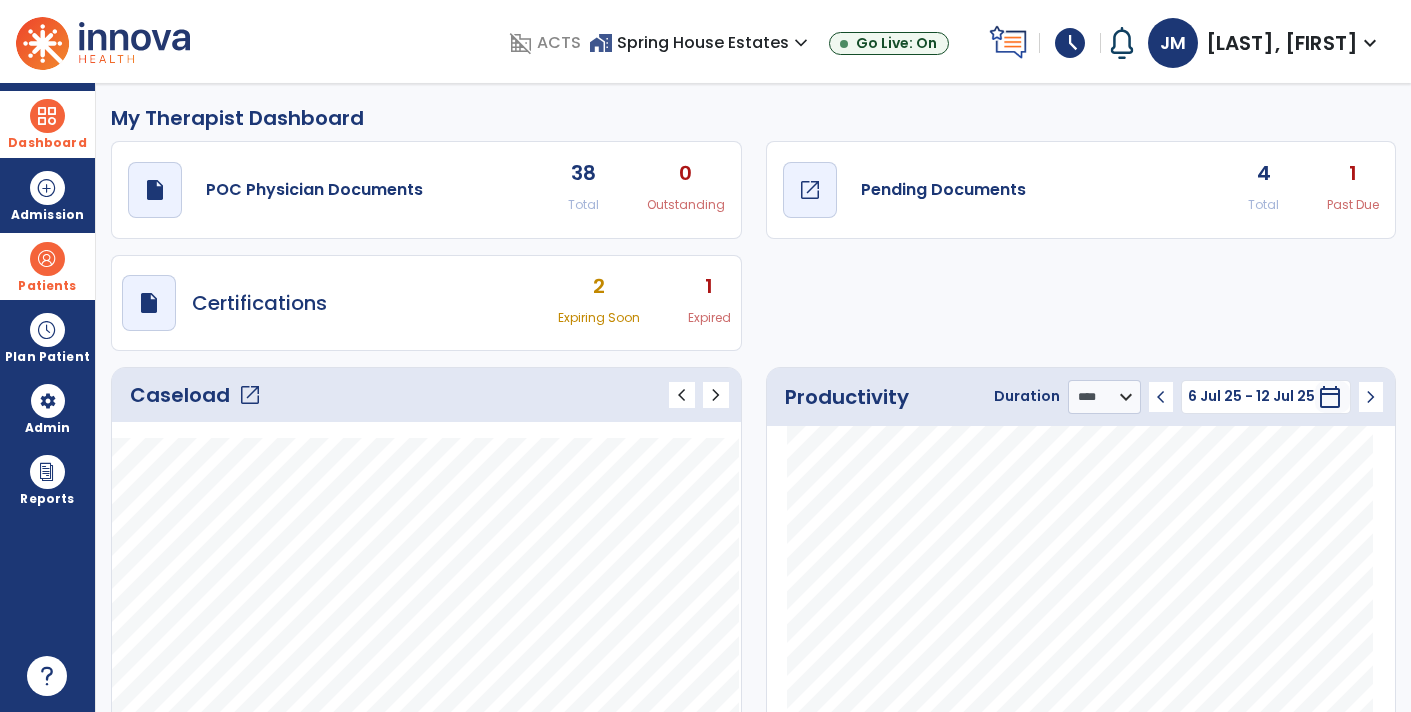 click on "Pending Documents" 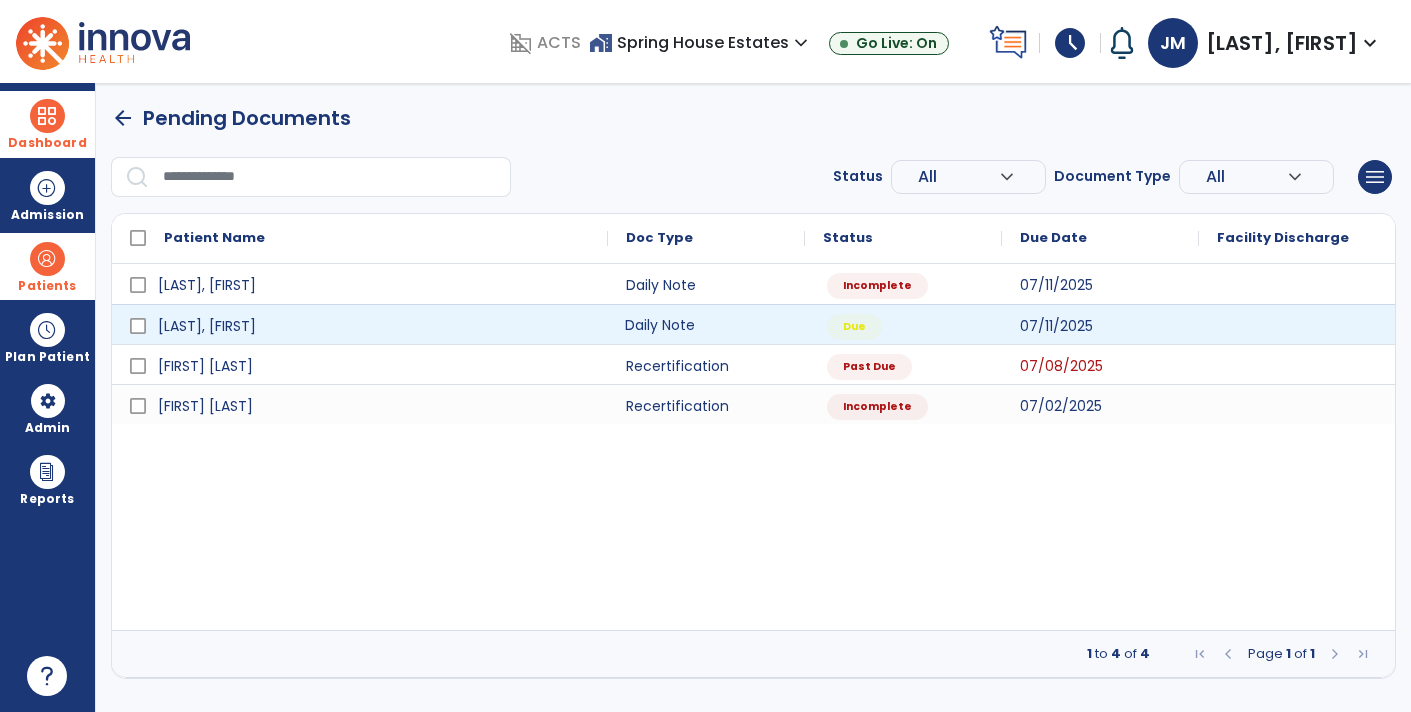 click on "Daily Note" at bounding box center [706, 324] 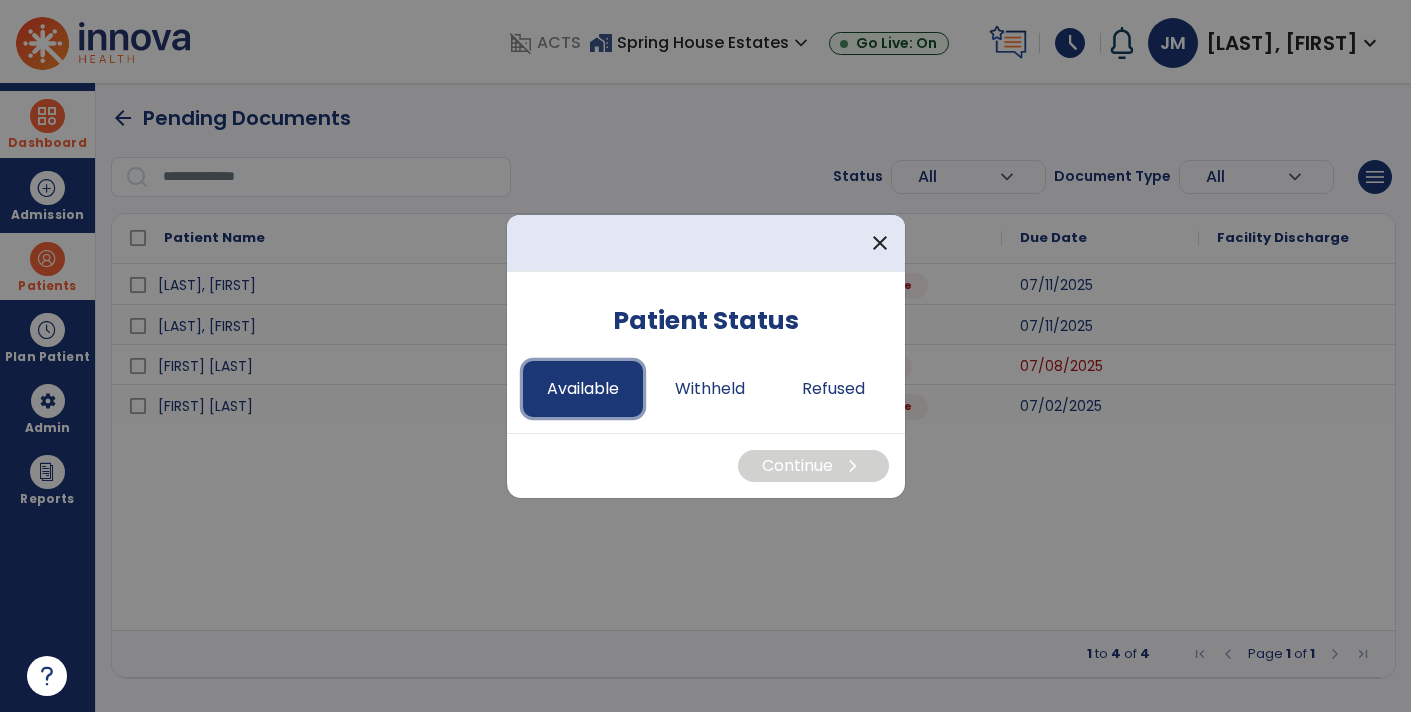 click on "Available" at bounding box center [583, 389] 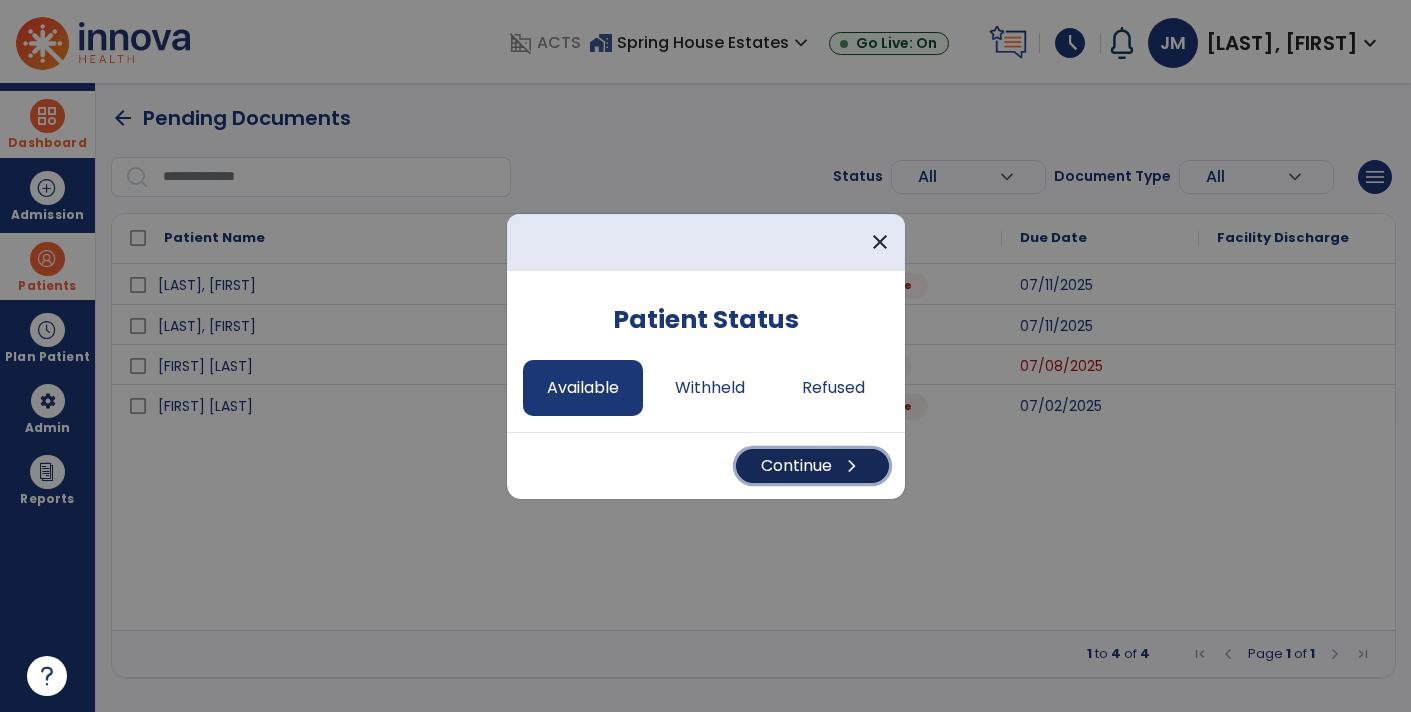 click on "chevron_right" at bounding box center [852, 466] 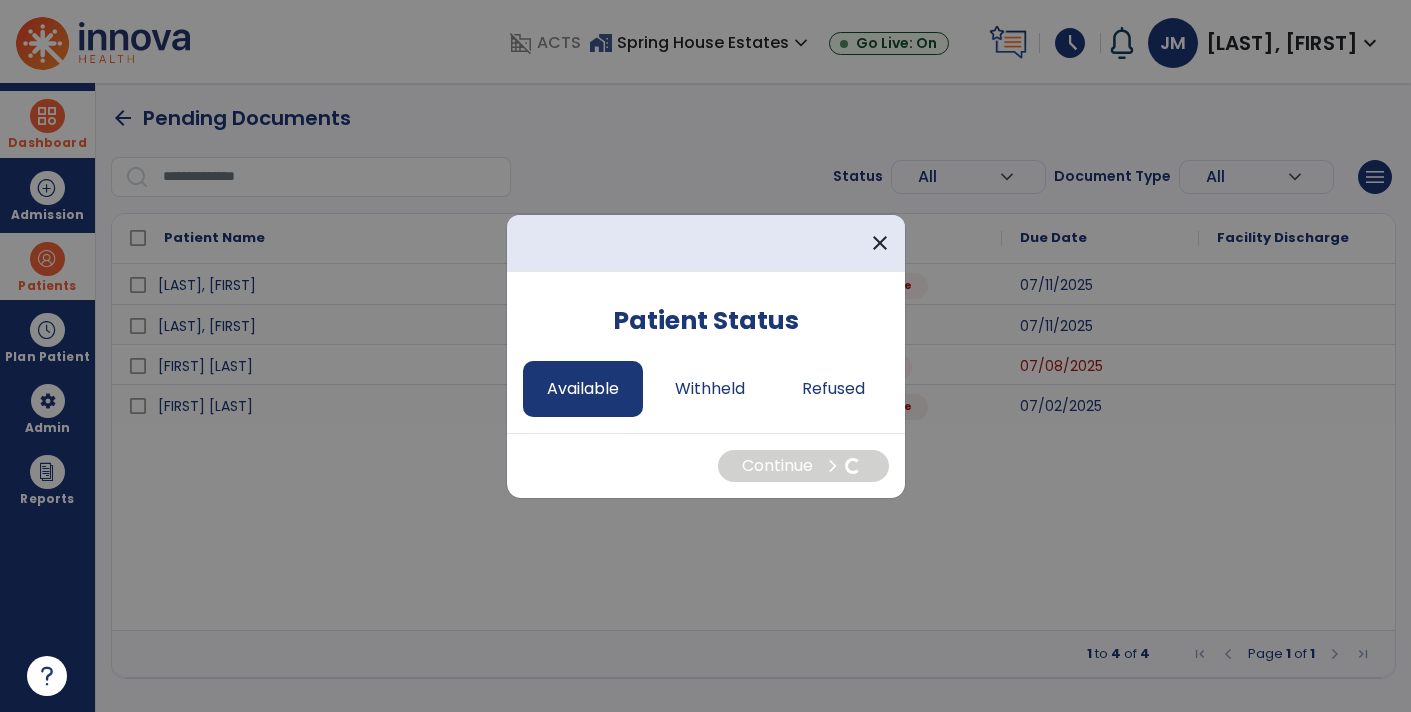 select on "*" 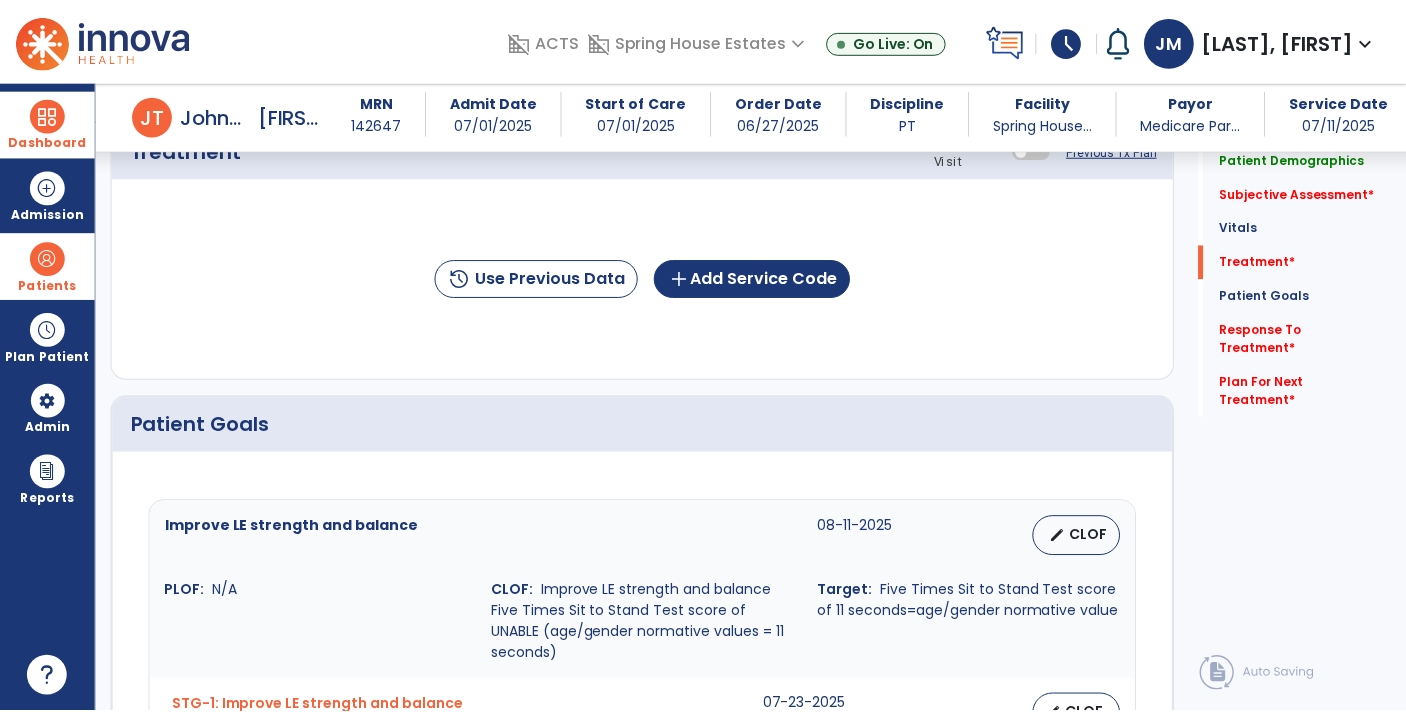 scroll, scrollTop: 1131, scrollLeft: 0, axis: vertical 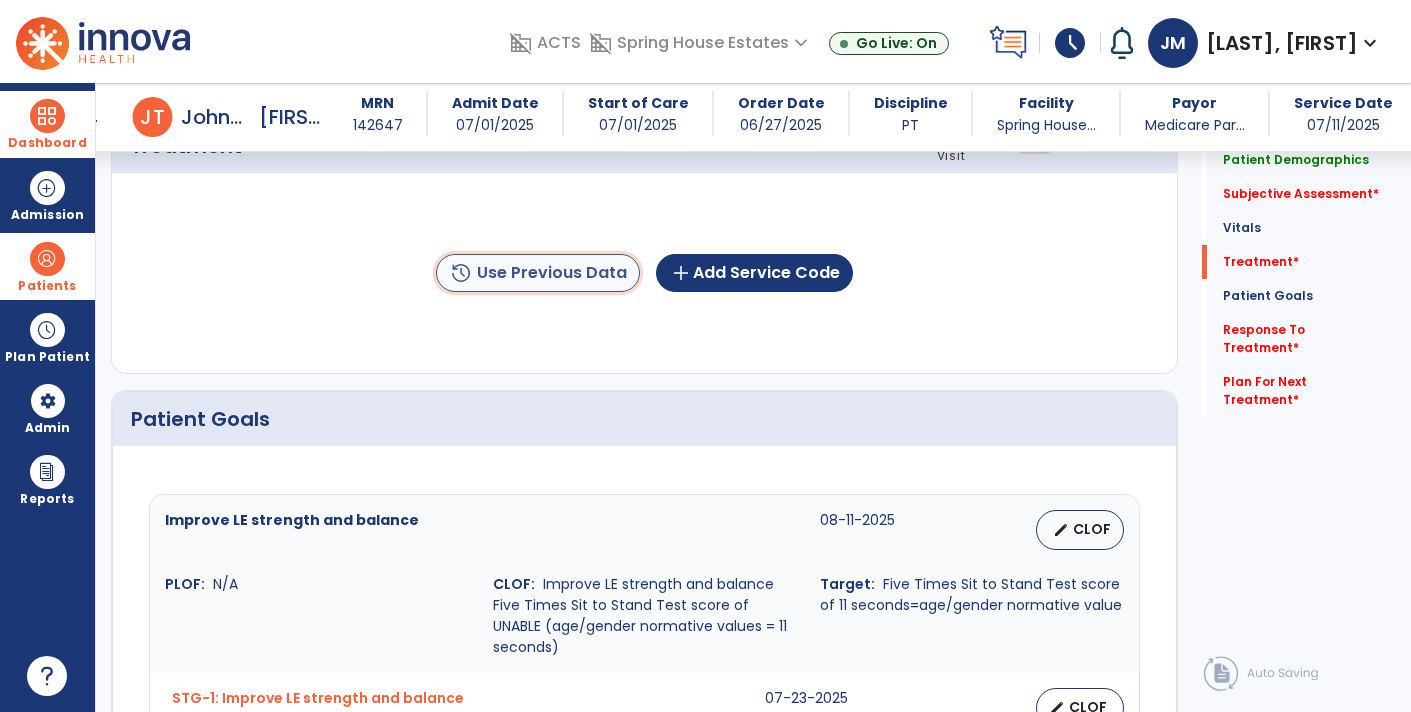 click on "history  Use Previous Data" 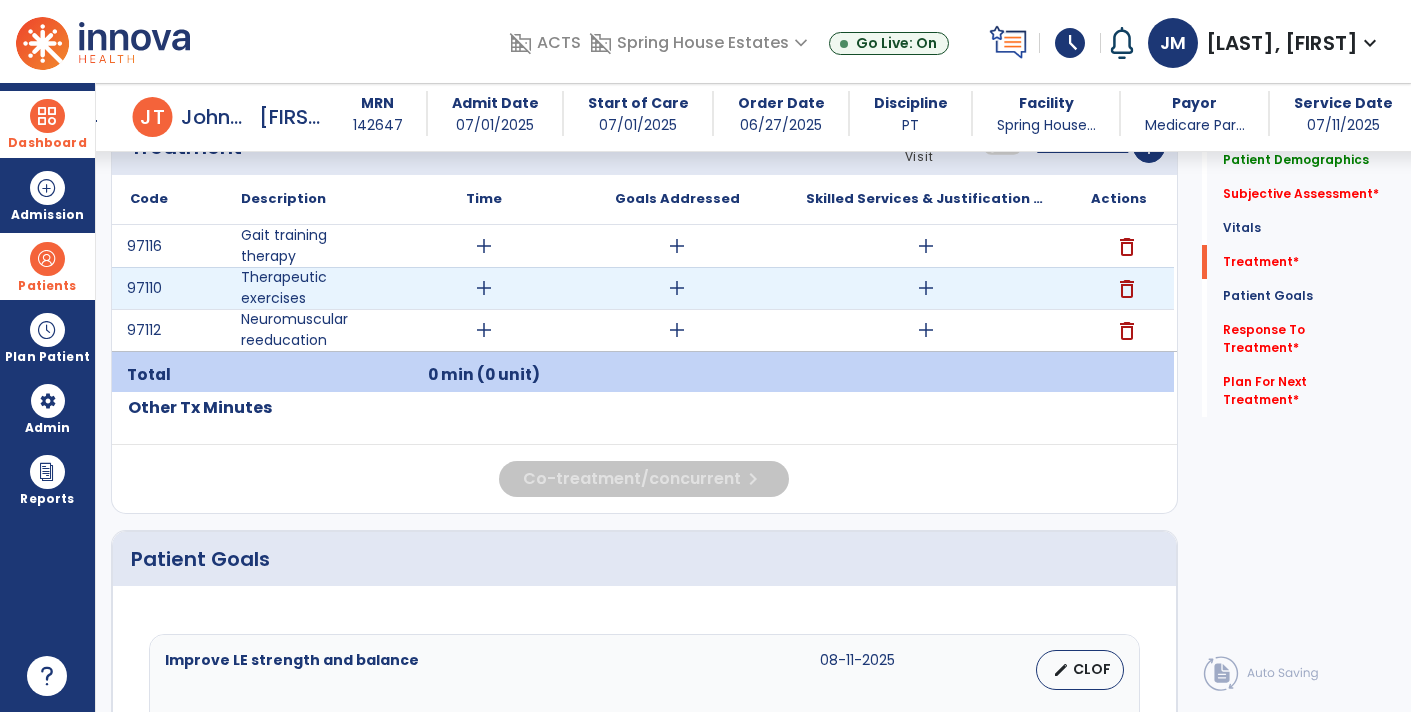 click on "add" at bounding box center (926, 288) 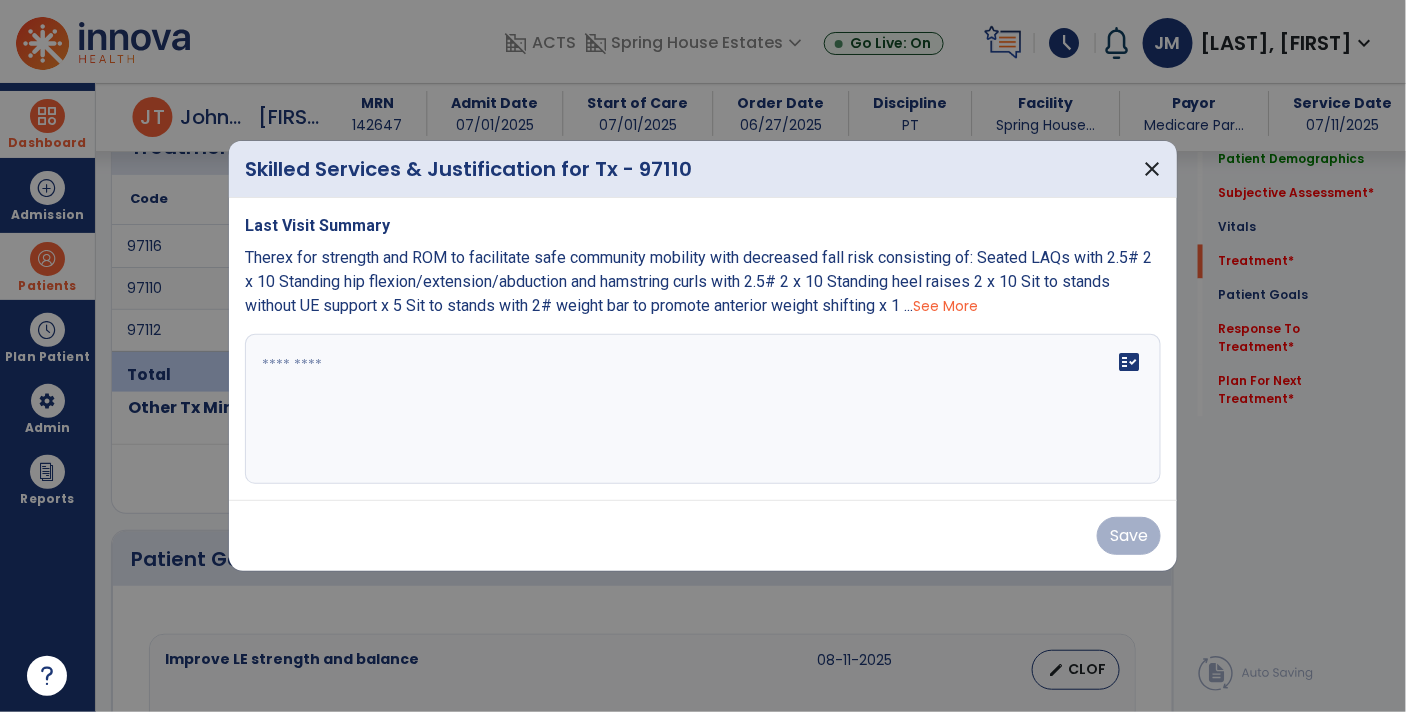 scroll, scrollTop: 1131, scrollLeft: 0, axis: vertical 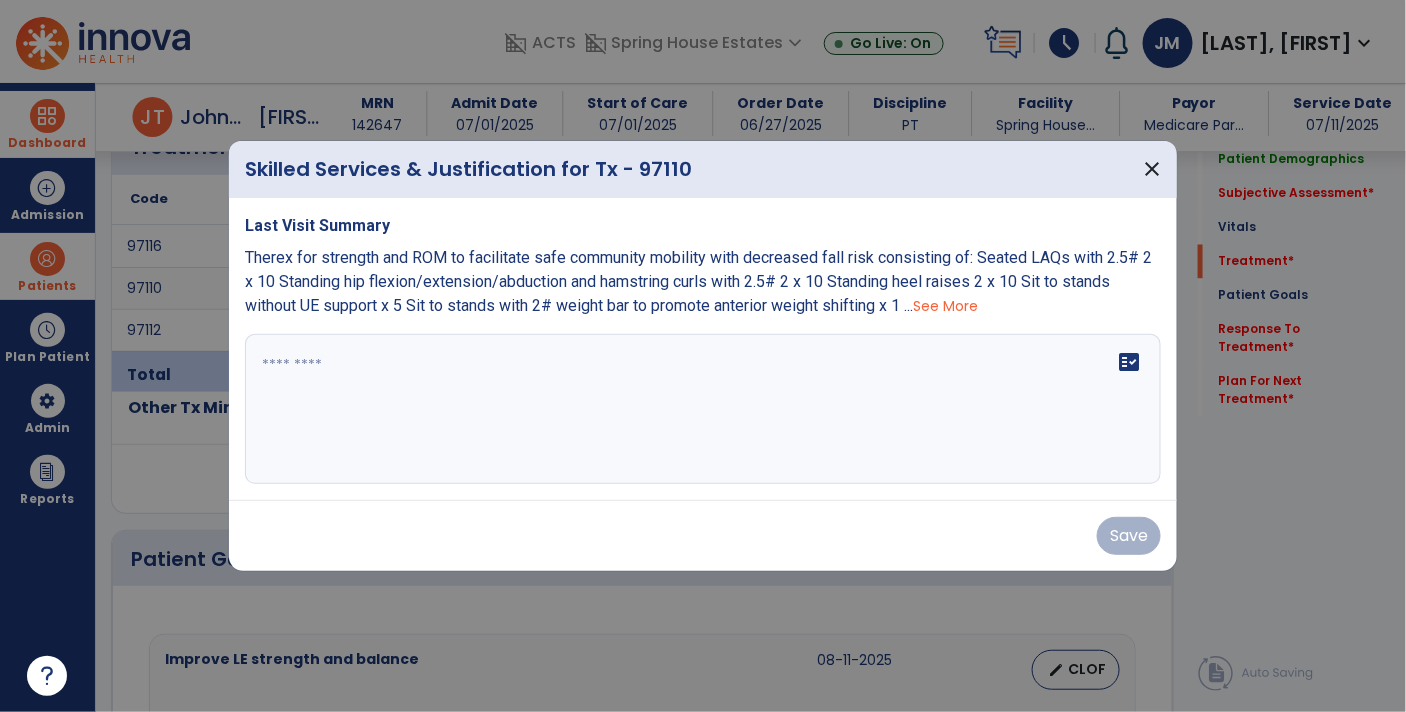click on "See More" at bounding box center [945, 306] 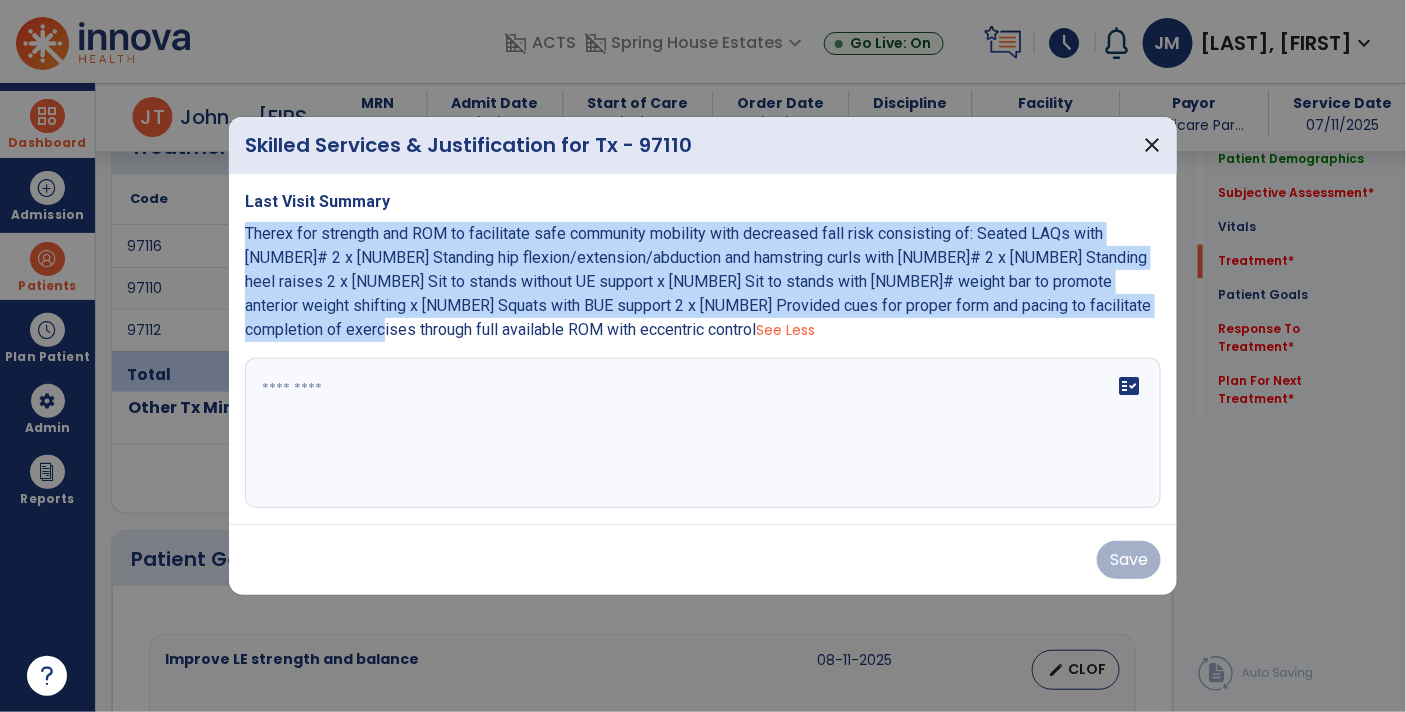 drag, startPoint x: 242, startPoint y: 236, endPoint x: 1151, endPoint y: 311, distance: 912.0888 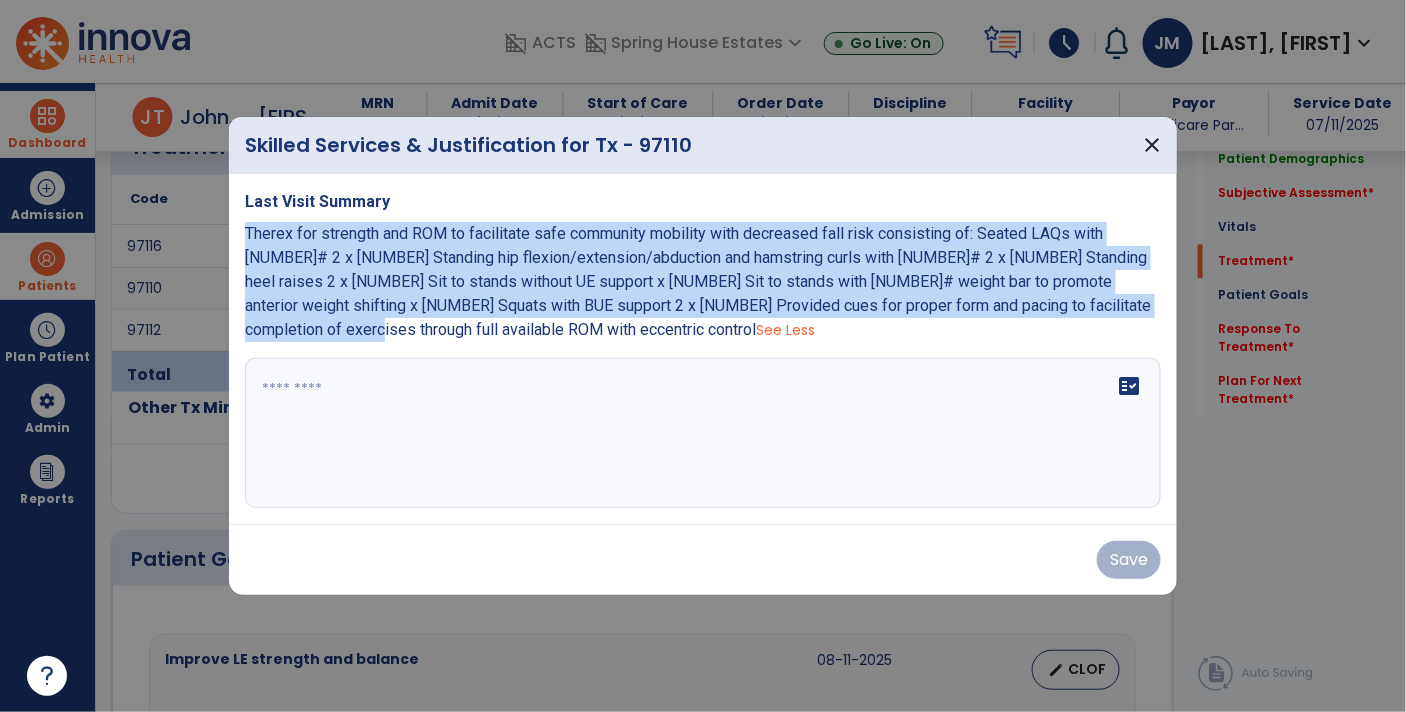 click on "Last Visit Summary Therex for strength and ROM to facilitate safe community mobility with decreased fall risk consisting of:
Seated LAQs with [NUMBER]# 2 x [NUMBER]
Standing hip flexion/extension/abduction and hamstring curls with [NUMBER]# 2 x [NUMBER]
Standing heel raises 2 x [NUMBER]
Sit to stands without UE support x [NUMBER]
Sit to stands with [NUMBER]# weight bar to promote anterior weight shifting x [NUMBER]
Squats with BUE support 2 x [NUMBER]
Provided cues for proper form and pacing to facilitate completion of exercises through full available ROM with eccentric control   See Less   fact_check" at bounding box center (703, 349) 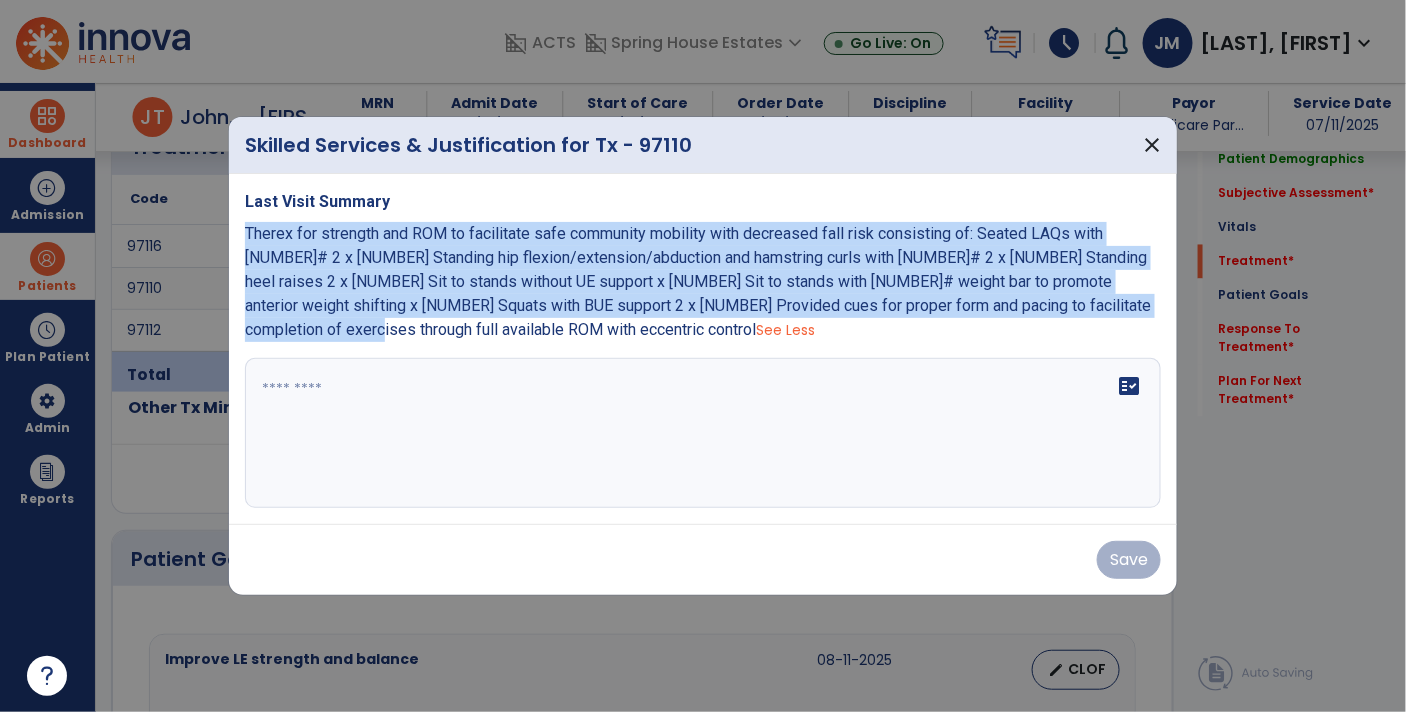 copy on "Therex for strength and ROM to facilitate safe community mobility with decreased fall risk consisting of:
Seated LAQs with 2.5# 2 x 10
Standing hip flexion/extension/abduction and hamstring curls with 2.5# 2 x 10
Standing heel raises 2 x 10
Sit to stands without UE support x 5
Sit to stands with 2# weight bar to promote anterior weight shifting x 10
Squats with BUE support 2 x 10
Provided cues for proper form and pacing to facilitate completion of exercises through full available ROM with eccentric control" 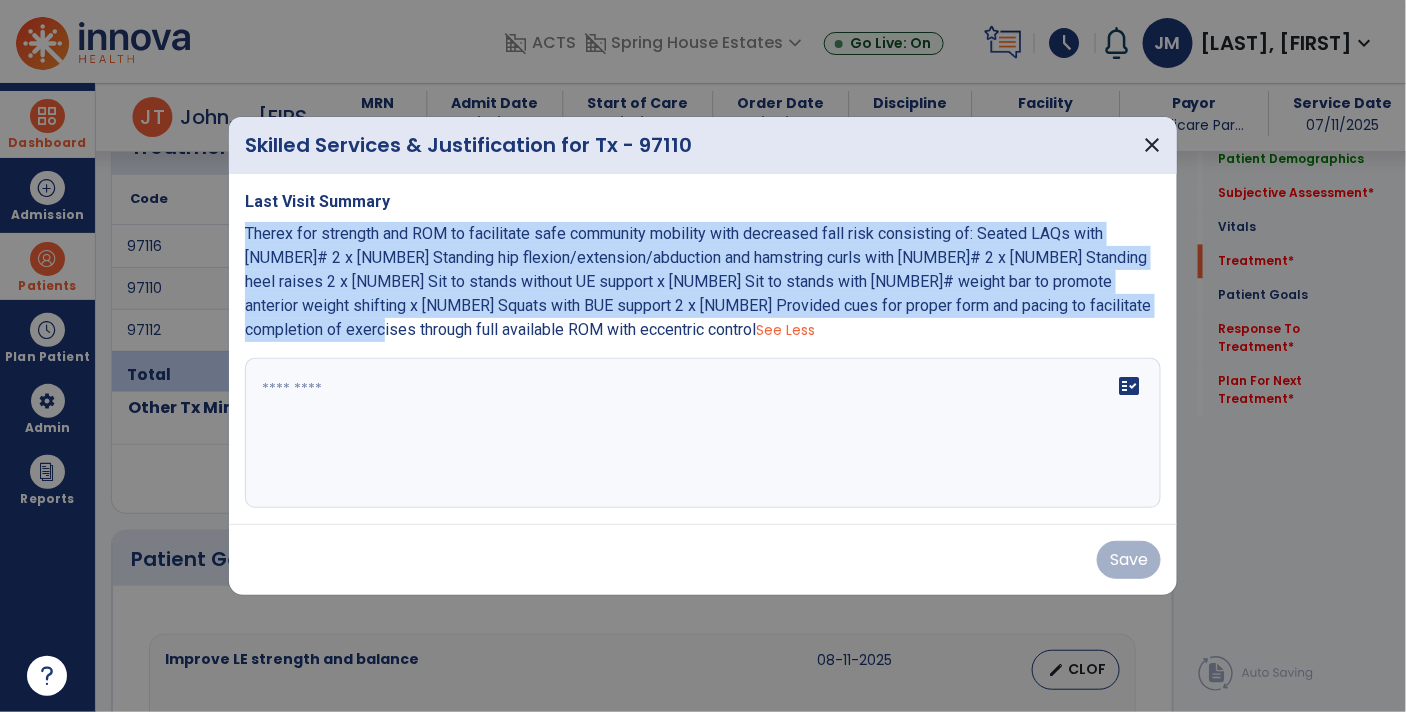 click on "fact_check" at bounding box center (703, 433) 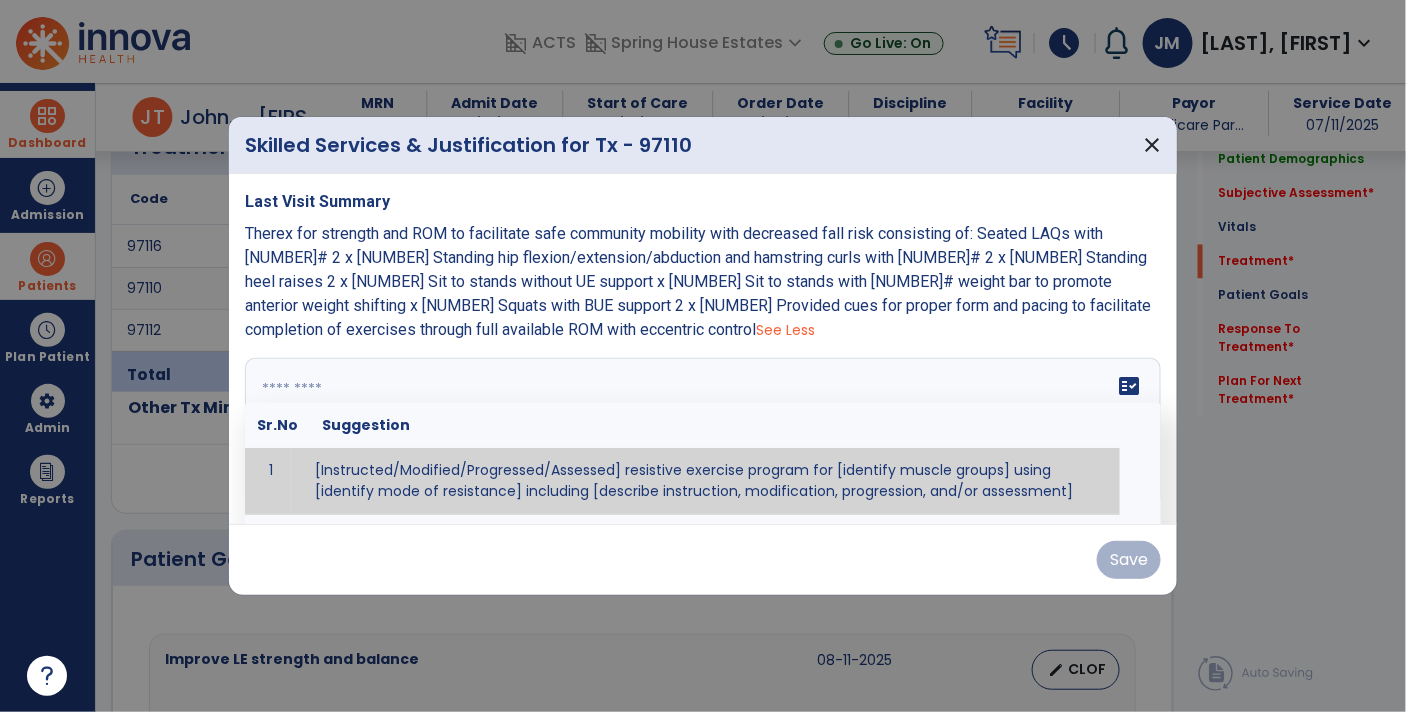 paste on "**********" 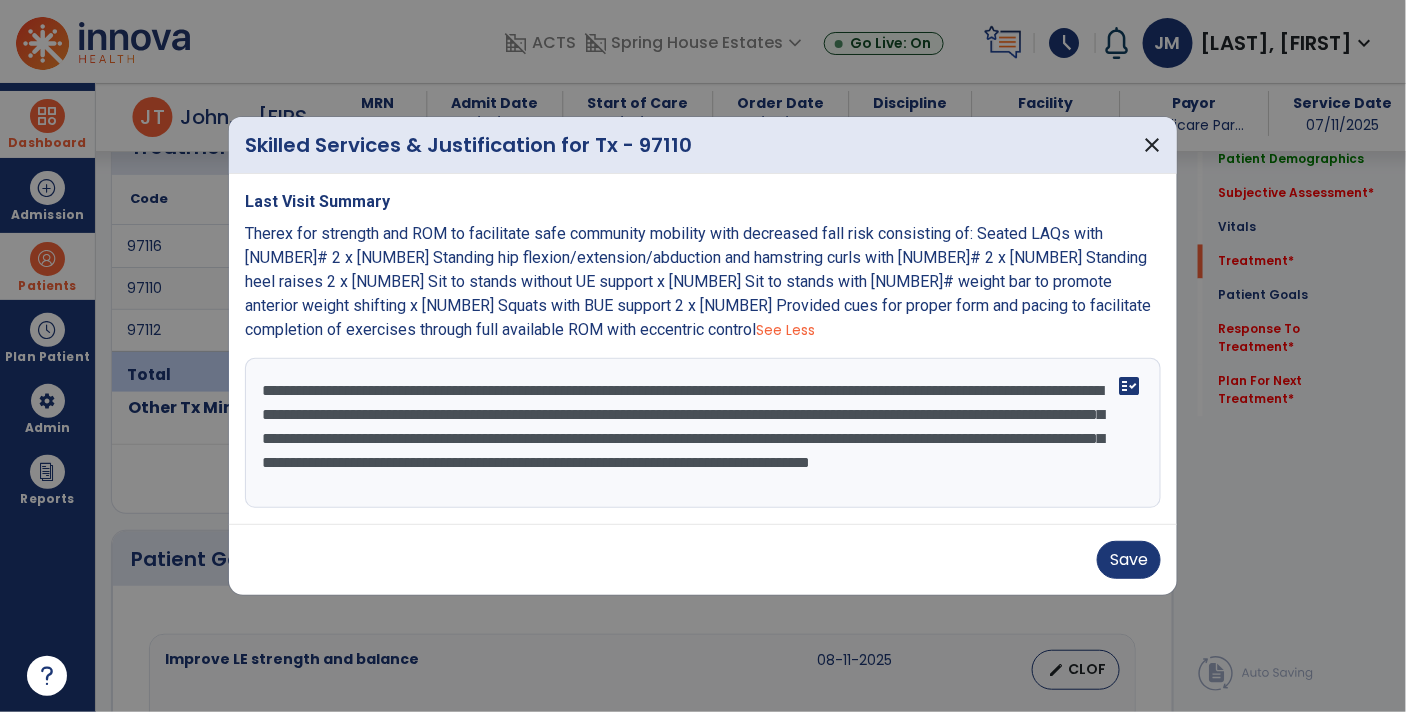 click on "**********" at bounding box center (703, 433) 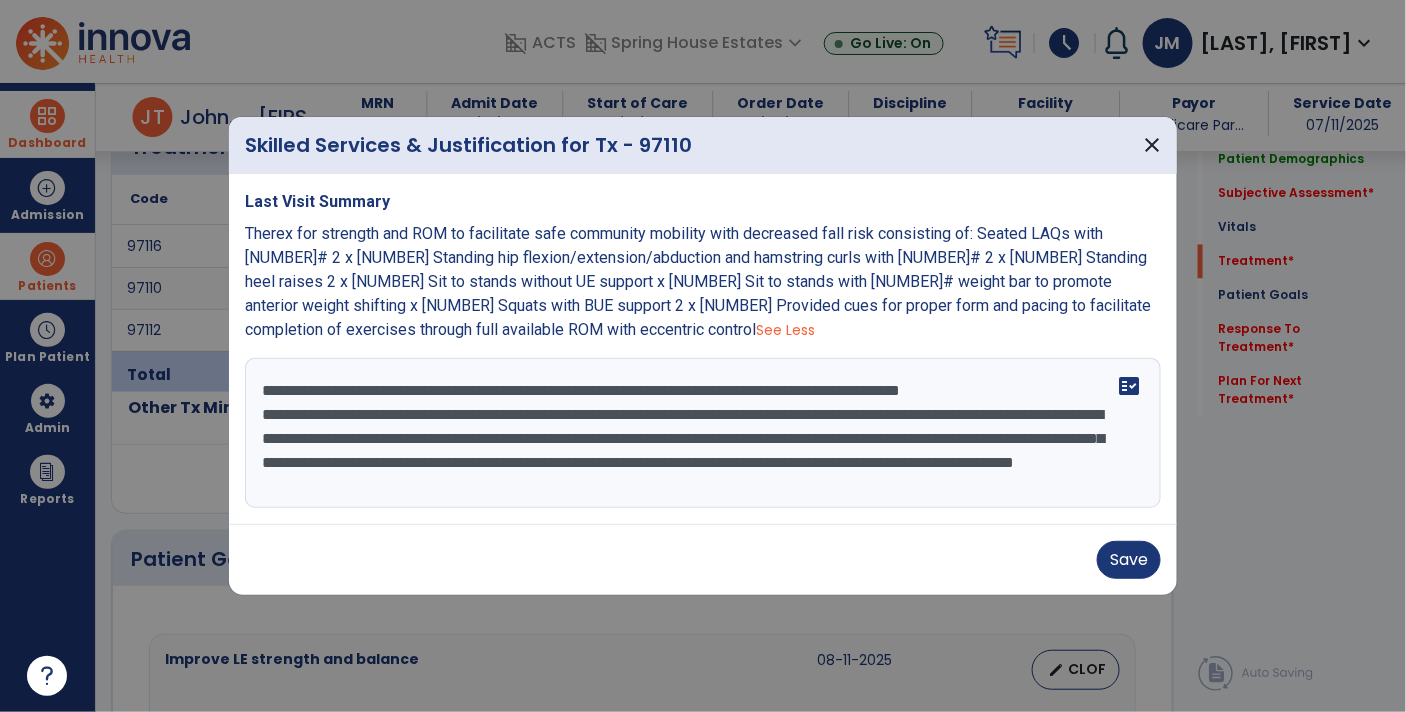click on "**********" at bounding box center (703, 433) 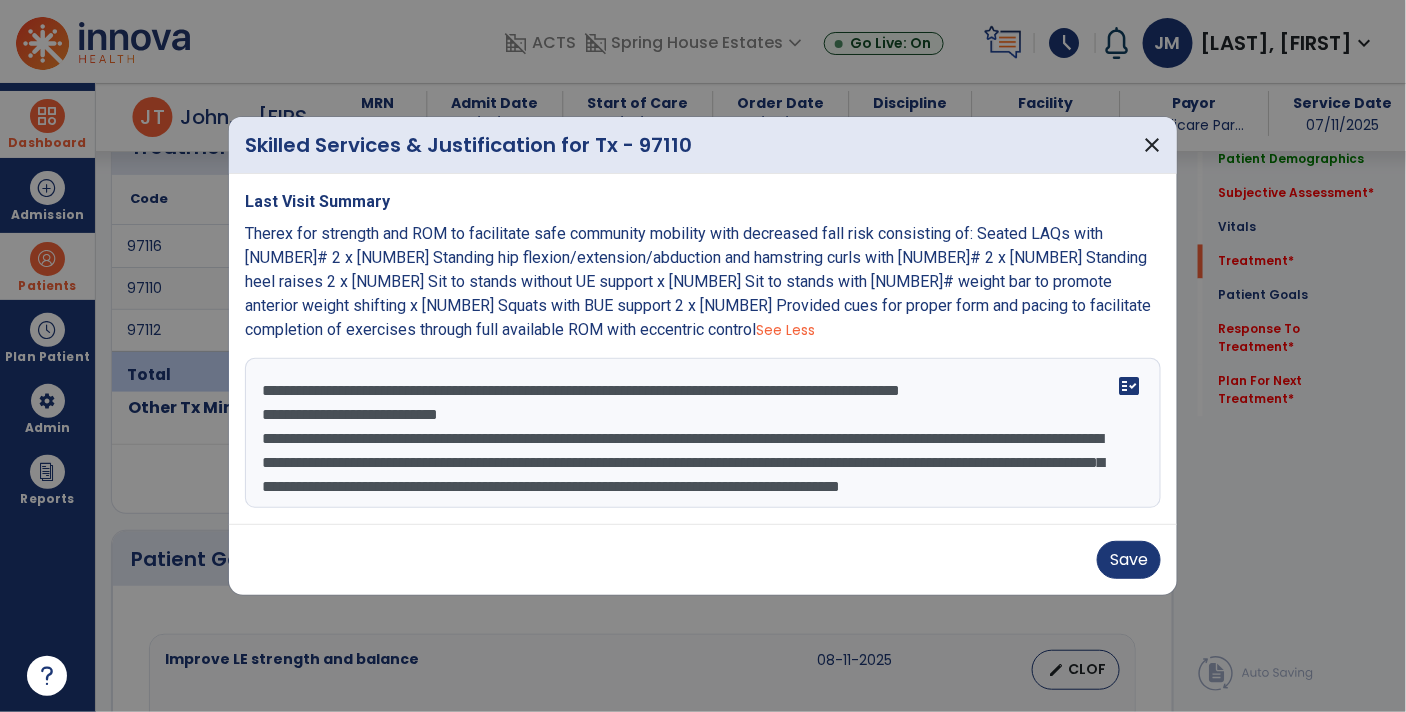 click on "**********" at bounding box center (703, 433) 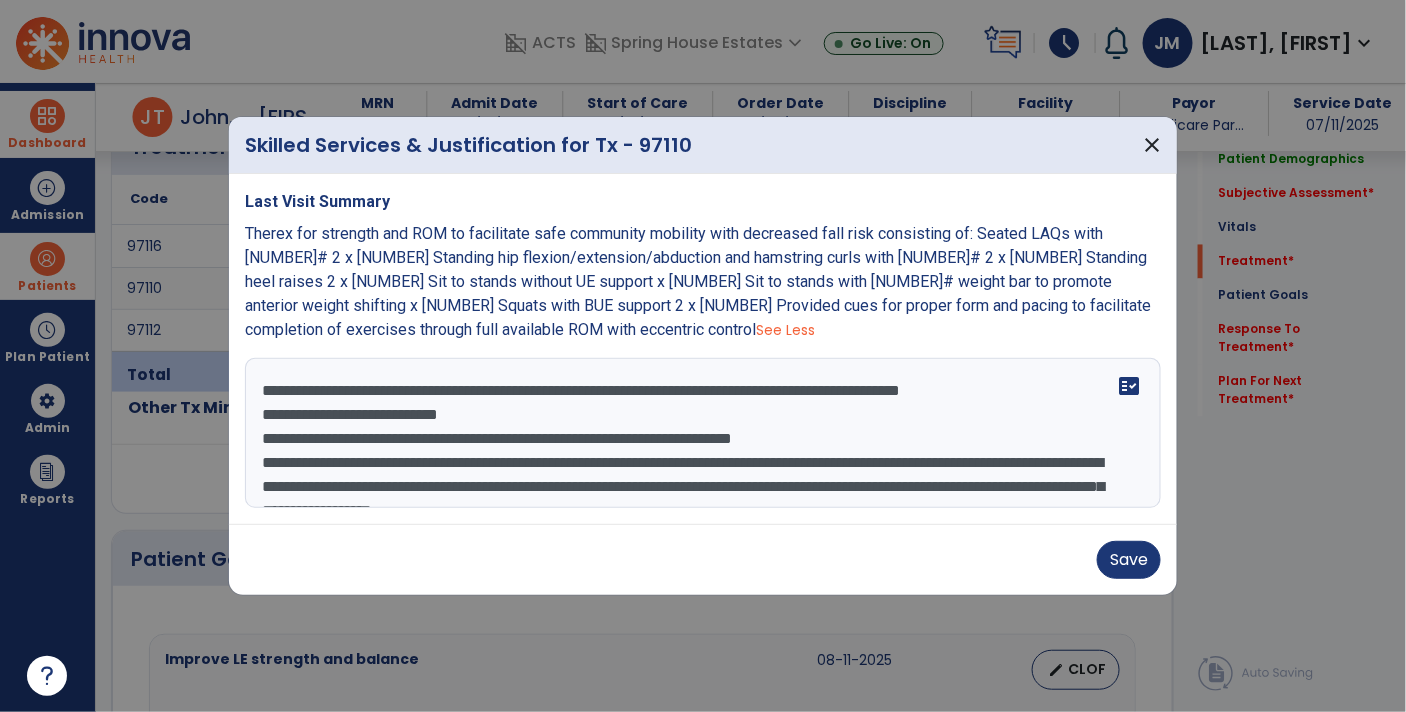 click on "**********" at bounding box center (703, 433) 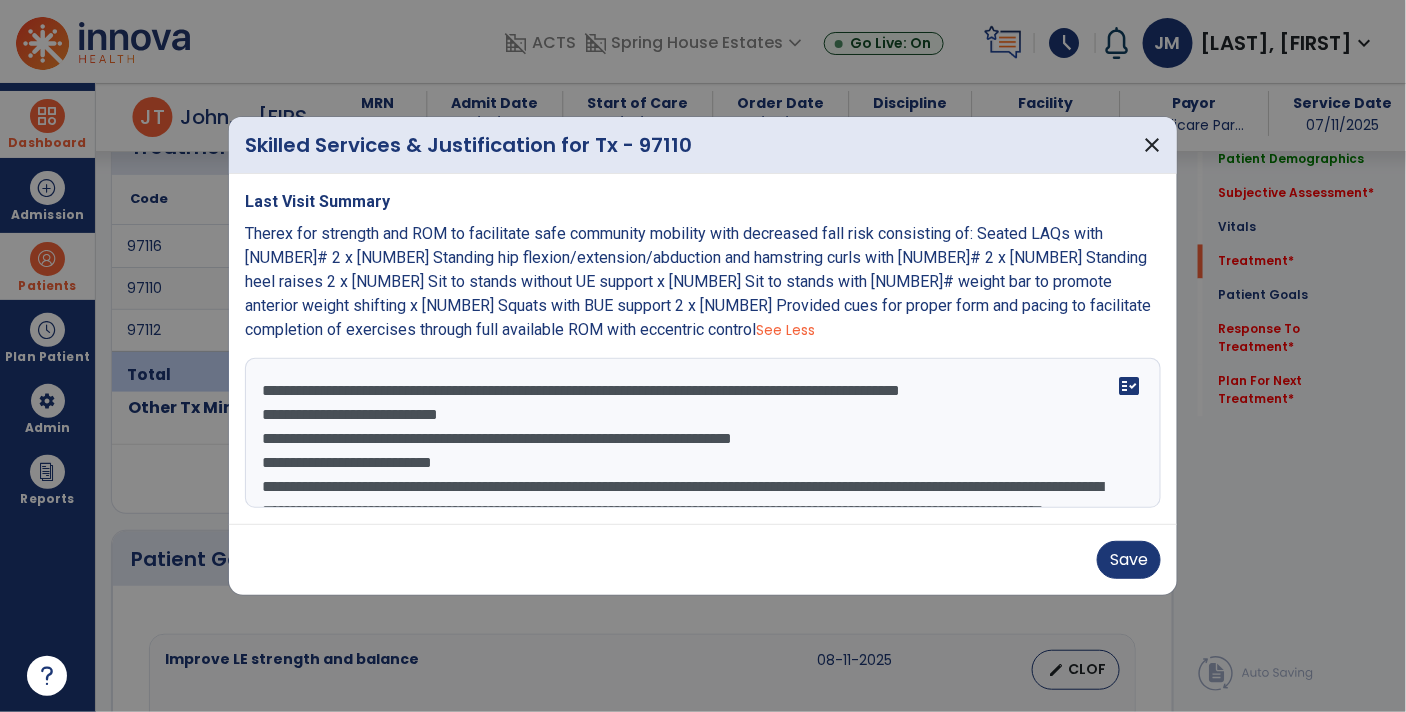 click on "**********" at bounding box center [703, 433] 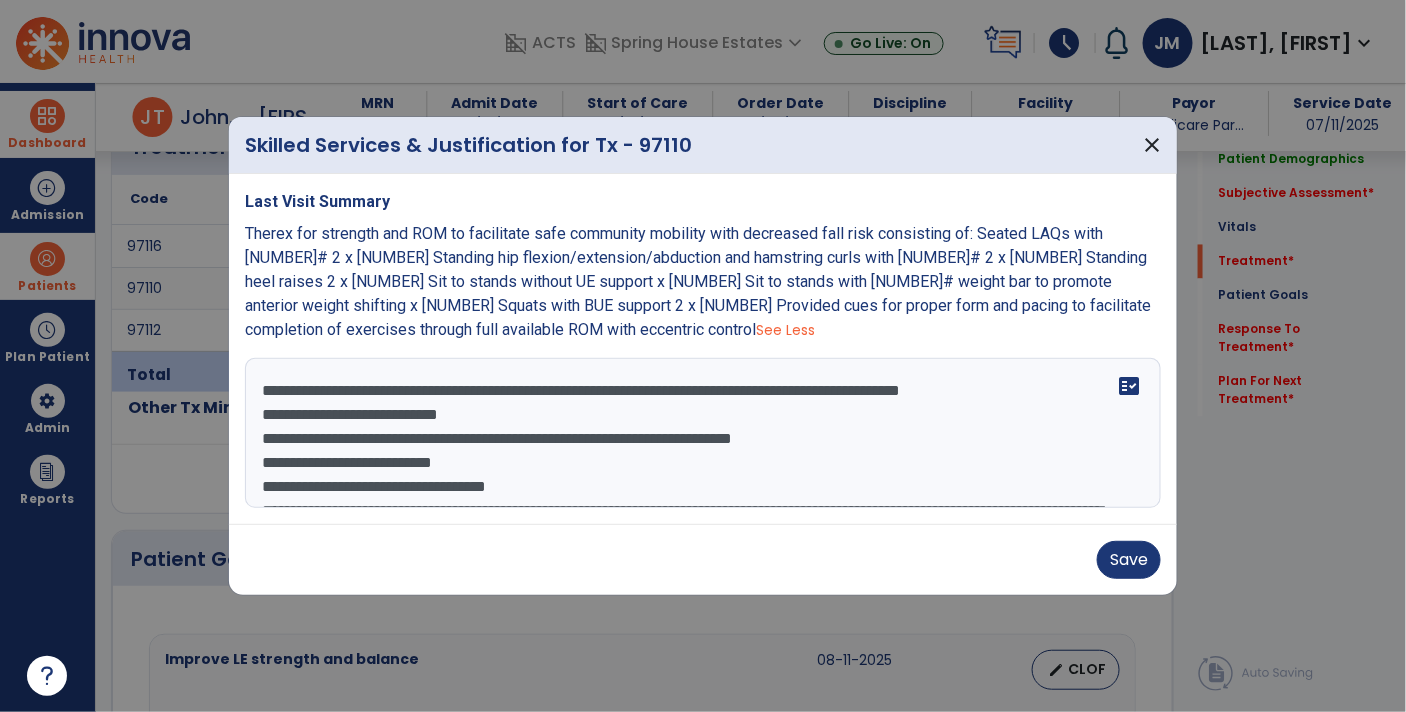 scroll, scrollTop: 15, scrollLeft: 0, axis: vertical 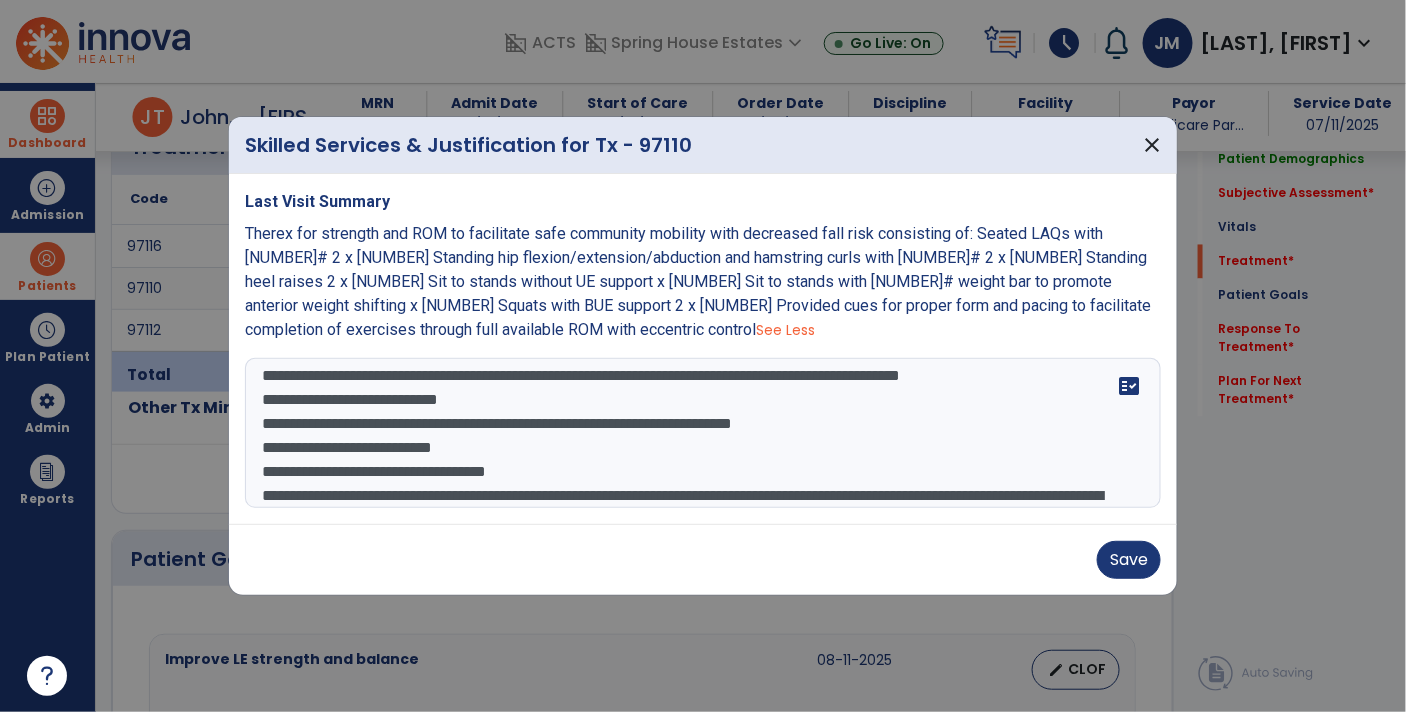 click on "**********" at bounding box center (703, 433) 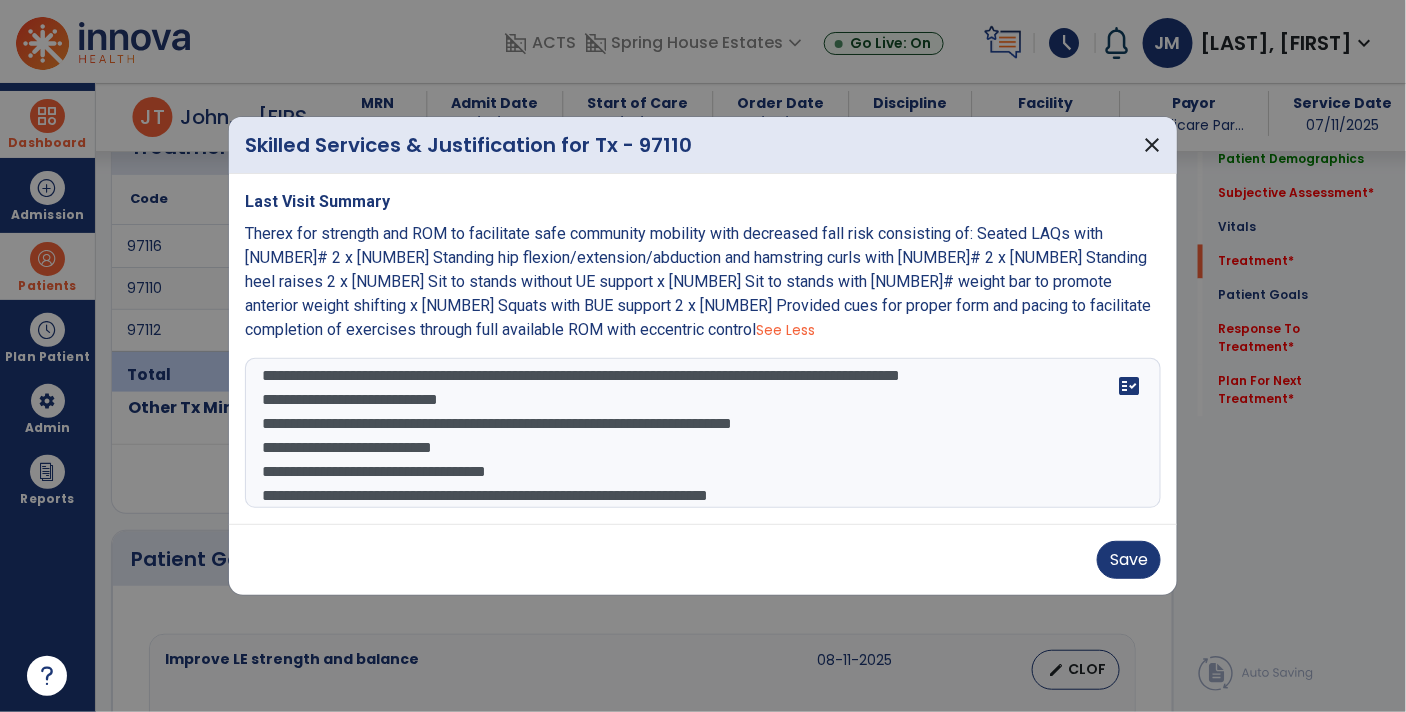 scroll, scrollTop: 39, scrollLeft: 0, axis: vertical 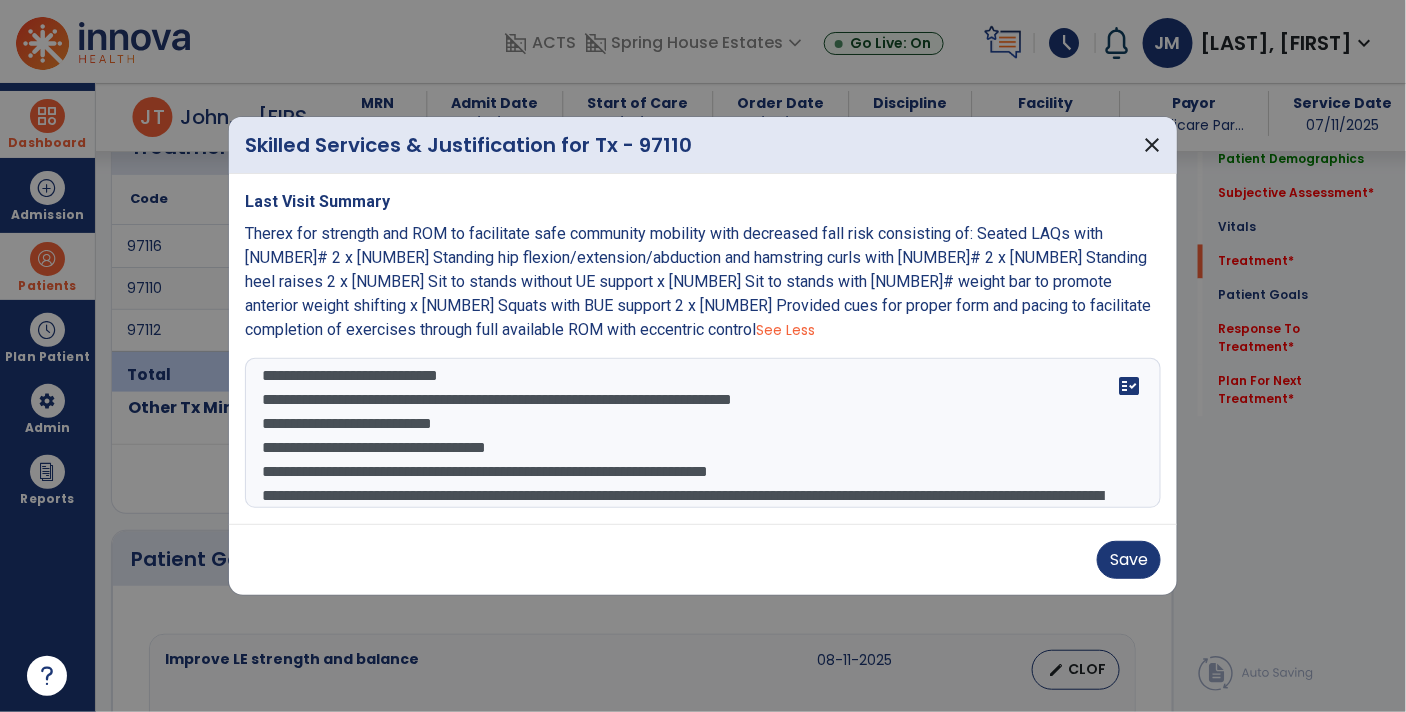 click on "**********" at bounding box center [703, 433] 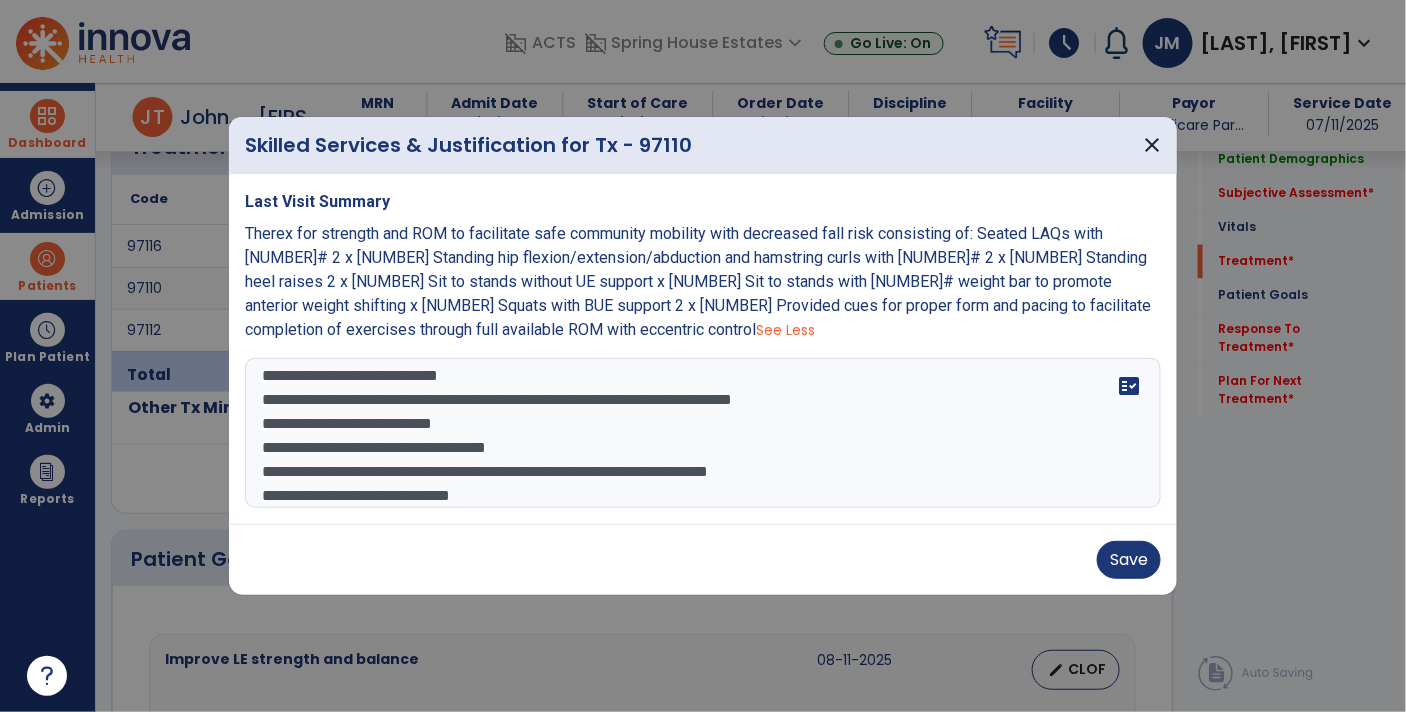 scroll, scrollTop: 63, scrollLeft: 0, axis: vertical 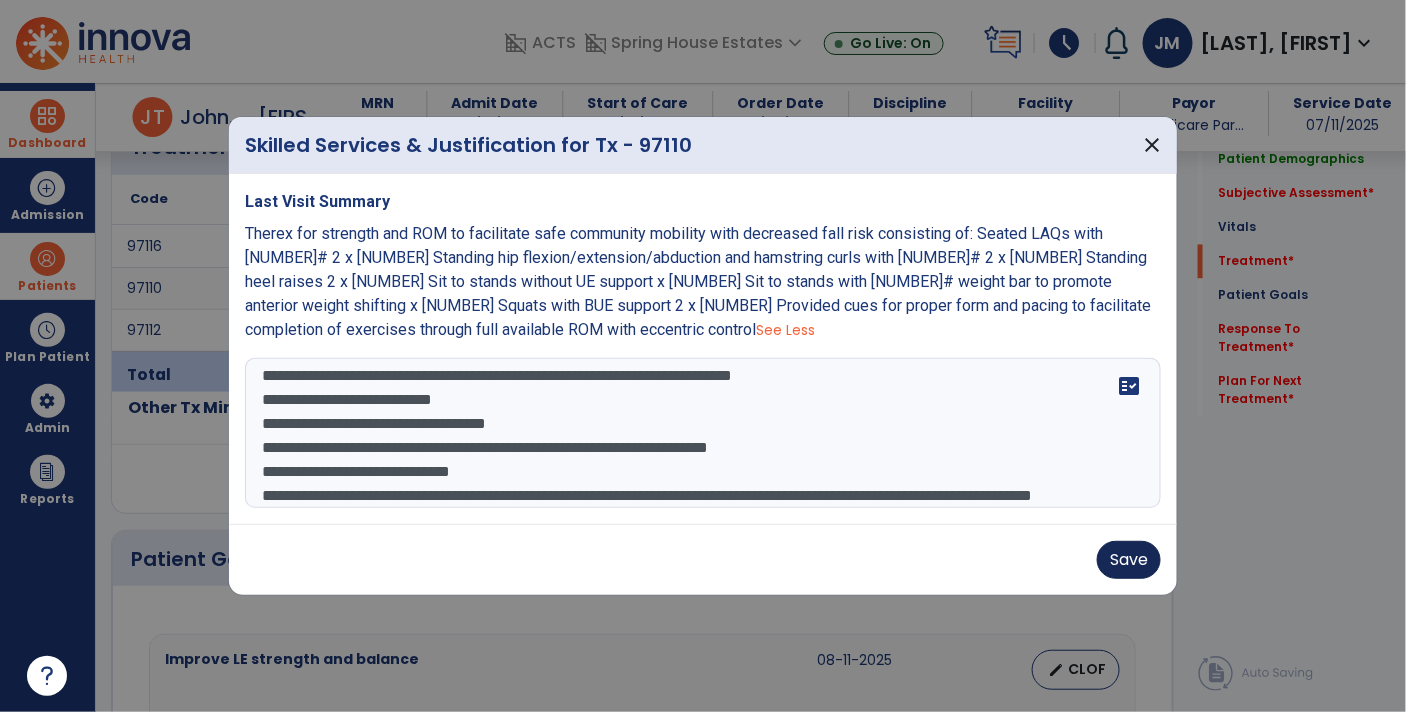 type on "**********" 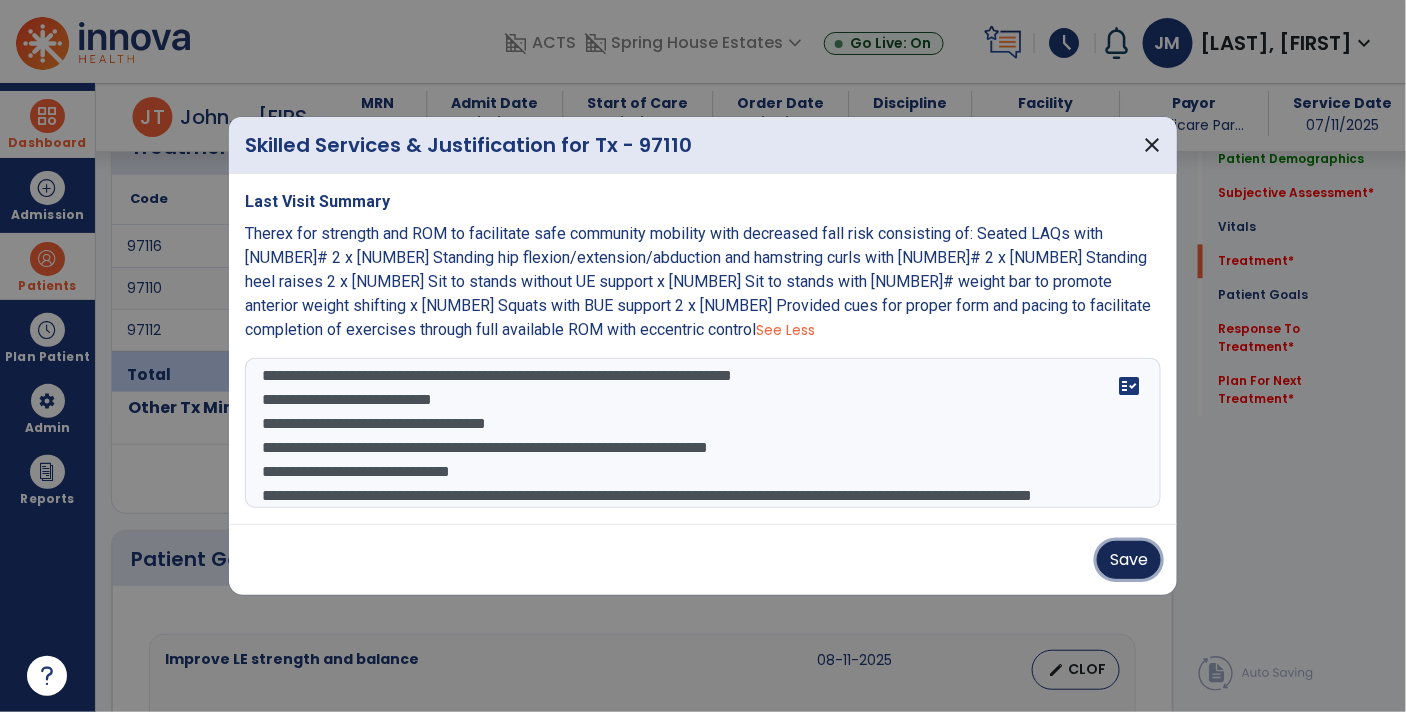 click on "Save" at bounding box center (1129, 560) 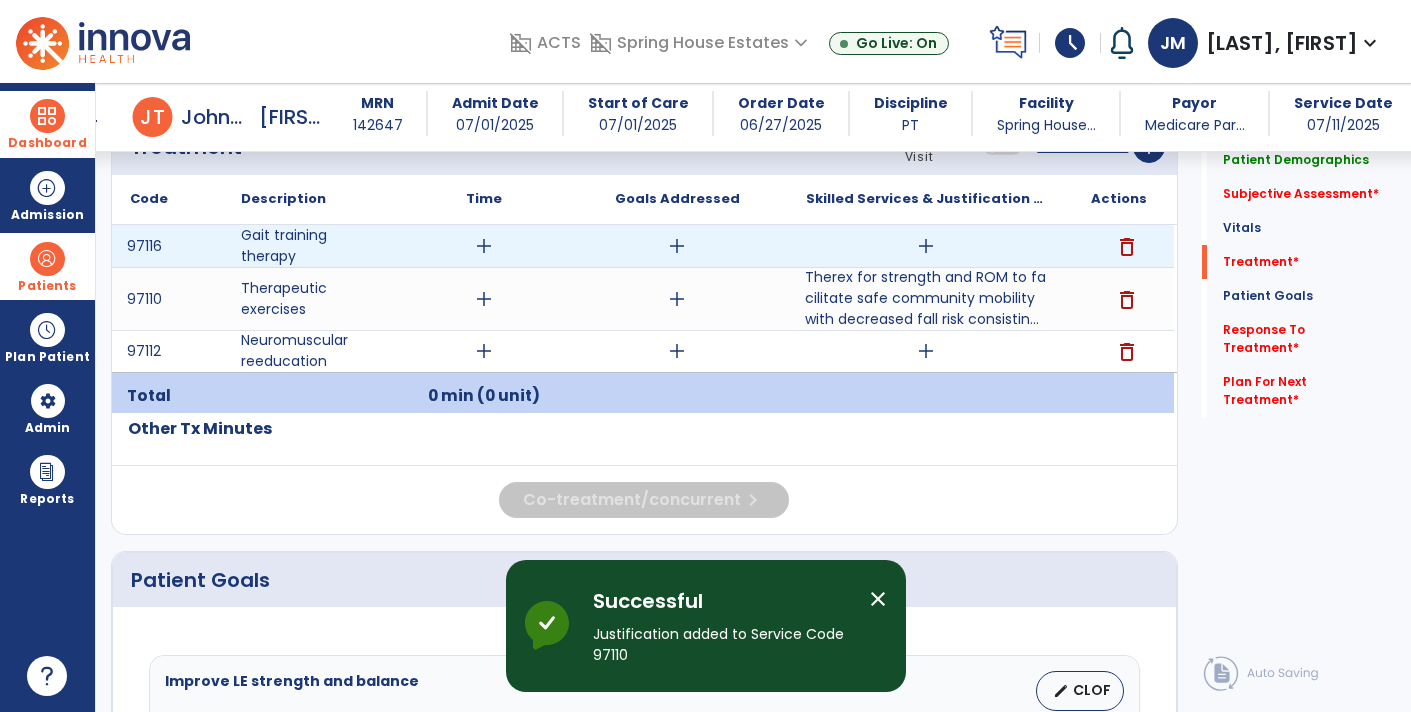 click on "add" at bounding box center [926, 246] 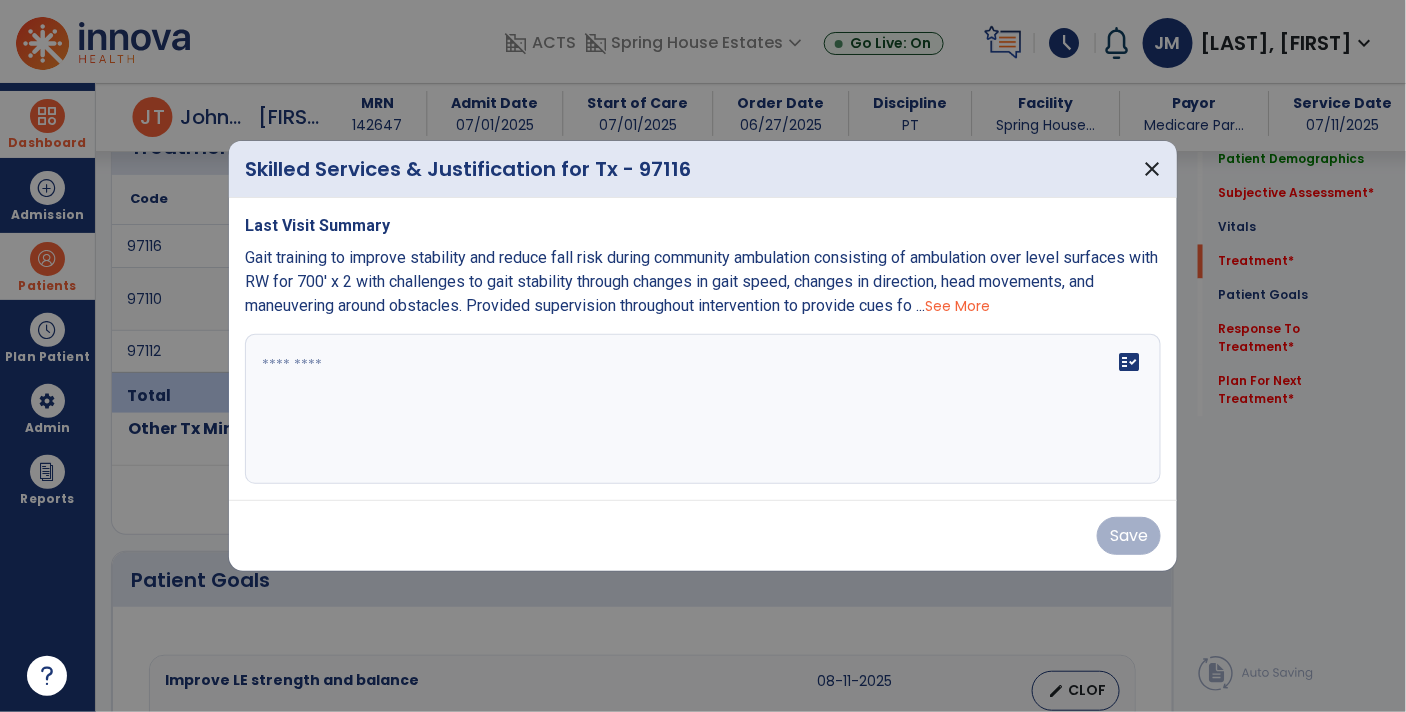 scroll, scrollTop: 1131, scrollLeft: 0, axis: vertical 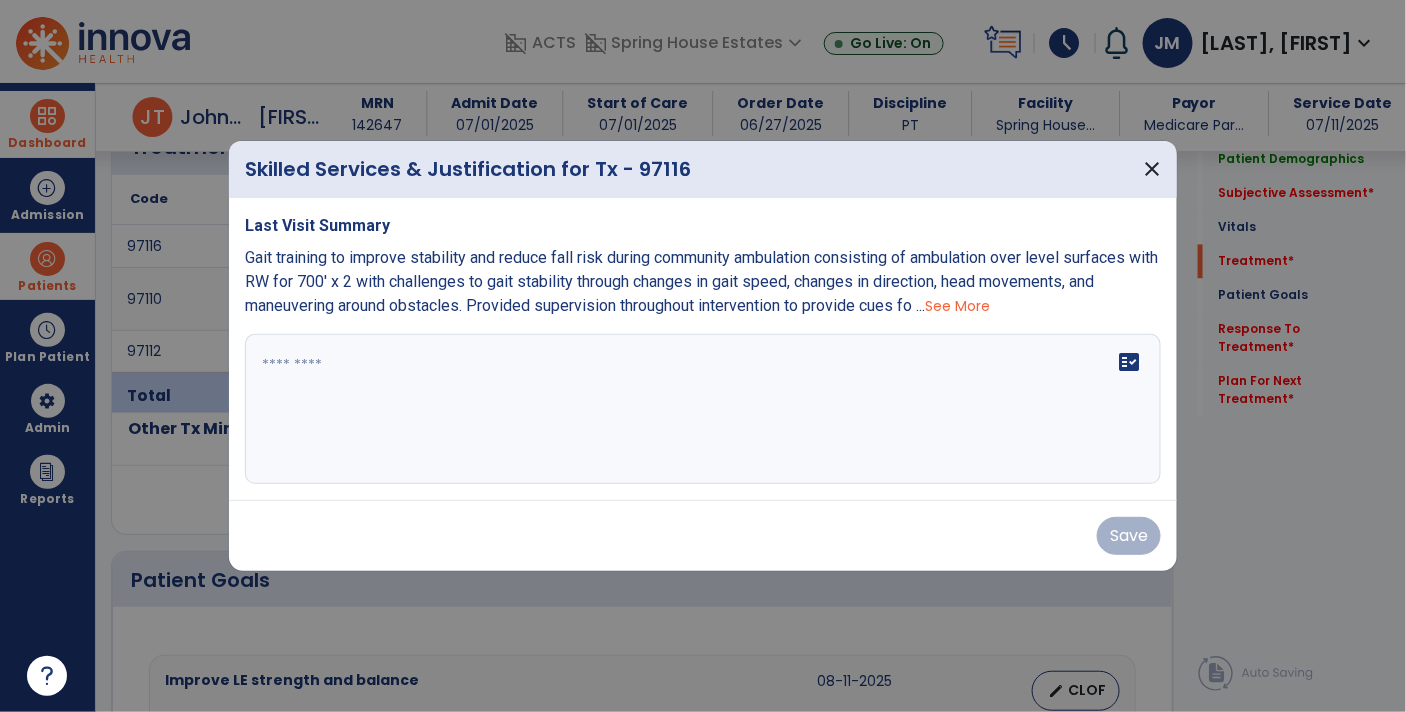click on "See More" at bounding box center [957, 306] 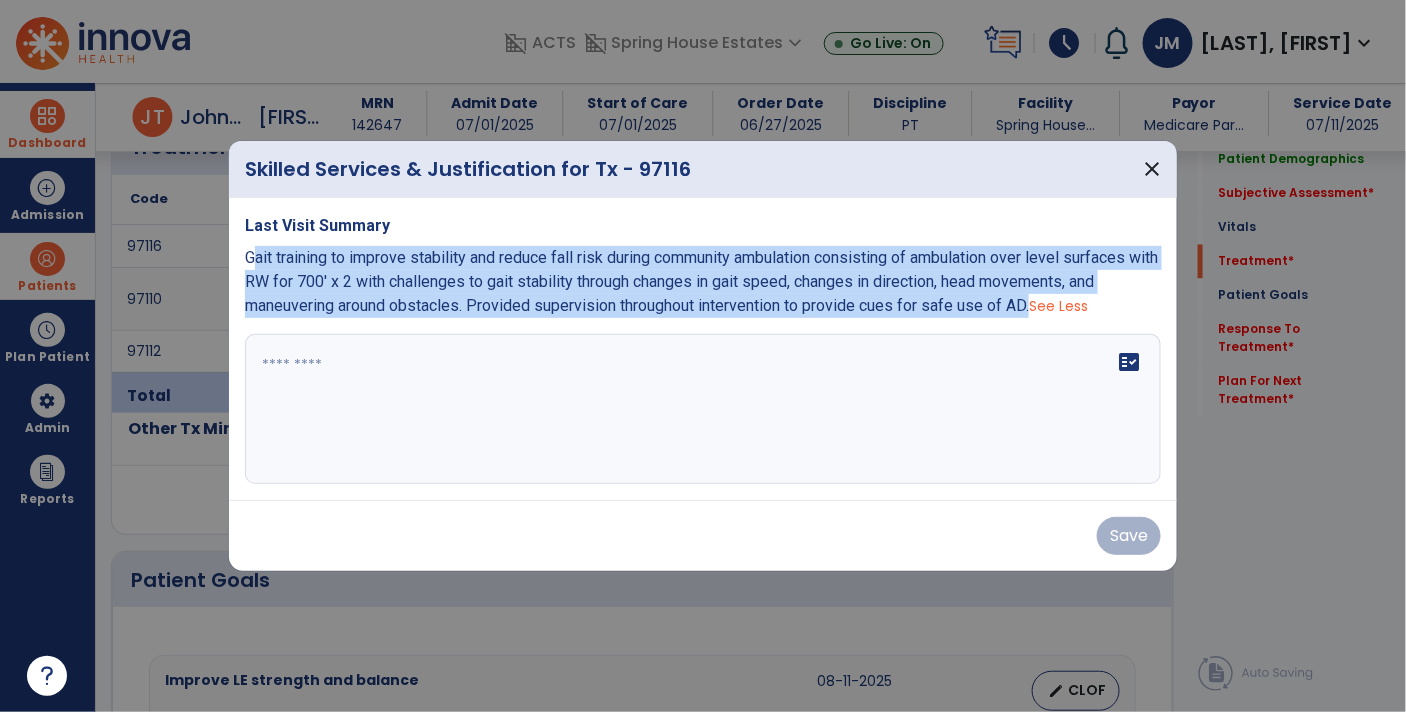 drag, startPoint x: 1037, startPoint y: 310, endPoint x: 251, endPoint y: 259, distance: 787.65283 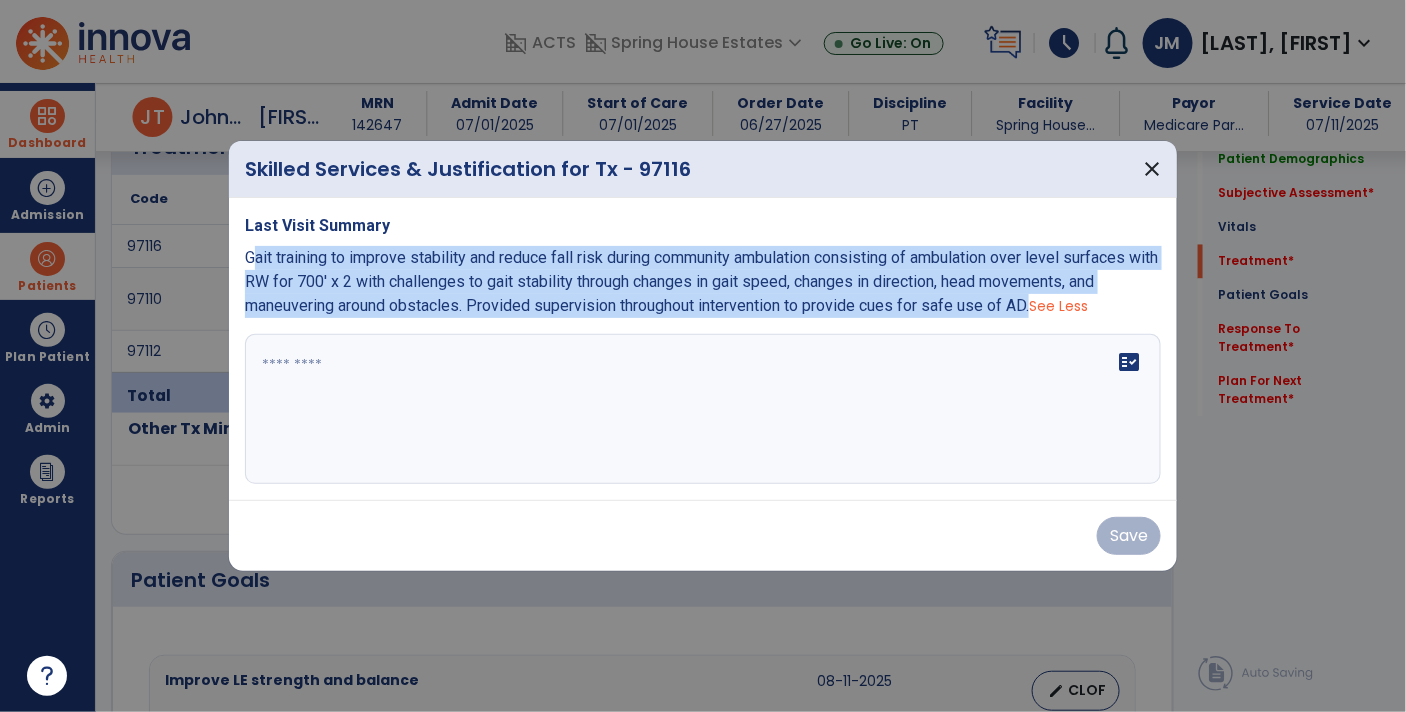 click on "Gait training to improve stability and reduce fall risk during community ambulation consisting of ambulation over level surfaces with RW for 700' x 2 with challenges to gait stability through changes in gait speed, changes in direction, head movements, and maneuvering around obstacles. Provided supervision throughout intervention to provide cues for safe use of AD." at bounding box center [701, 281] 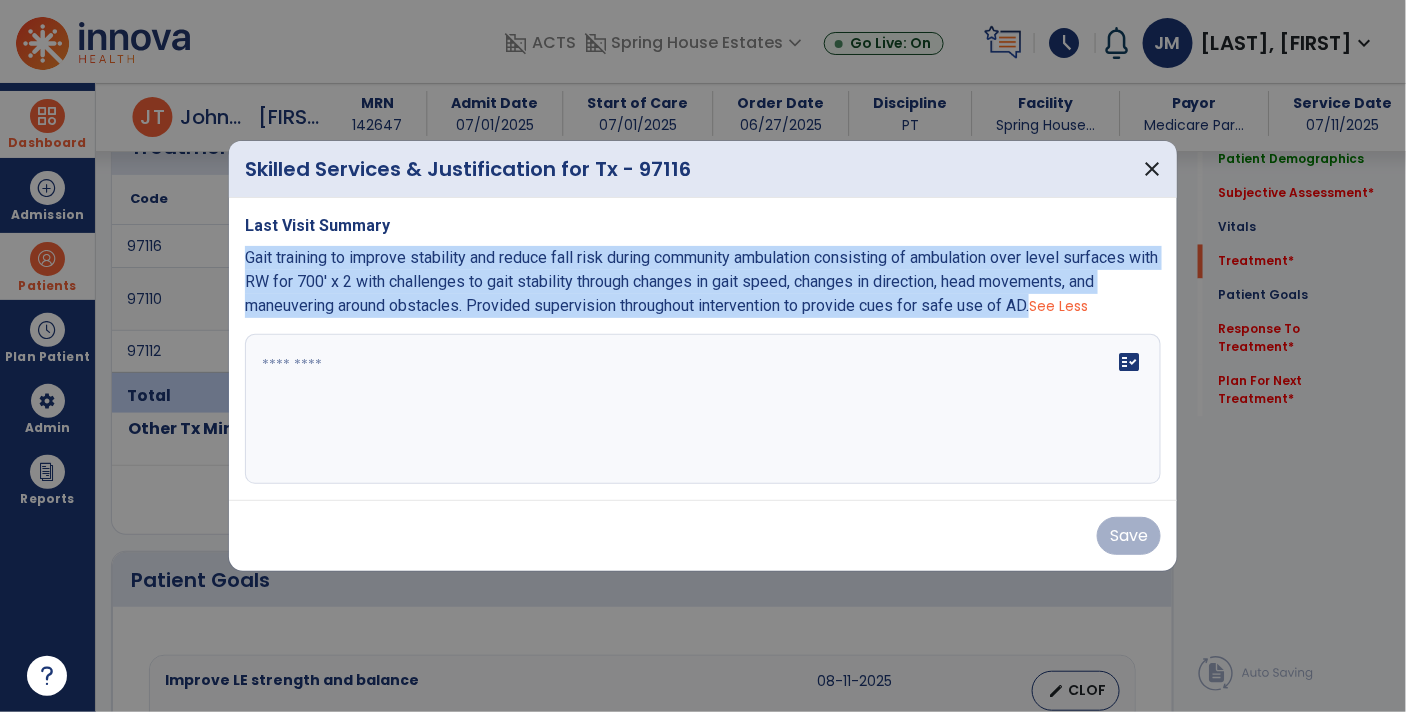 copy on "Gait training to improve stability and reduce fall risk during community ambulation consisting of ambulation over level surfaces with RW for 700' x 2 with challenges to gait stability through changes in gait speed, changes in direction, head movements, and maneuvering around obstacles. Provided supervision throughout intervention to provide cues for safe use of AD." 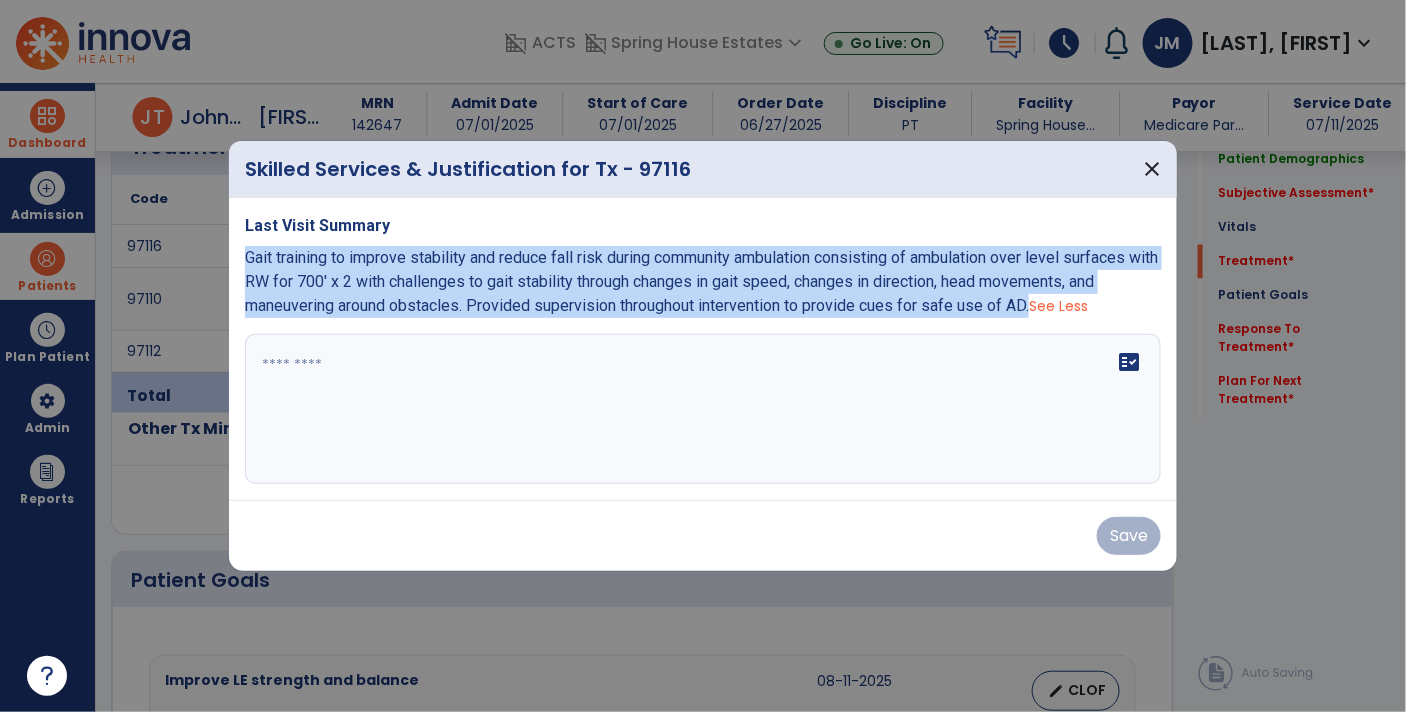 click on "fact_check" at bounding box center (703, 409) 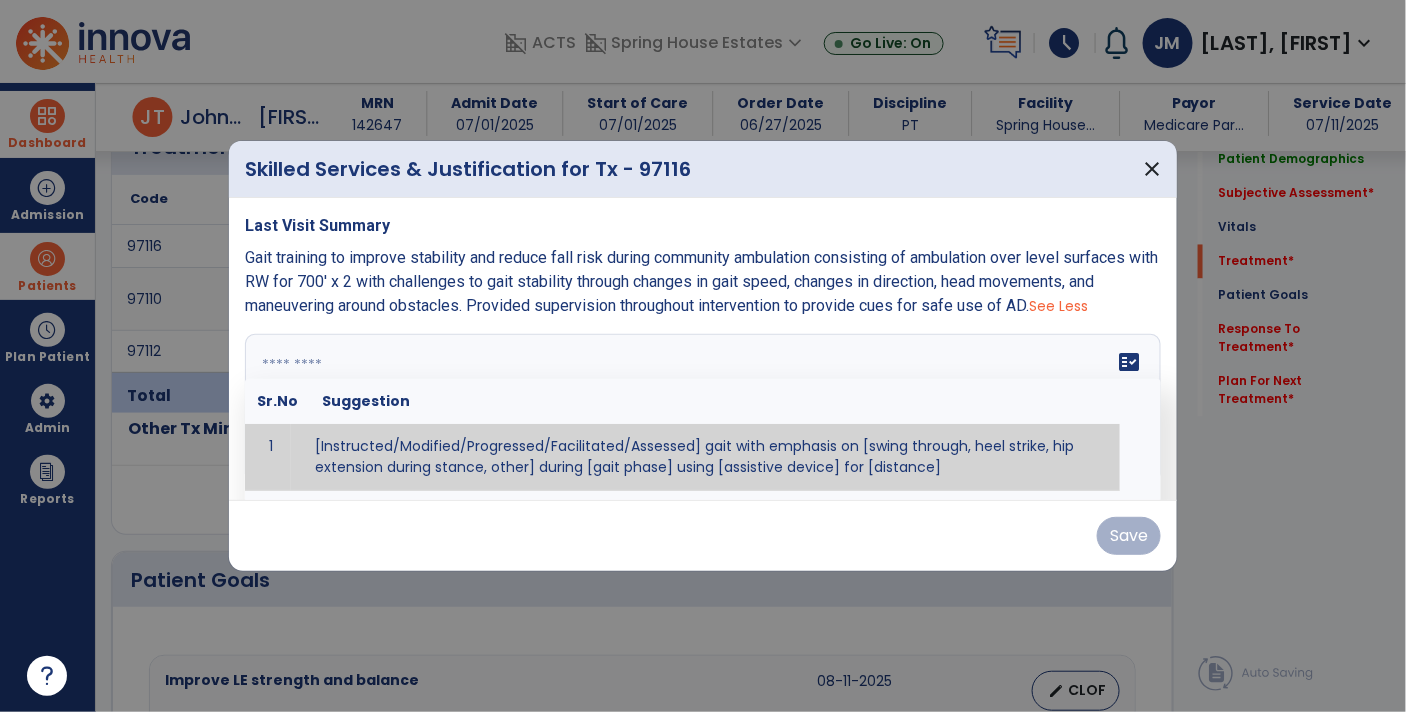 paste on "**********" 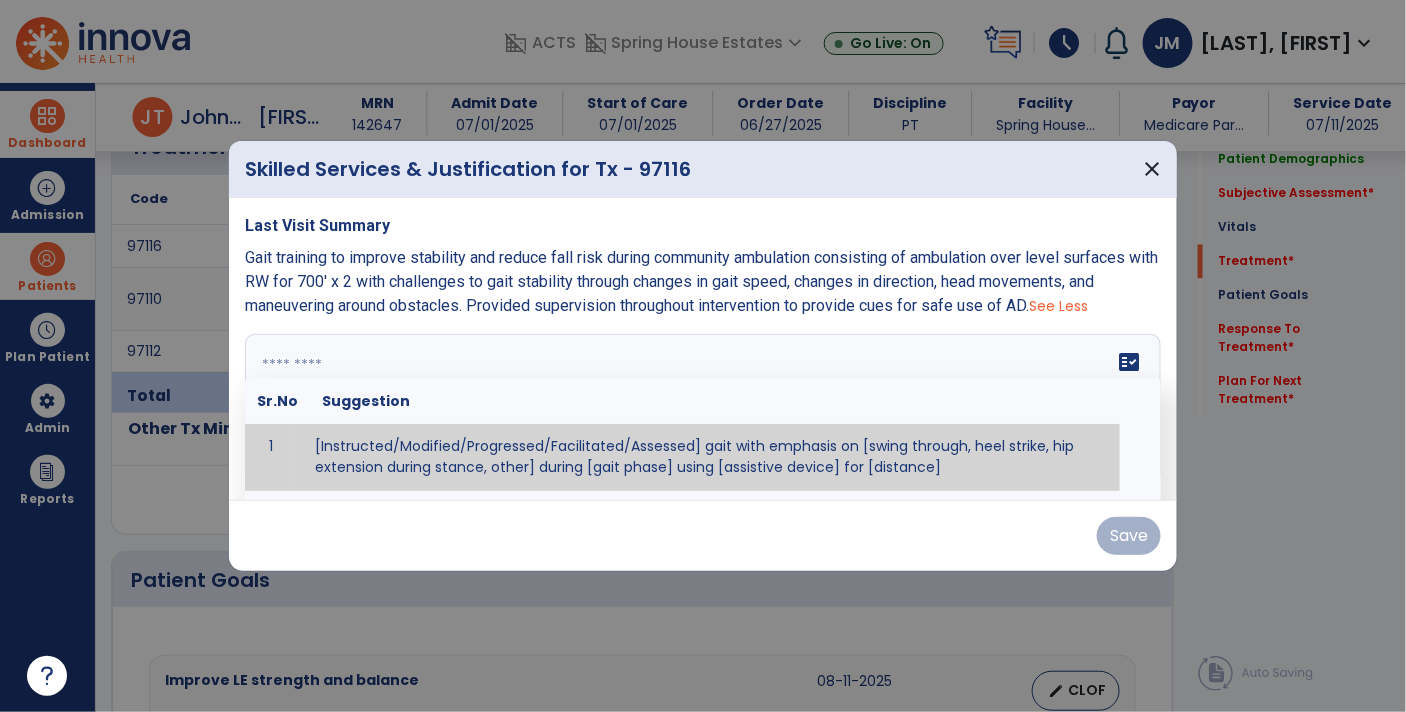 type on "**********" 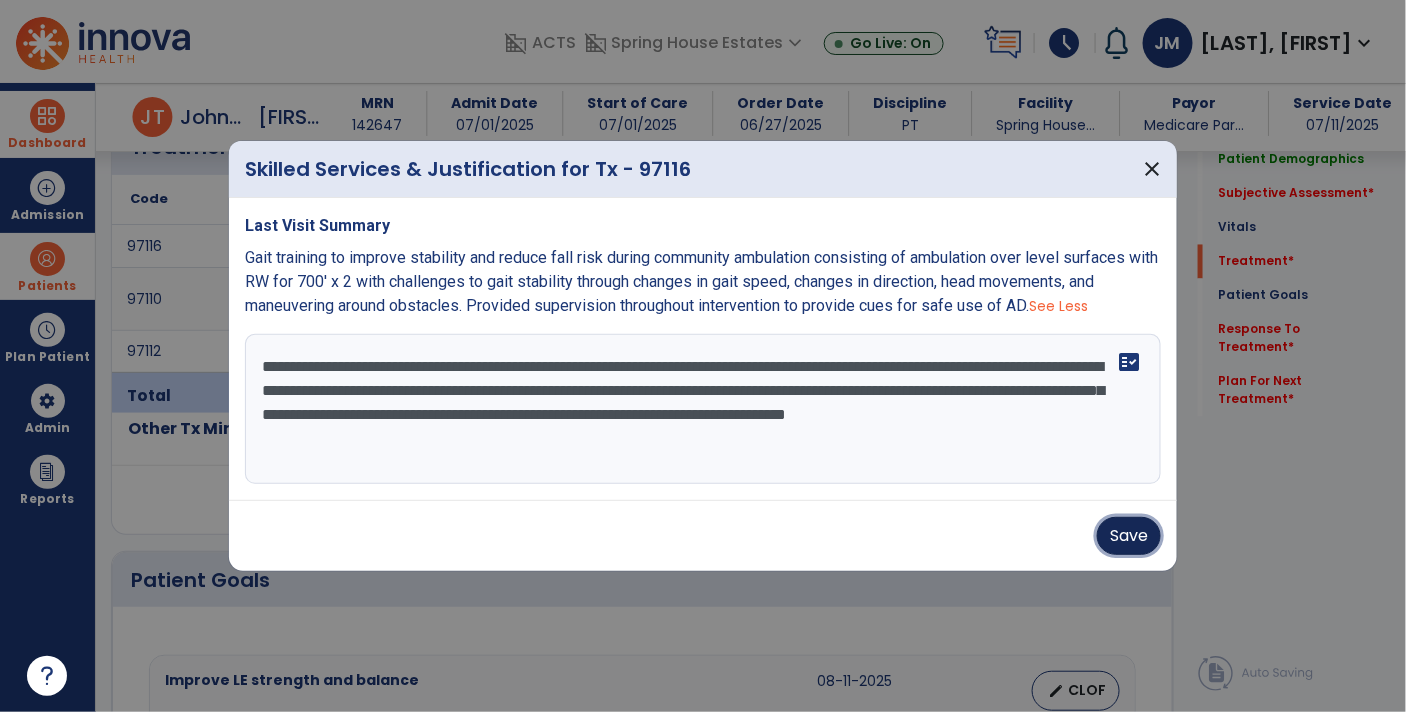 click on "Save" at bounding box center [1129, 536] 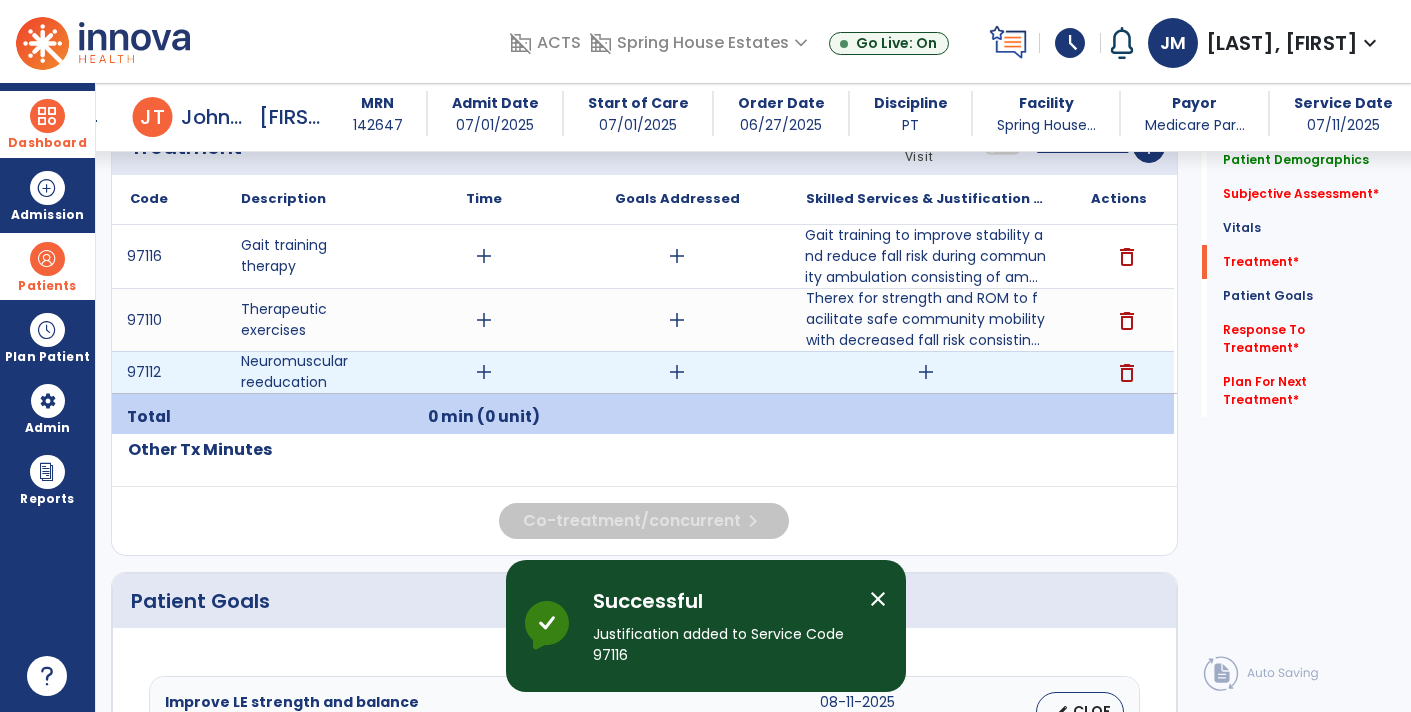 click on "add" at bounding box center (926, 372) 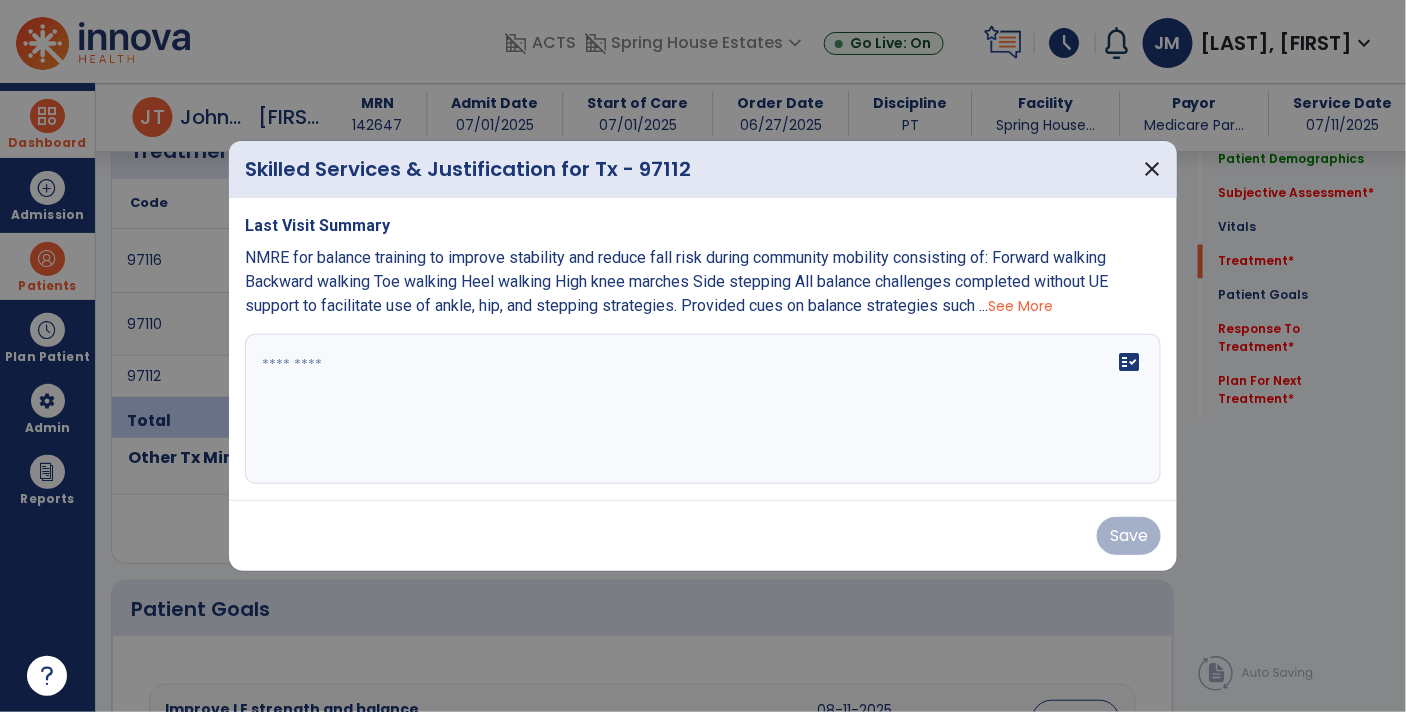 scroll, scrollTop: 1131, scrollLeft: 0, axis: vertical 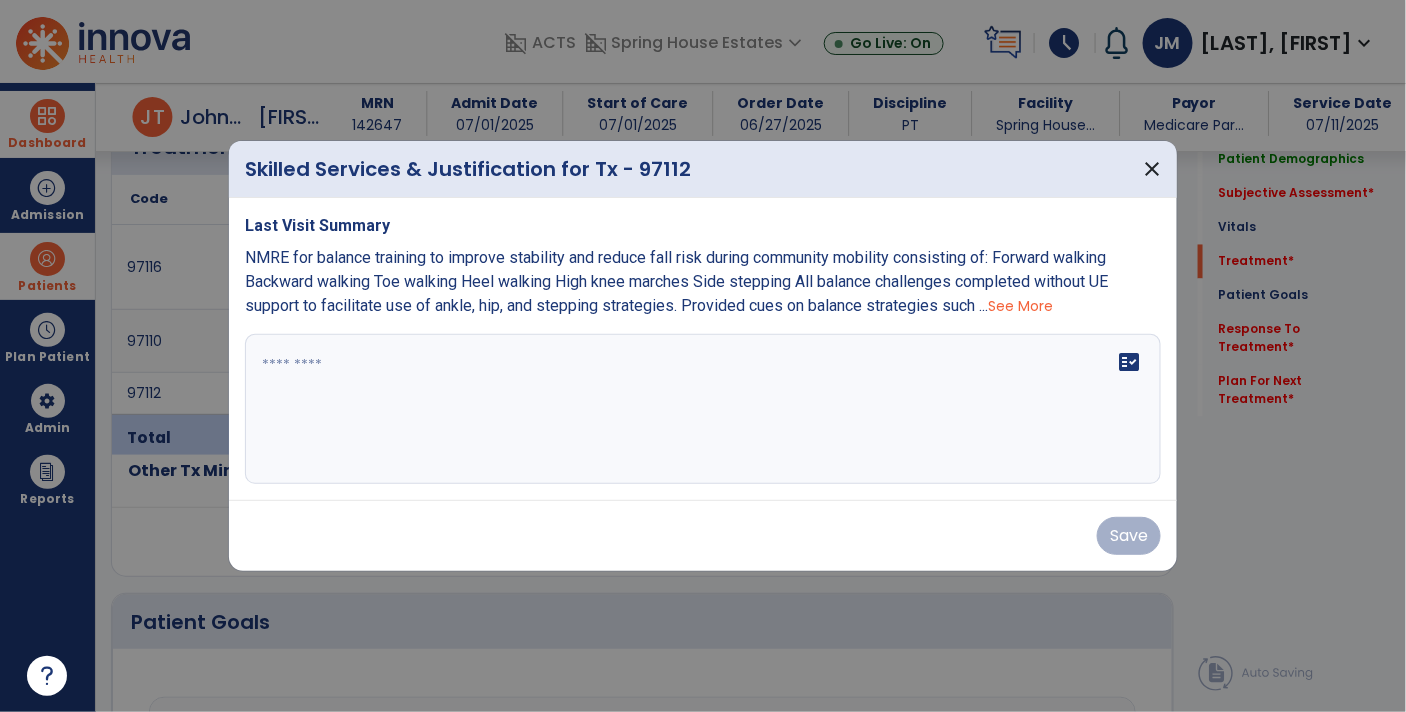 click on "See More" at bounding box center [1020, 306] 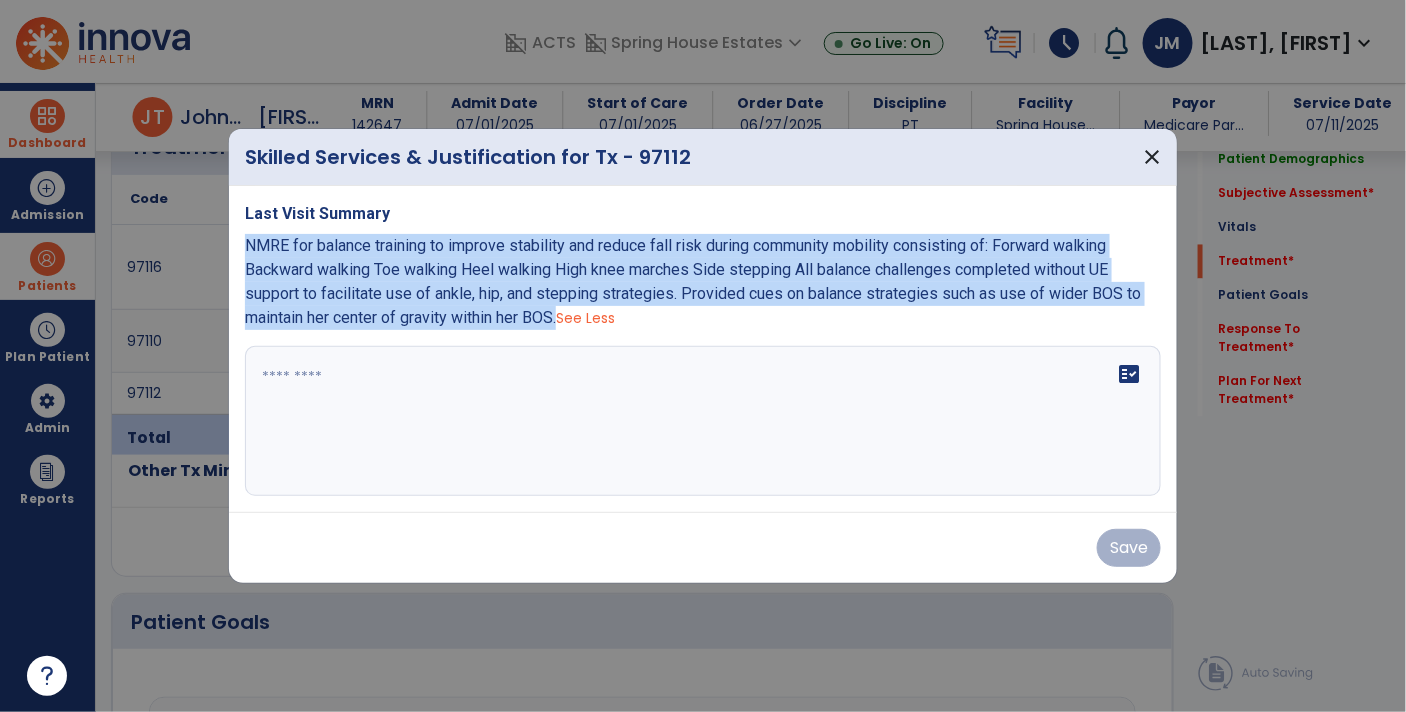 drag, startPoint x: 563, startPoint y: 316, endPoint x: 246, endPoint y: 247, distance: 324.42258 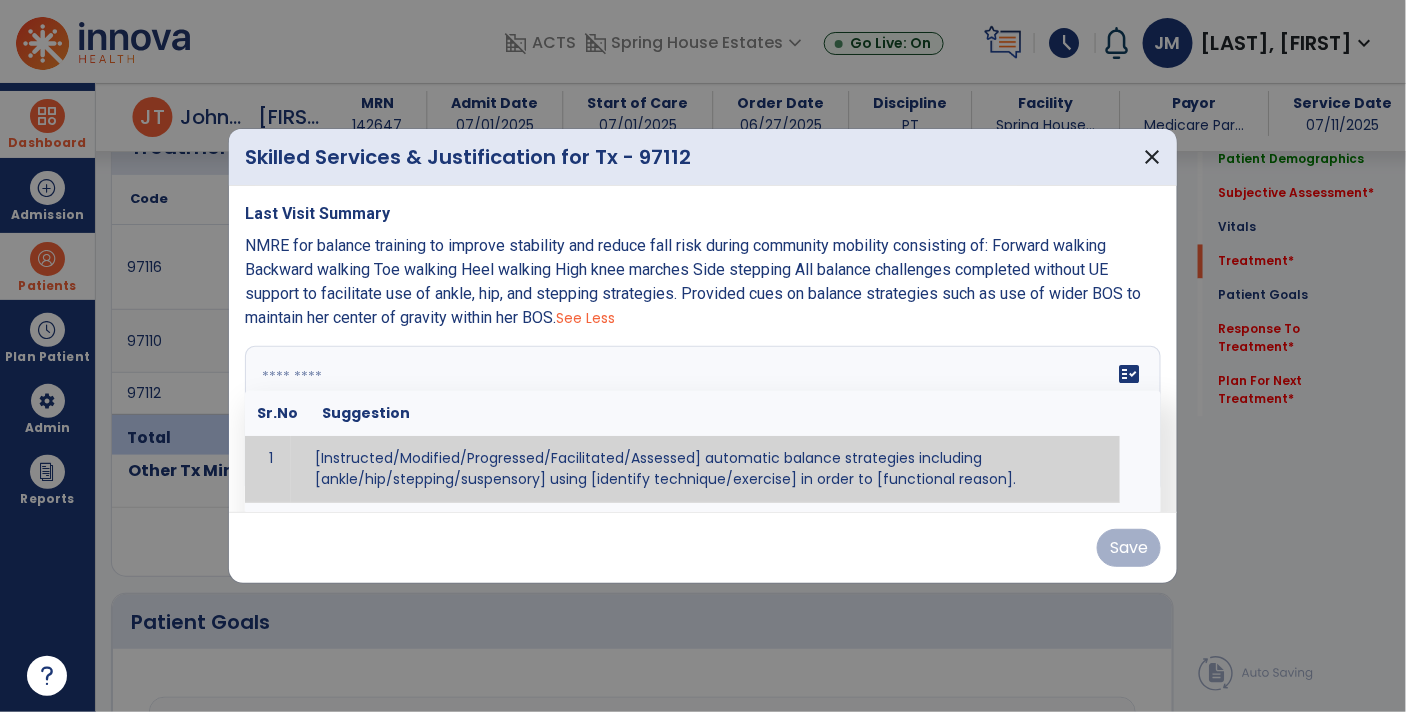paste on "**********" 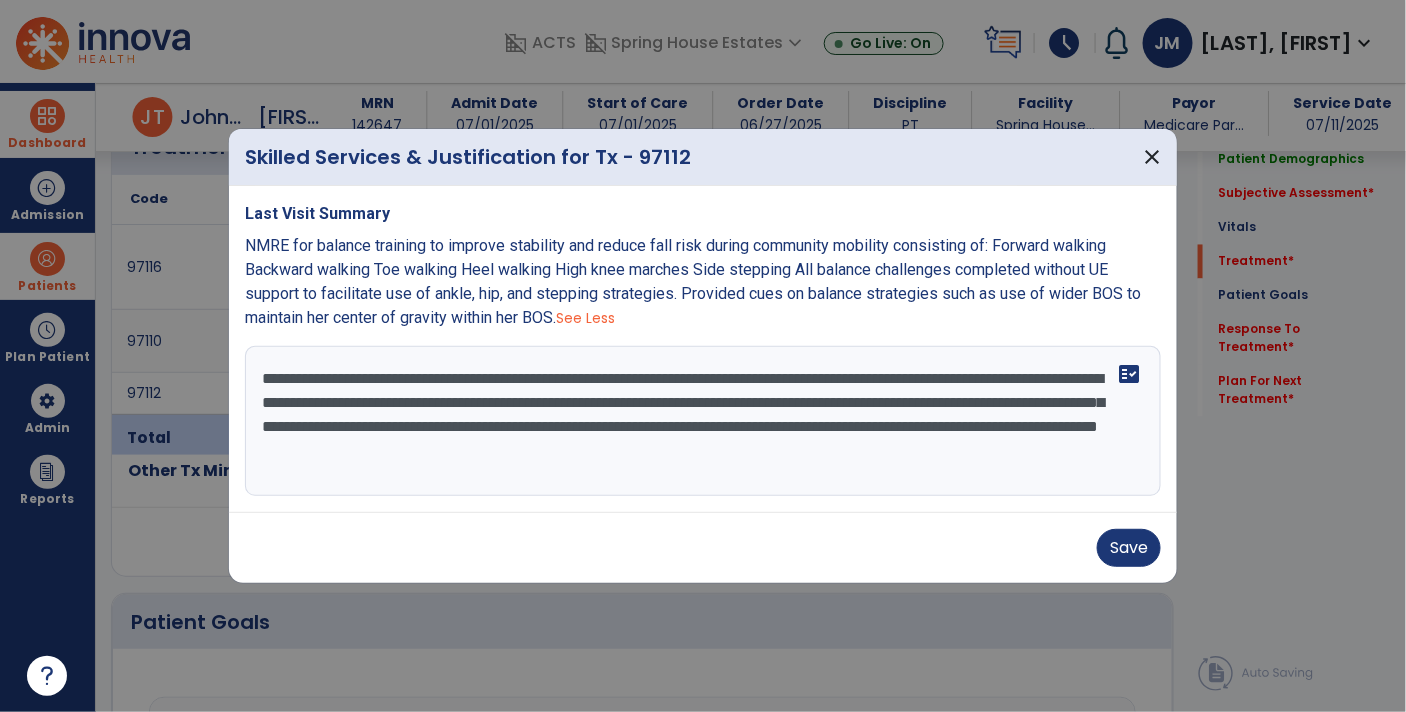 click on "**********" at bounding box center (703, 421) 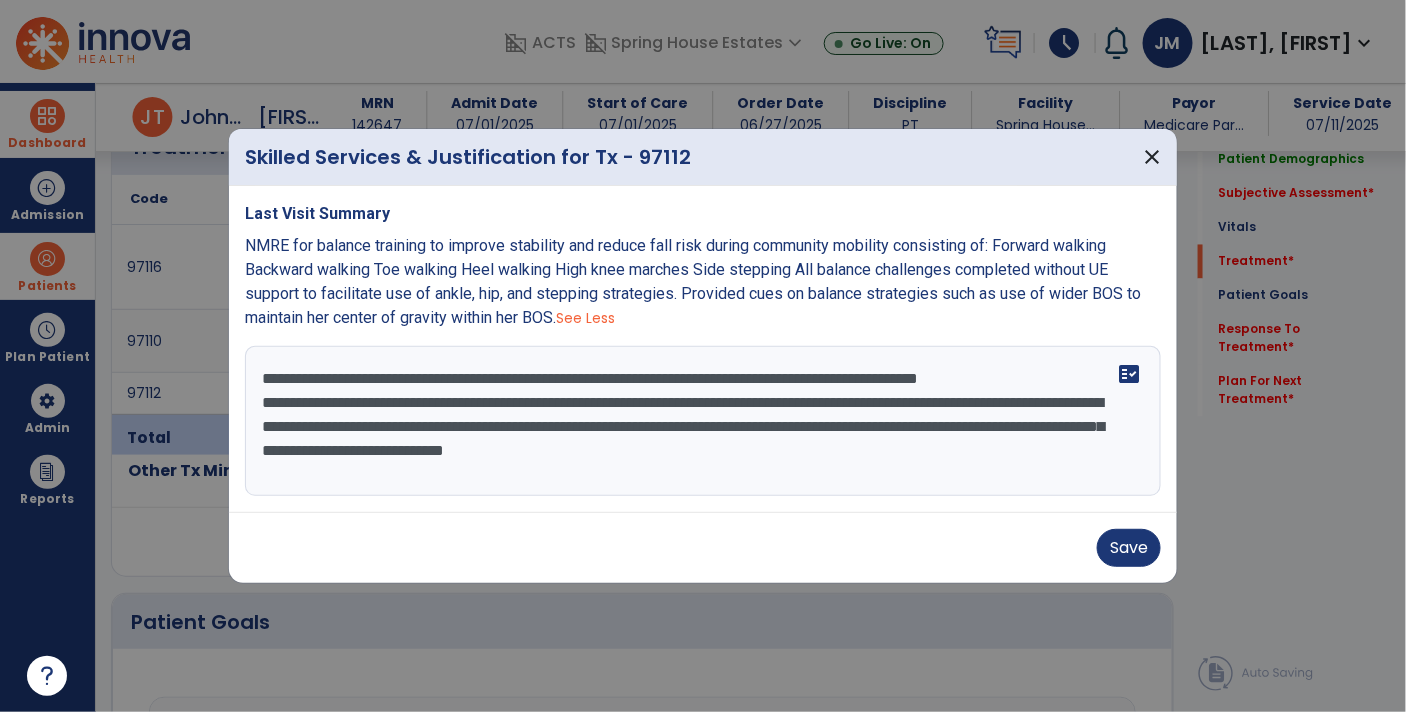 click on "**********" at bounding box center [703, 421] 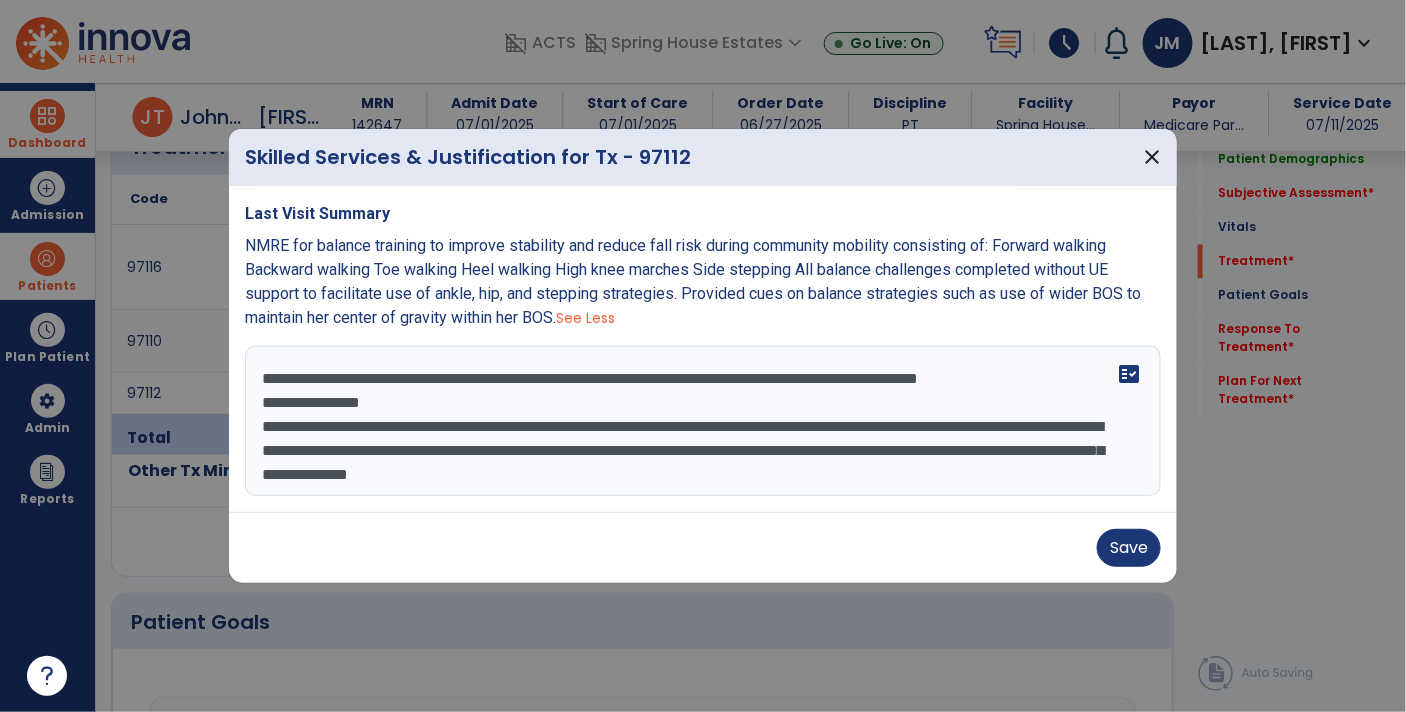 click on "**********" at bounding box center [703, 421] 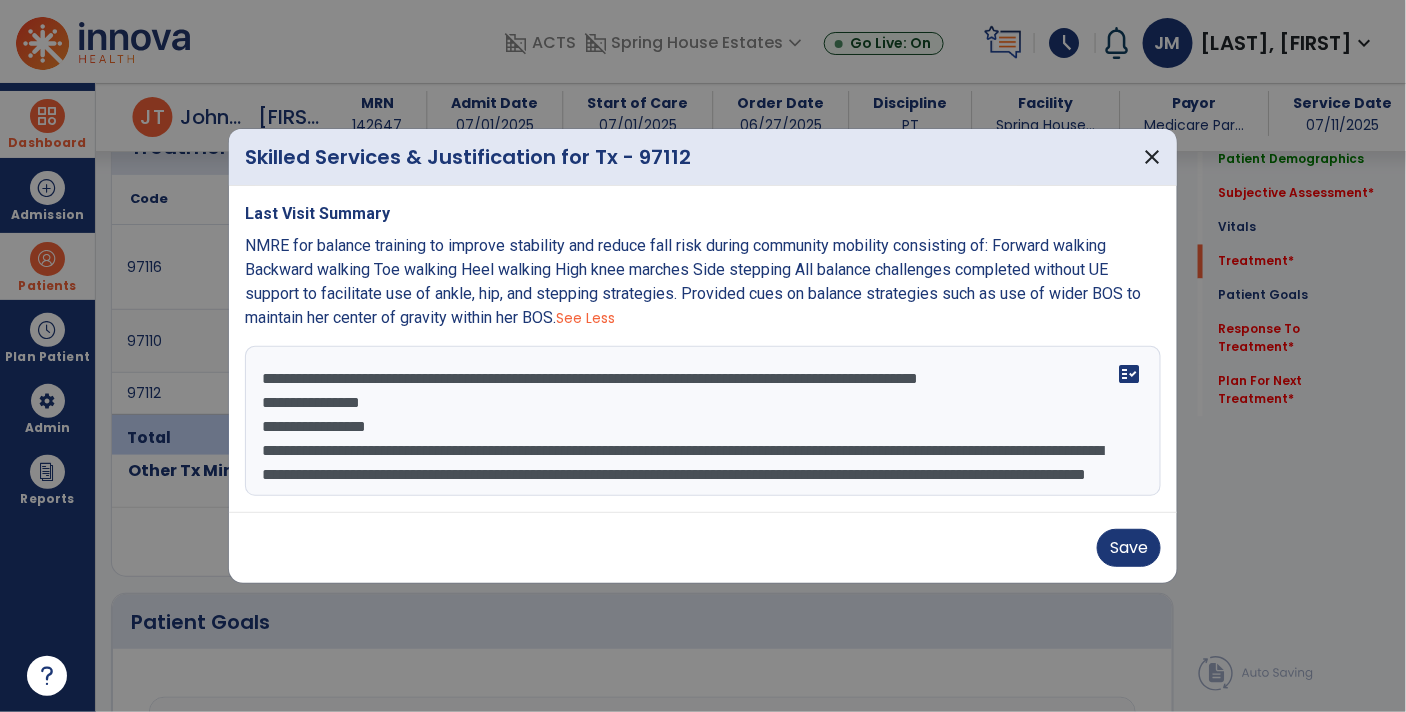 click on "**********" at bounding box center (703, 421) 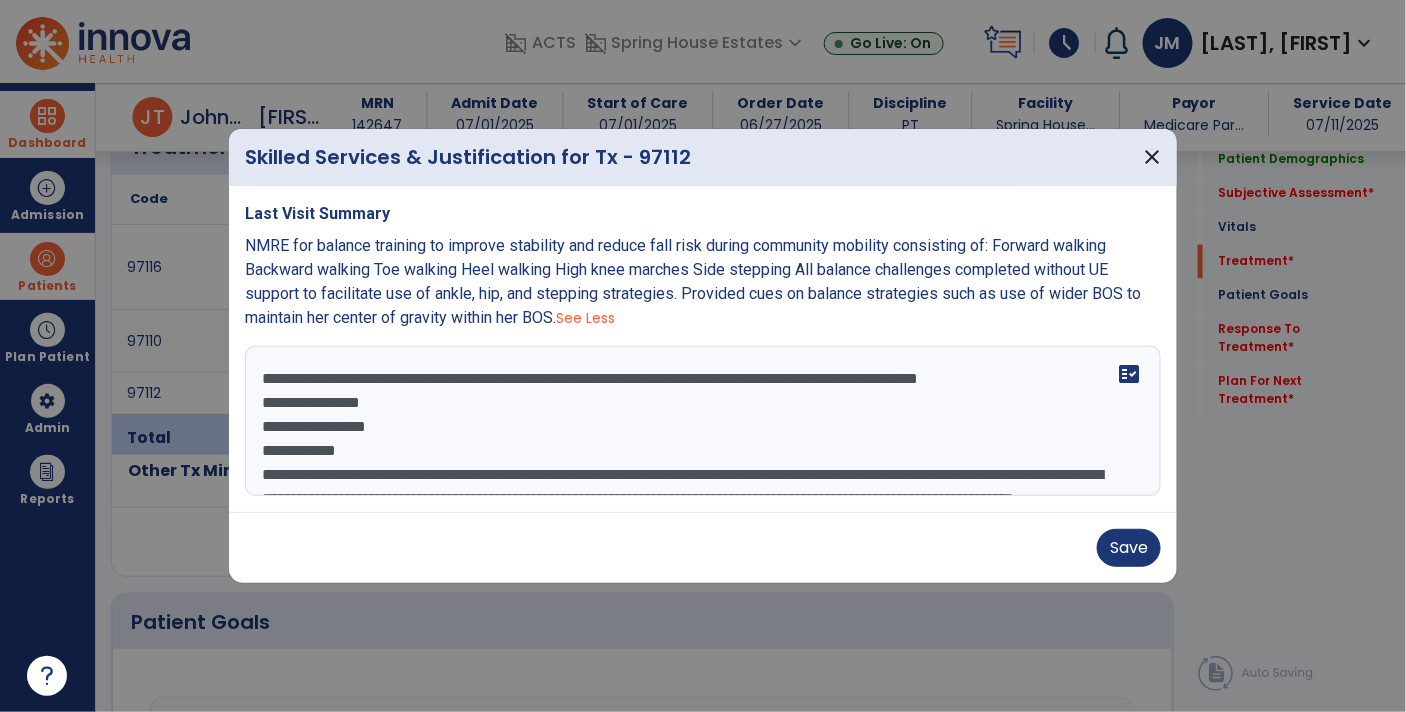 scroll, scrollTop: 15, scrollLeft: 0, axis: vertical 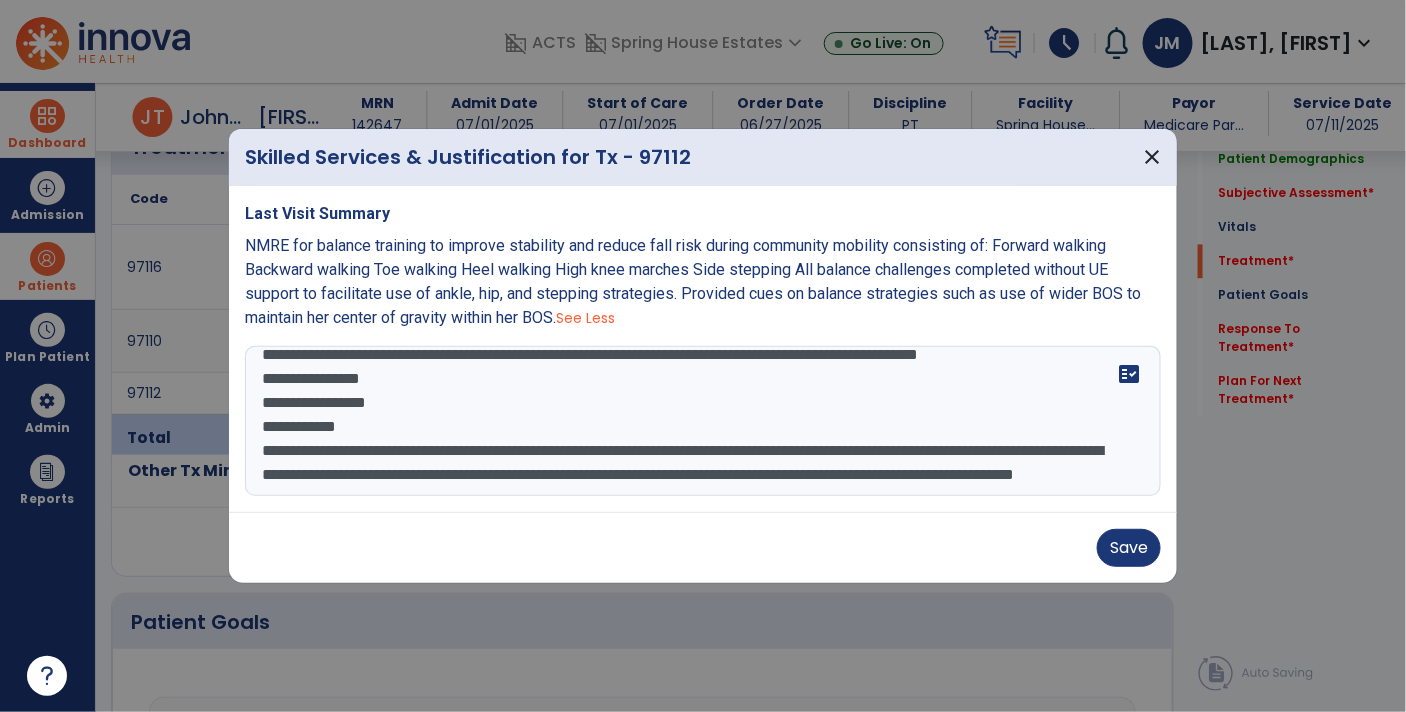 click on "**********" at bounding box center (703, 421) 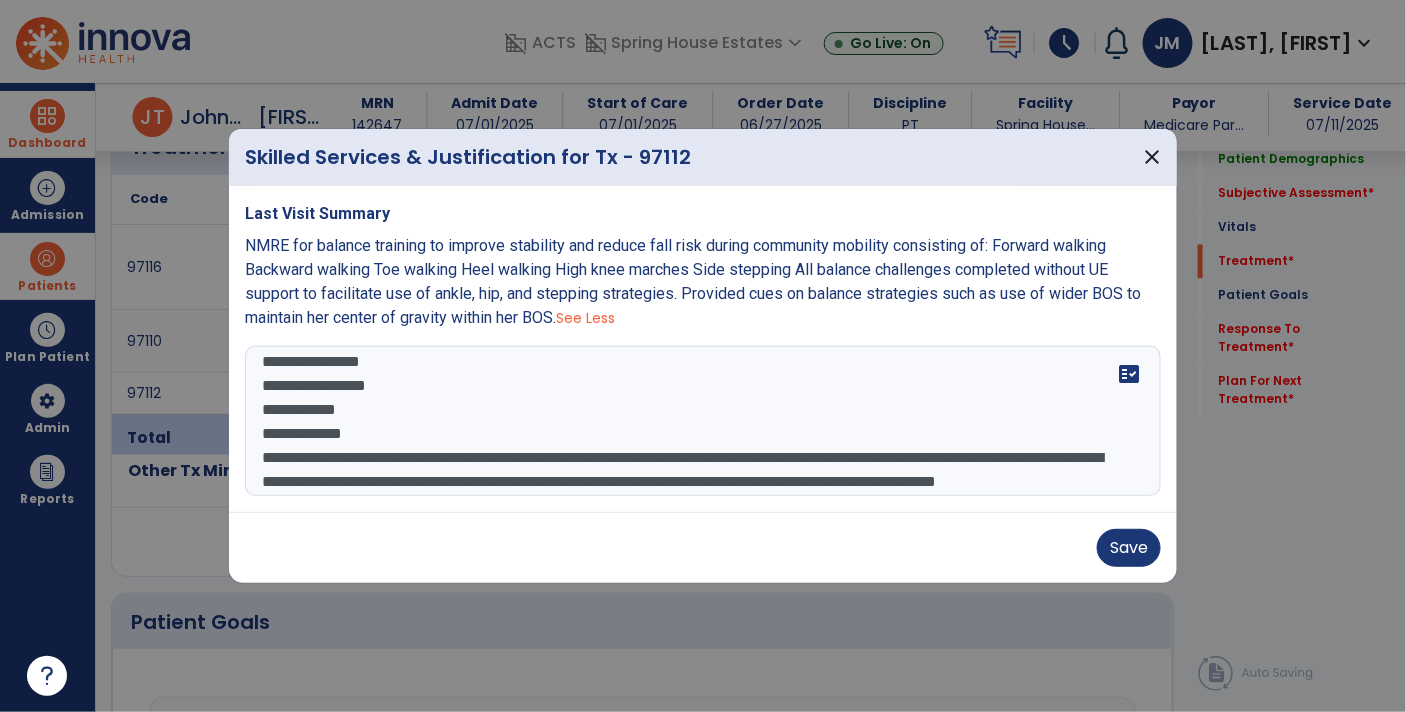 click on "**********" at bounding box center (703, 421) 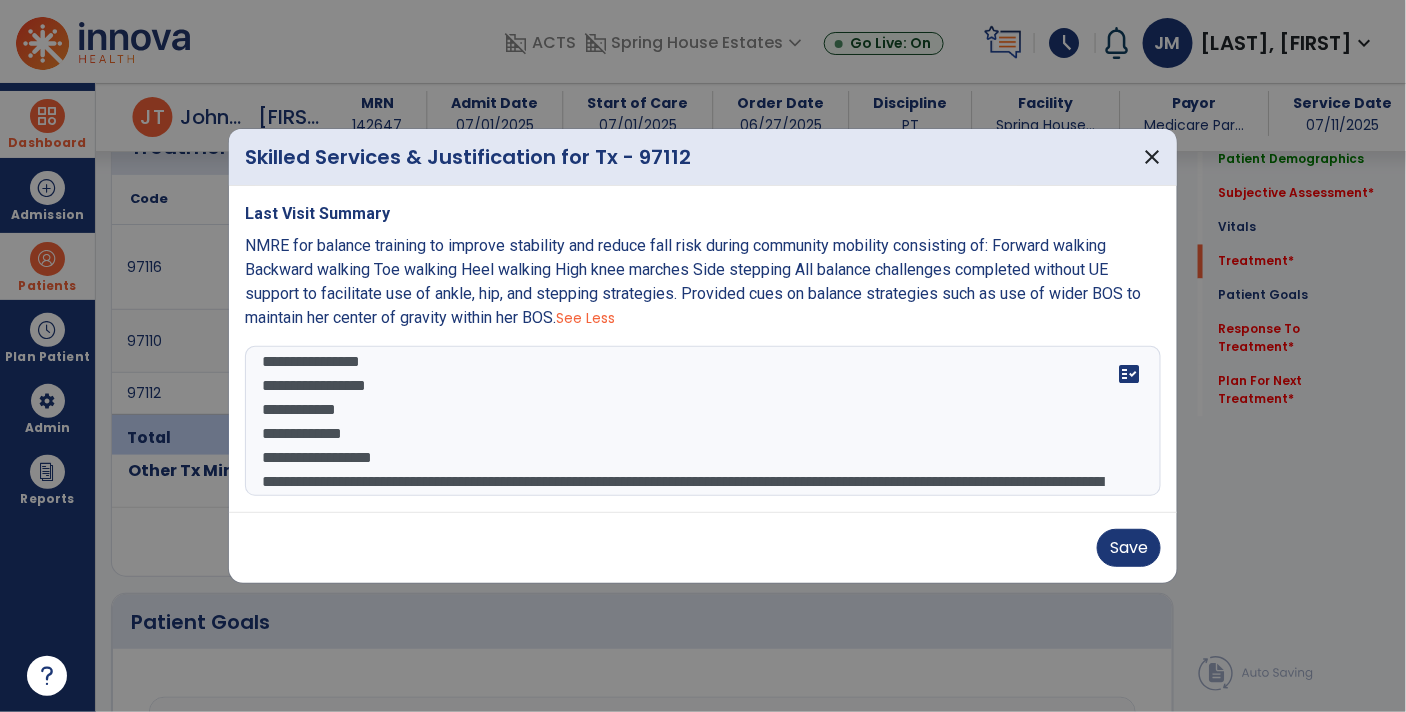 scroll, scrollTop: 63, scrollLeft: 0, axis: vertical 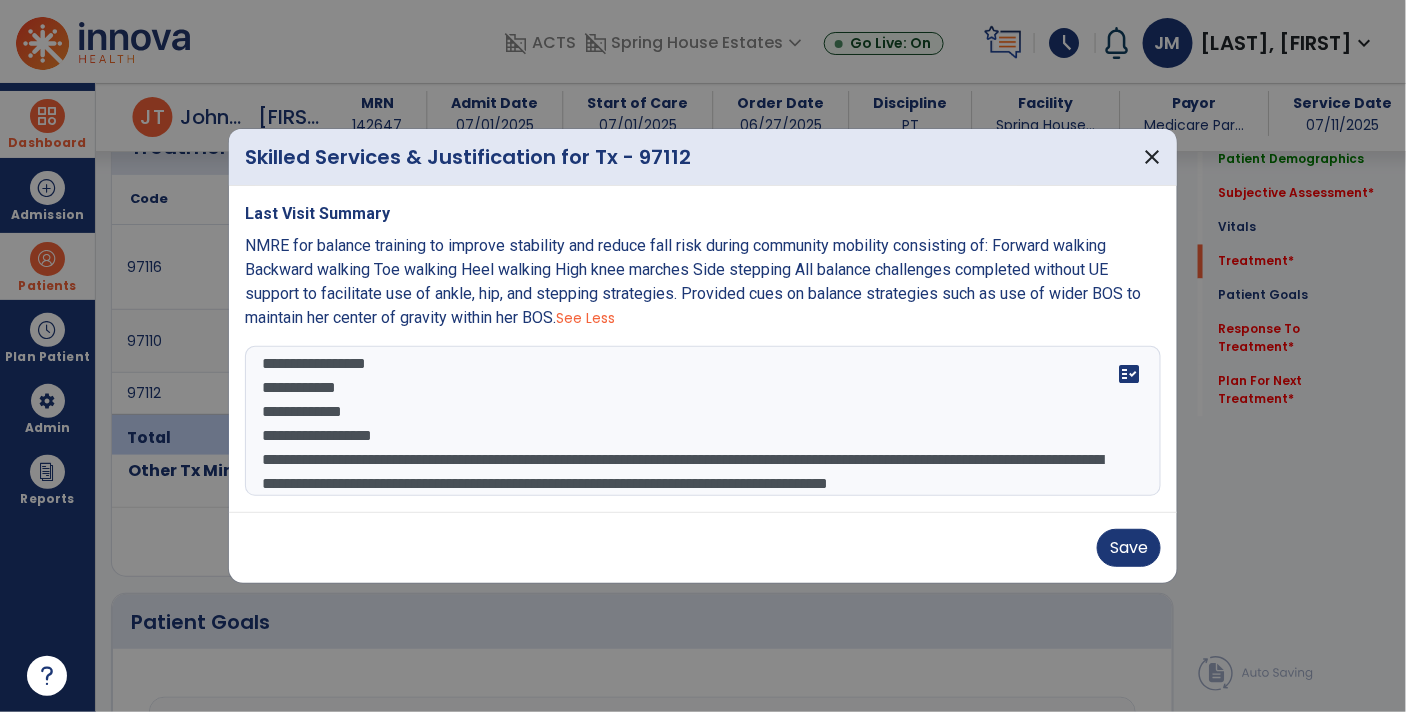 click on "**********" at bounding box center (703, 421) 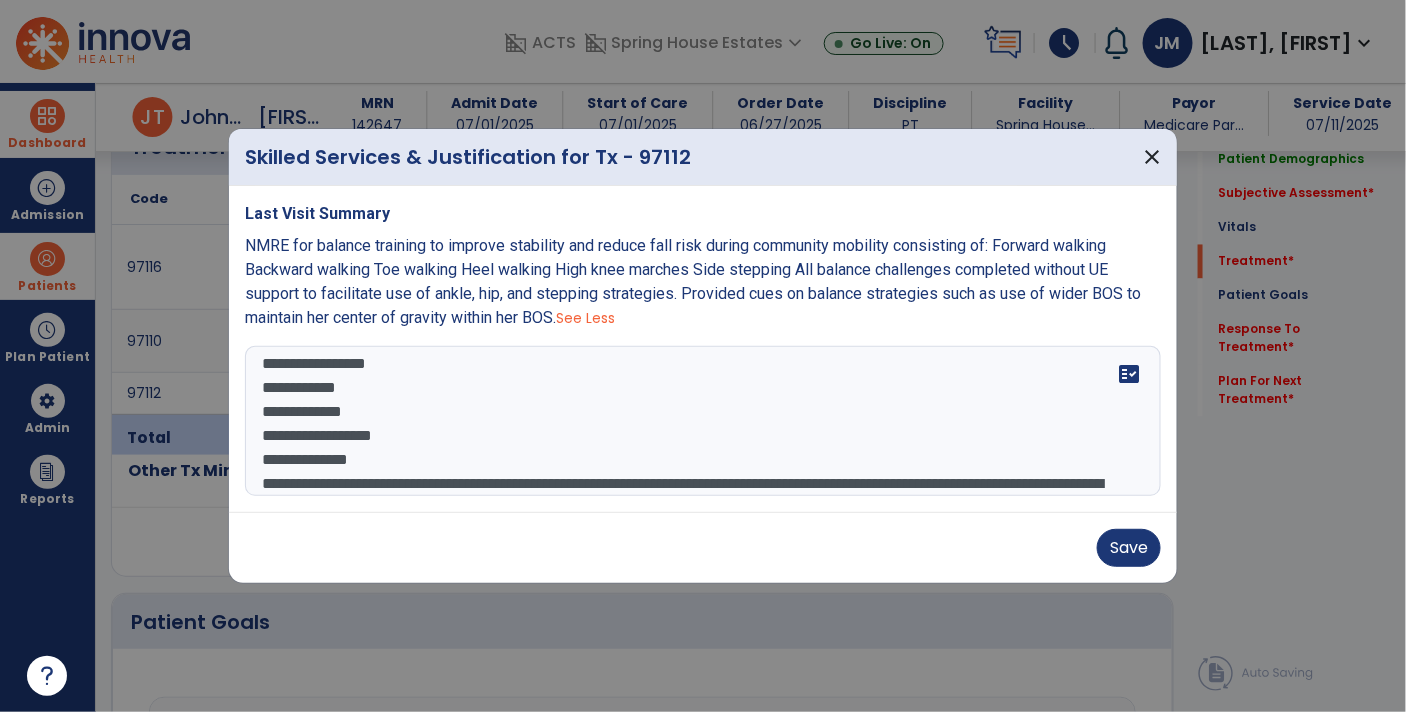 scroll, scrollTop: 87, scrollLeft: 0, axis: vertical 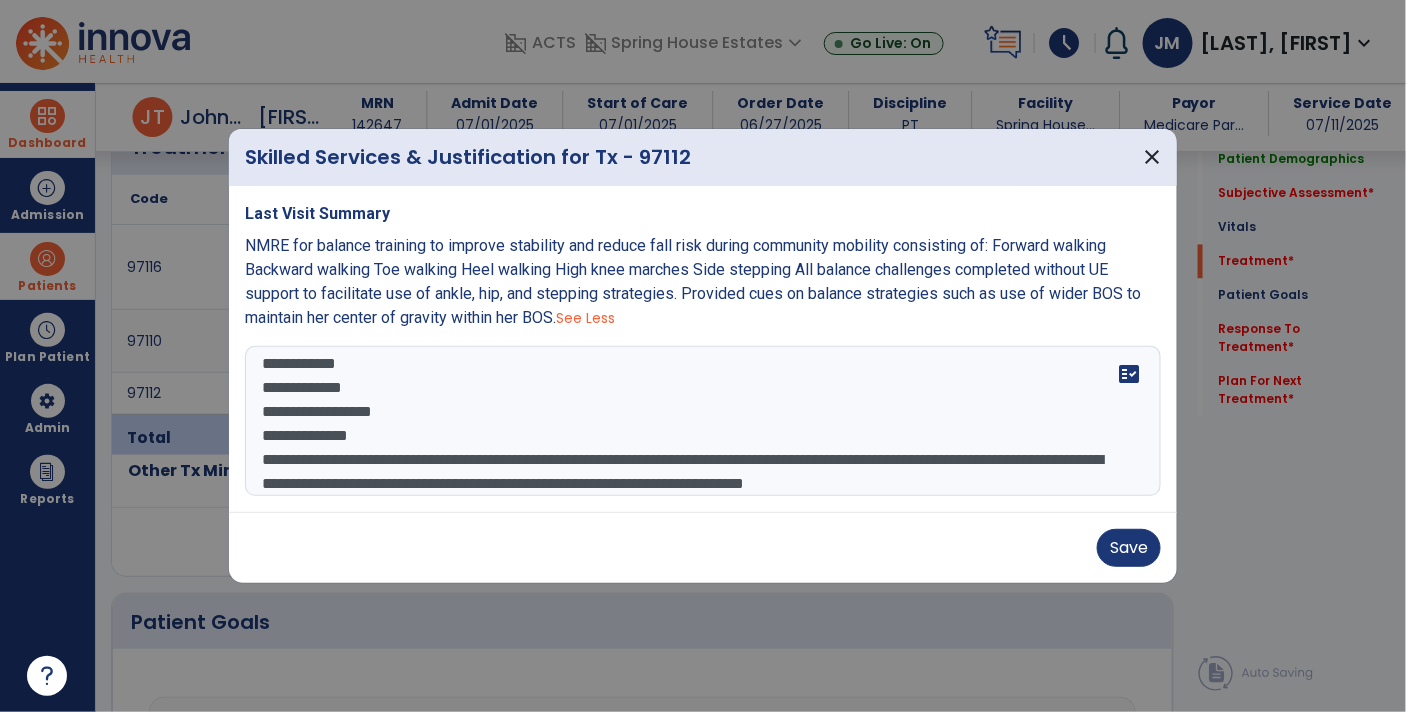 type on "**********" 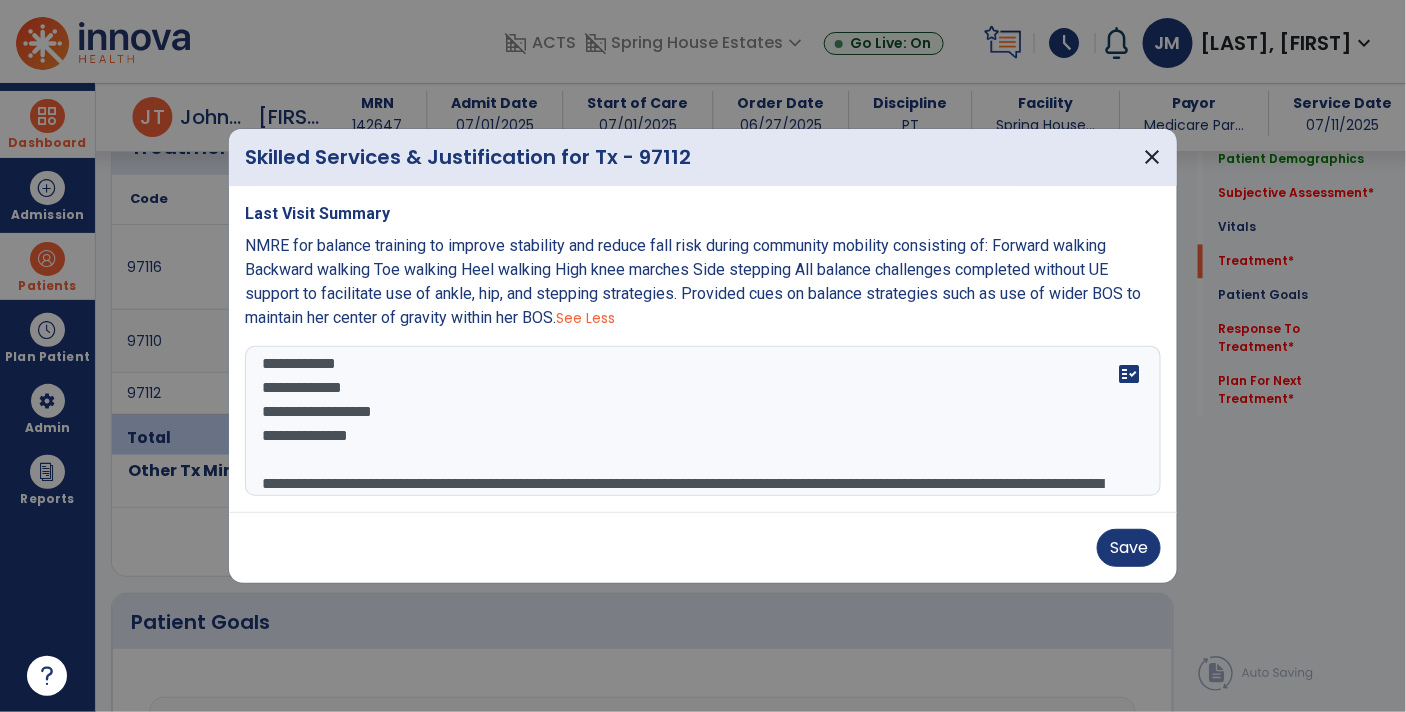 scroll, scrollTop: 110, scrollLeft: 0, axis: vertical 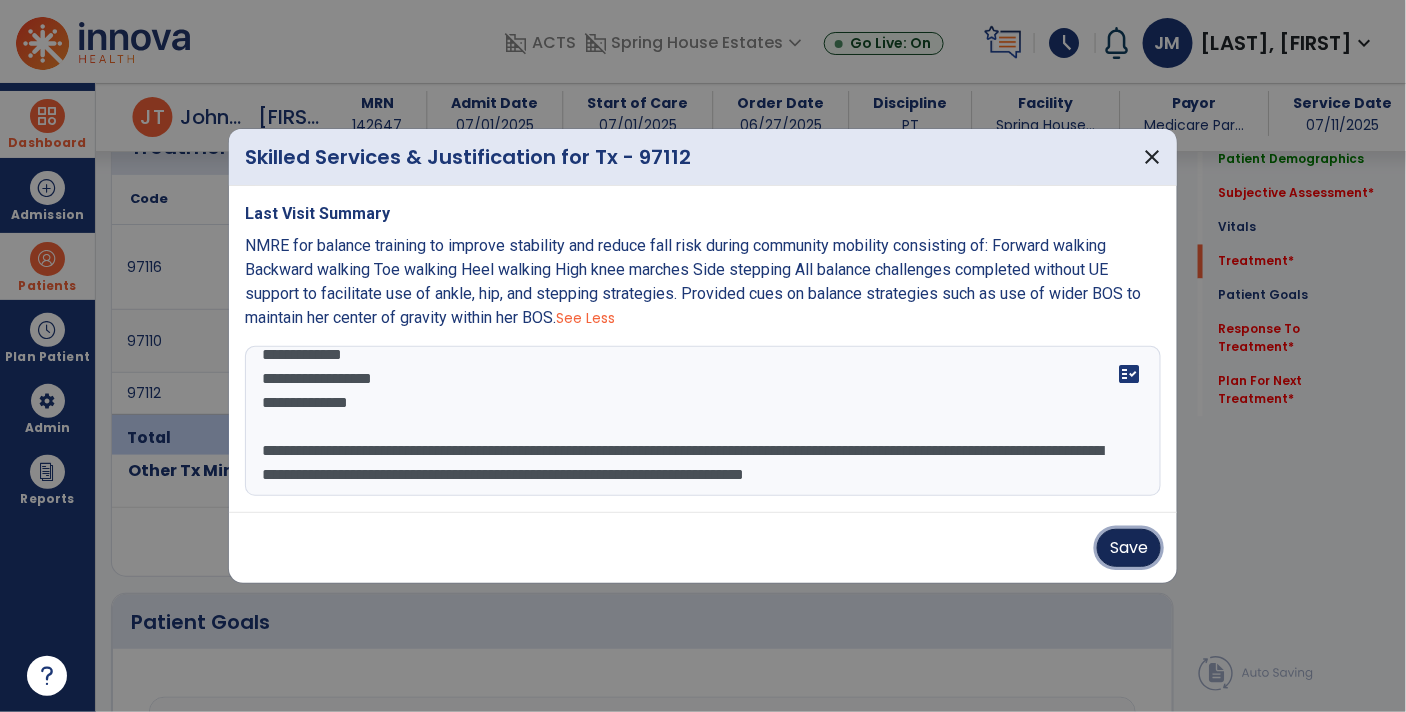 click on "Save" at bounding box center (1129, 548) 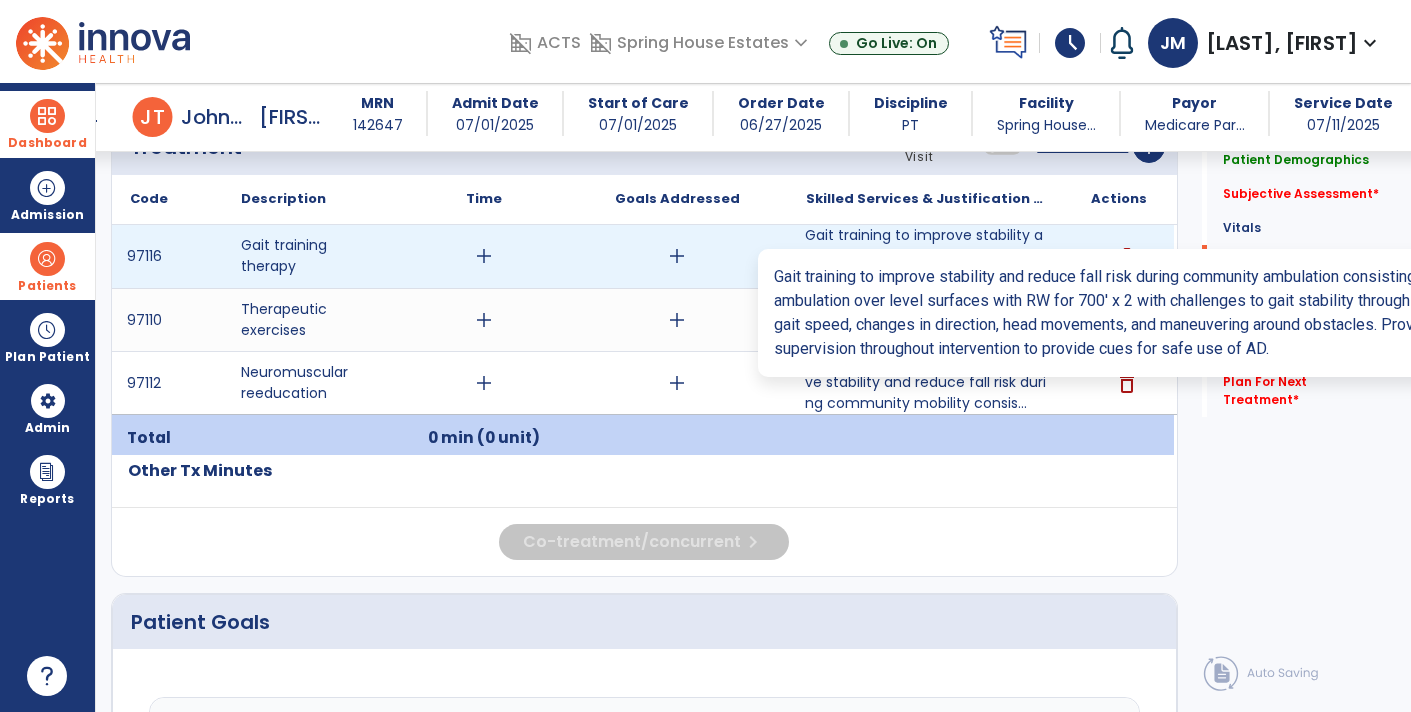 click on "Gait training to improve stability and reduce fall risk during community ambulation consisting of am..." at bounding box center (926, 256) 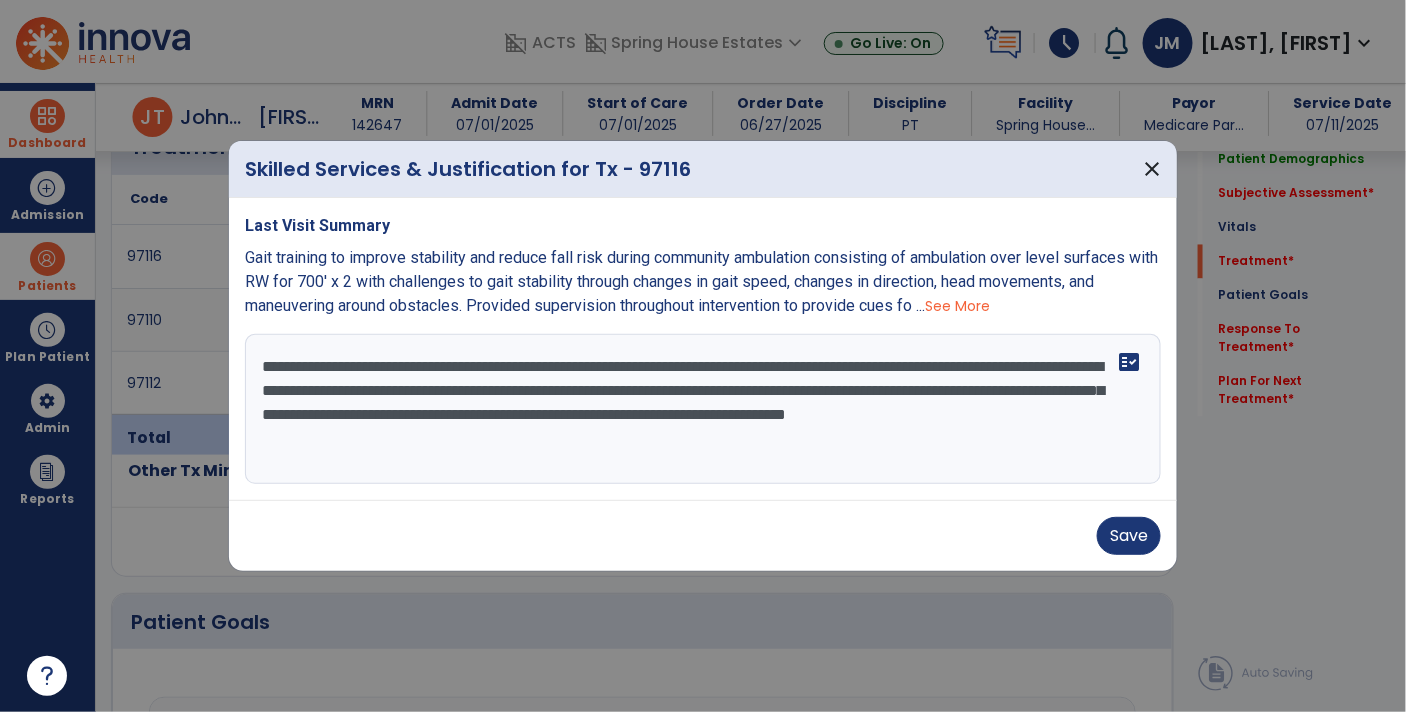 scroll, scrollTop: 1131, scrollLeft: 0, axis: vertical 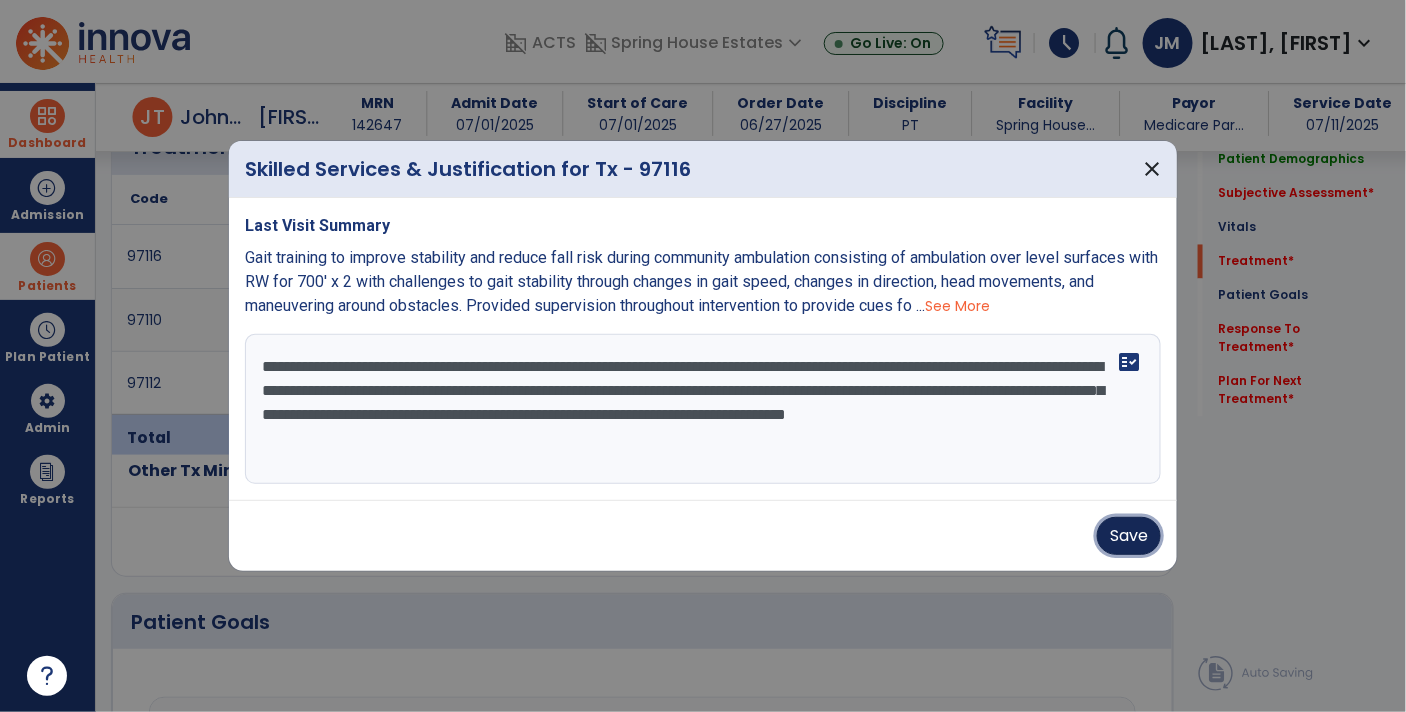 click on "Save" at bounding box center (1129, 536) 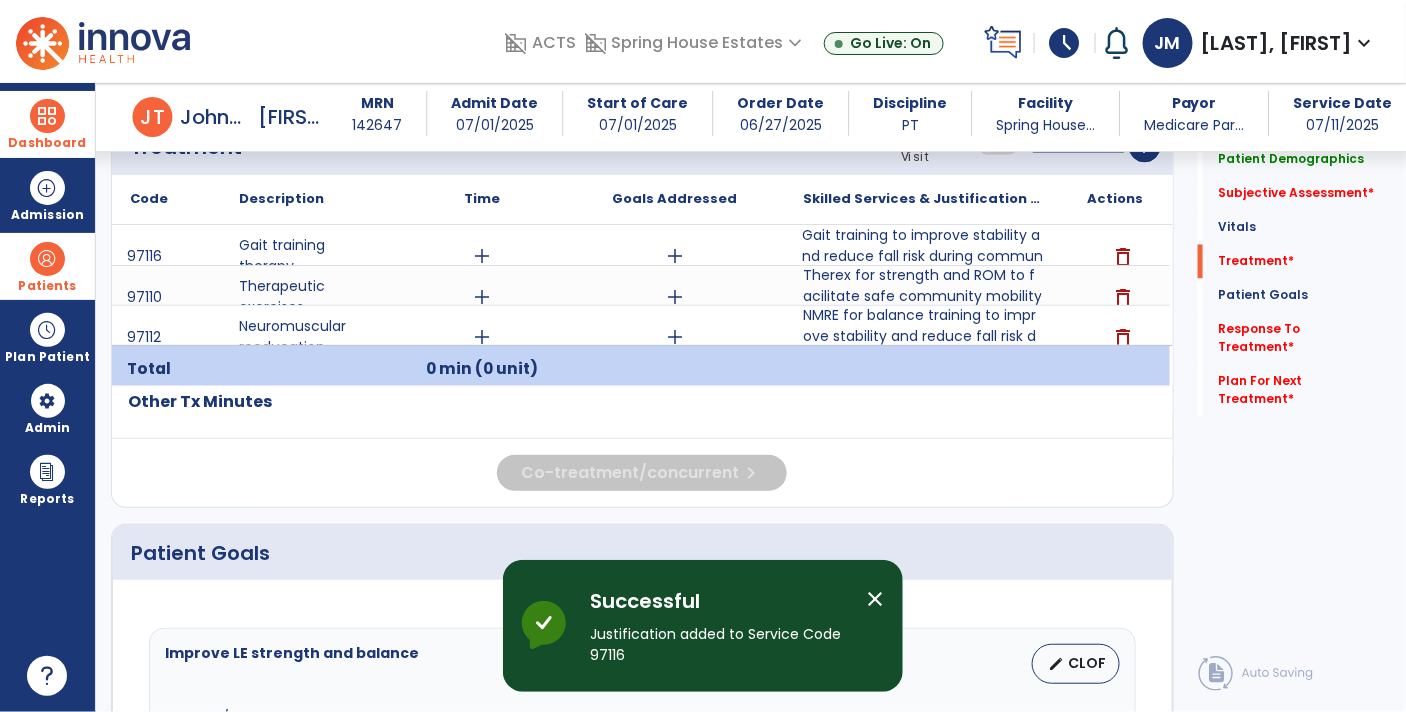 click on "Actions" at bounding box center [1115, 199] 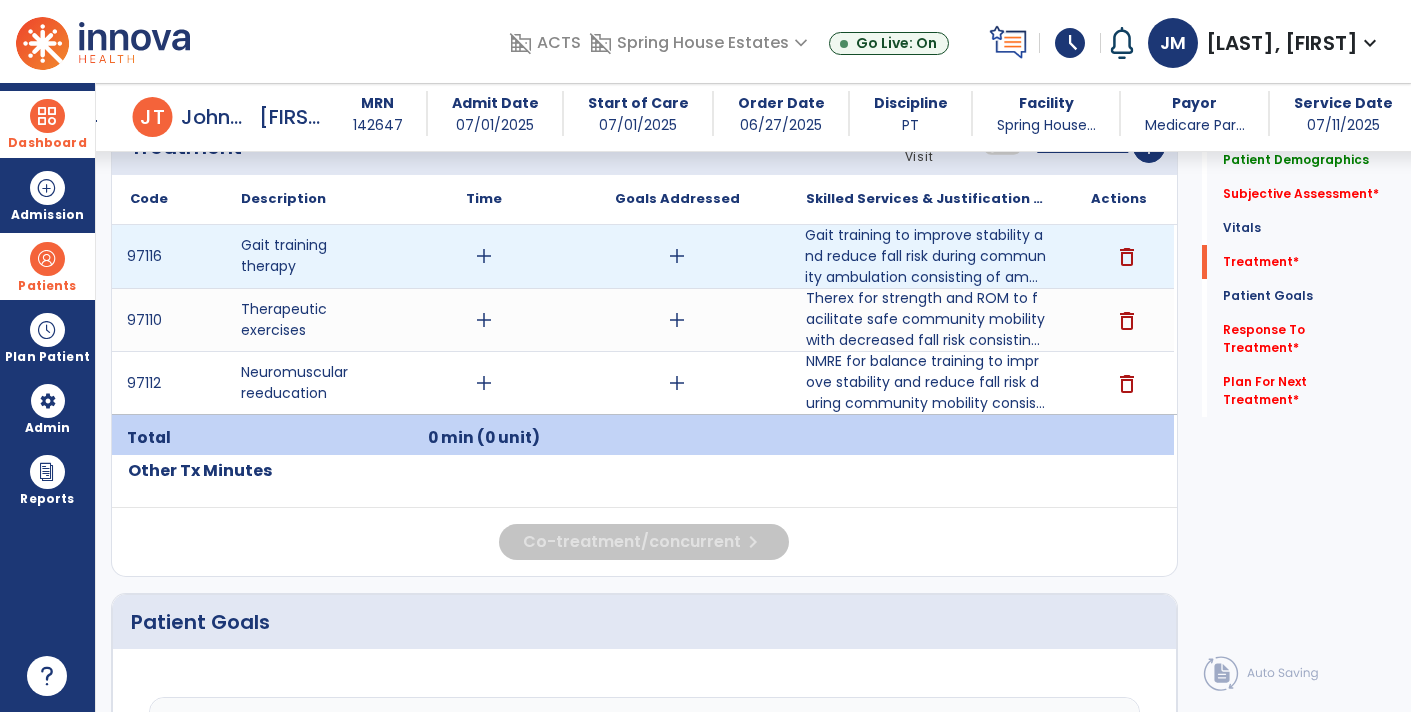 click on "add" at bounding box center (484, 256) 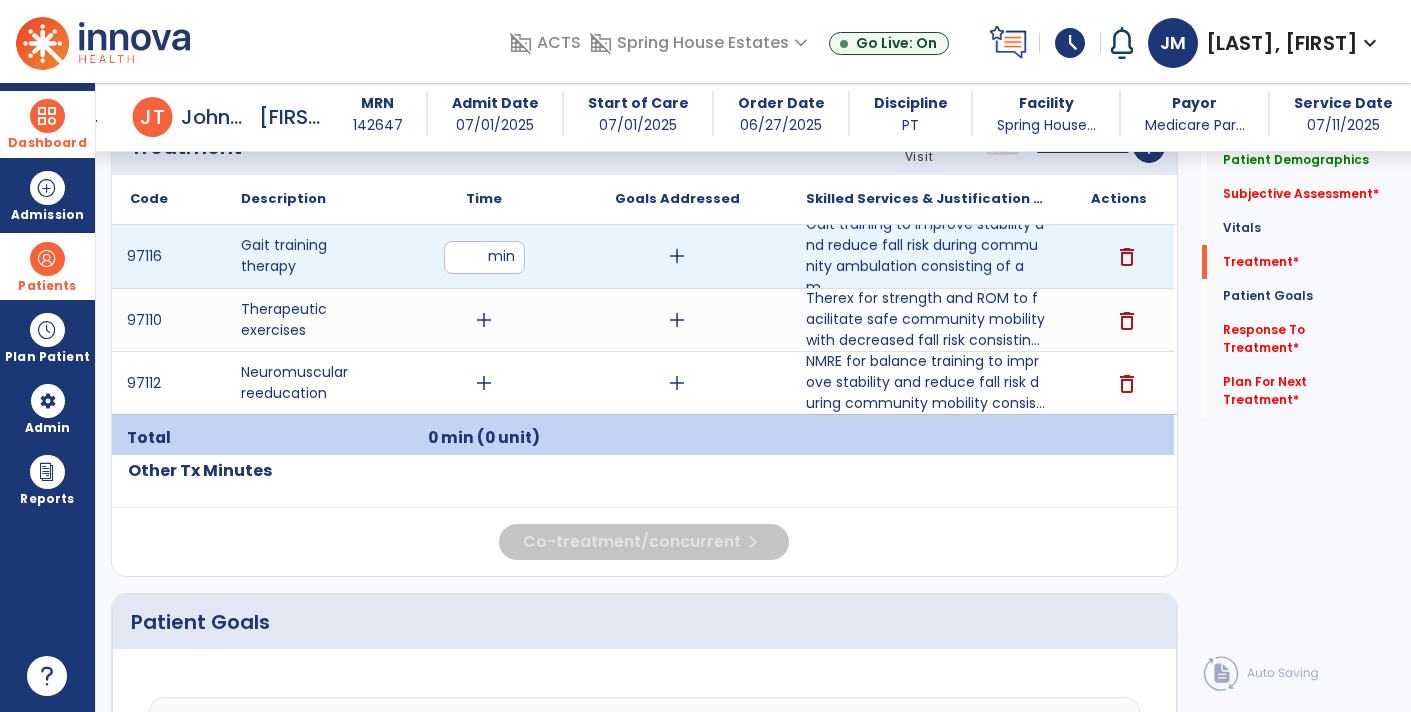 type on "**" 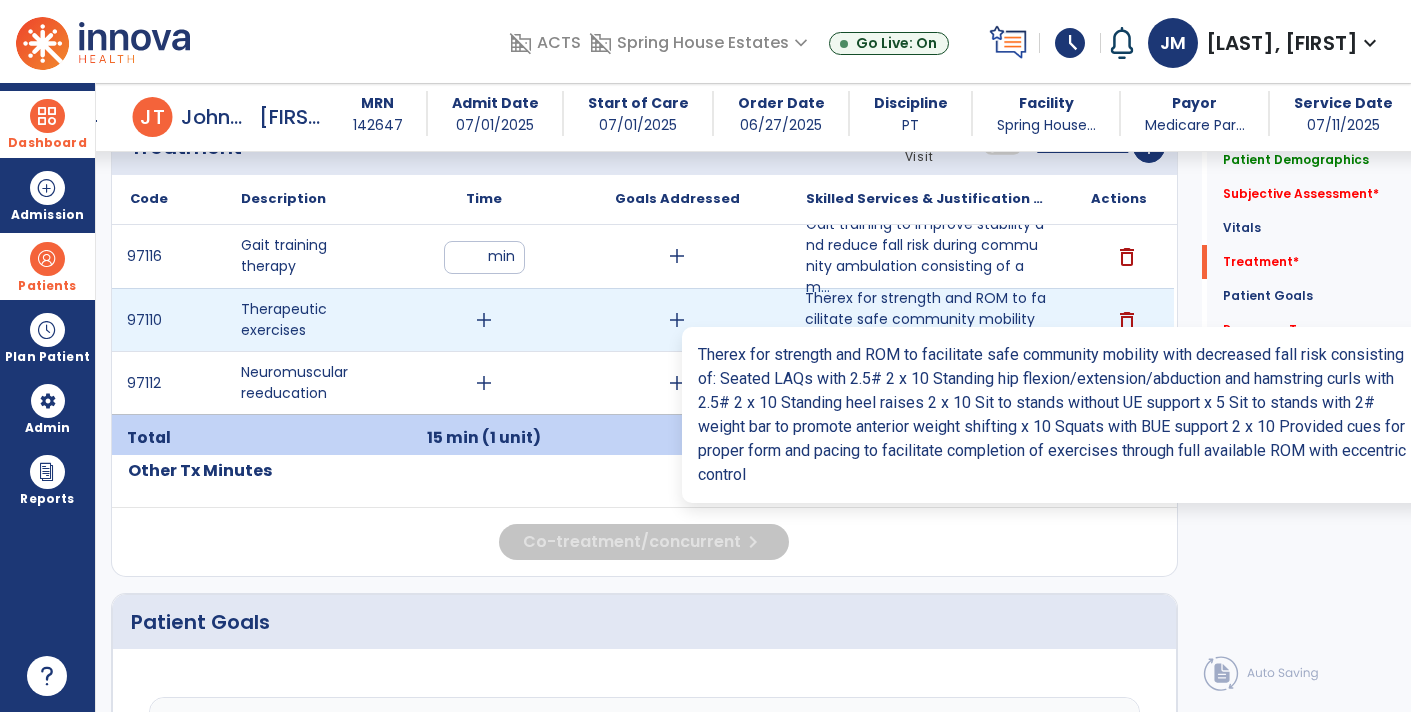 click on "Therex for strength and ROM to facilitate safe community mobility with decreased fall risk consistin..." at bounding box center [926, 319] 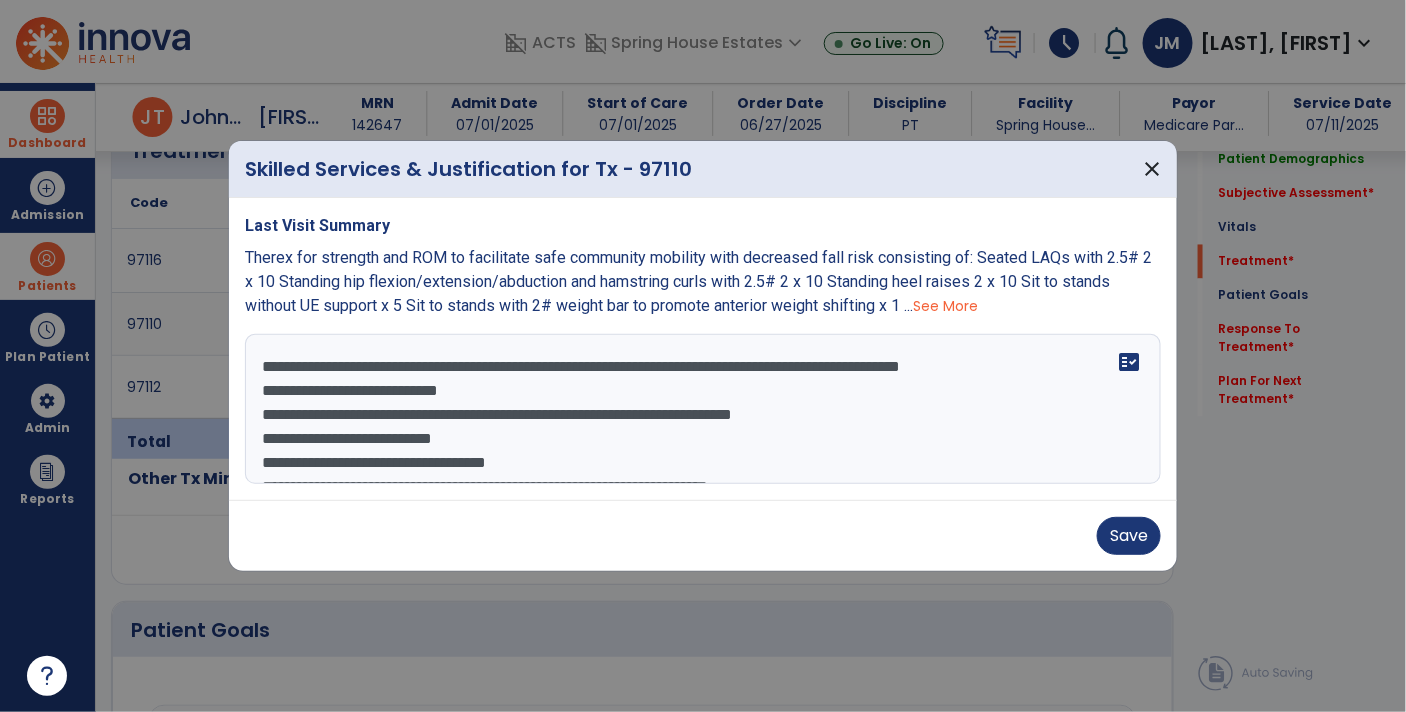 scroll, scrollTop: 1131, scrollLeft: 0, axis: vertical 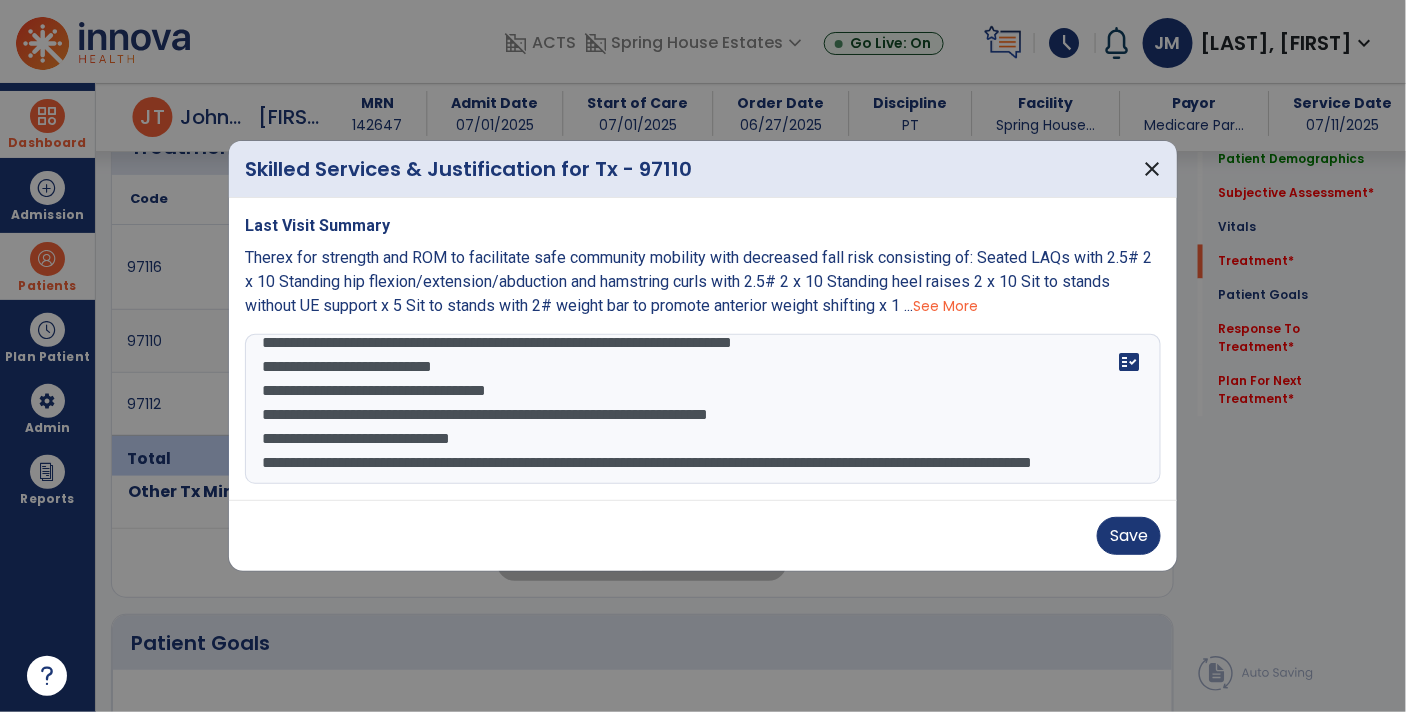 click on "**********" at bounding box center (703, 409) 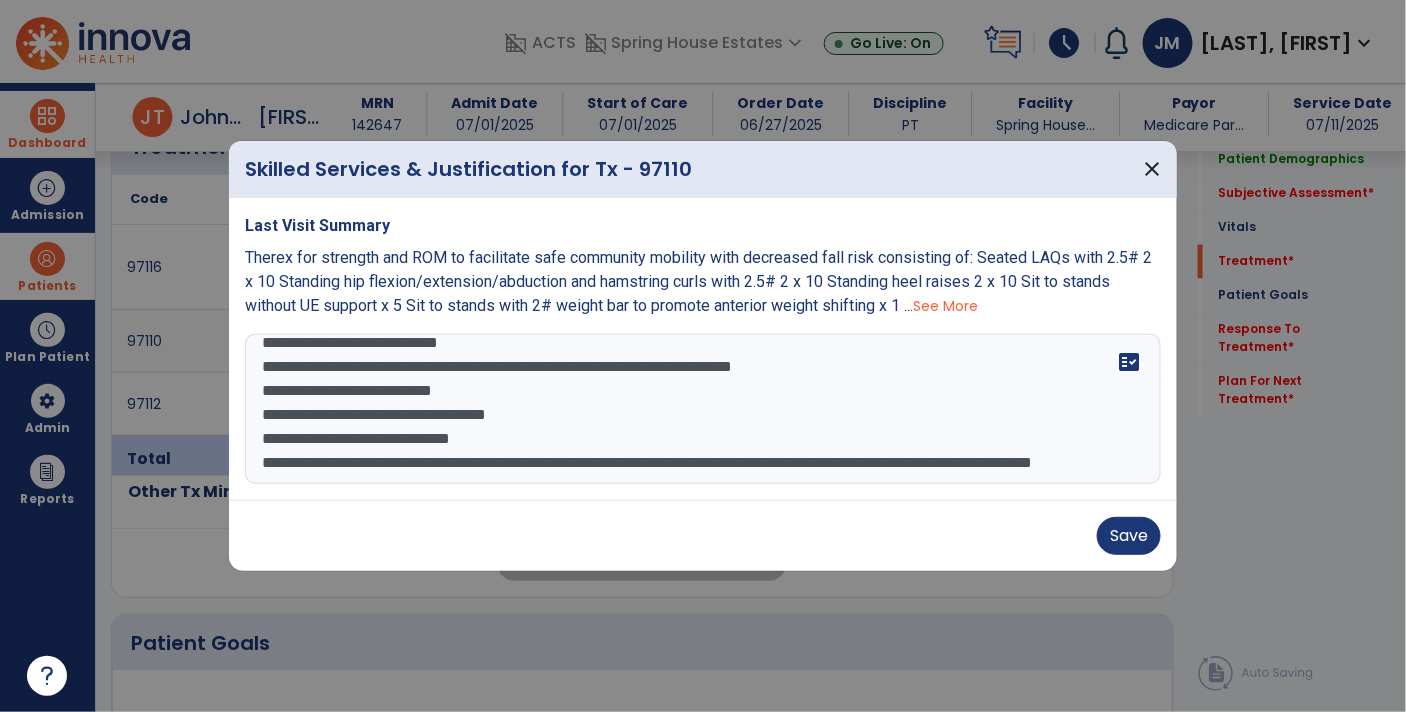 scroll, scrollTop: 72, scrollLeft: 0, axis: vertical 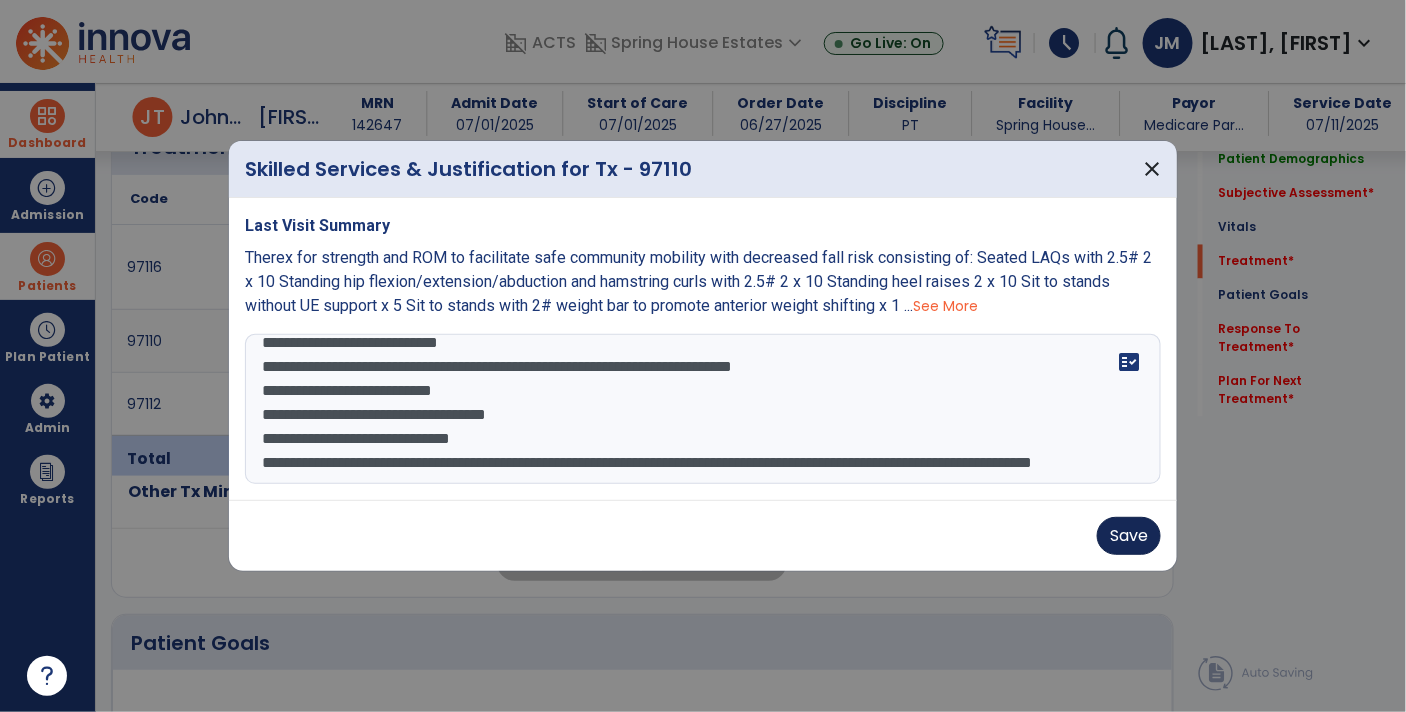 type on "**********" 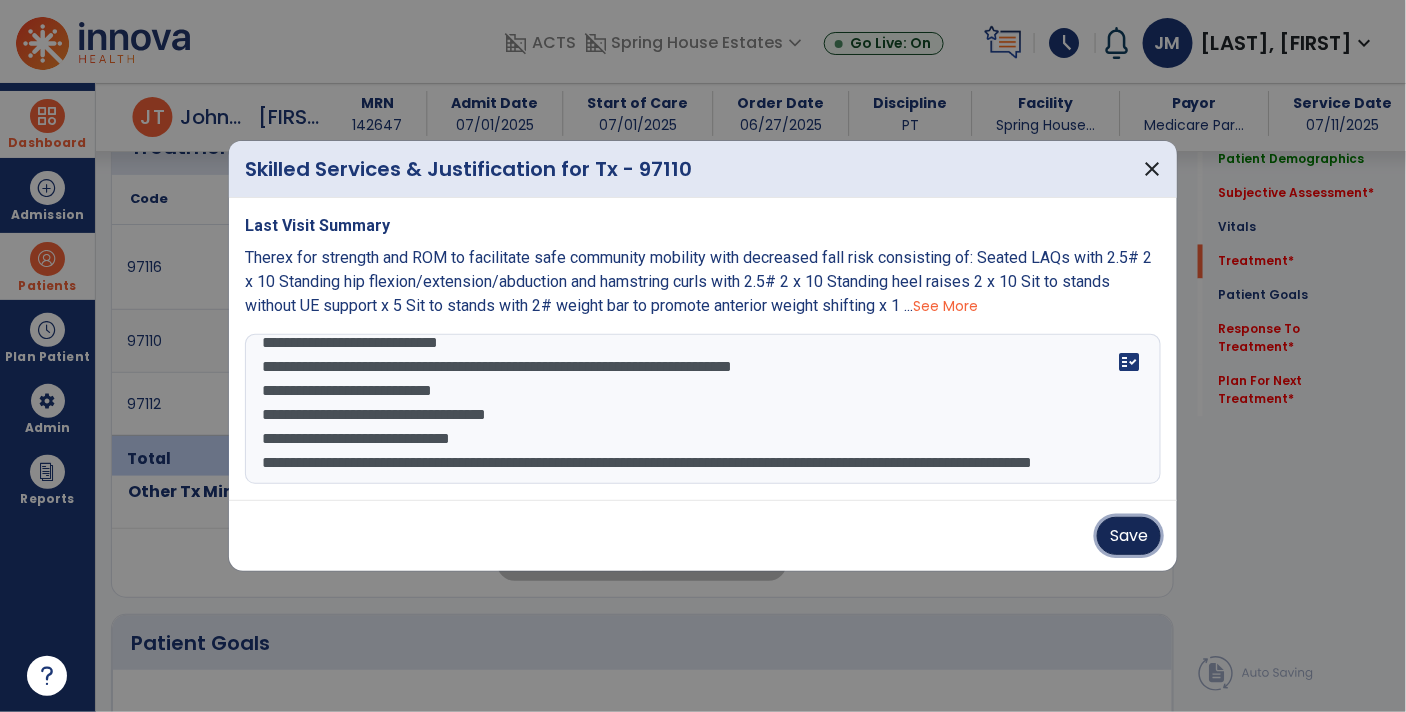 click on "Save" at bounding box center [1129, 536] 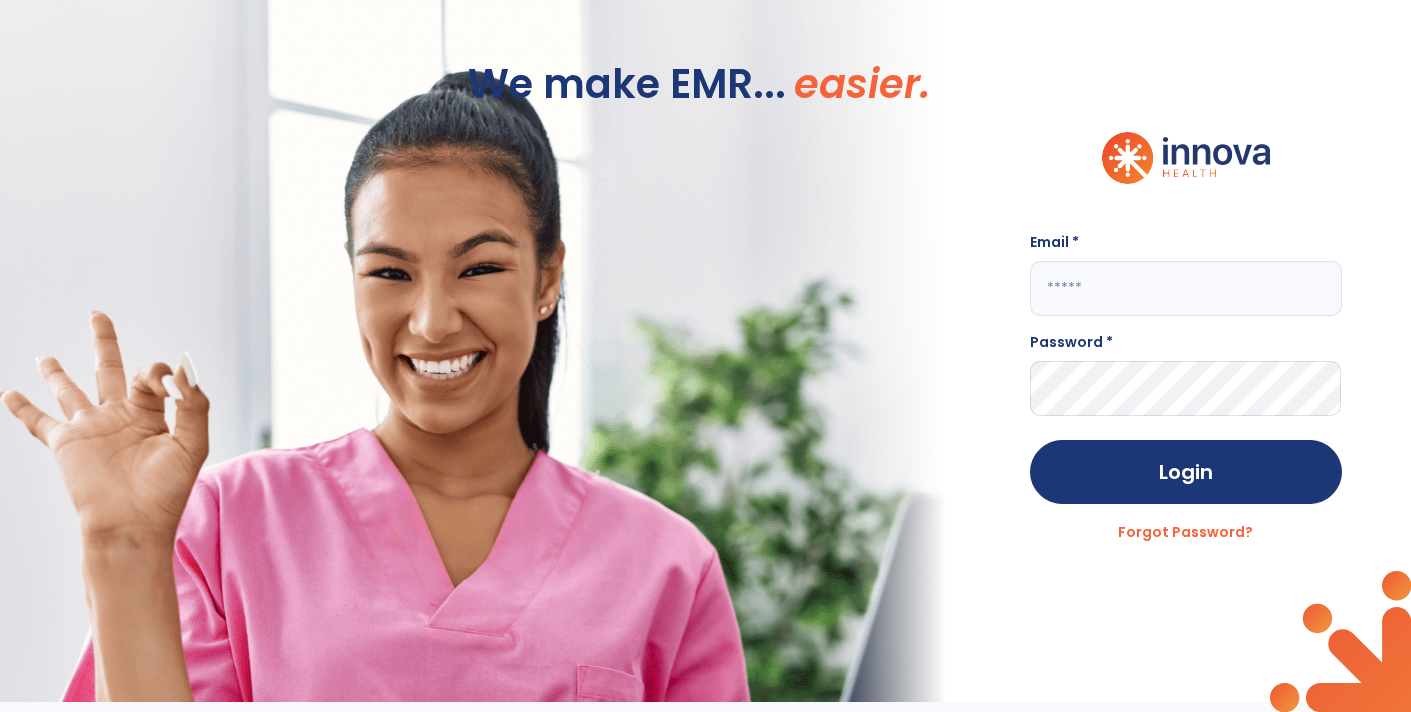scroll, scrollTop: 0, scrollLeft: 0, axis: both 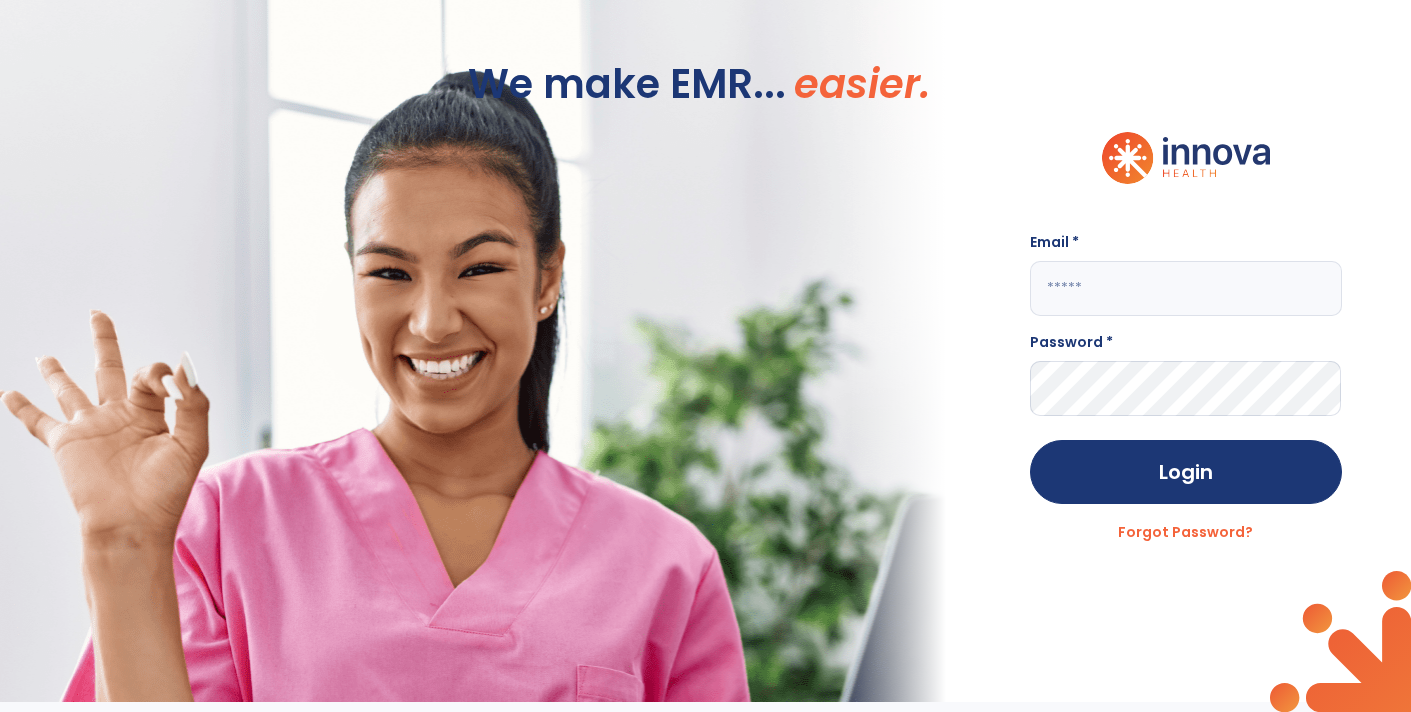 type on "**********" 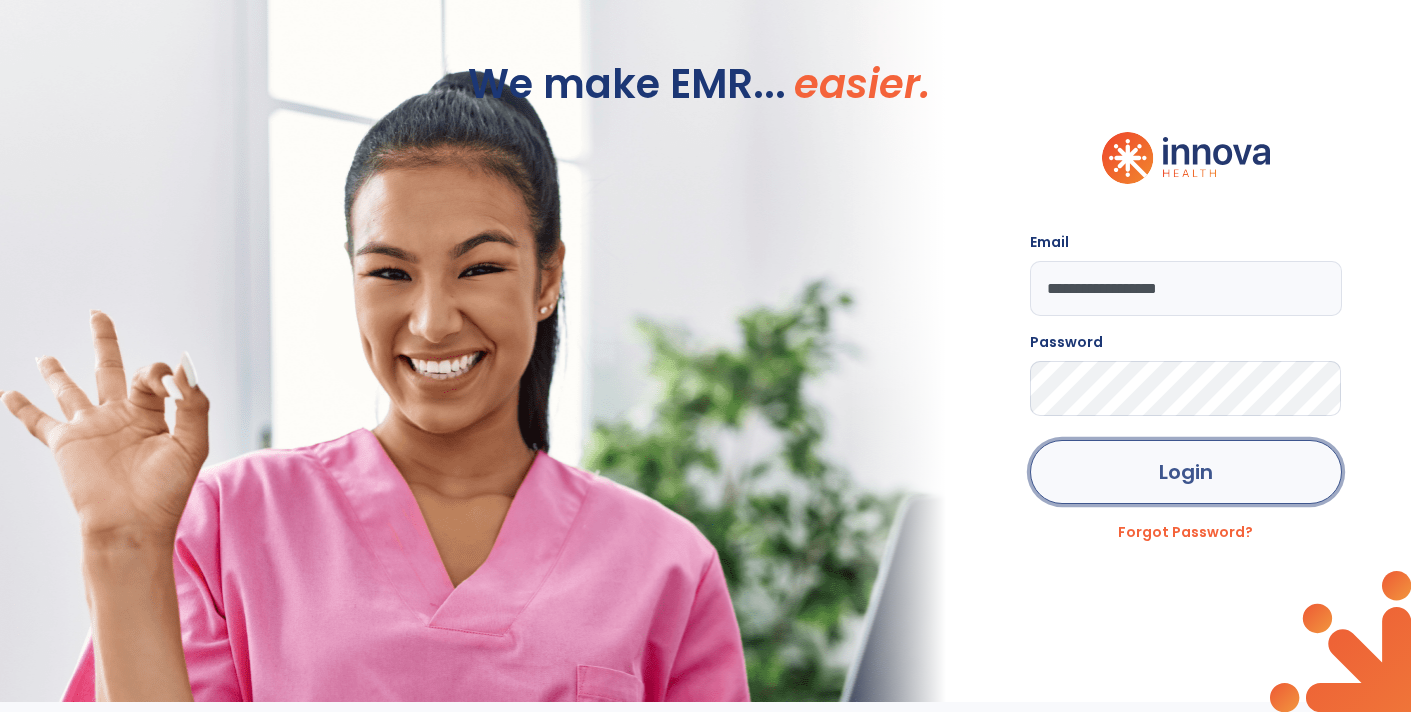 click on "Login" 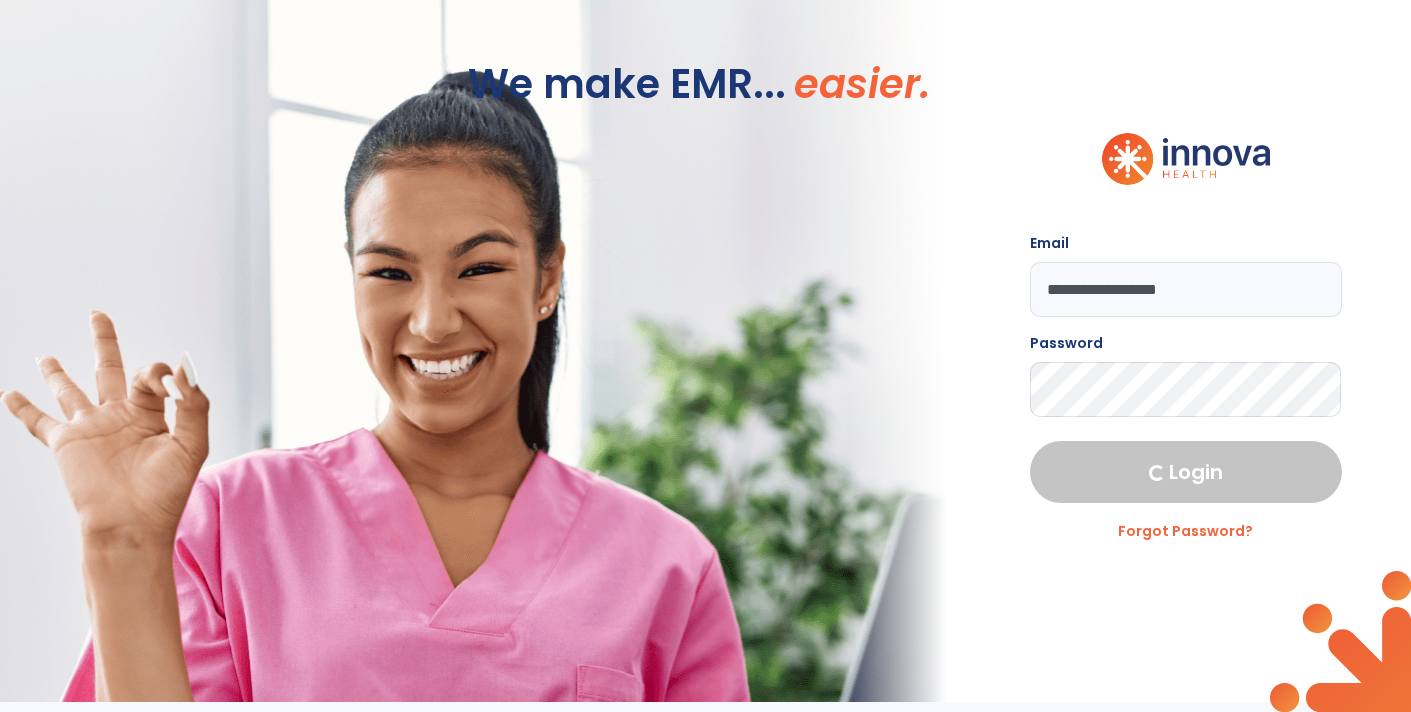 select on "****" 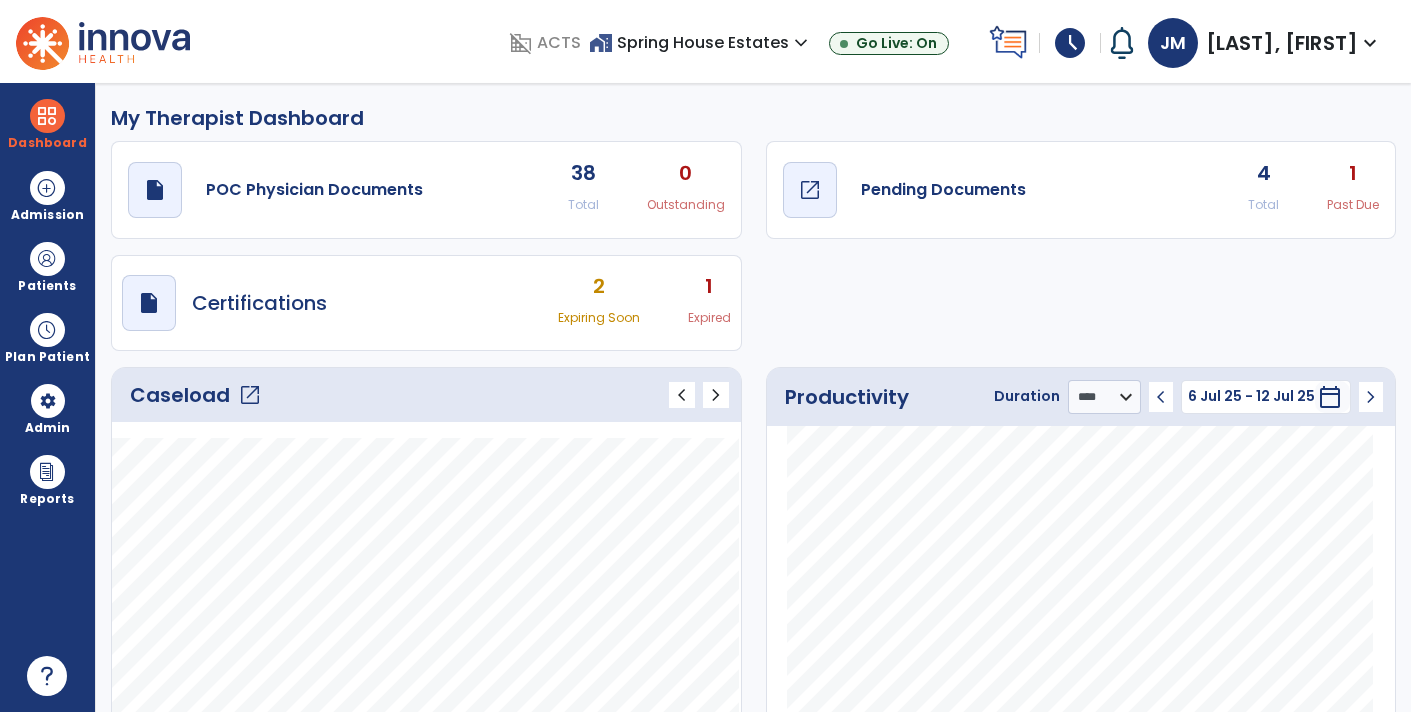 click on "Pending Documents" 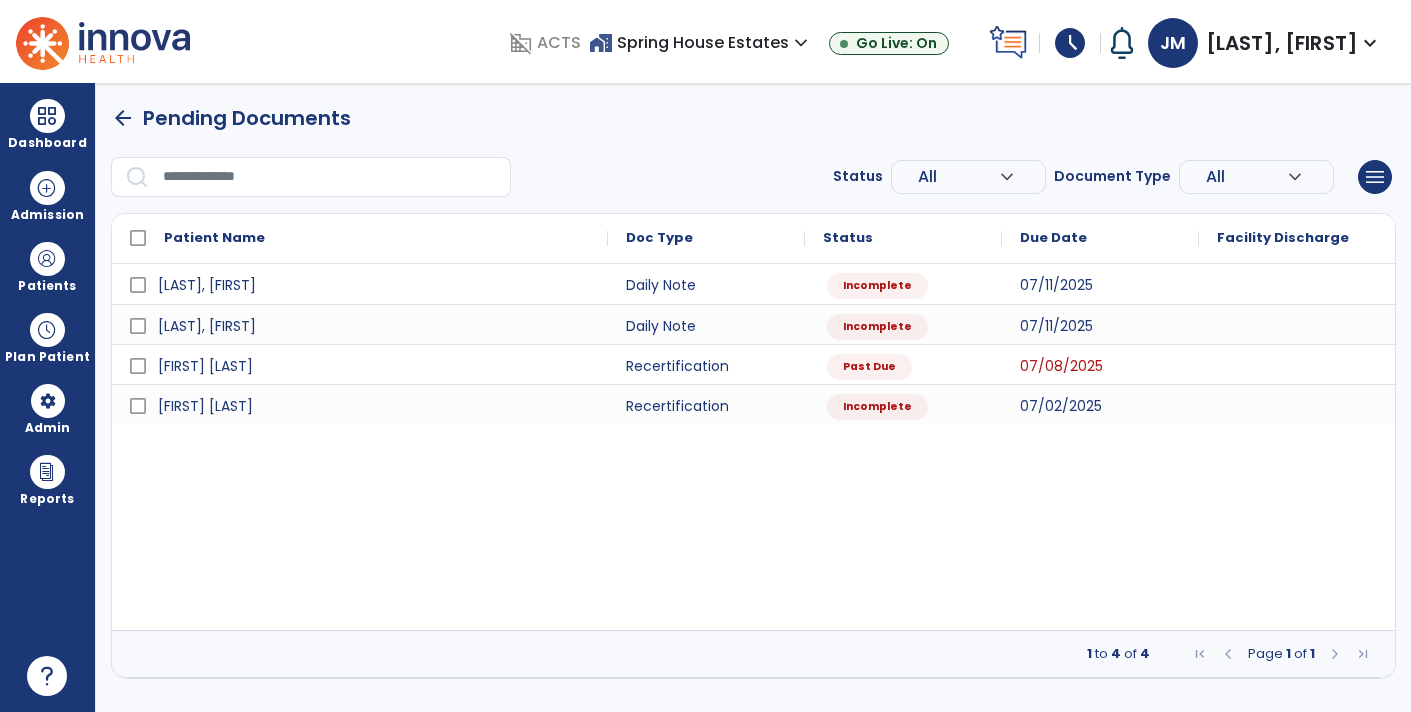 scroll, scrollTop: 0, scrollLeft: 0, axis: both 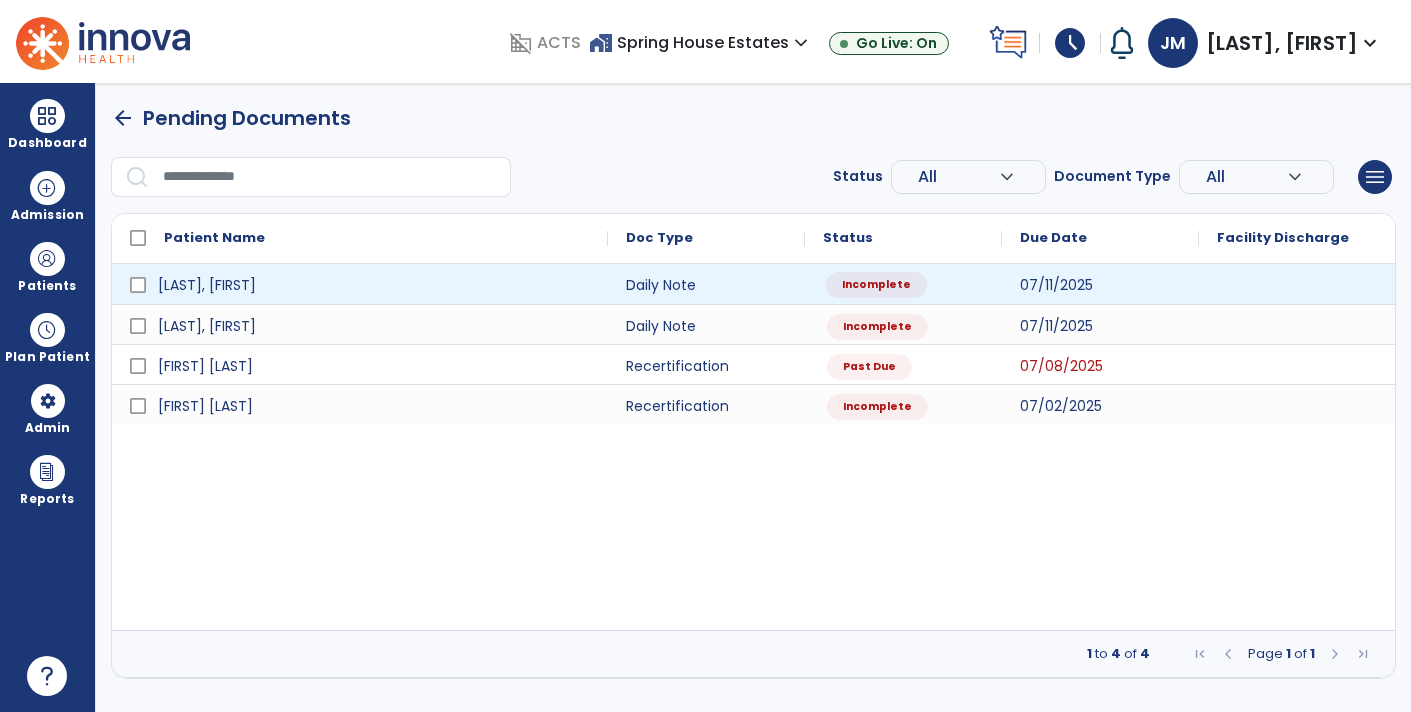 click on "Incomplete" at bounding box center [876, 285] 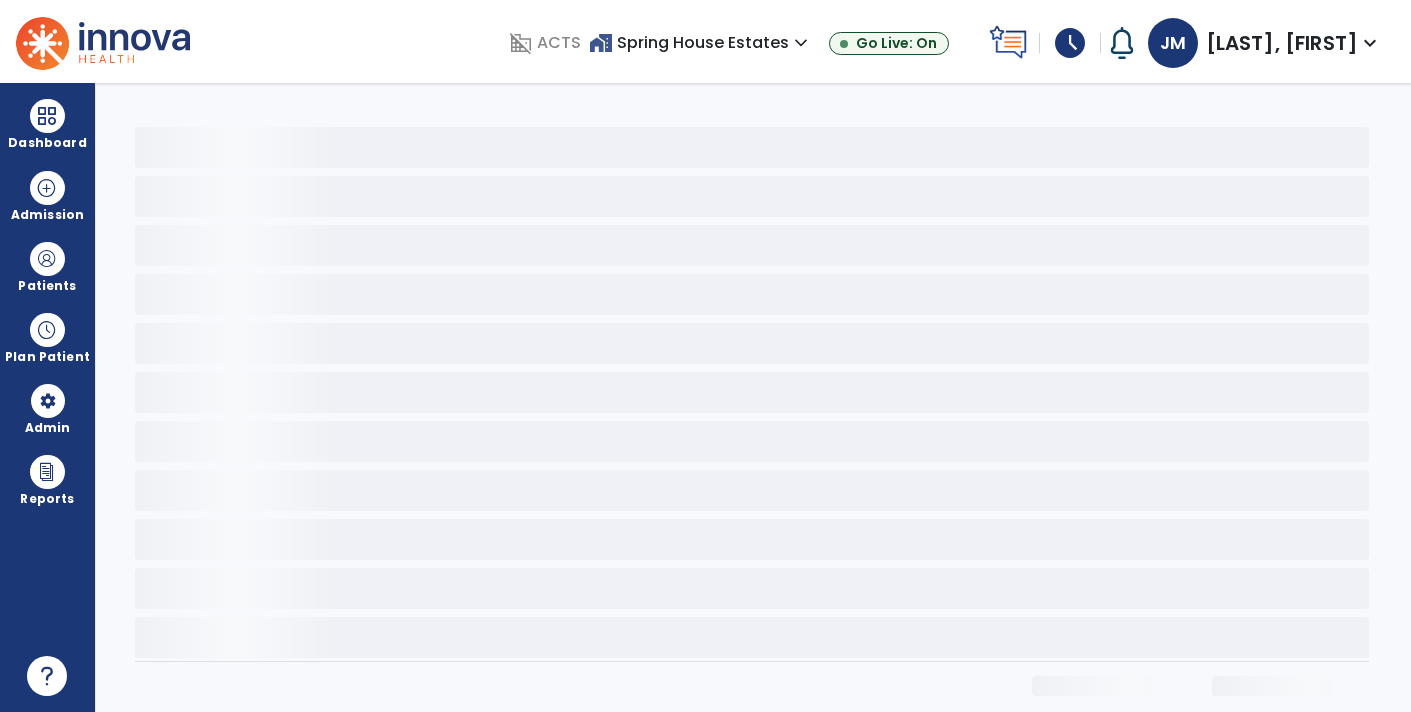 select on "*" 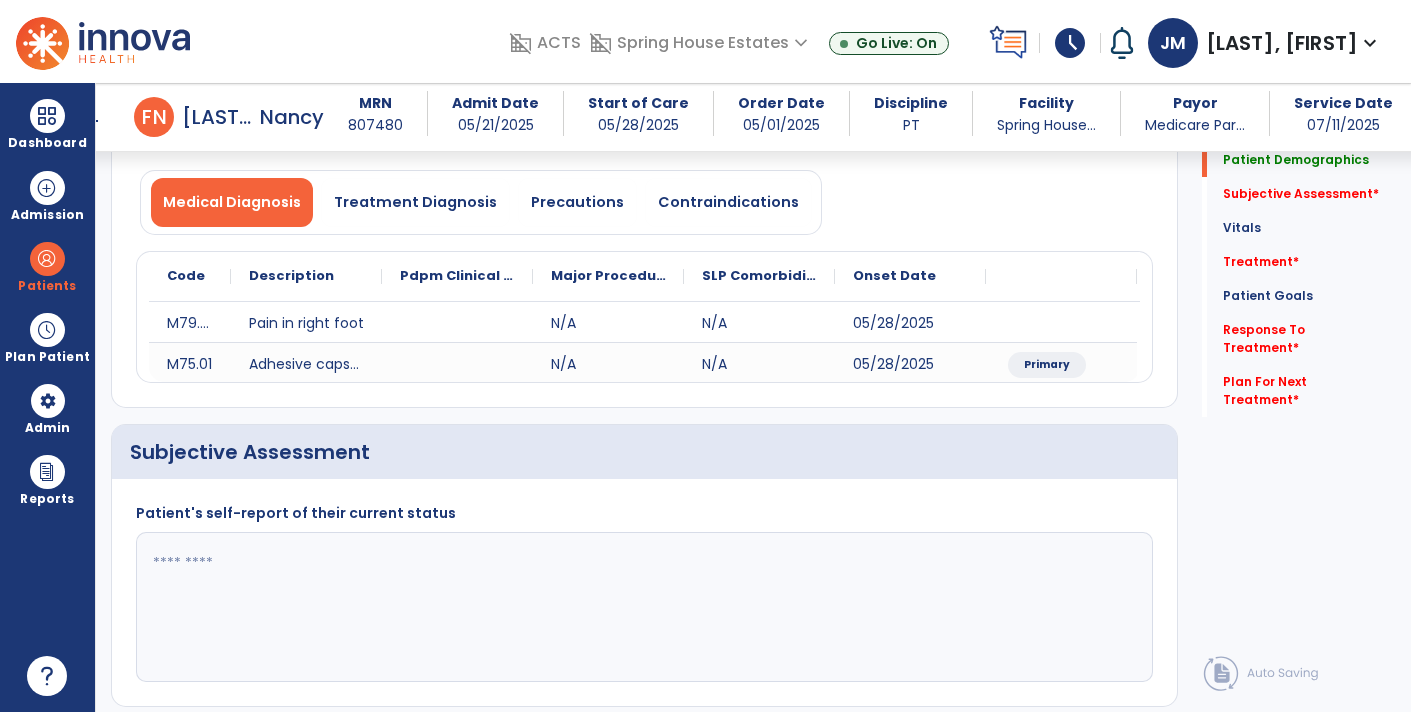 scroll, scrollTop: 143, scrollLeft: 0, axis: vertical 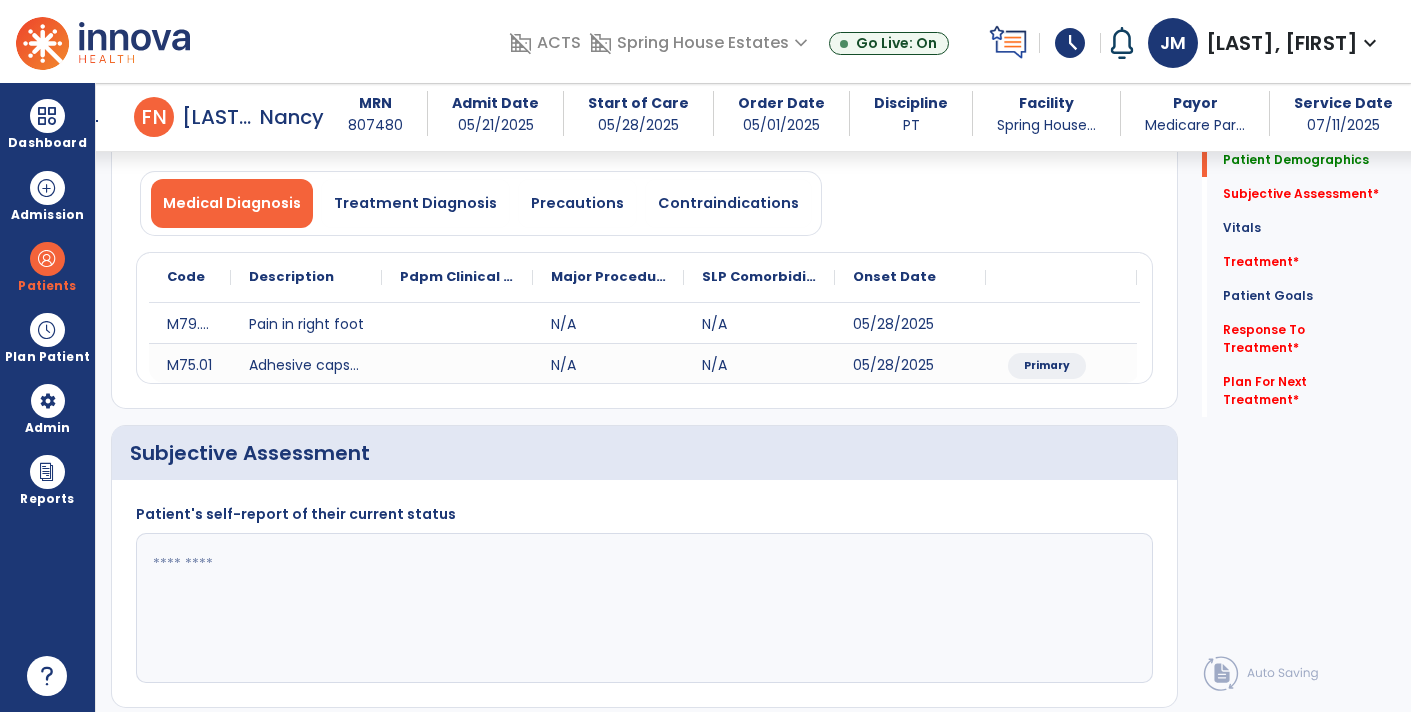 click 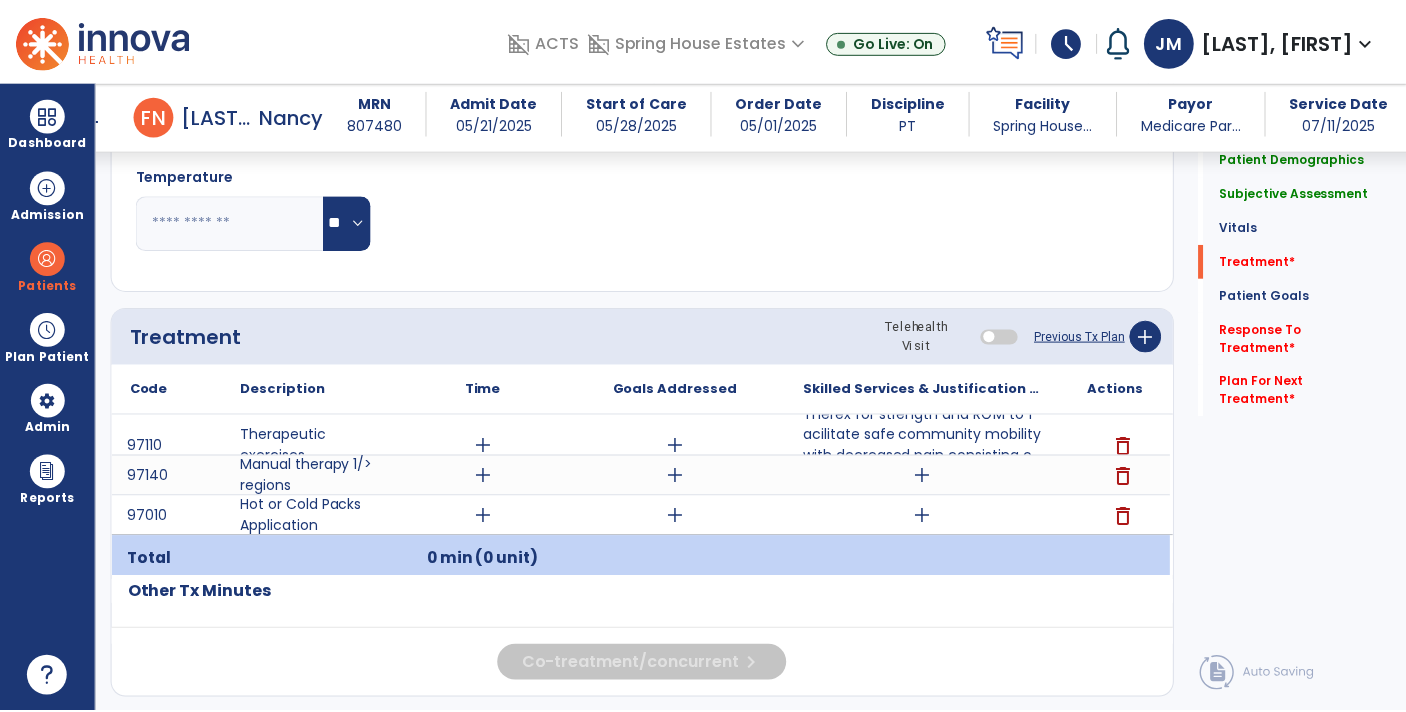 scroll, scrollTop: 1005, scrollLeft: 0, axis: vertical 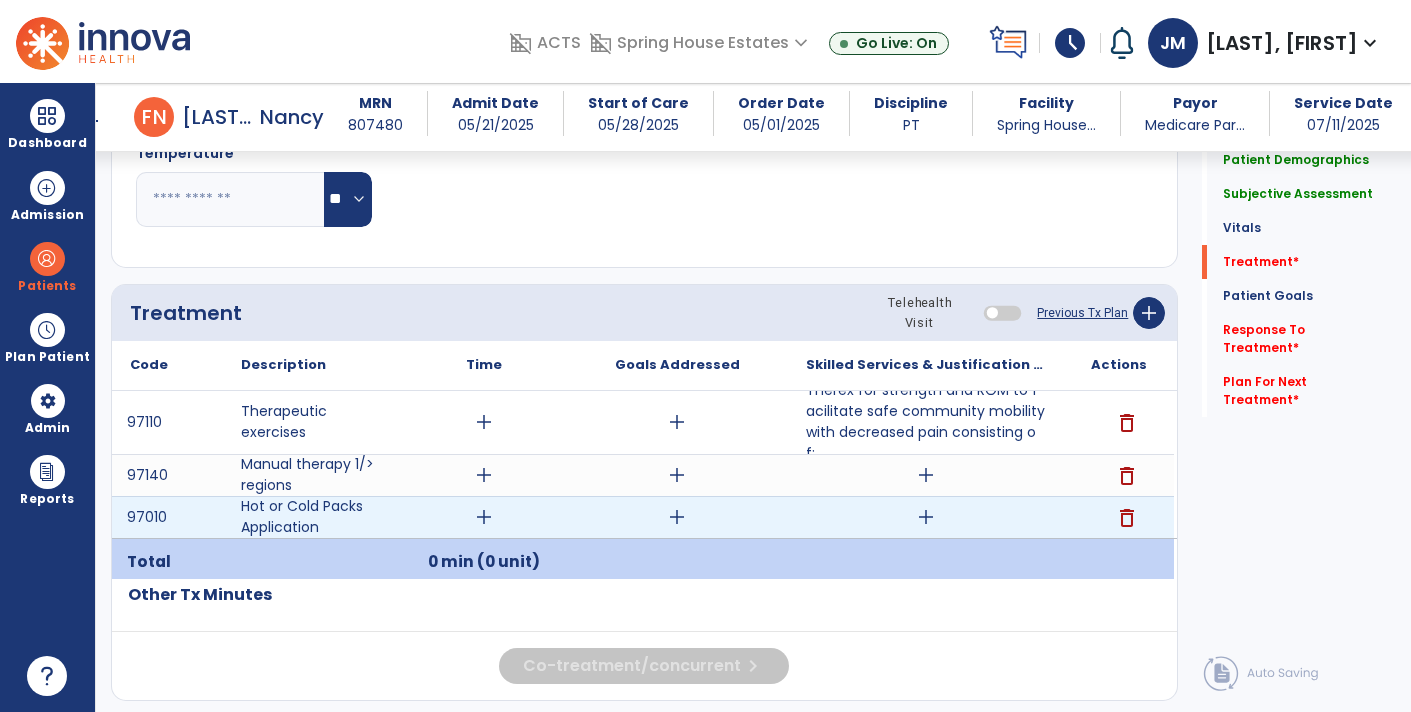 type on "**********" 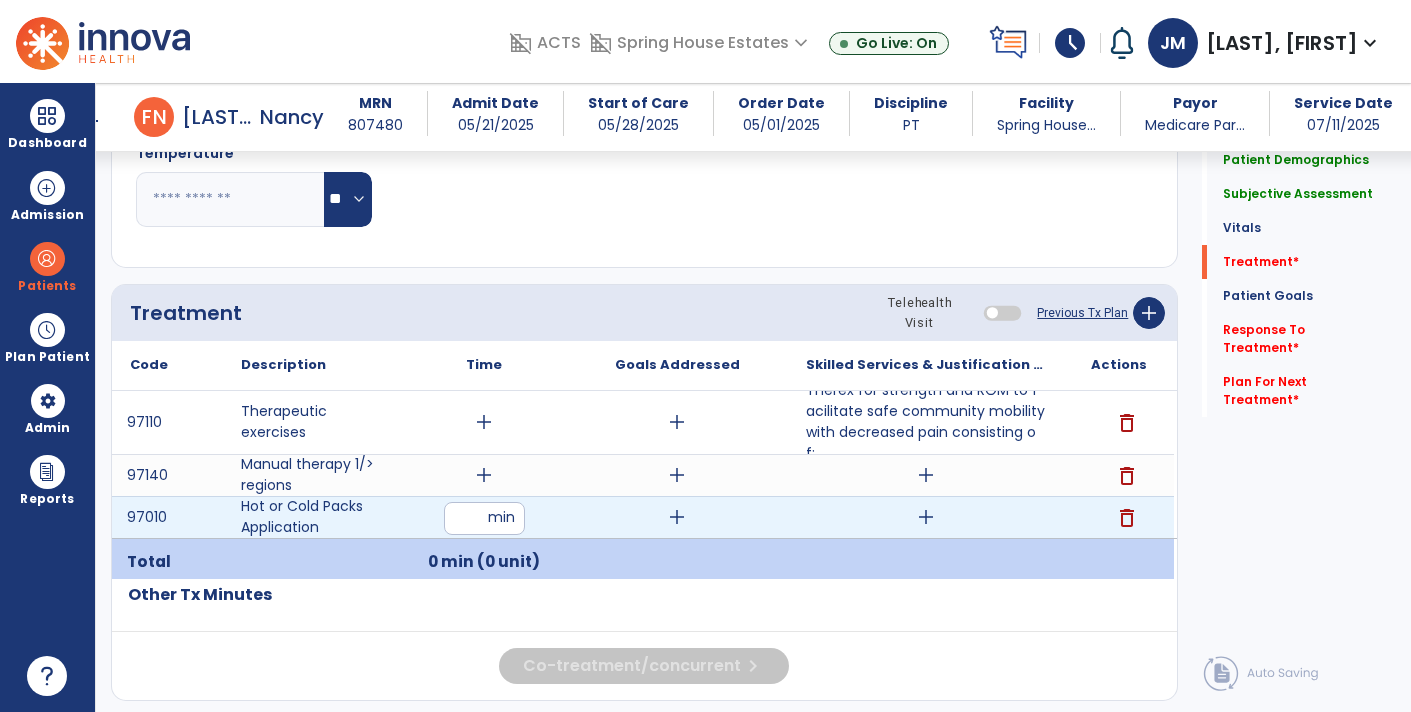 type on "*" 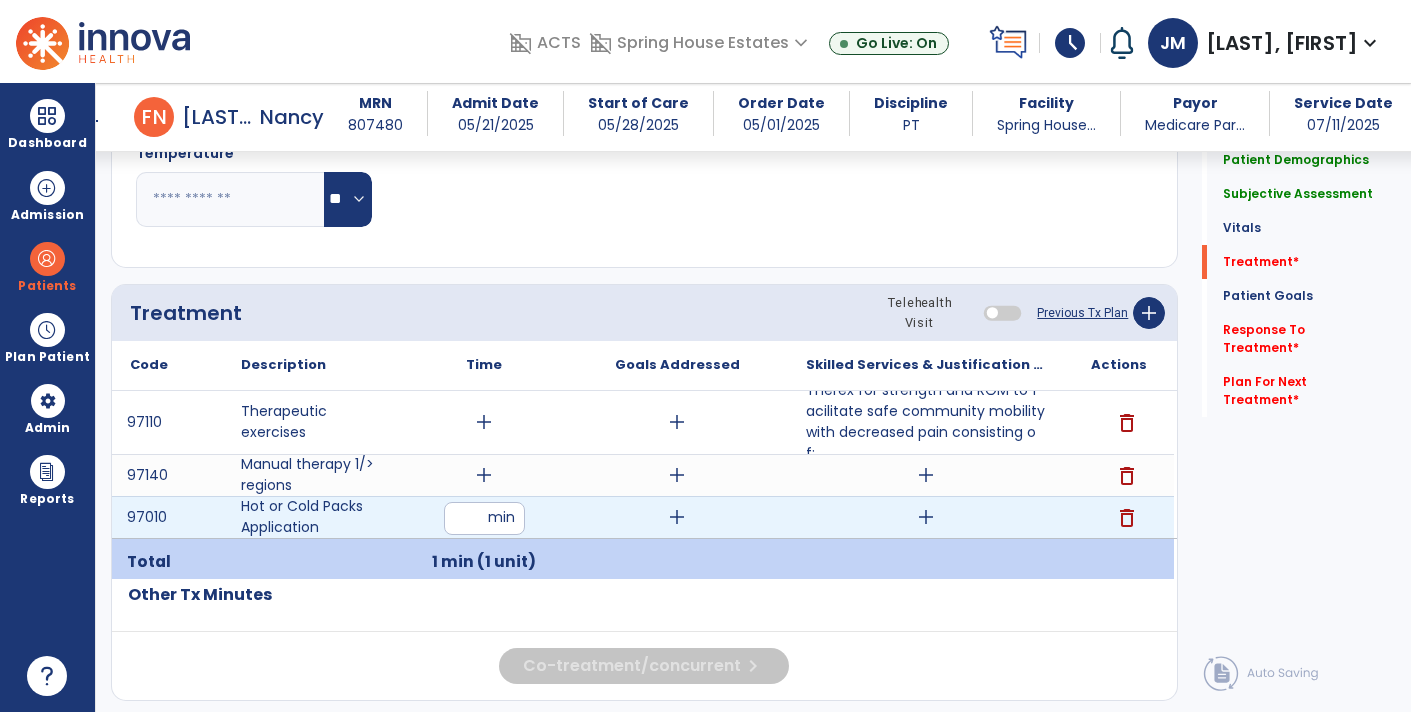 click on "add" at bounding box center [926, 517] 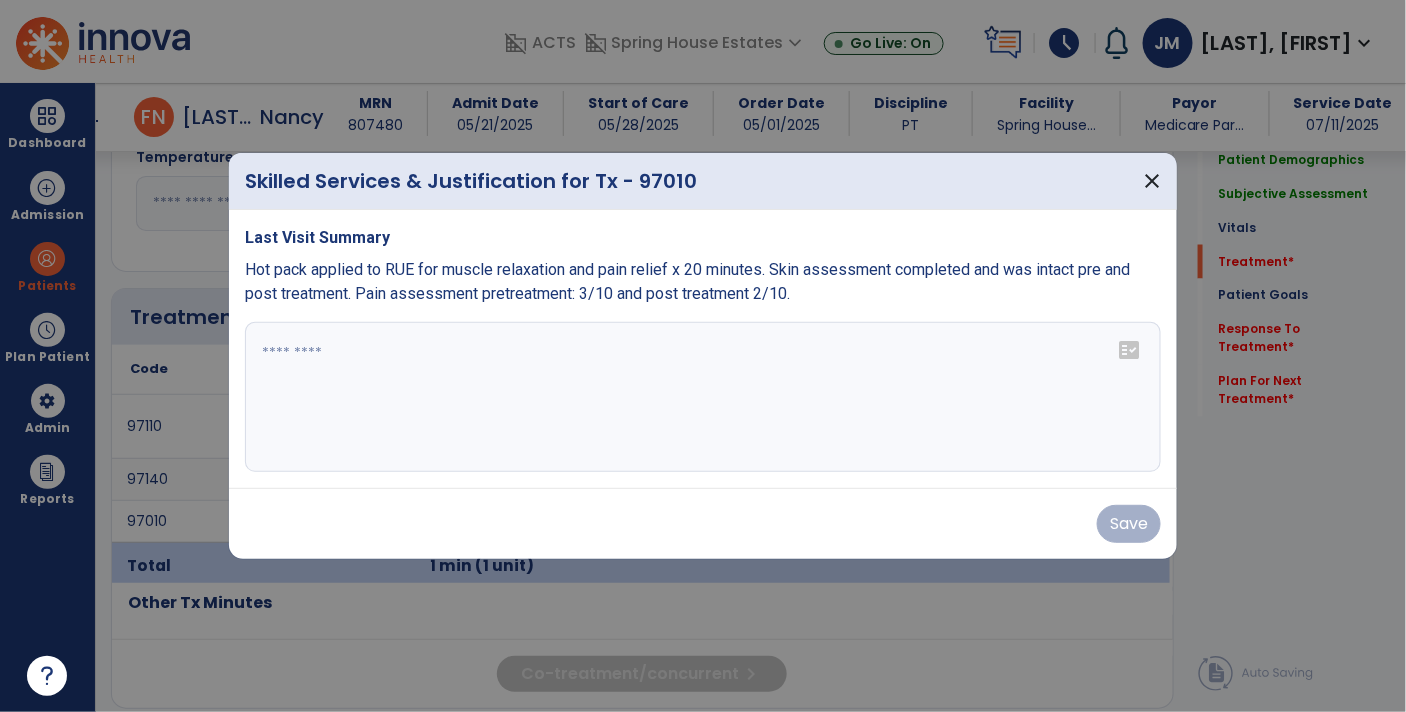 scroll, scrollTop: 1005, scrollLeft: 0, axis: vertical 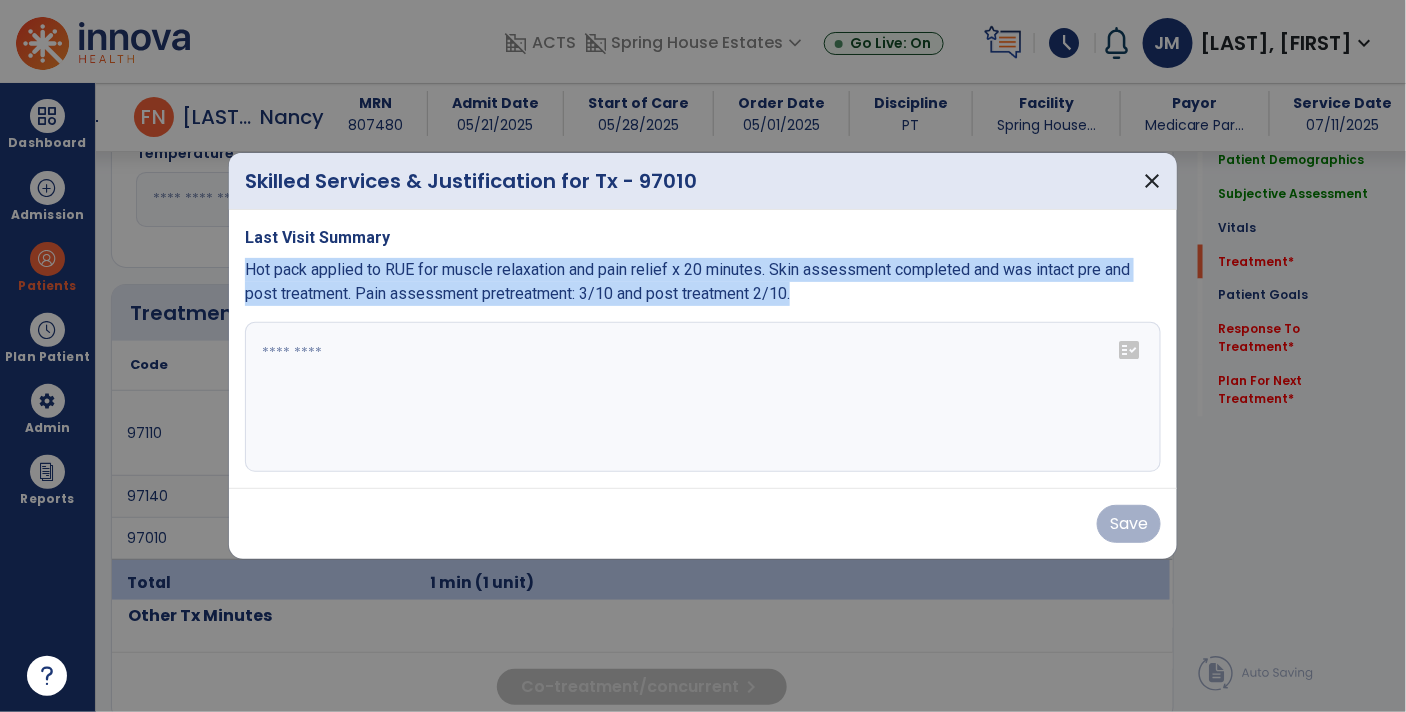 drag, startPoint x: 820, startPoint y: 293, endPoint x: 231, endPoint y: 262, distance: 589.81525 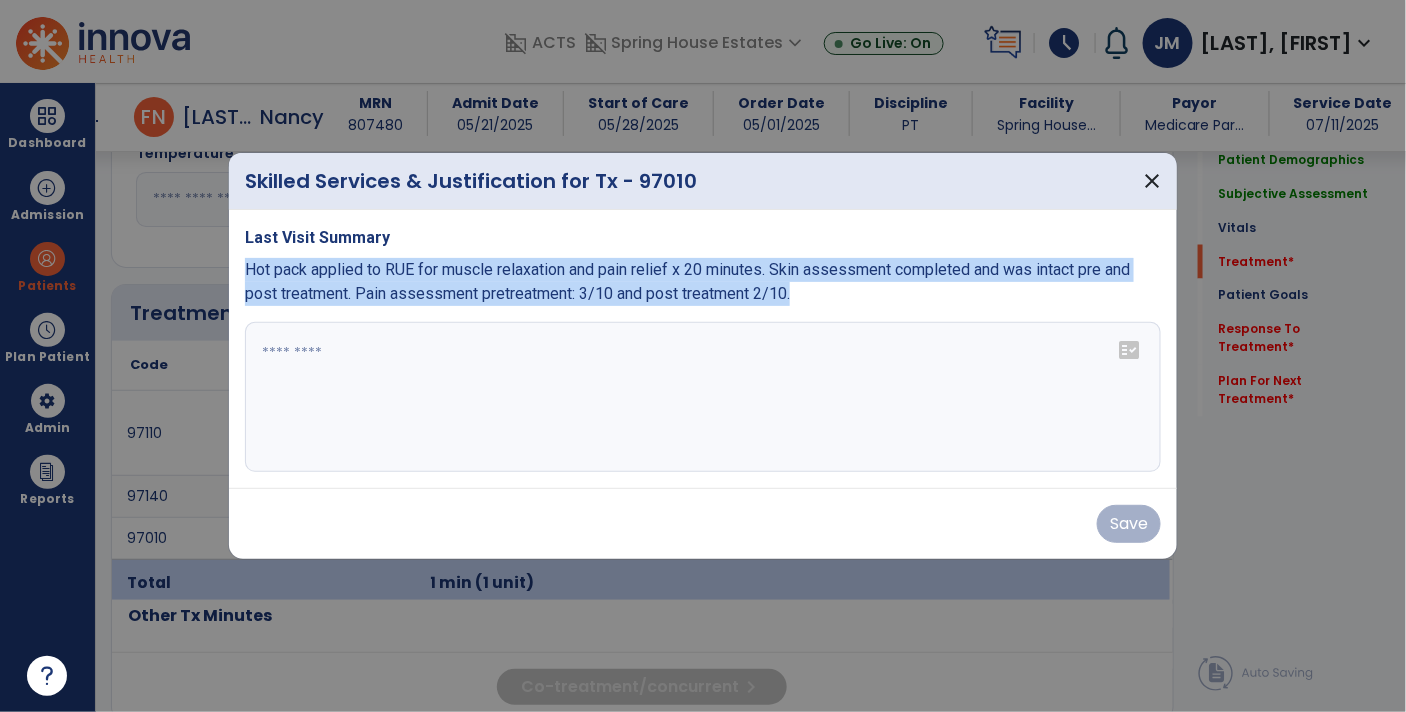 click on "Last Visit Summary Hot pack applied to RUE for muscle relaxation and pain relief x 20 minutes. Skin assessment completed and was intact pre and post treatment. Pain assessment pretreatment: 3/10 and post treatment 2/10.   fact_check" at bounding box center (703, 349) 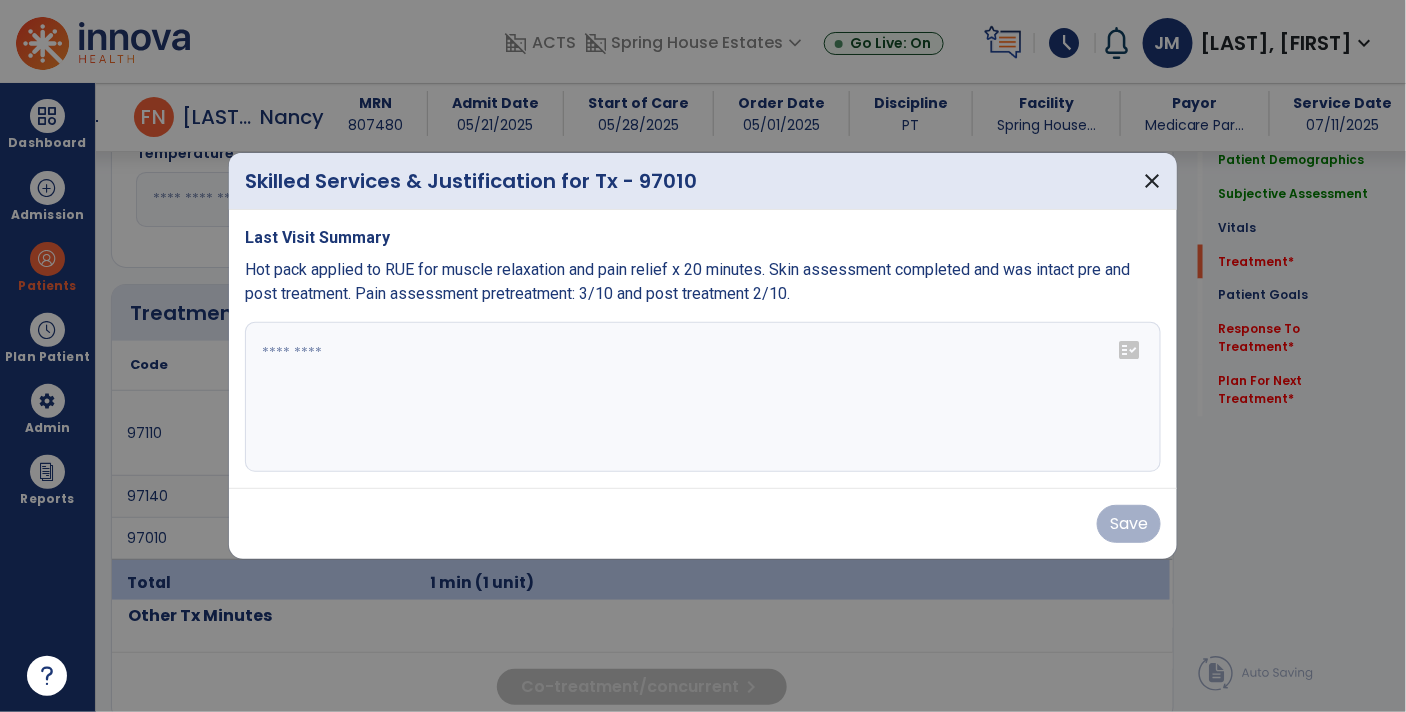 paste on "**********" 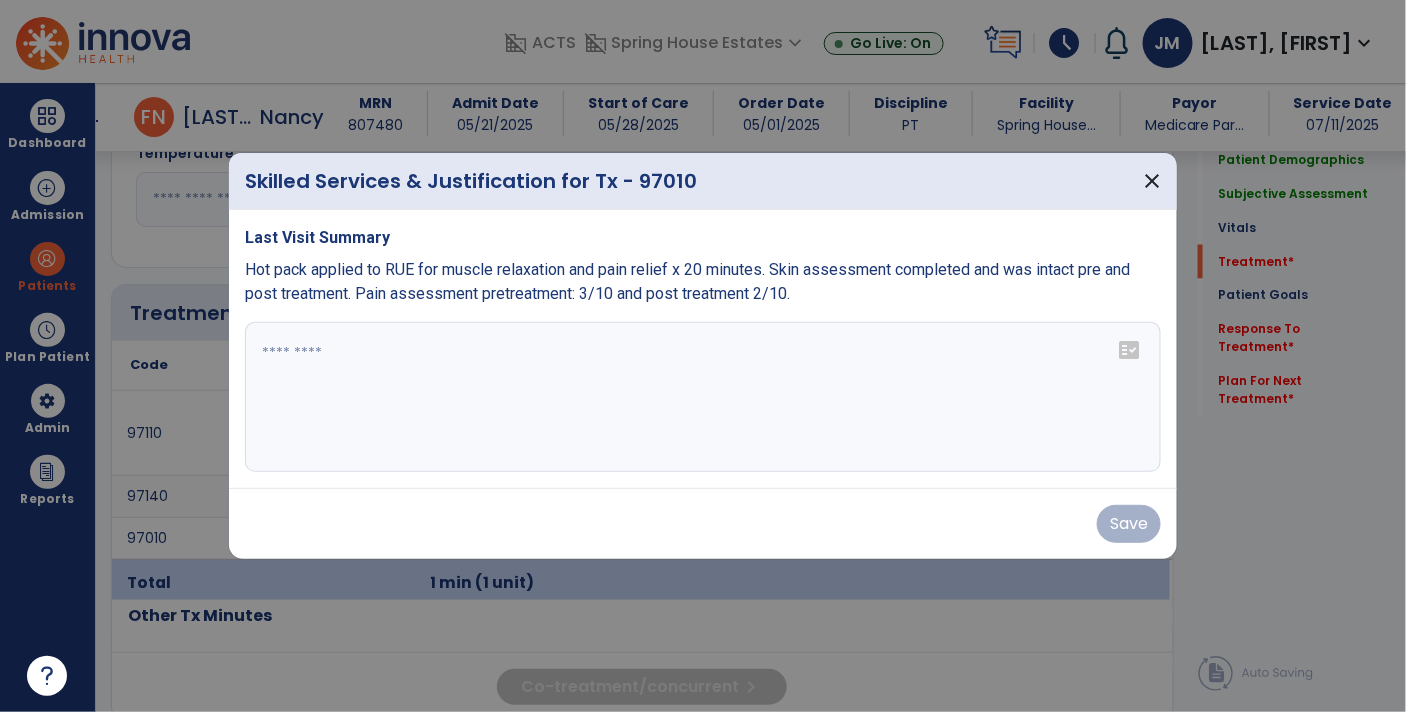 type on "**********" 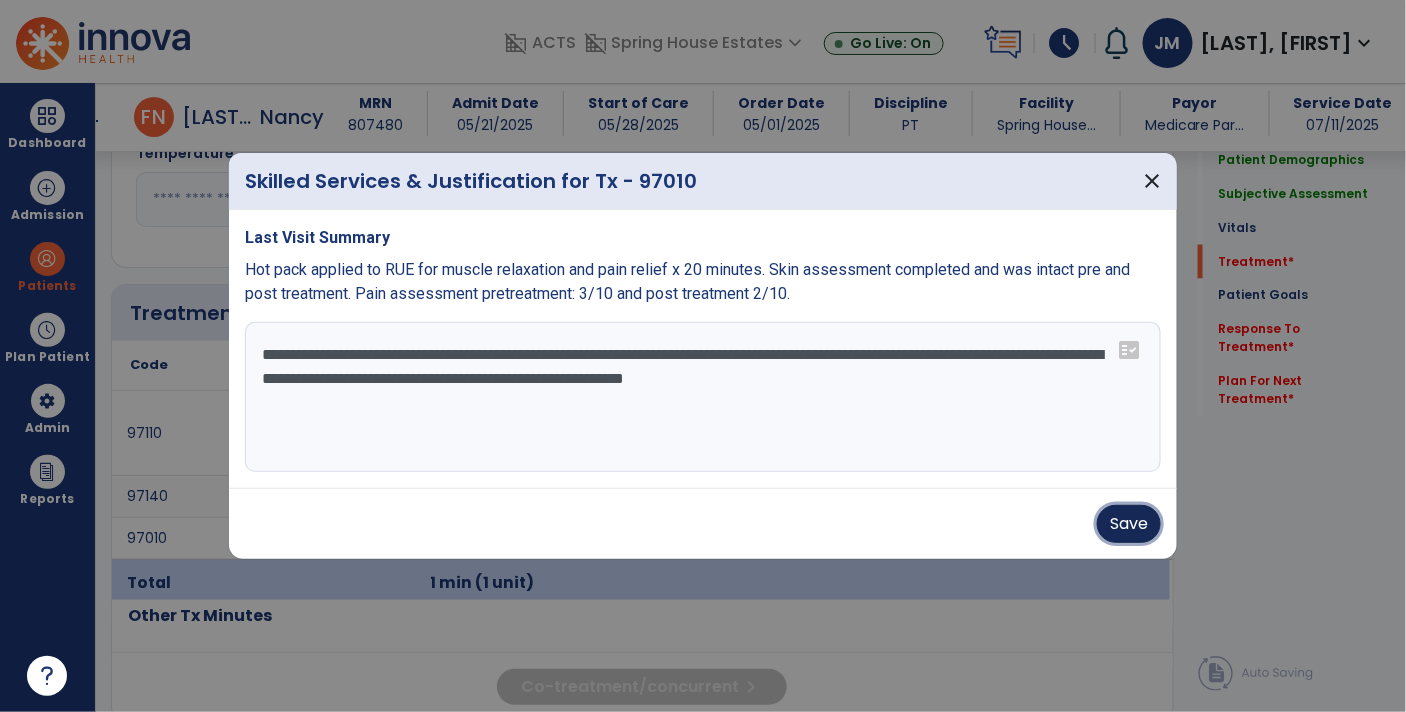 click on "Save" at bounding box center [1129, 524] 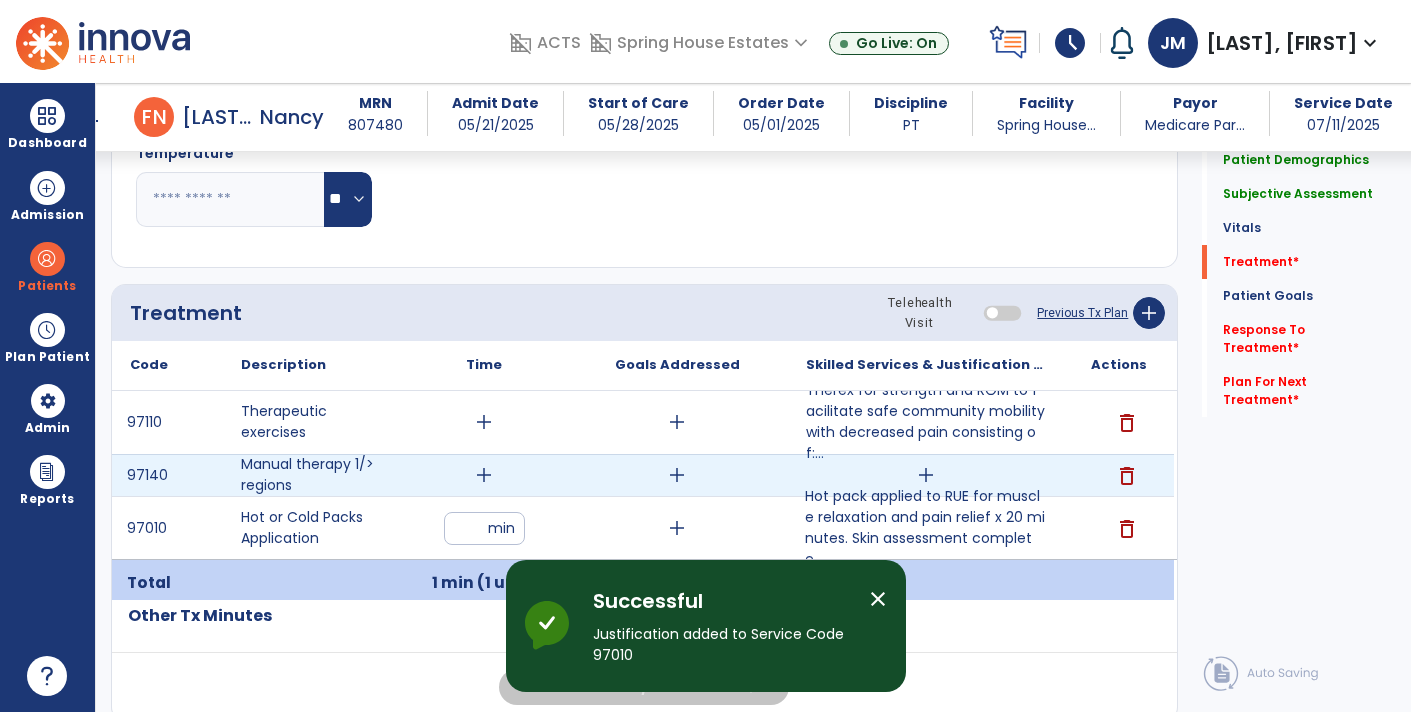click on "add" at bounding box center (926, 475) 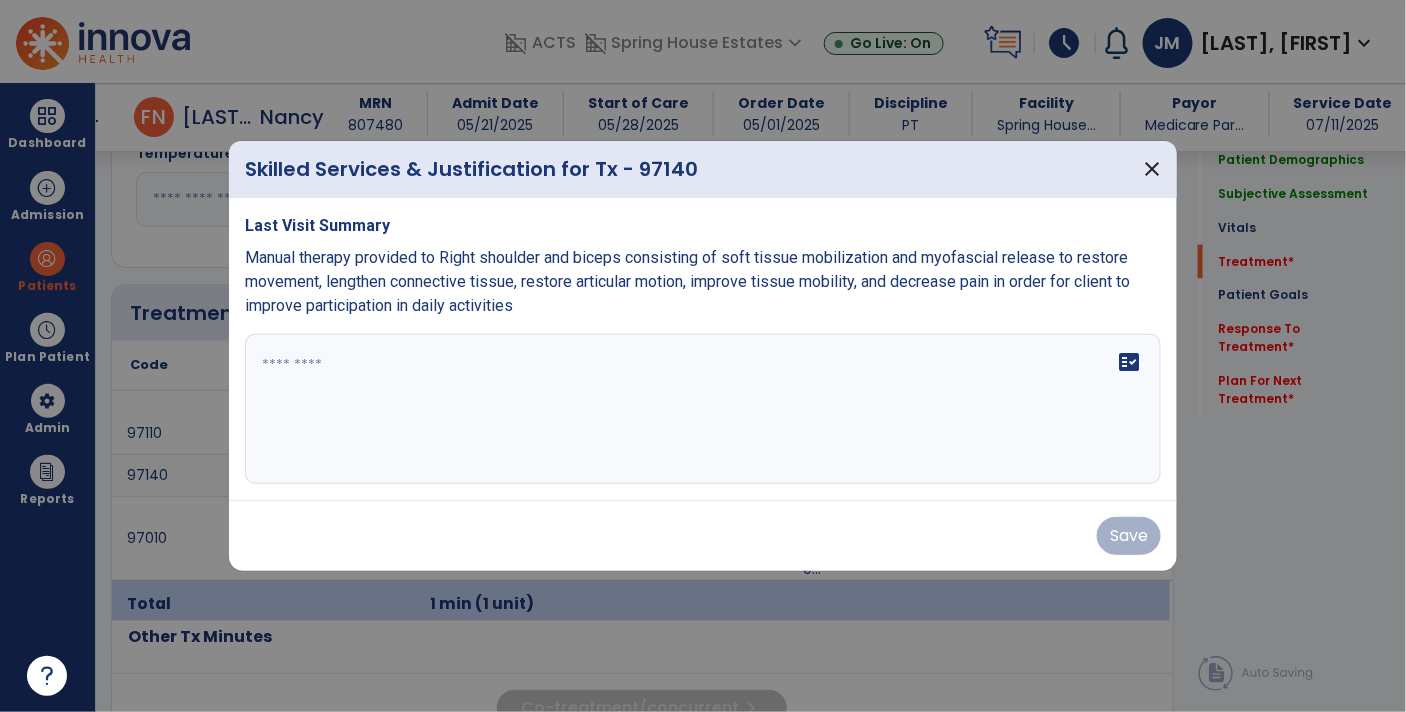 scroll, scrollTop: 1005, scrollLeft: 0, axis: vertical 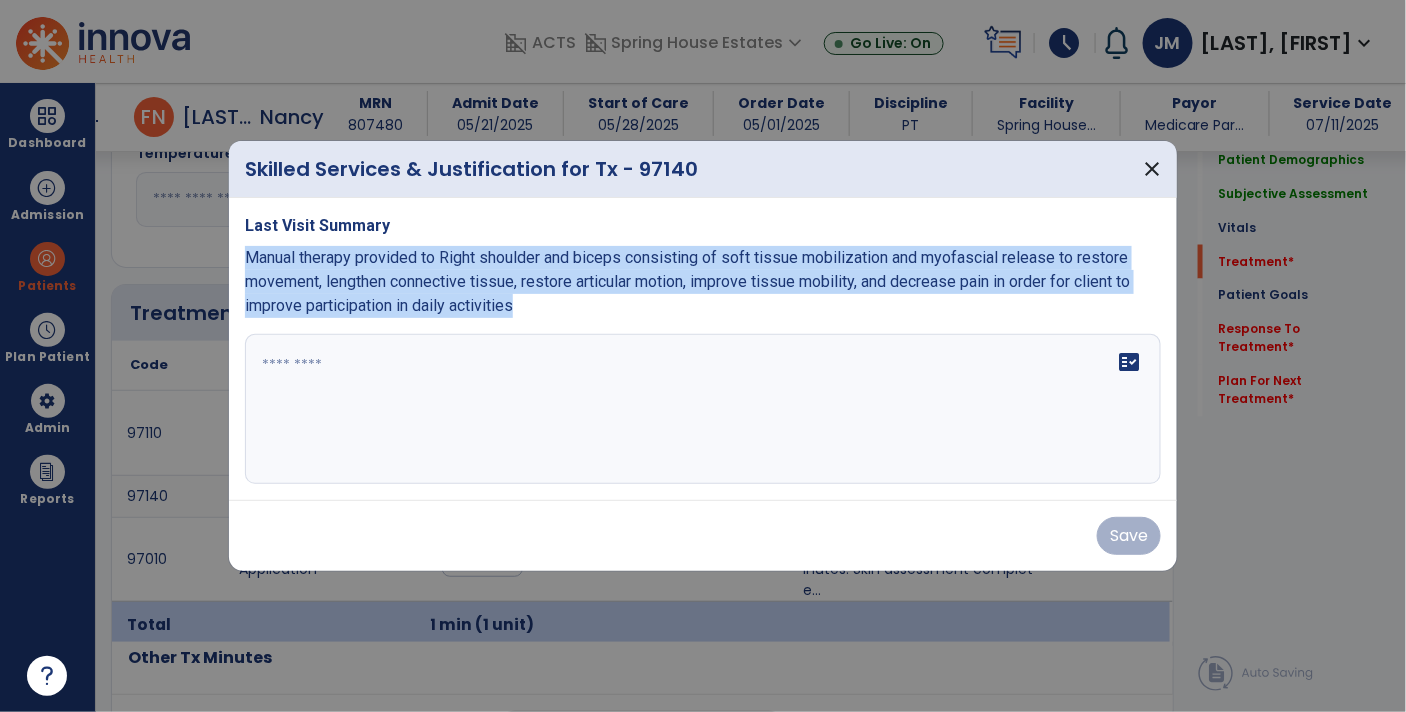 drag, startPoint x: 520, startPoint y: 315, endPoint x: 244, endPoint y: 260, distance: 281.42673 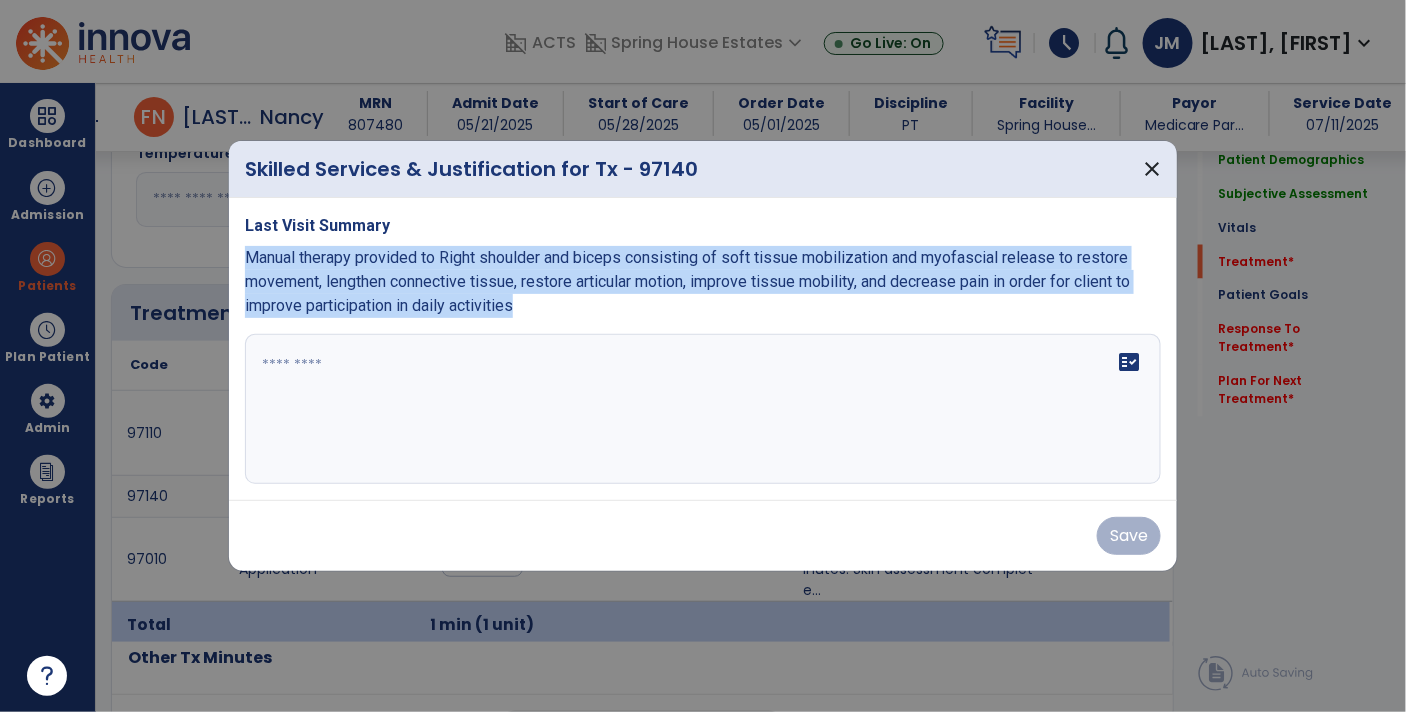 click on "Last Visit Summary Manual therapy provided to Right shoulder and biceps consisting of soft tissue mobilization and myofascial release to restore movement, lengthen connective tissue, restore articular motion, improve tissue mobility, and decrease pain in order for client to improve participation in daily activities   fact_check" at bounding box center (703, 349) 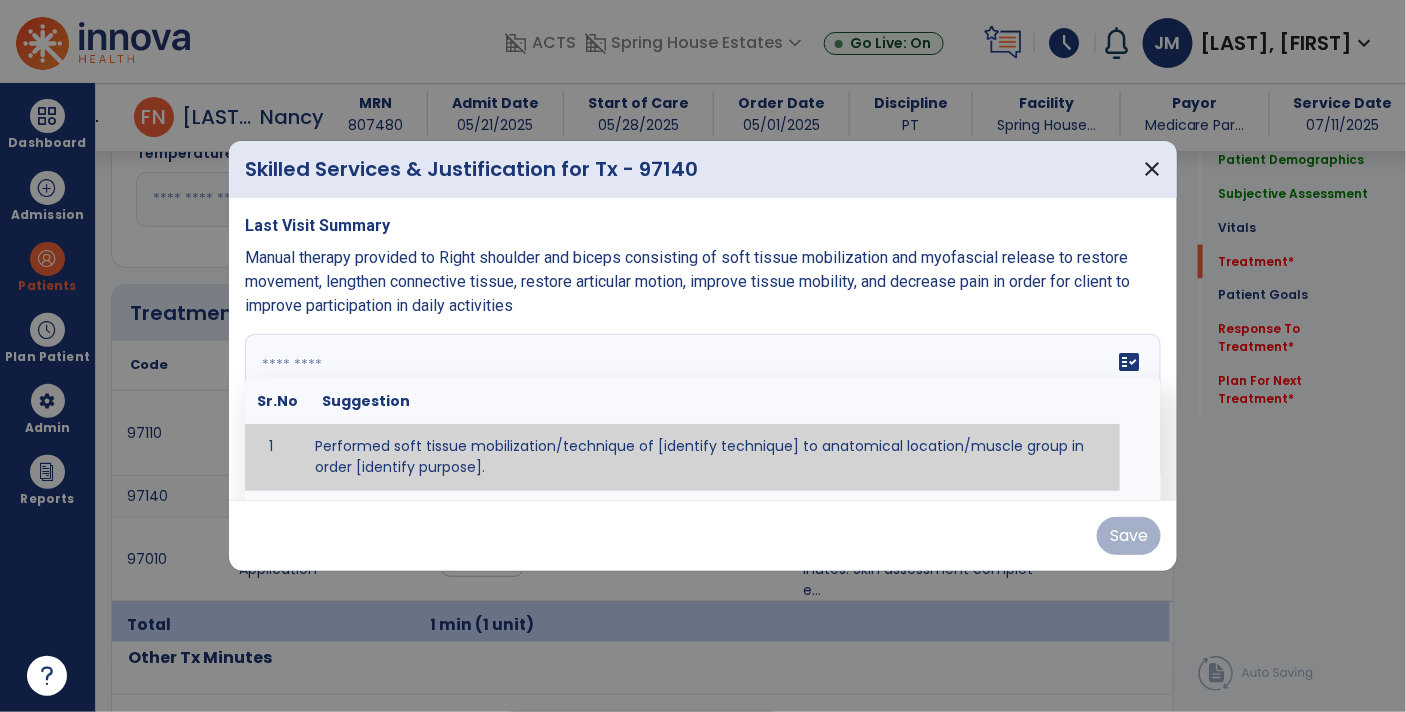 paste on "**********" 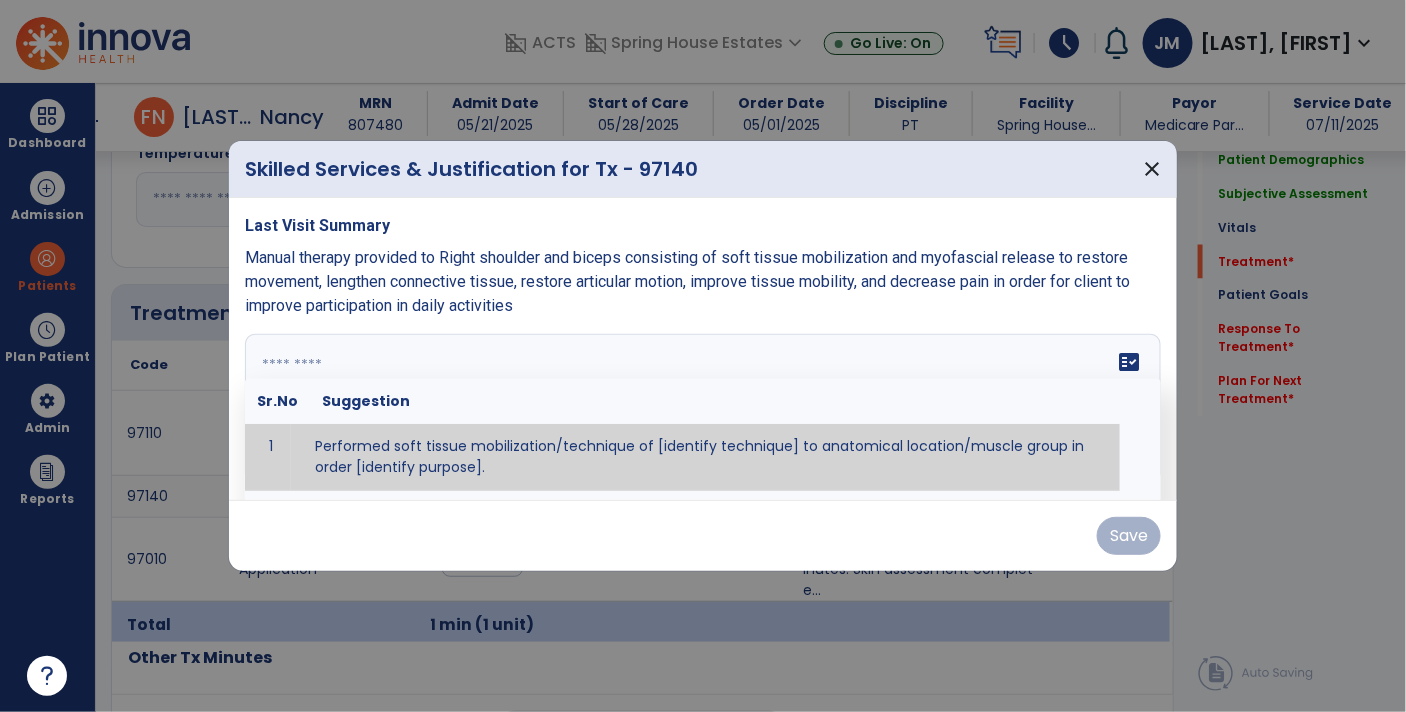 type on "**********" 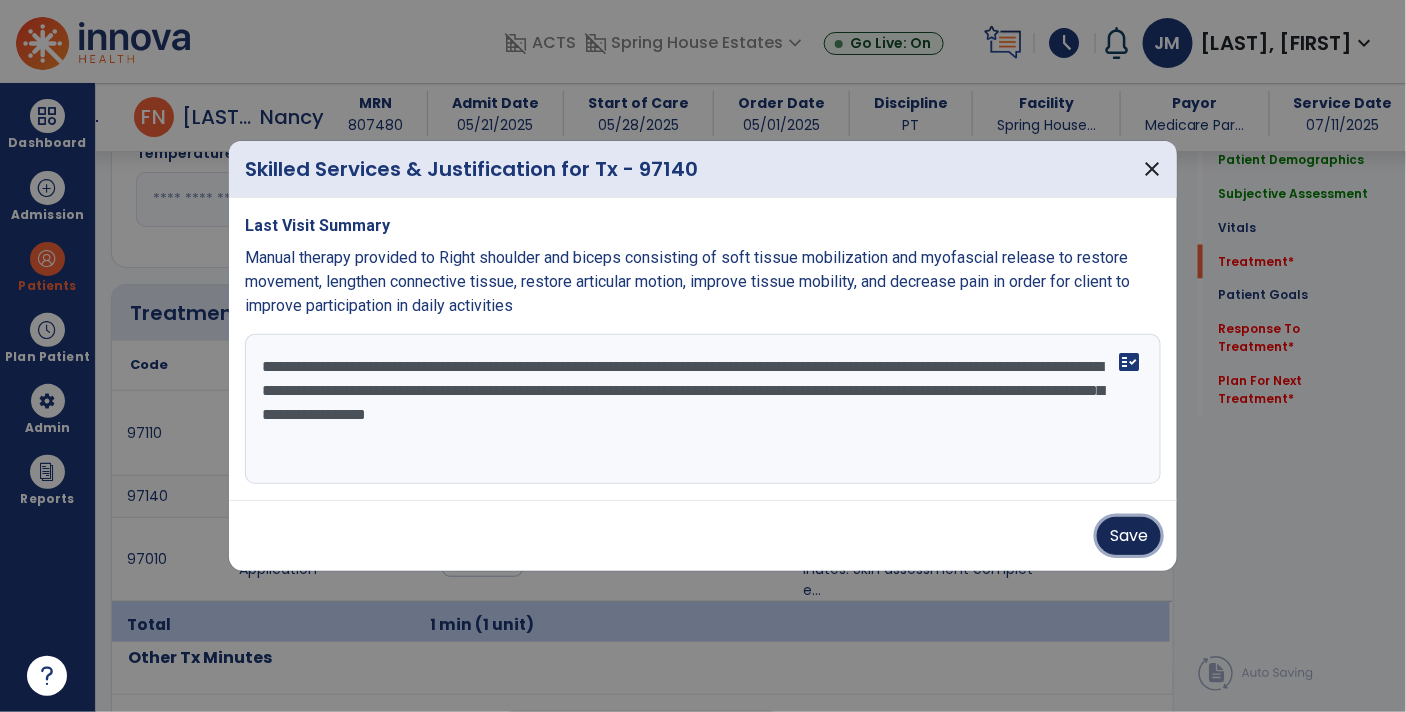 click on "Save" at bounding box center (1129, 536) 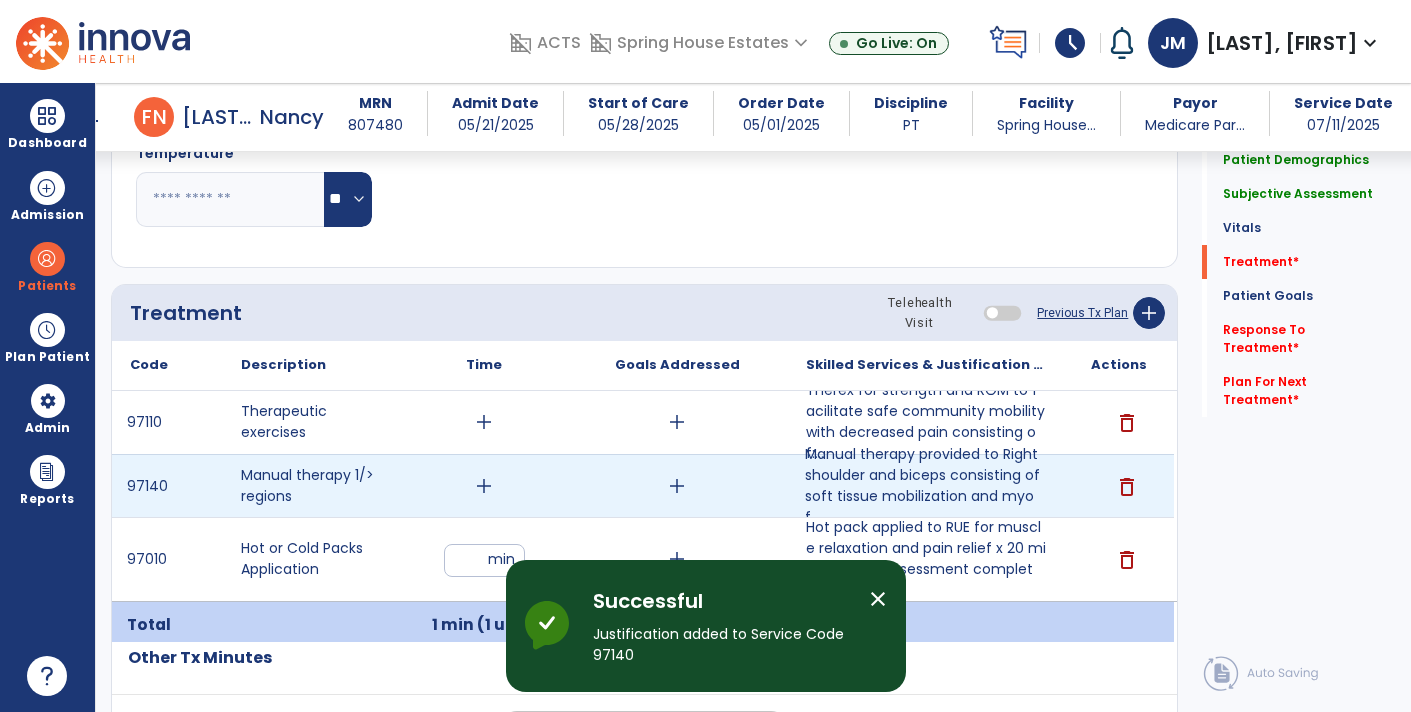 click on "add" at bounding box center (484, 486) 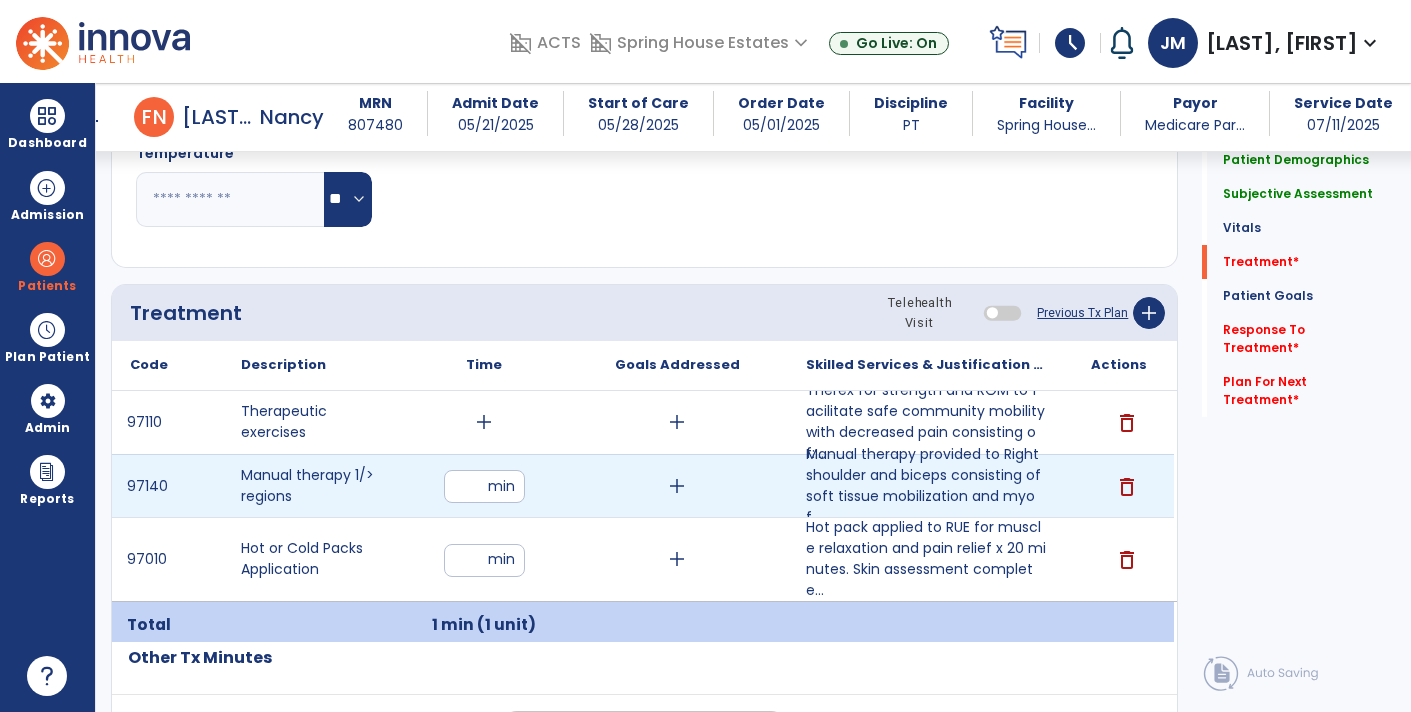 type on "**" 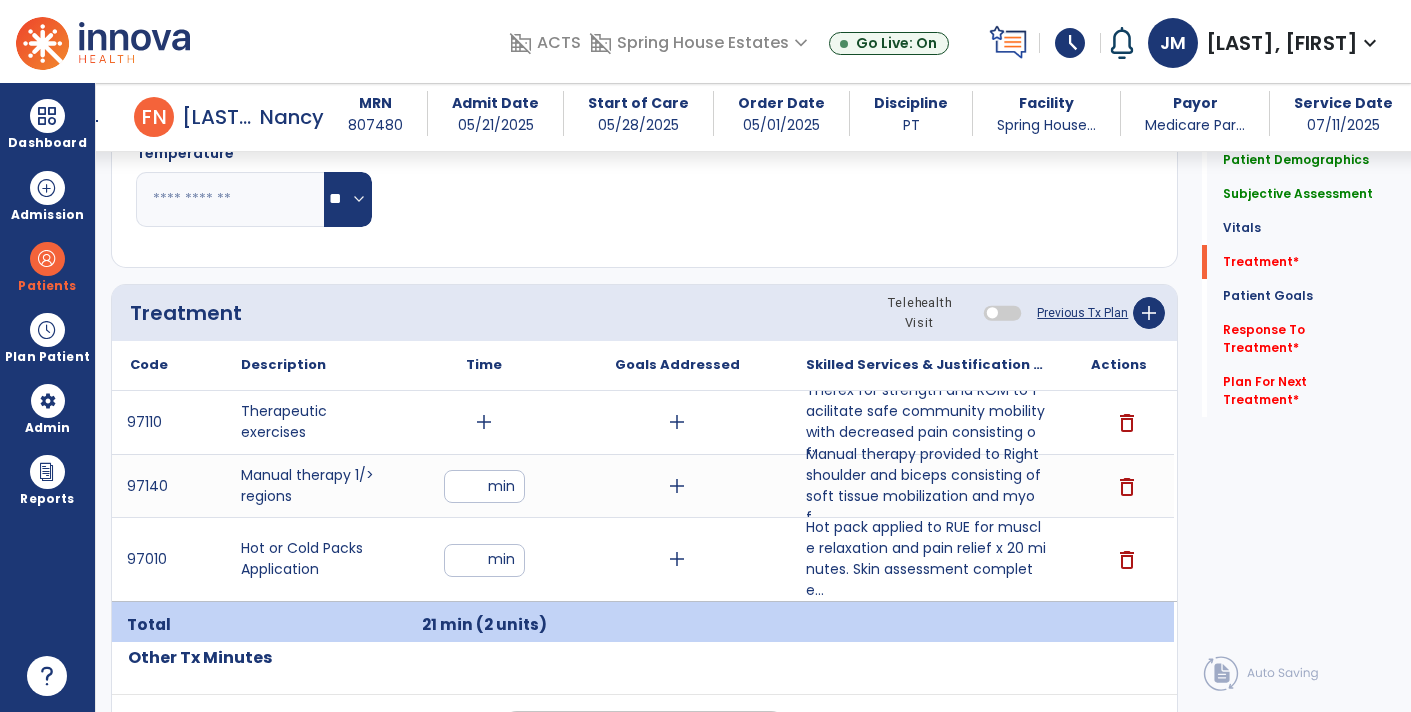 click on "add" at bounding box center (484, 422) 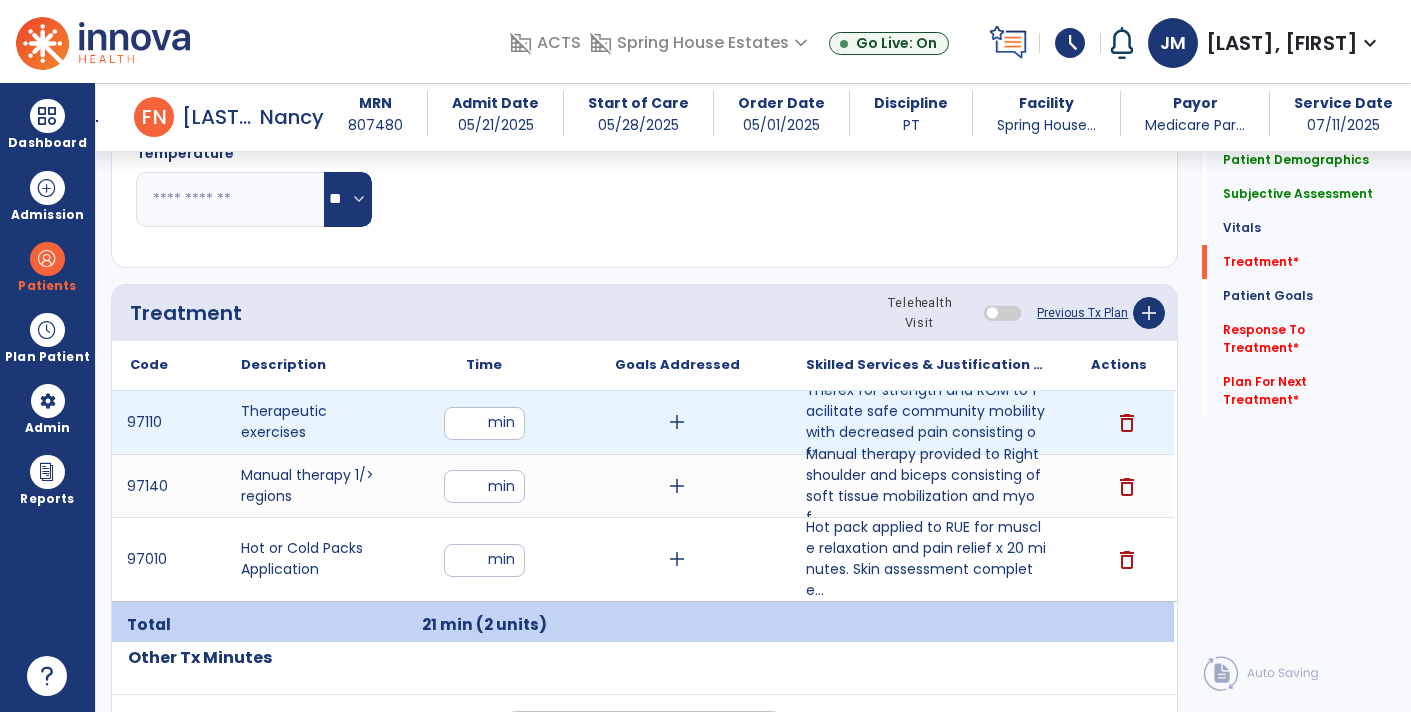 type on "**" 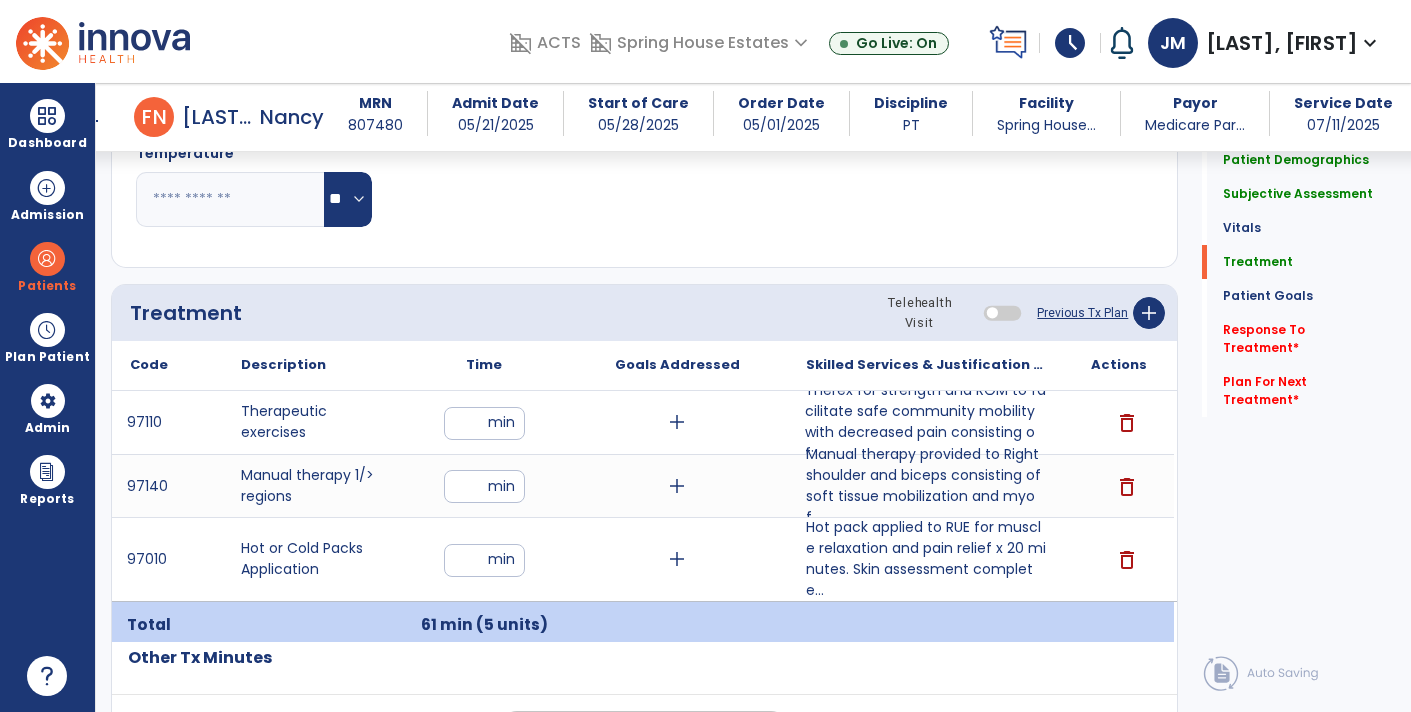 click on "Therex for strength and ROM to facilitate safe community mobility with decreased pain consisting of:..." at bounding box center [926, 422] 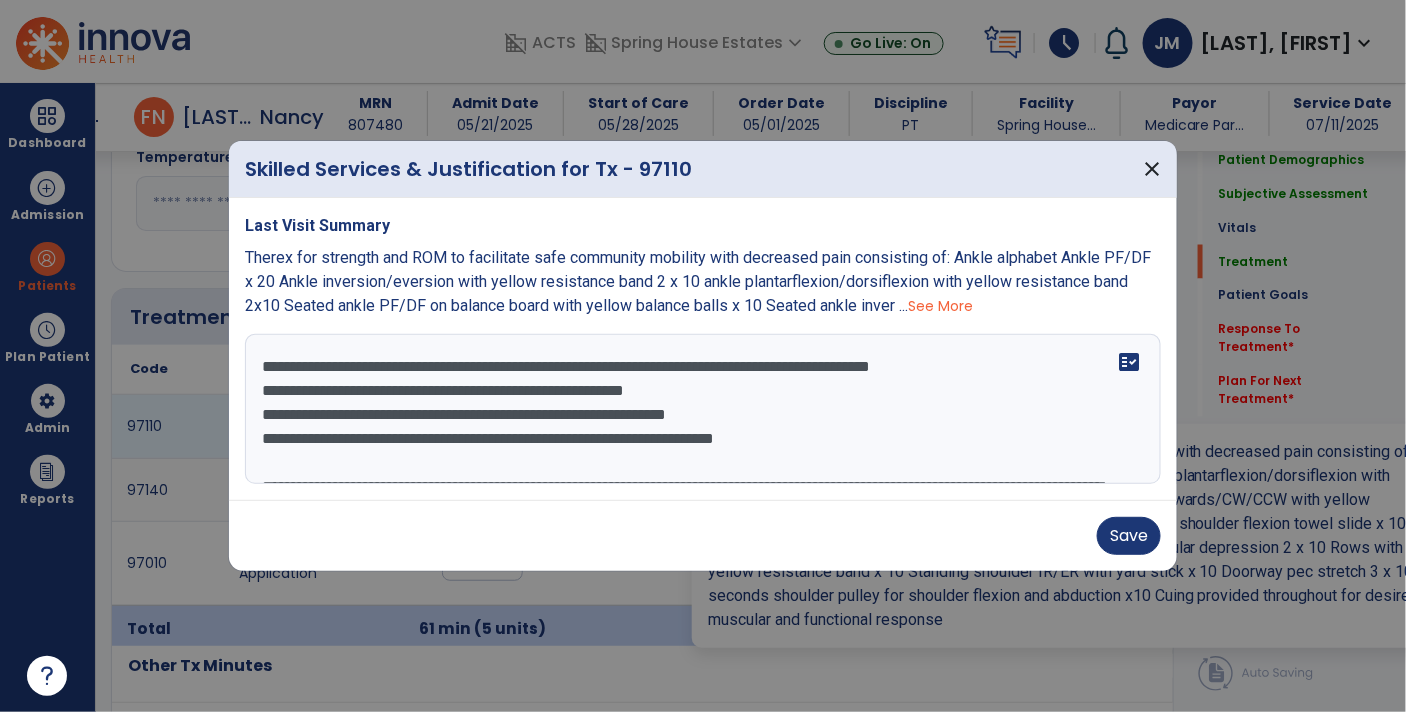 scroll, scrollTop: 1005, scrollLeft: 0, axis: vertical 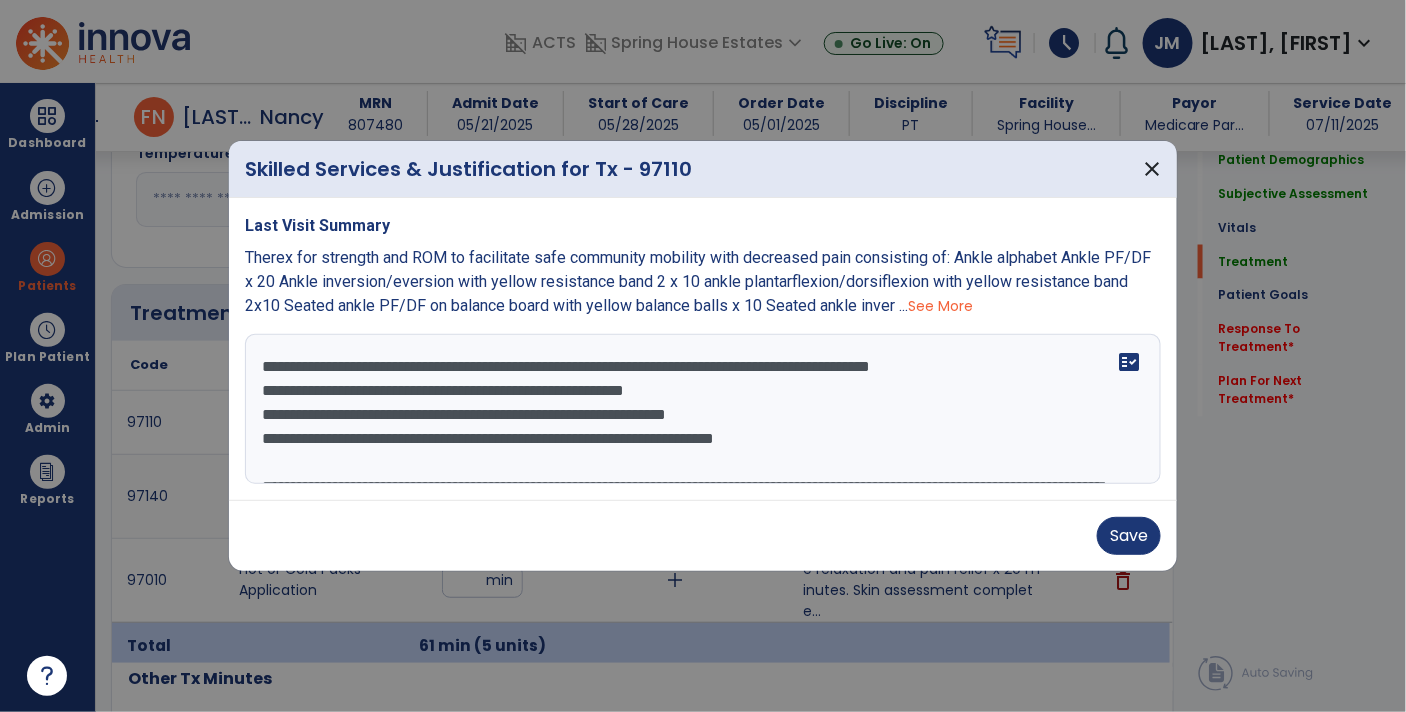 click on "**********" at bounding box center [703, 409] 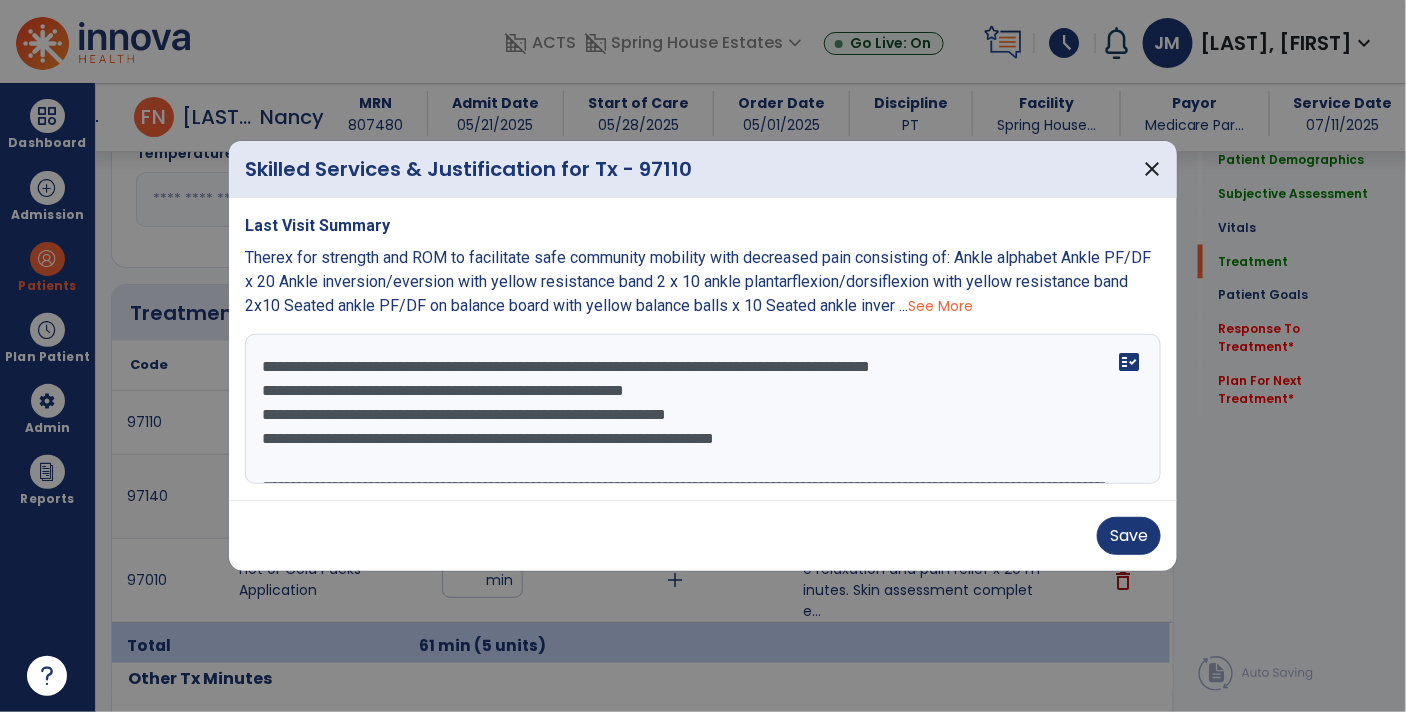 scroll, scrollTop: 14, scrollLeft: 0, axis: vertical 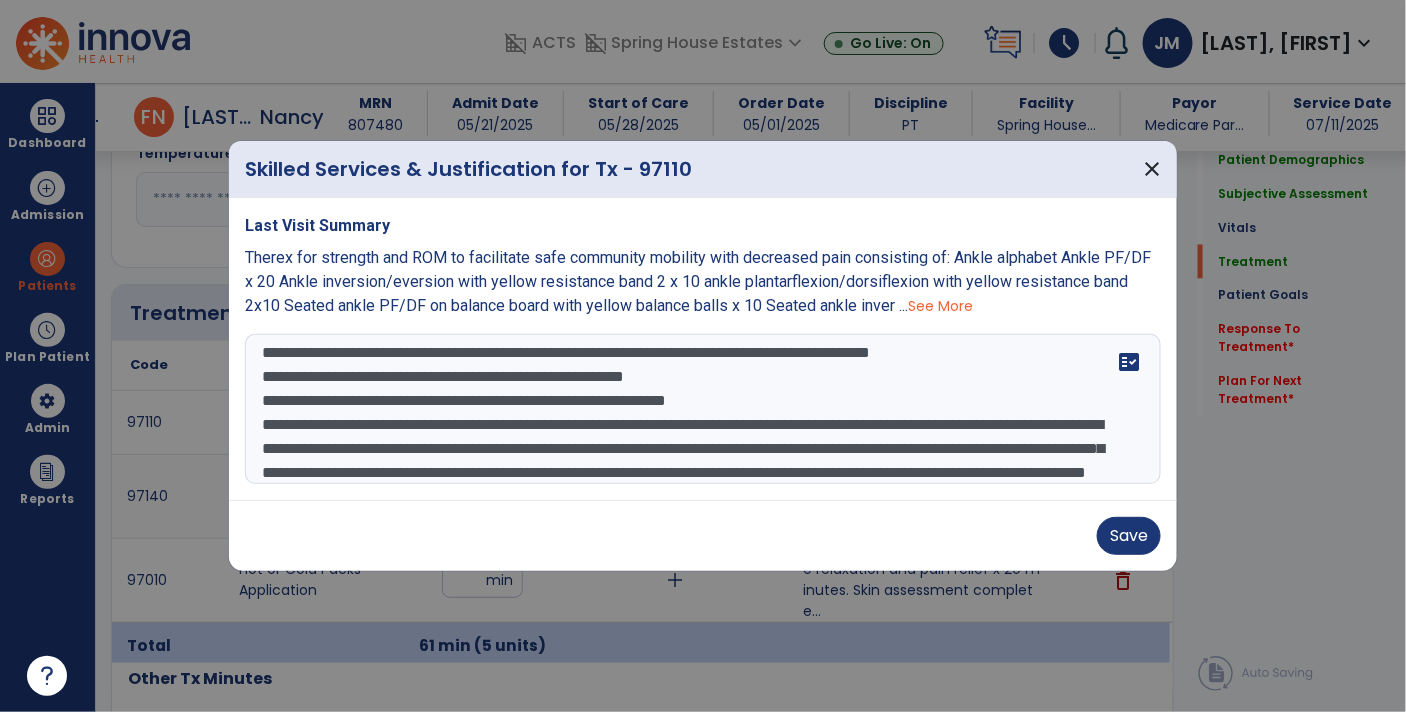click on "**********" at bounding box center [703, 409] 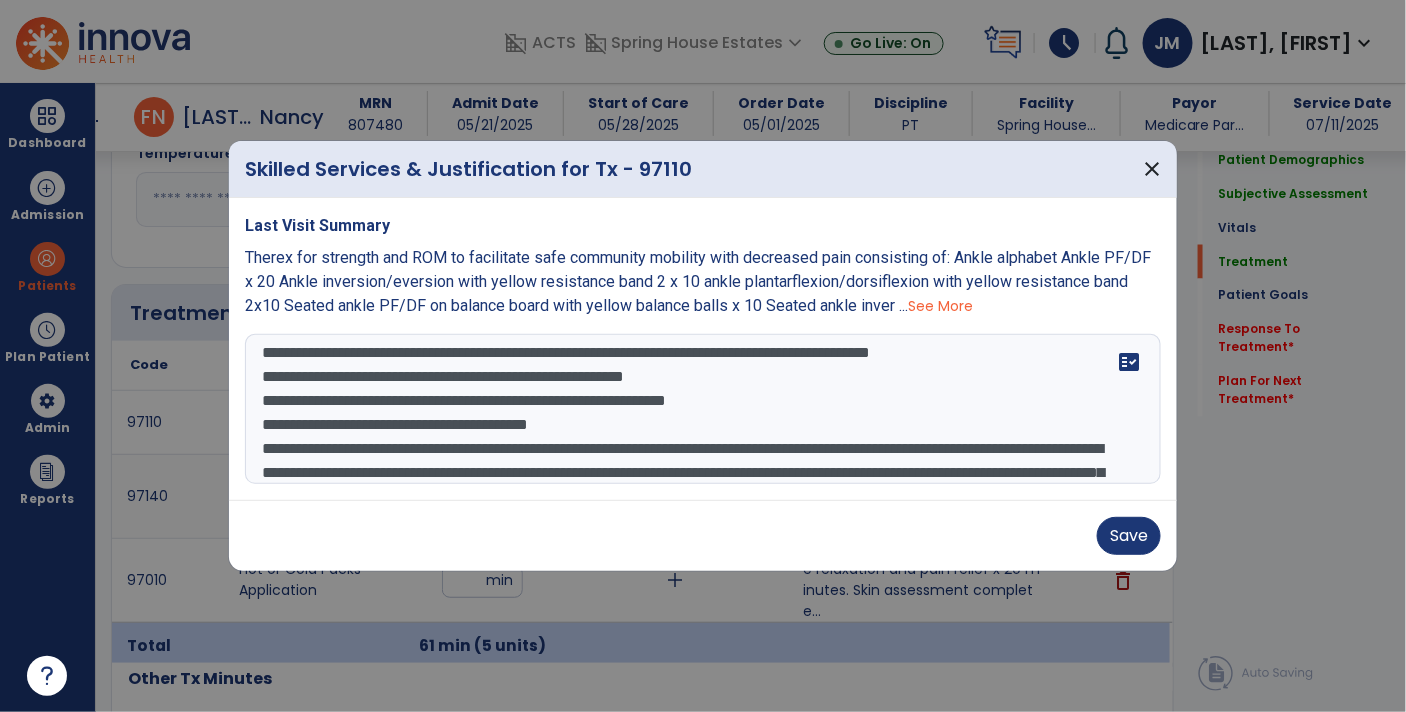 scroll, scrollTop: 72, scrollLeft: 0, axis: vertical 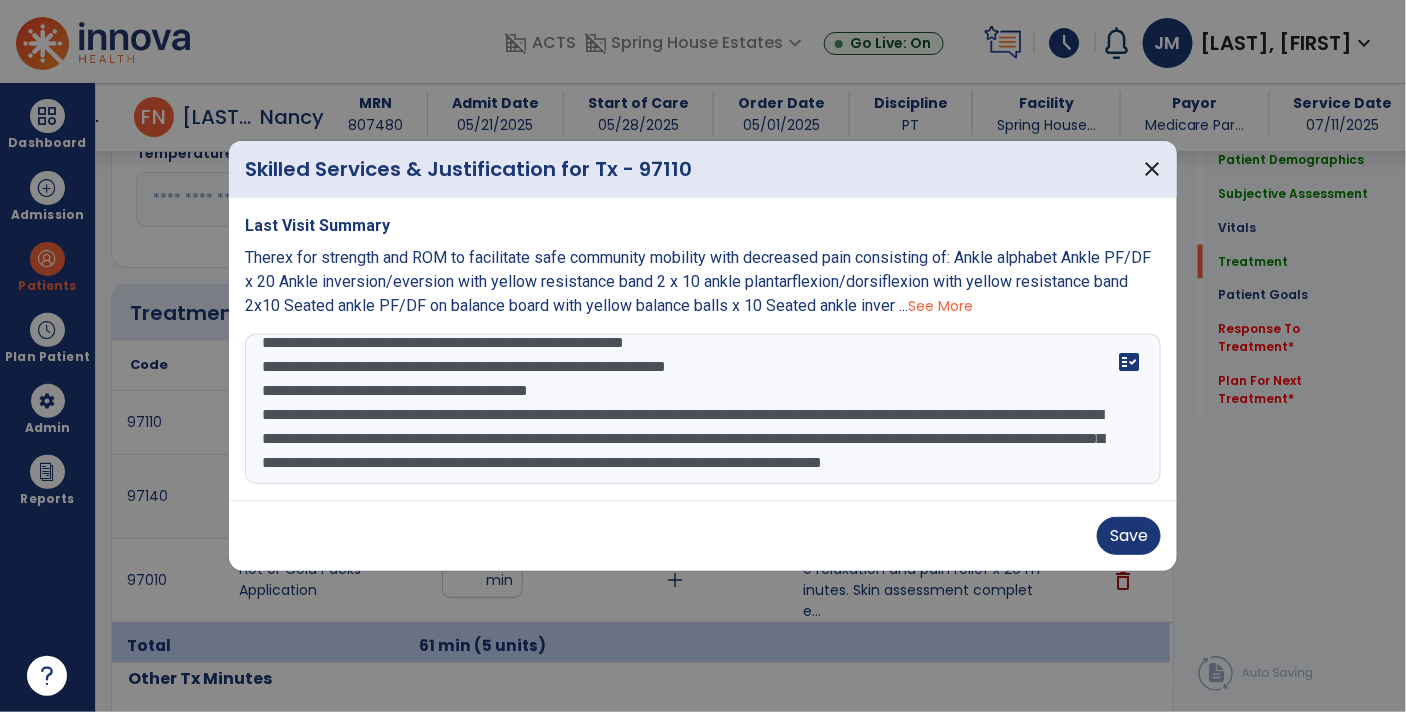 click on "**********" at bounding box center (703, 409) 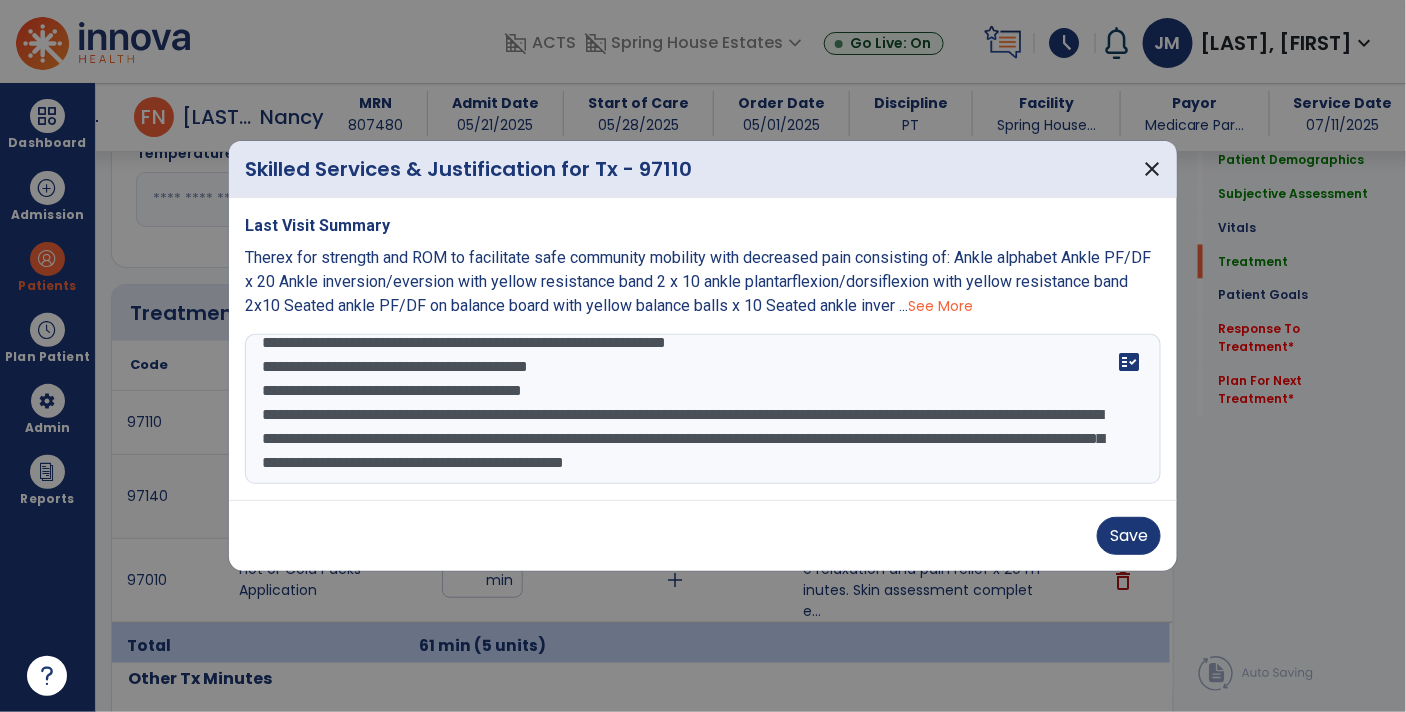 scroll, scrollTop: 96, scrollLeft: 0, axis: vertical 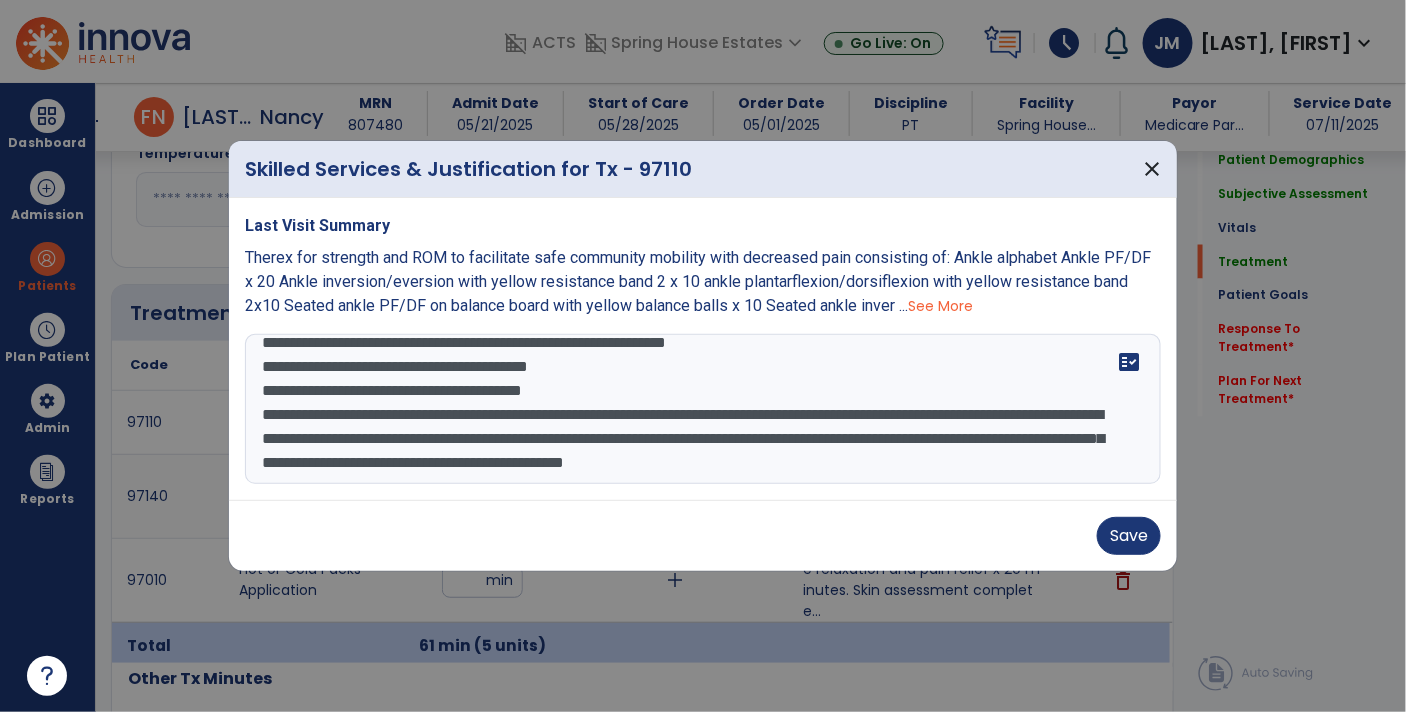 click on "**********" at bounding box center [703, 409] 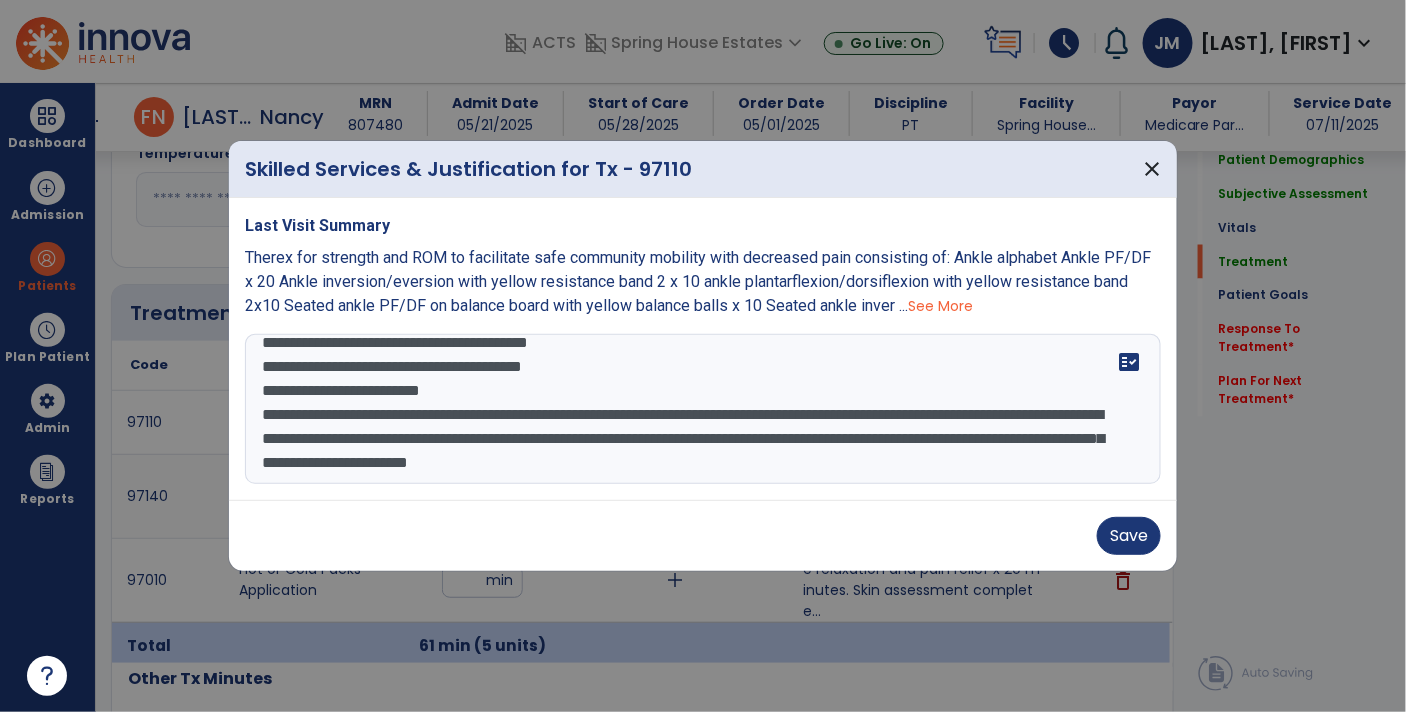 scroll, scrollTop: 119, scrollLeft: 0, axis: vertical 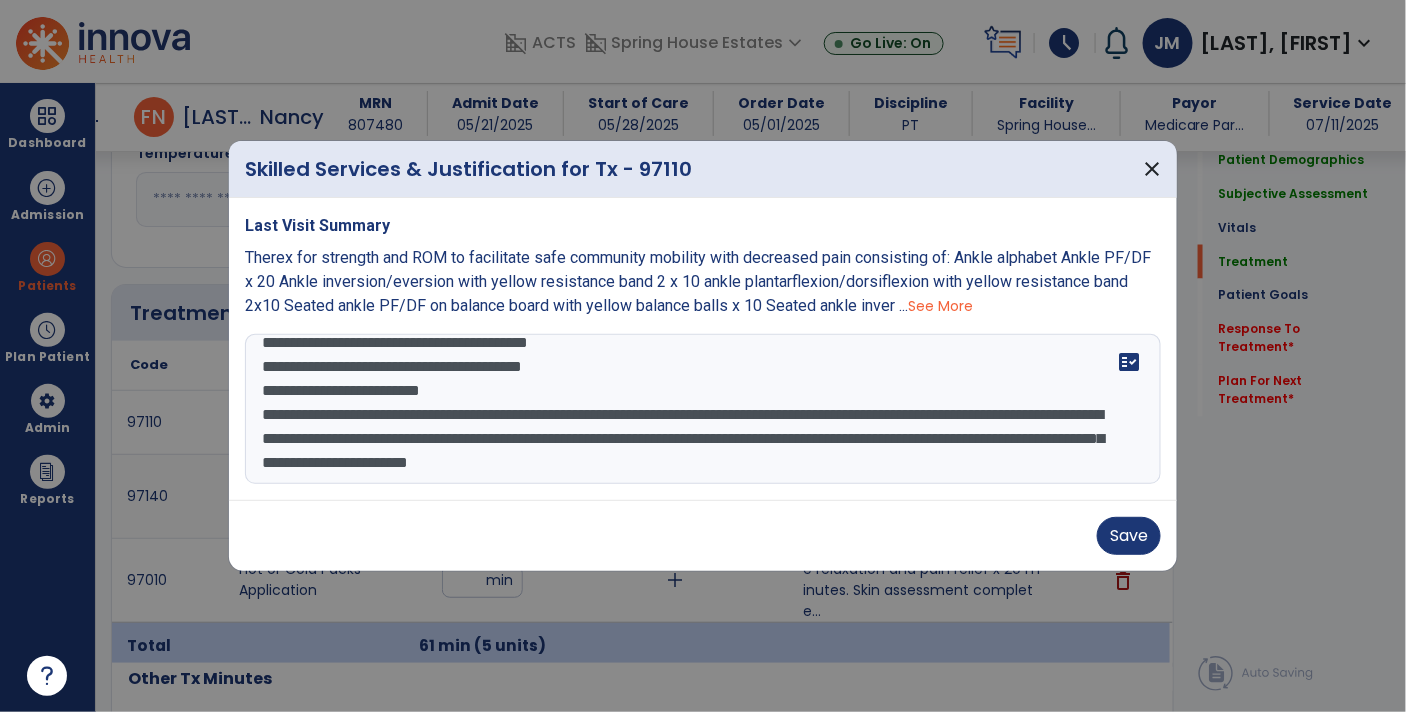 click on "**********" at bounding box center (703, 409) 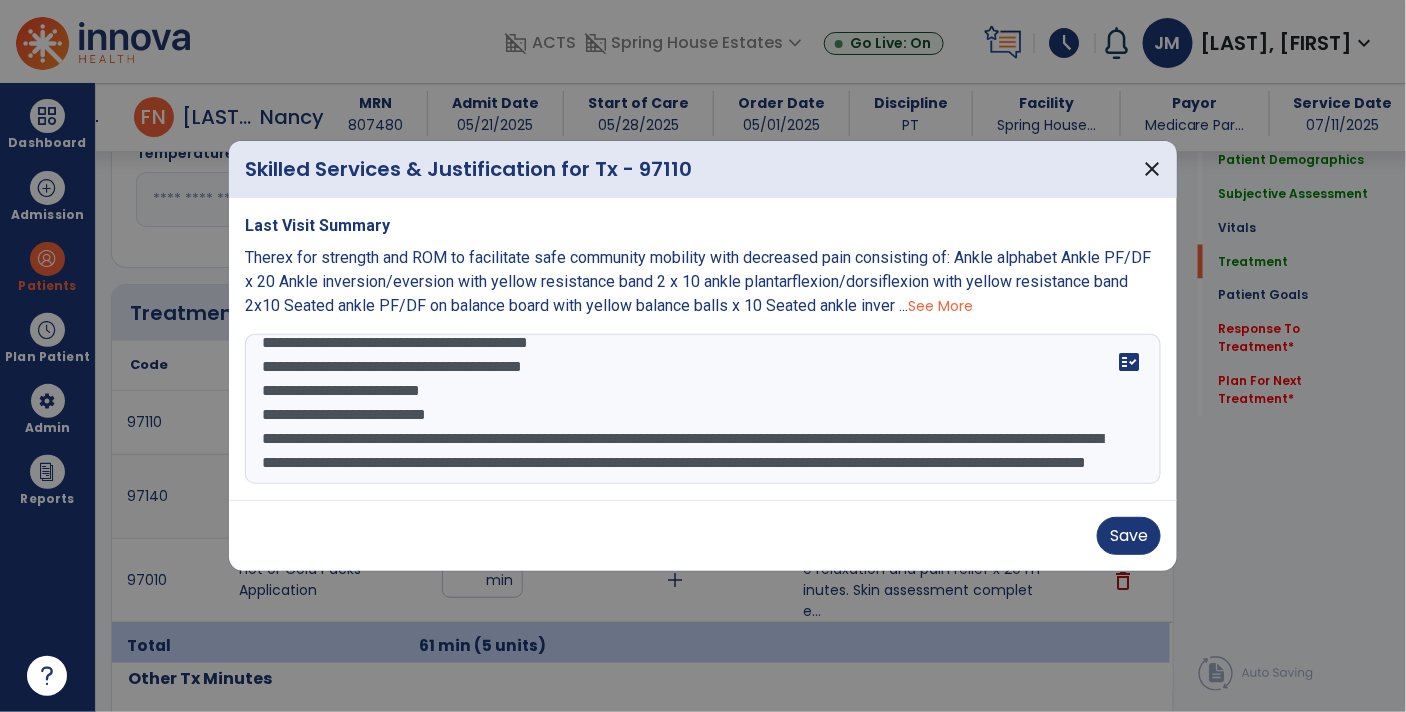 click on "**********" at bounding box center [703, 409] 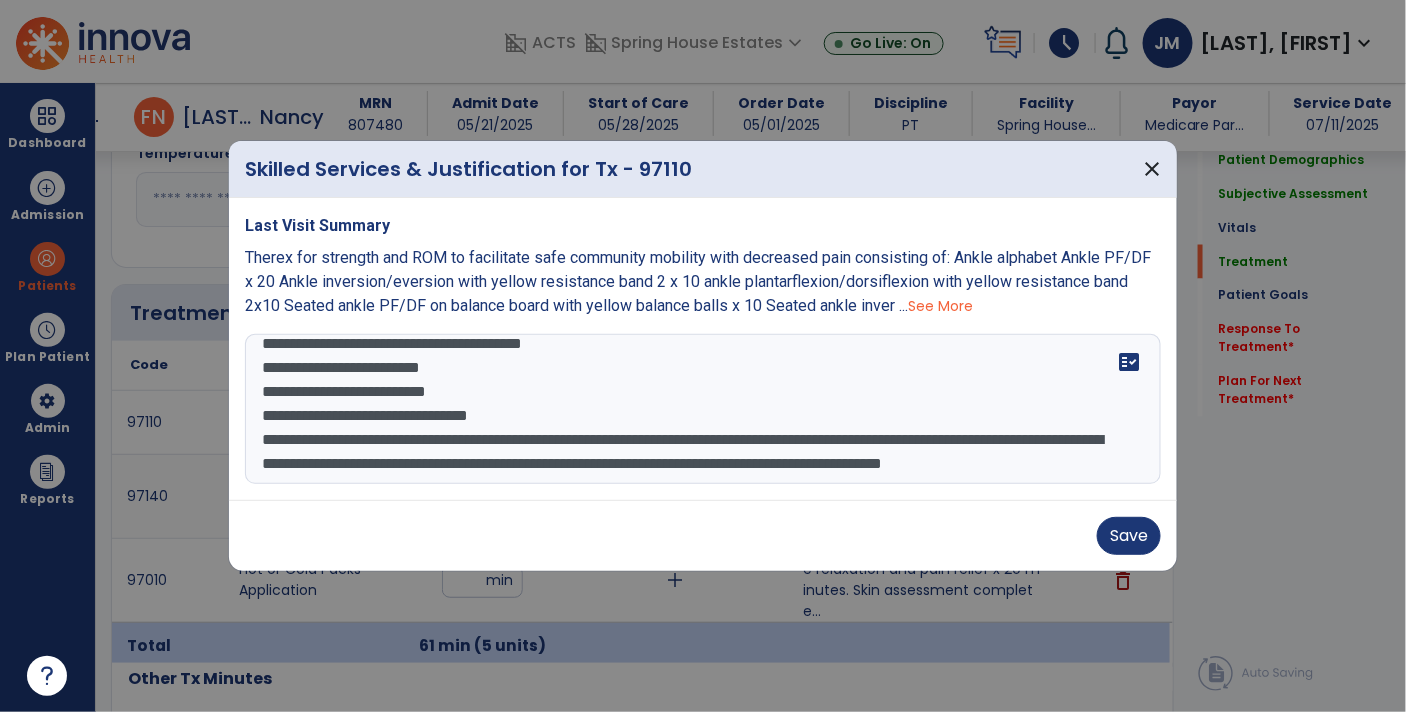 scroll, scrollTop: 144, scrollLeft: 0, axis: vertical 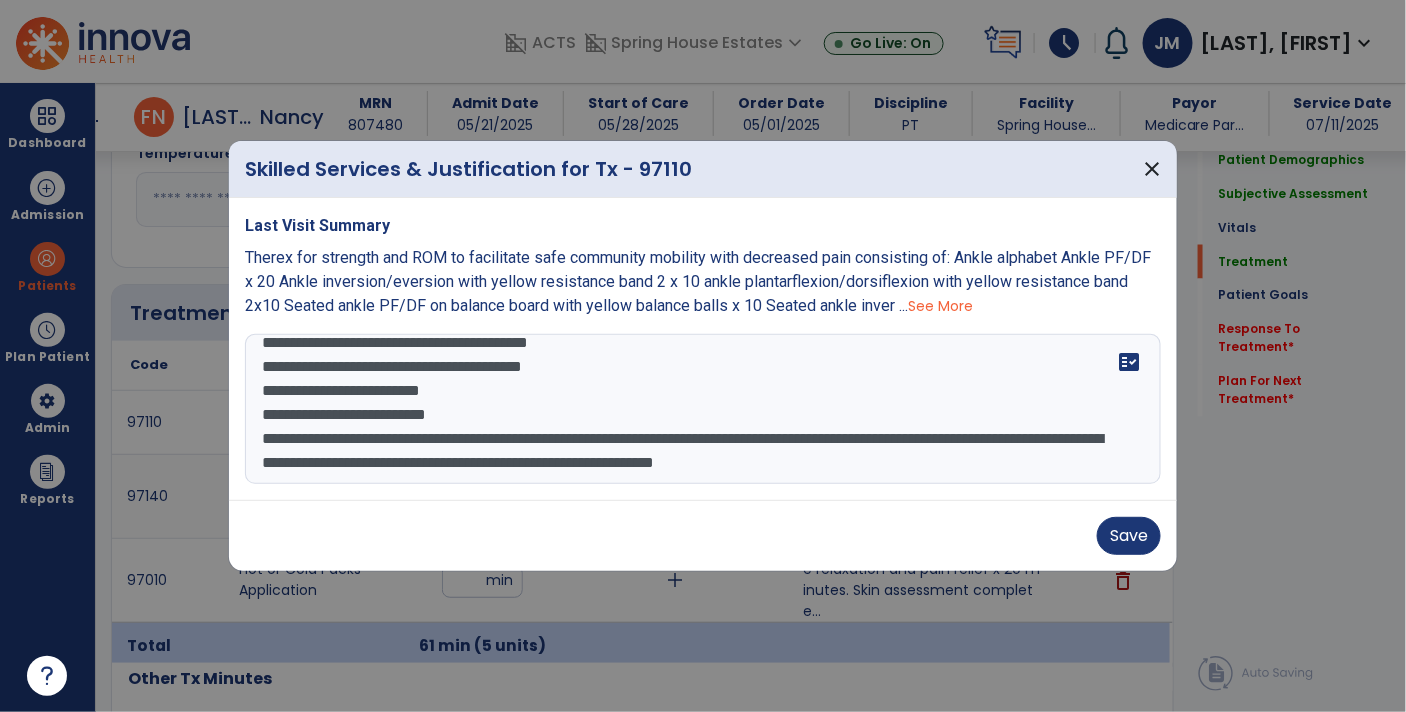 click on "**********" at bounding box center (703, 409) 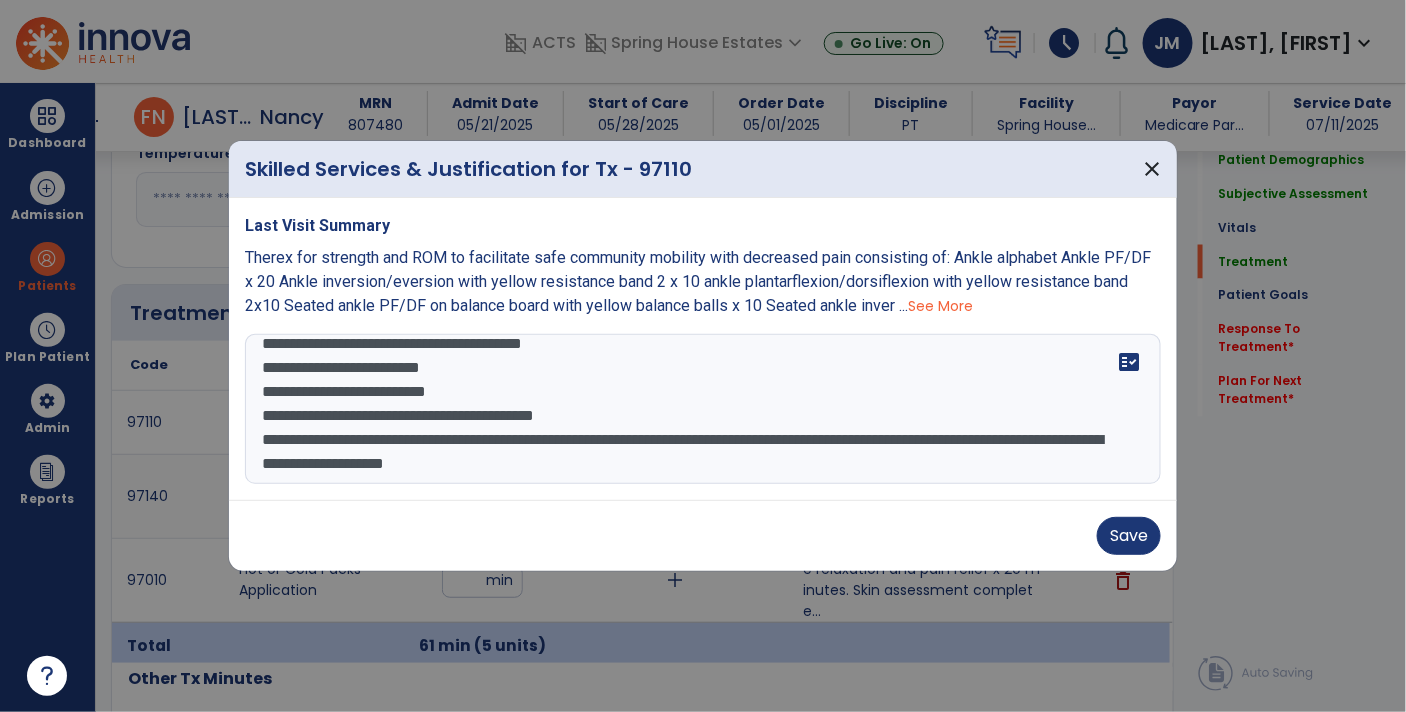 click on "**********" at bounding box center (703, 409) 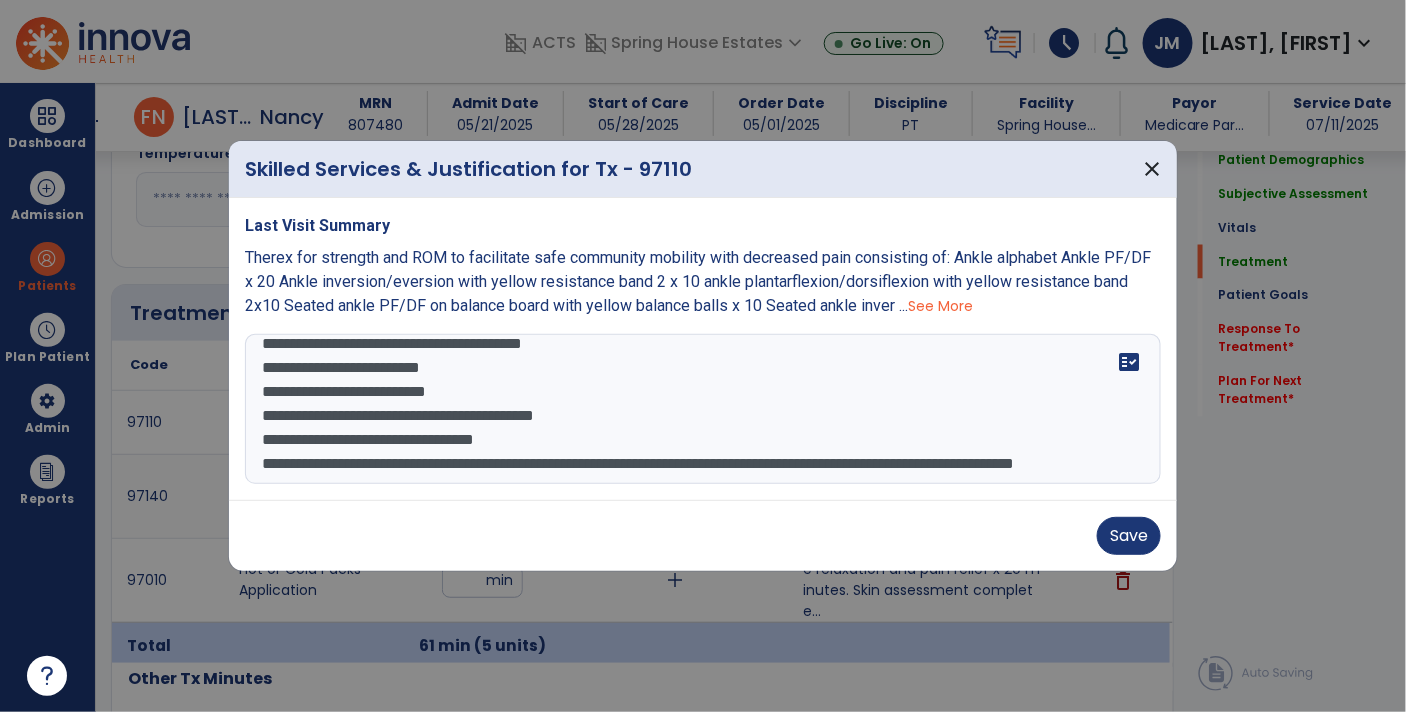 scroll, scrollTop: 144, scrollLeft: 0, axis: vertical 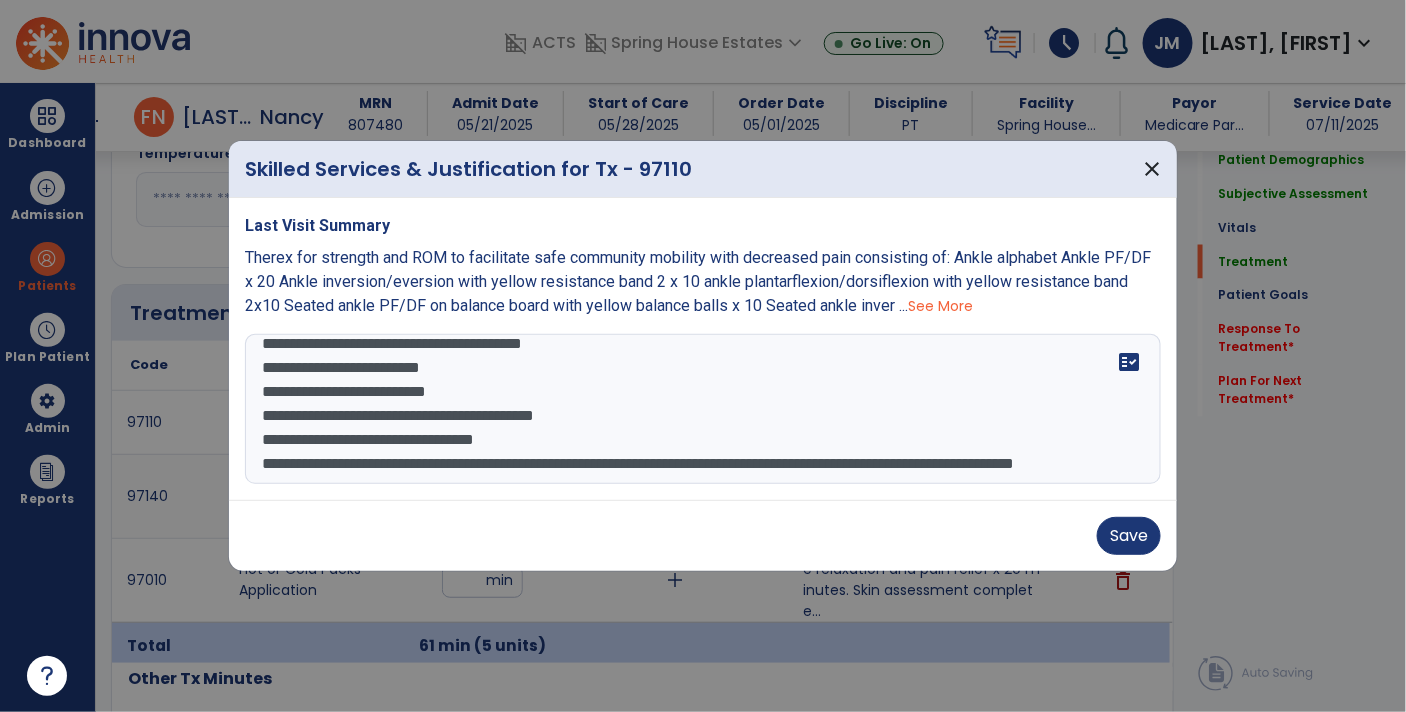click on "**********" at bounding box center [703, 409] 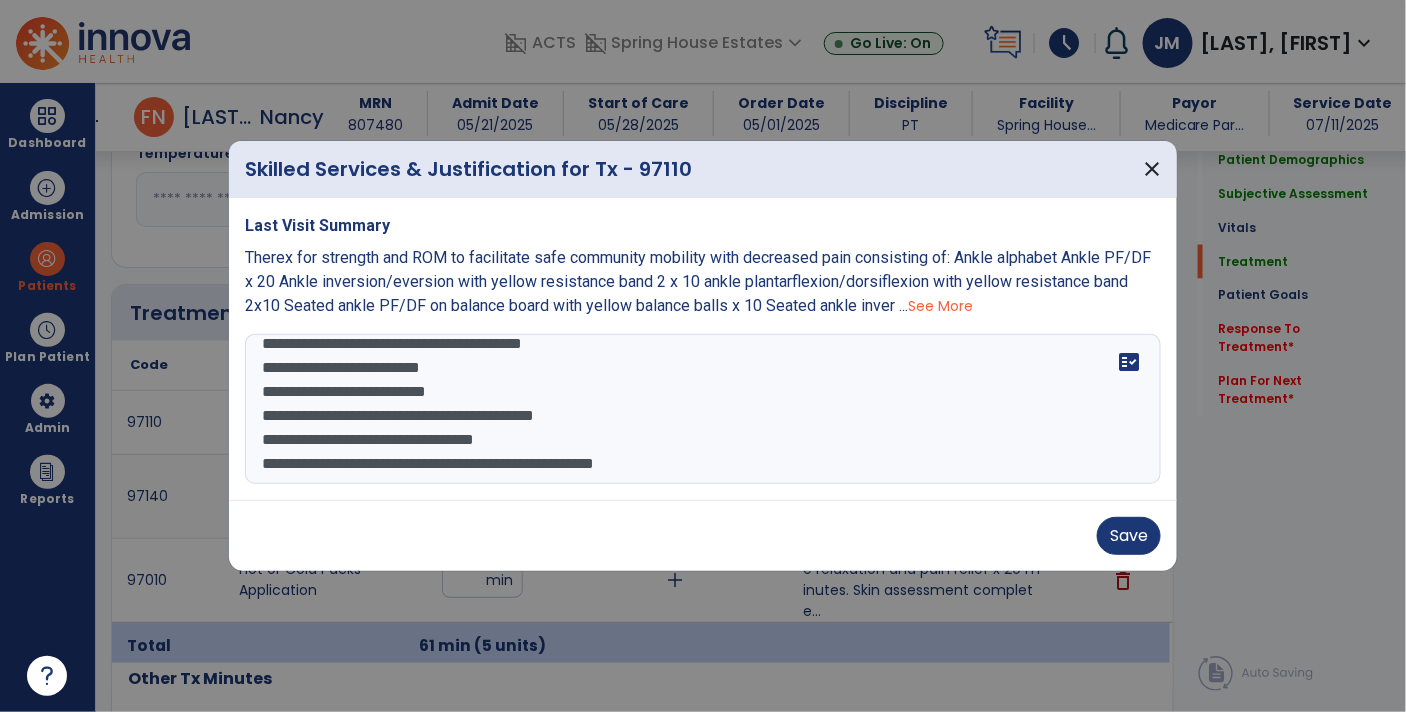 scroll, scrollTop: 135, scrollLeft: 0, axis: vertical 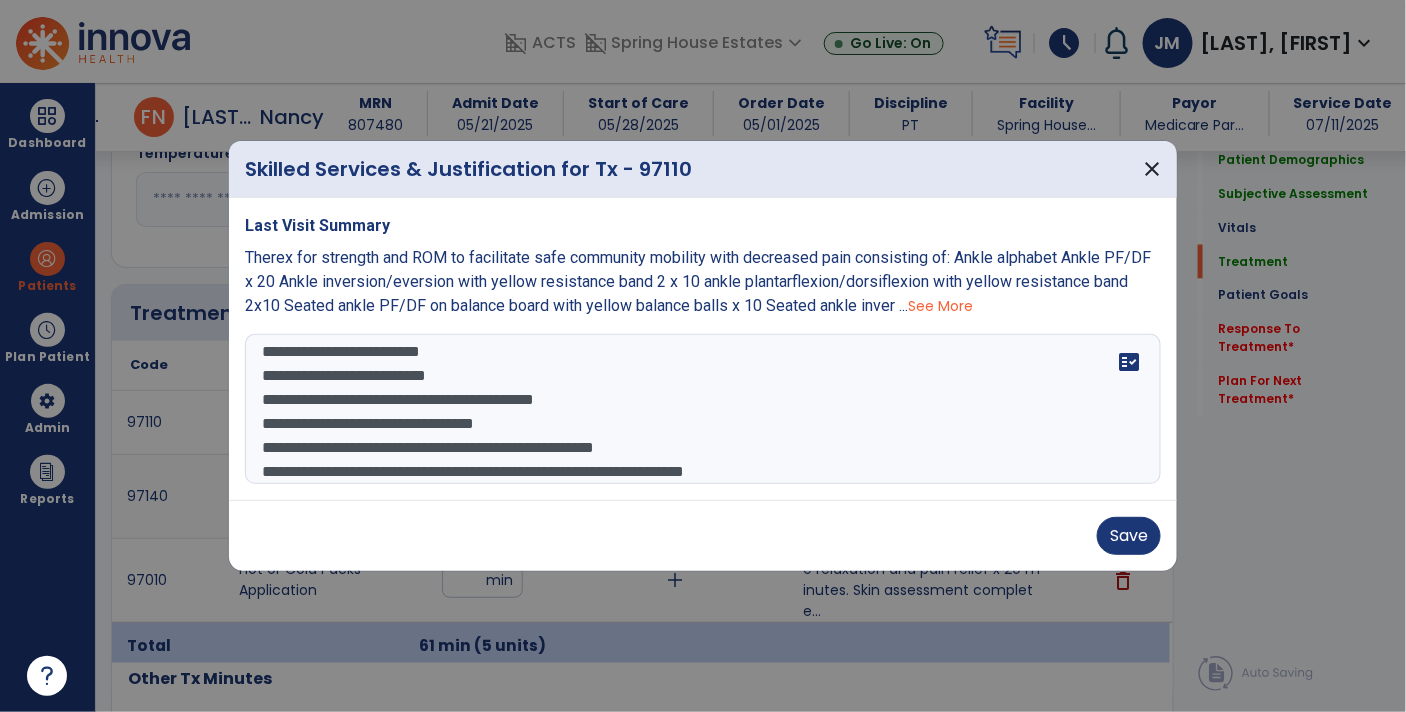 click on "**********" at bounding box center [703, 409] 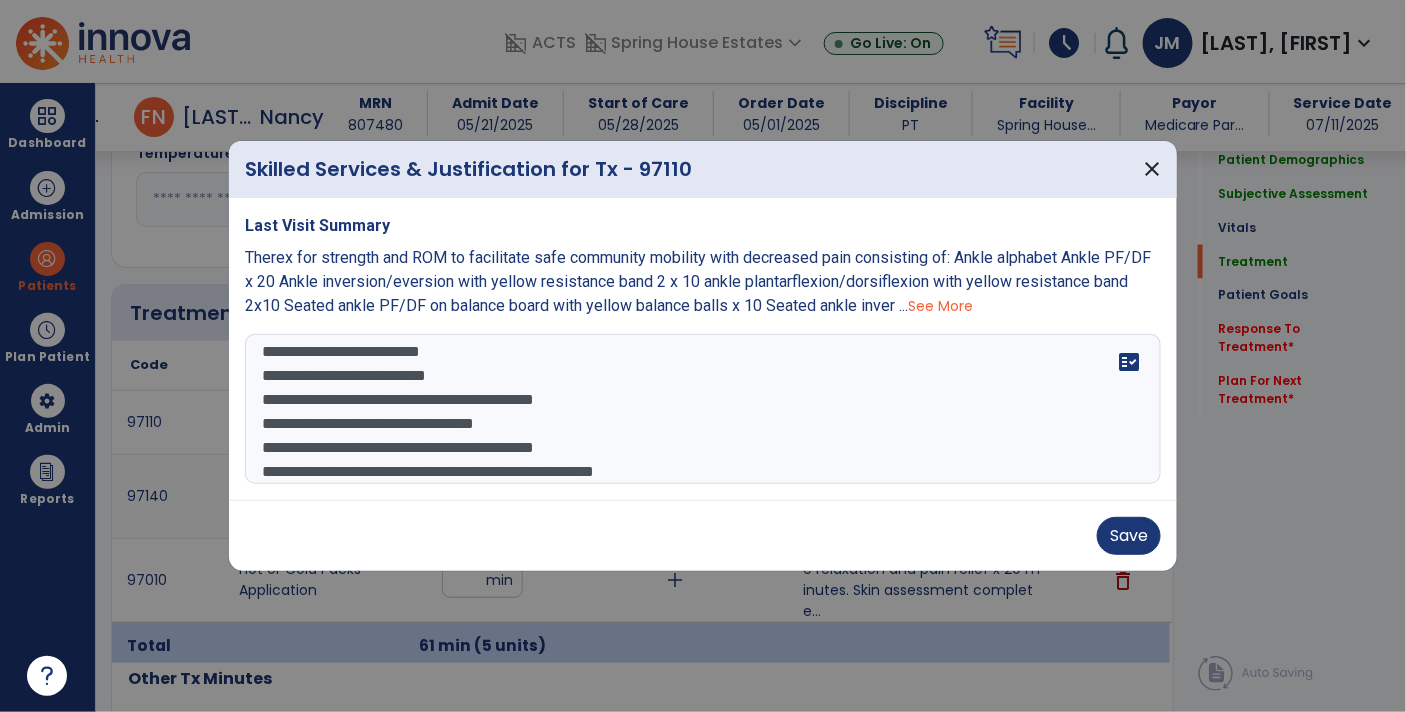 scroll, scrollTop: 152, scrollLeft: 0, axis: vertical 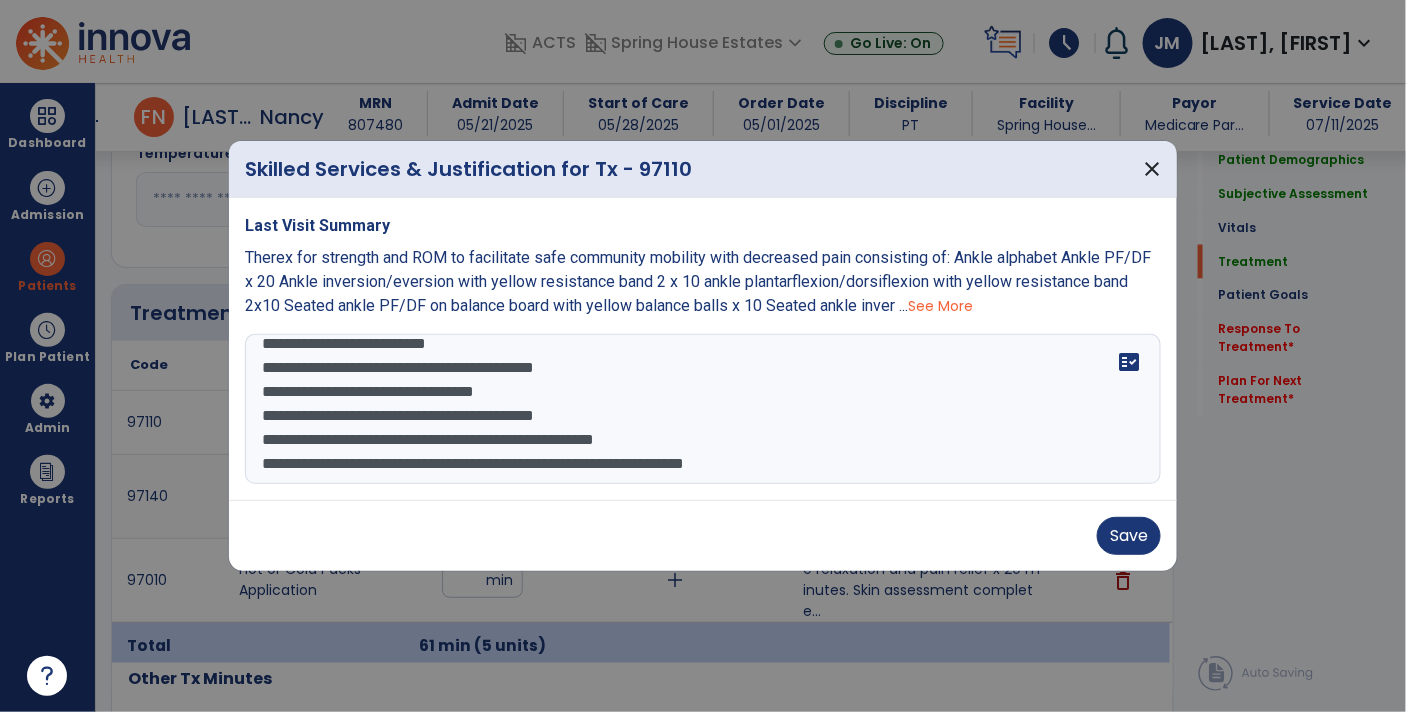click on "**********" at bounding box center (703, 409) 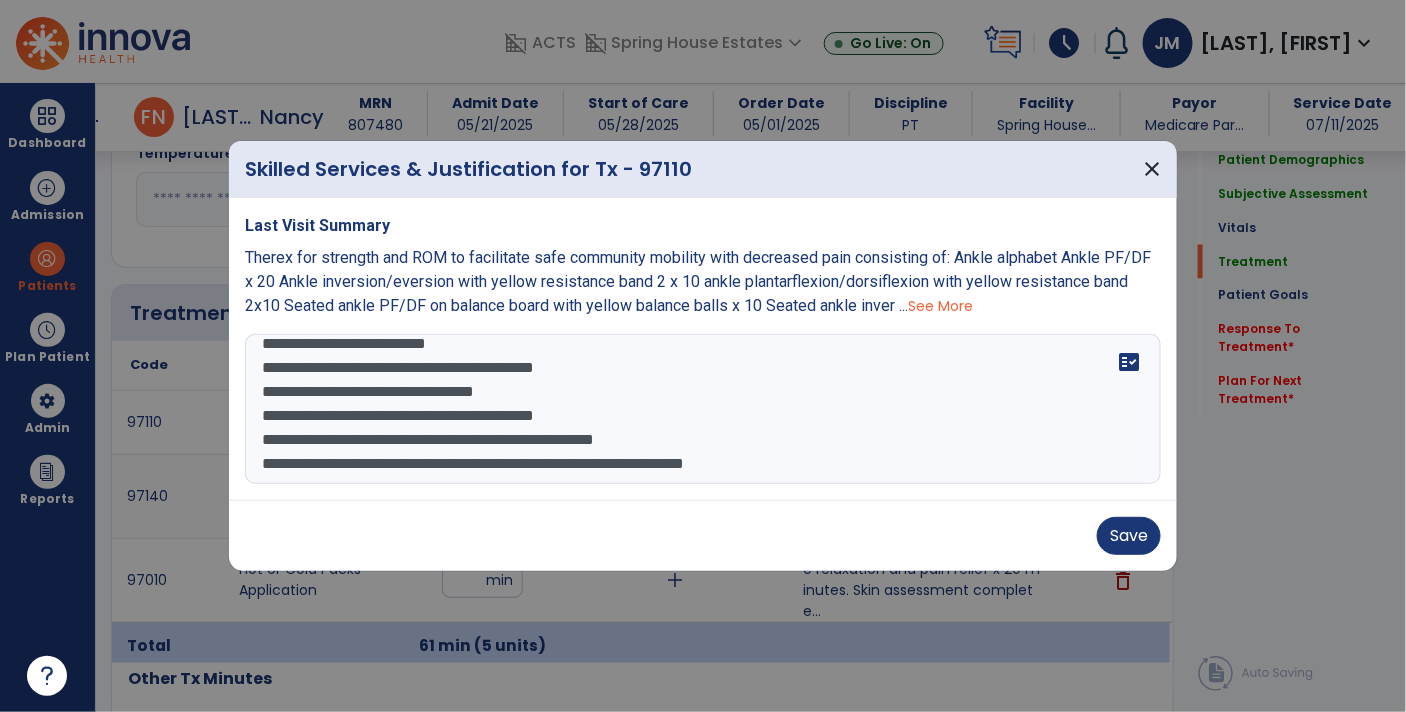 click on "**********" at bounding box center (703, 409) 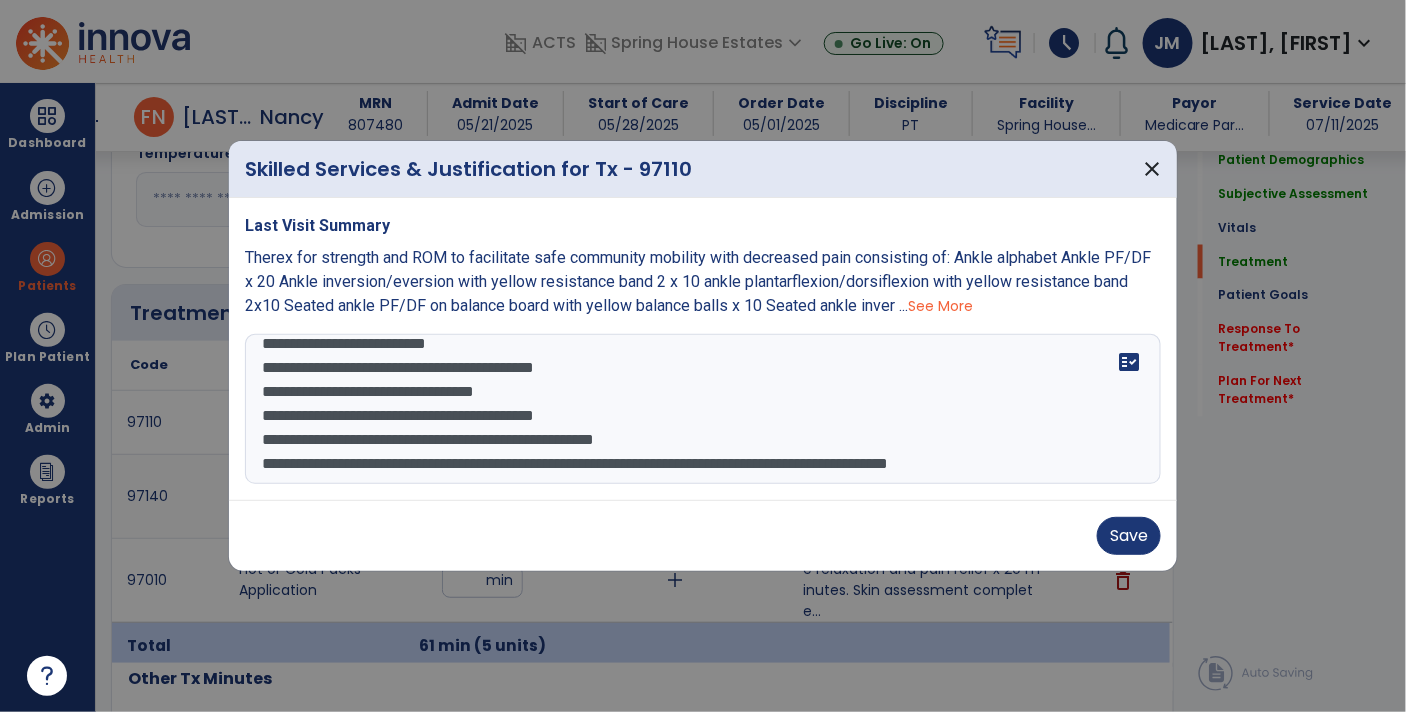 scroll, scrollTop: 182, scrollLeft: 0, axis: vertical 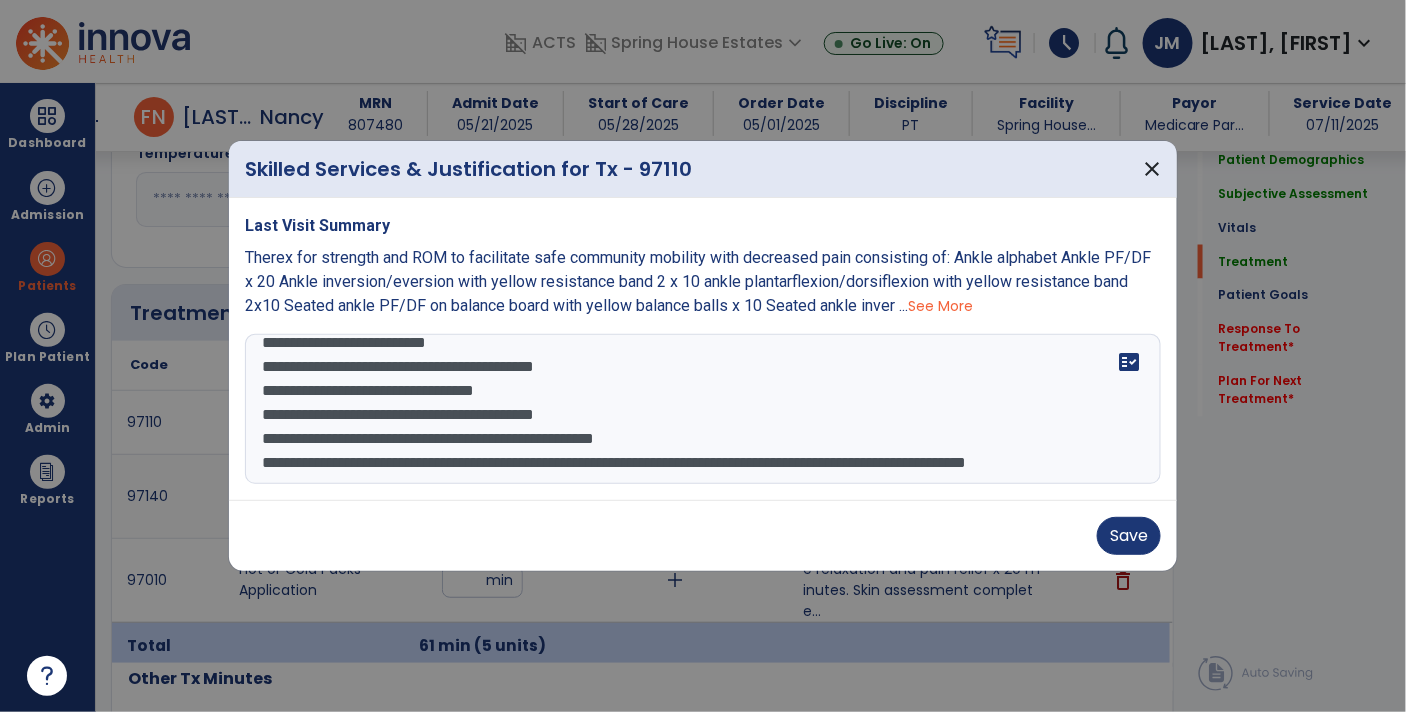 click on "**********" at bounding box center [703, 409] 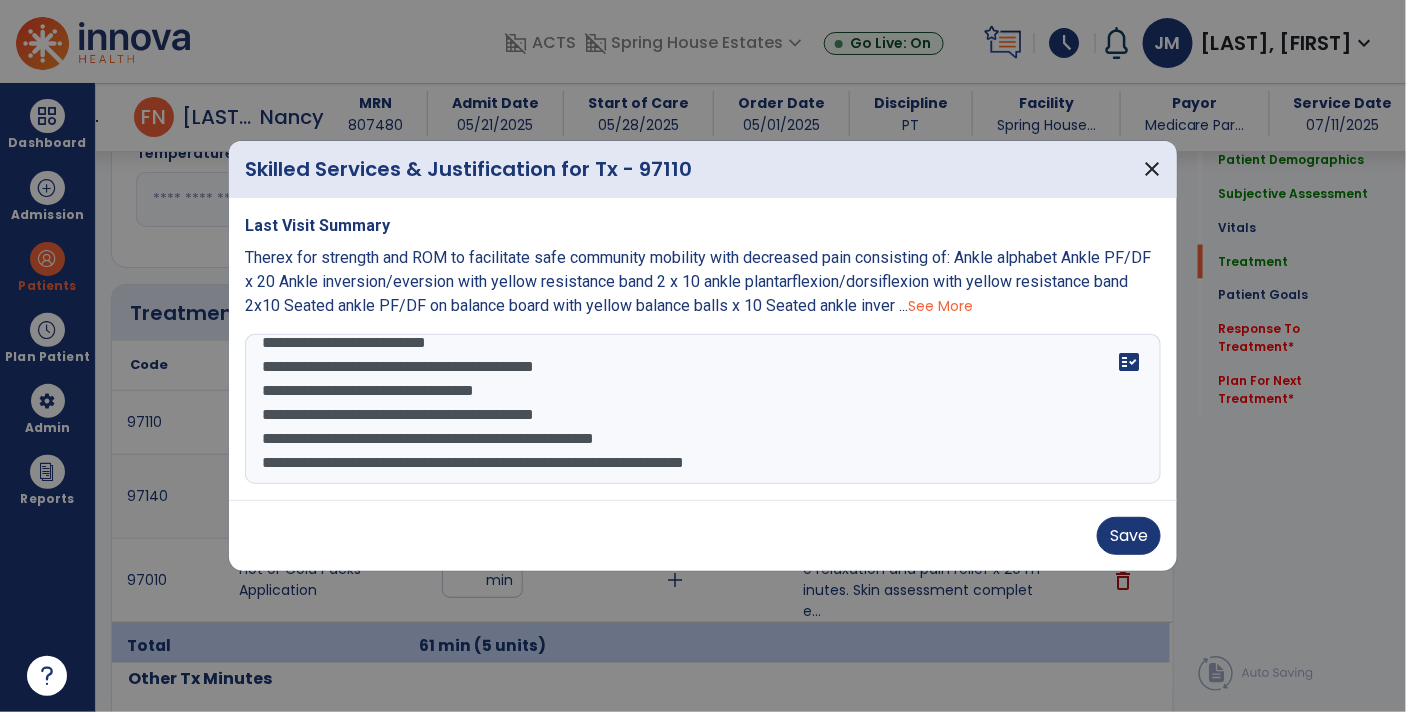 scroll, scrollTop: 168, scrollLeft: 0, axis: vertical 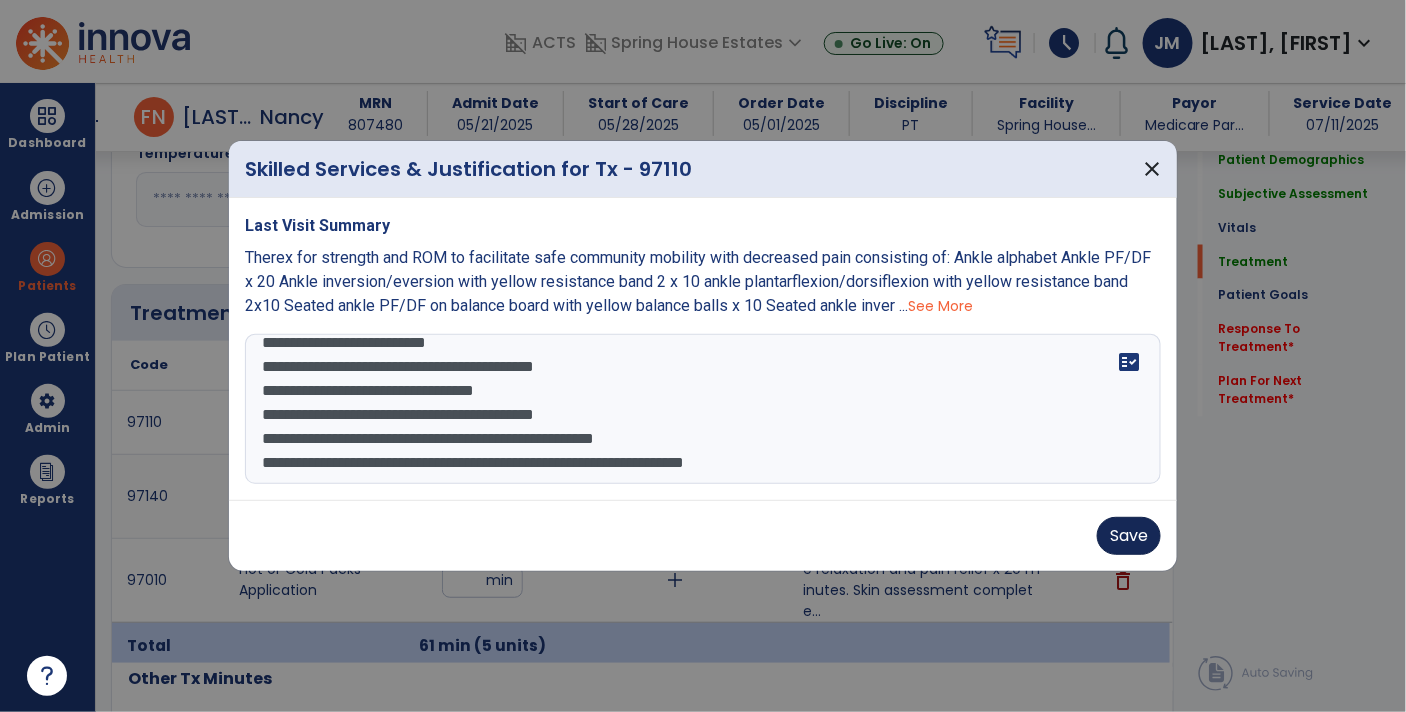 type on "**********" 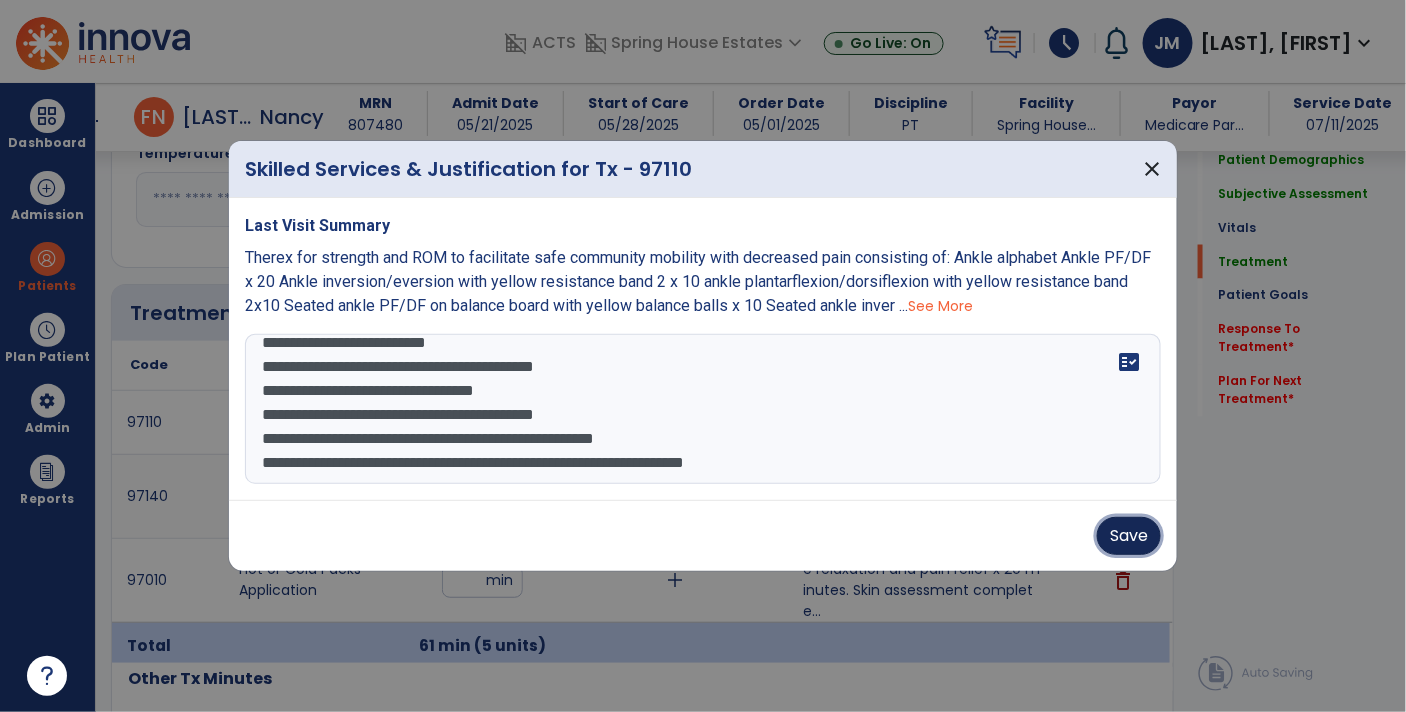 click on "Save" at bounding box center (1129, 536) 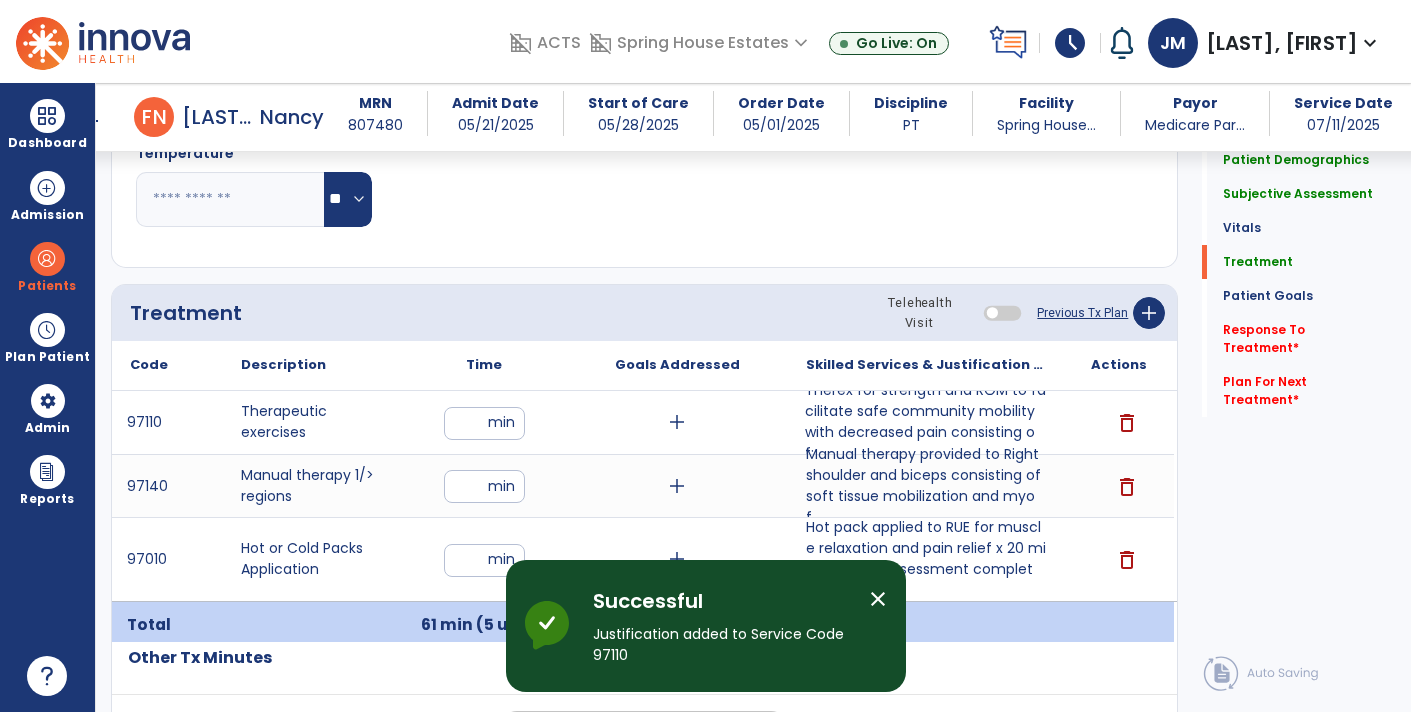 click on "Therex for strength and ROM to facilitate safe community mobility with decreased pain consisting of:..." at bounding box center (926, 422) 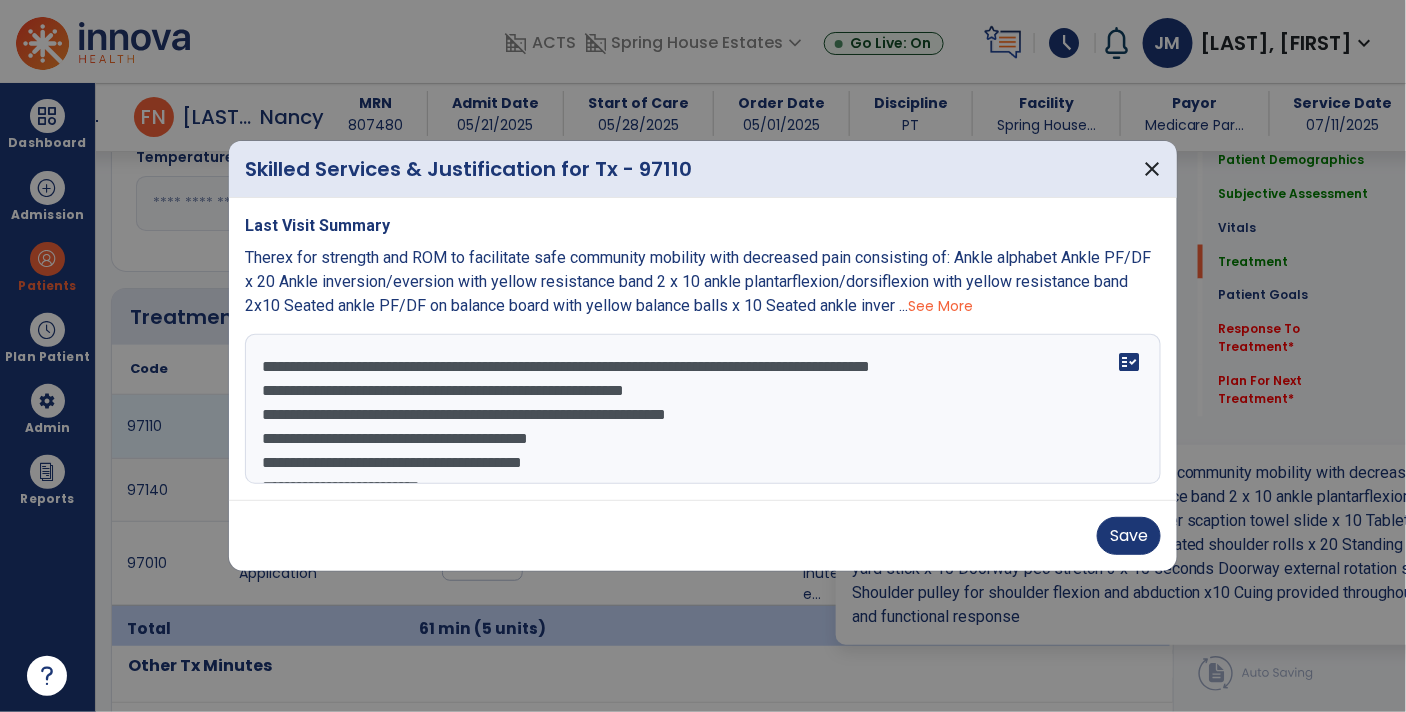 scroll, scrollTop: 1005, scrollLeft: 0, axis: vertical 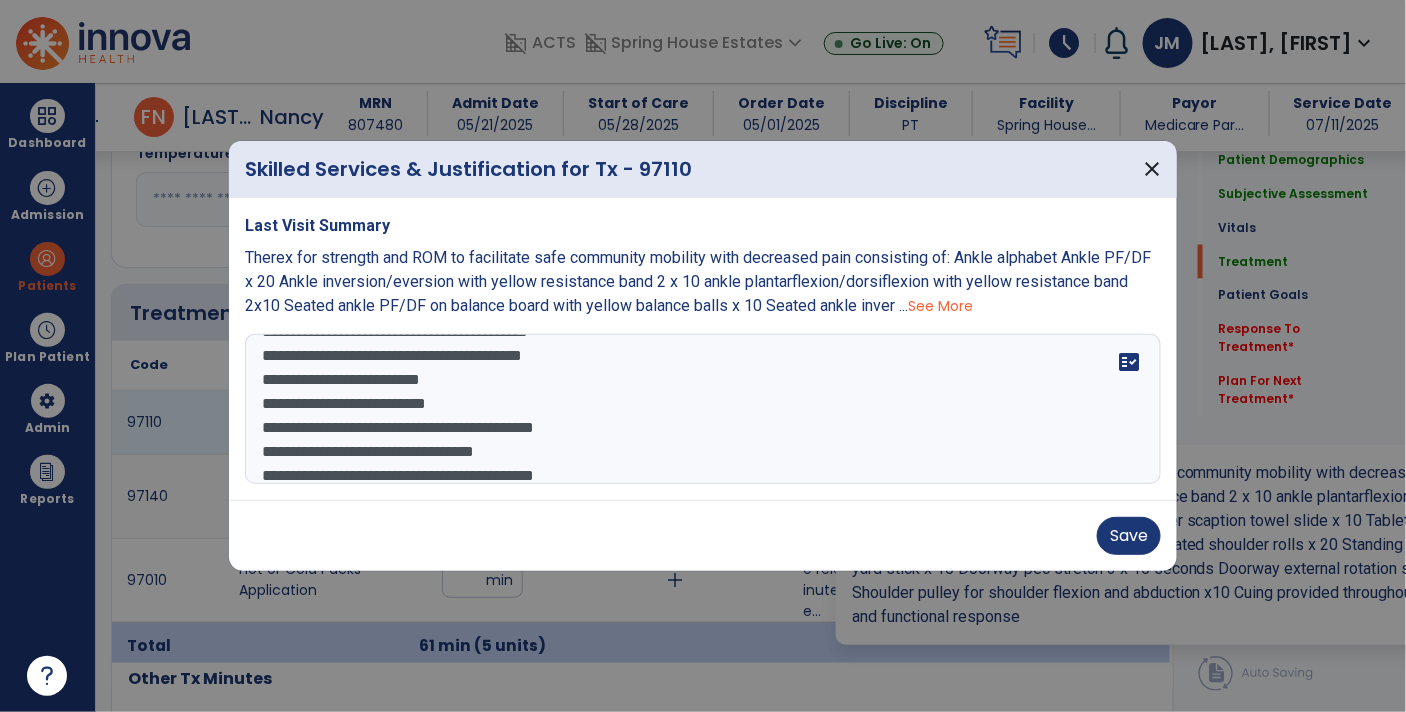 click on "**********" at bounding box center [703, 409] 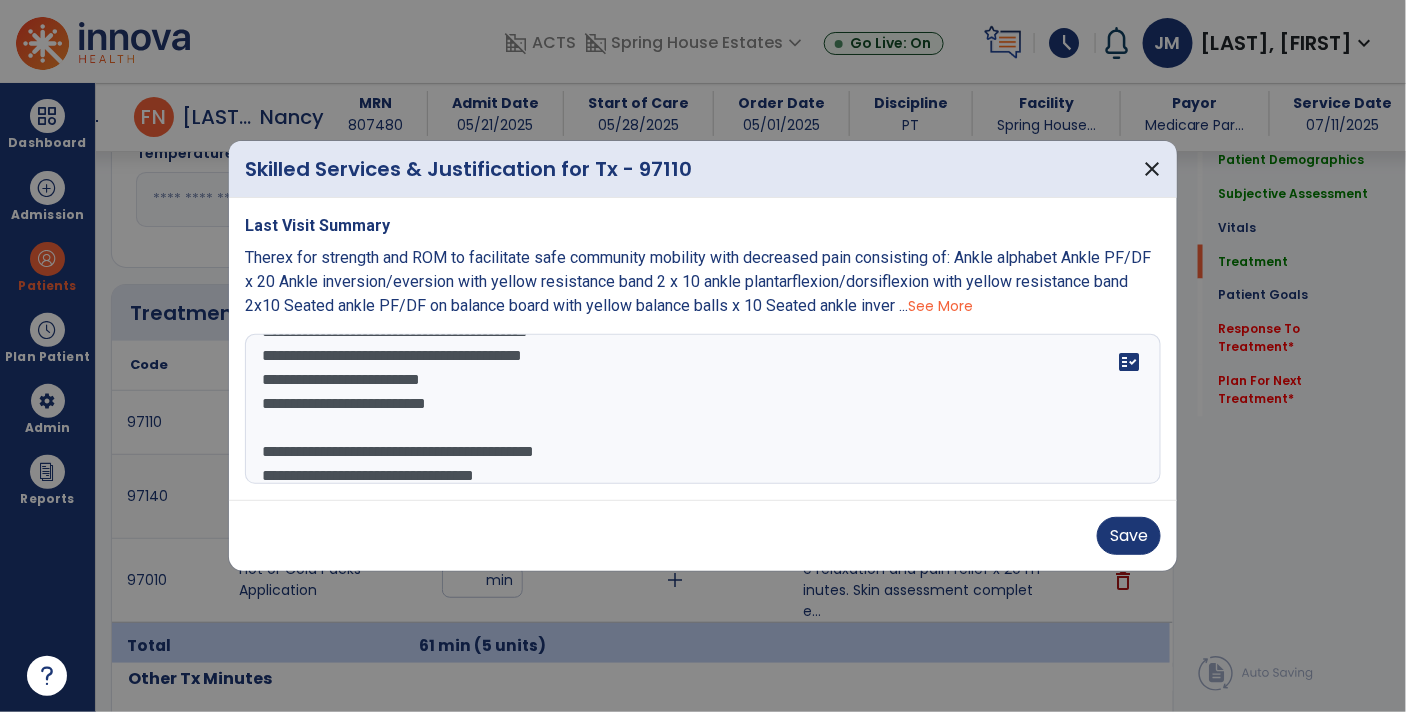 scroll, scrollTop: 188, scrollLeft: 0, axis: vertical 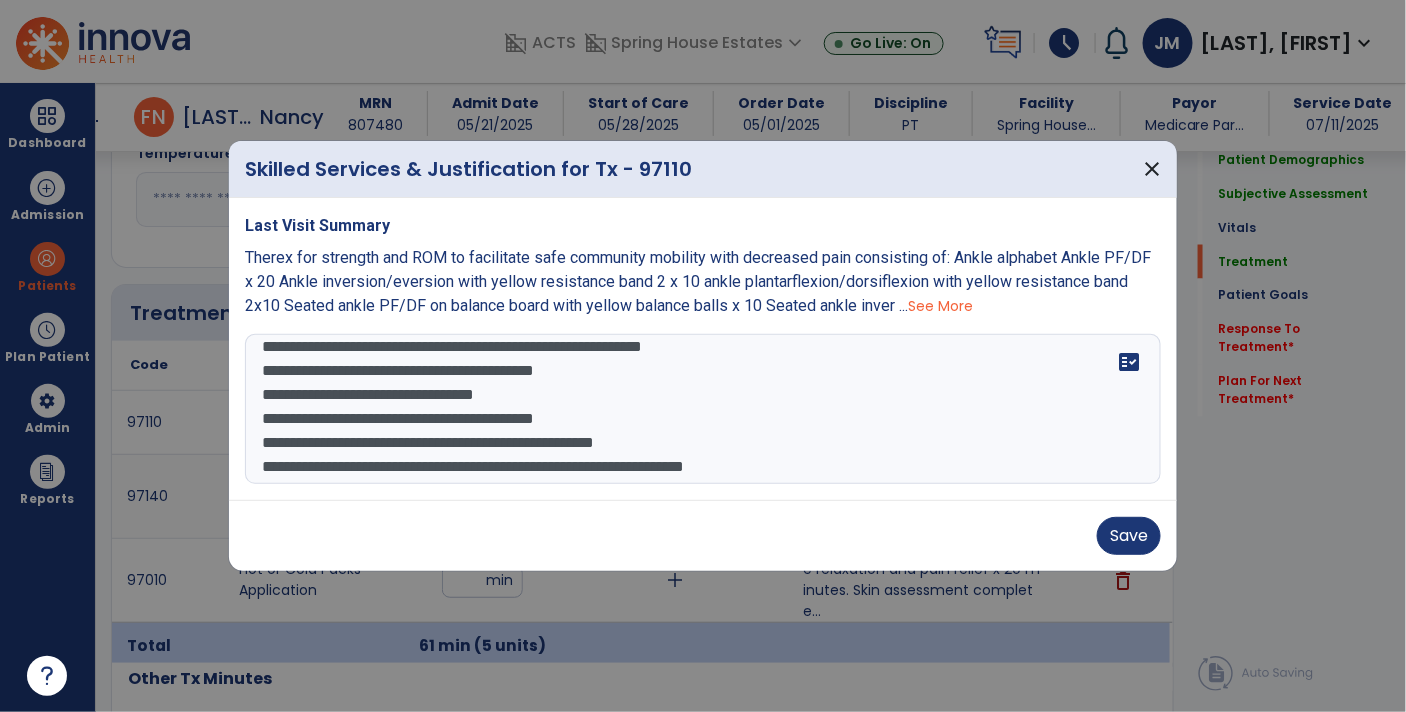 type on "**********" 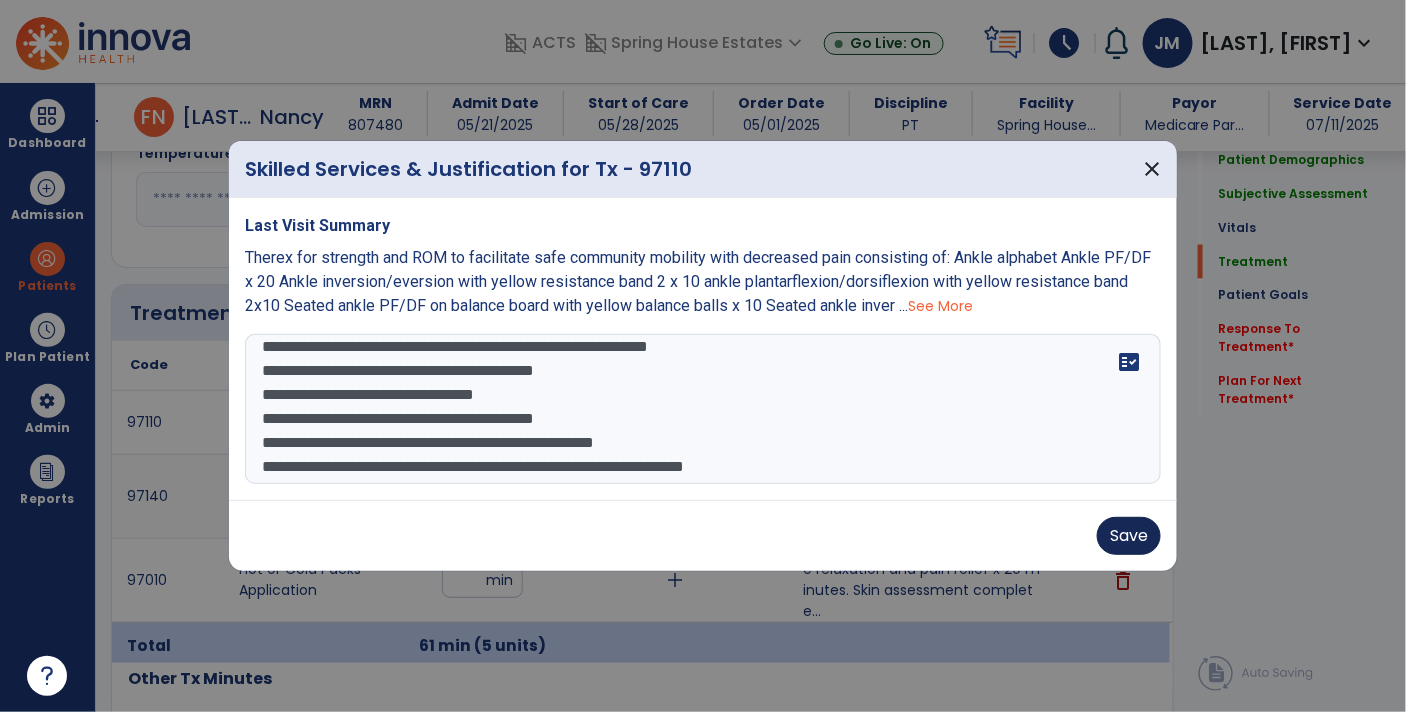 click on "Save" at bounding box center (1129, 536) 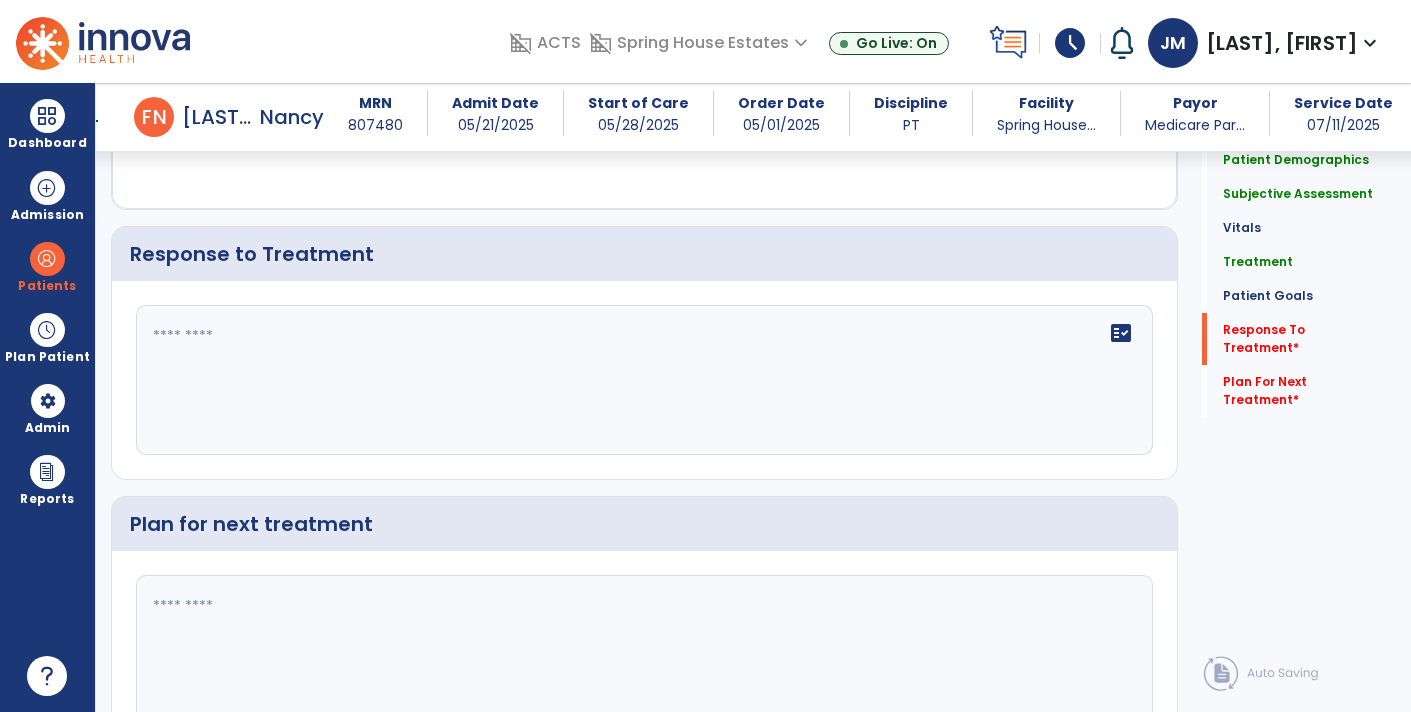 scroll, scrollTop: 2564, scrollLeft: 0, axis: vertical 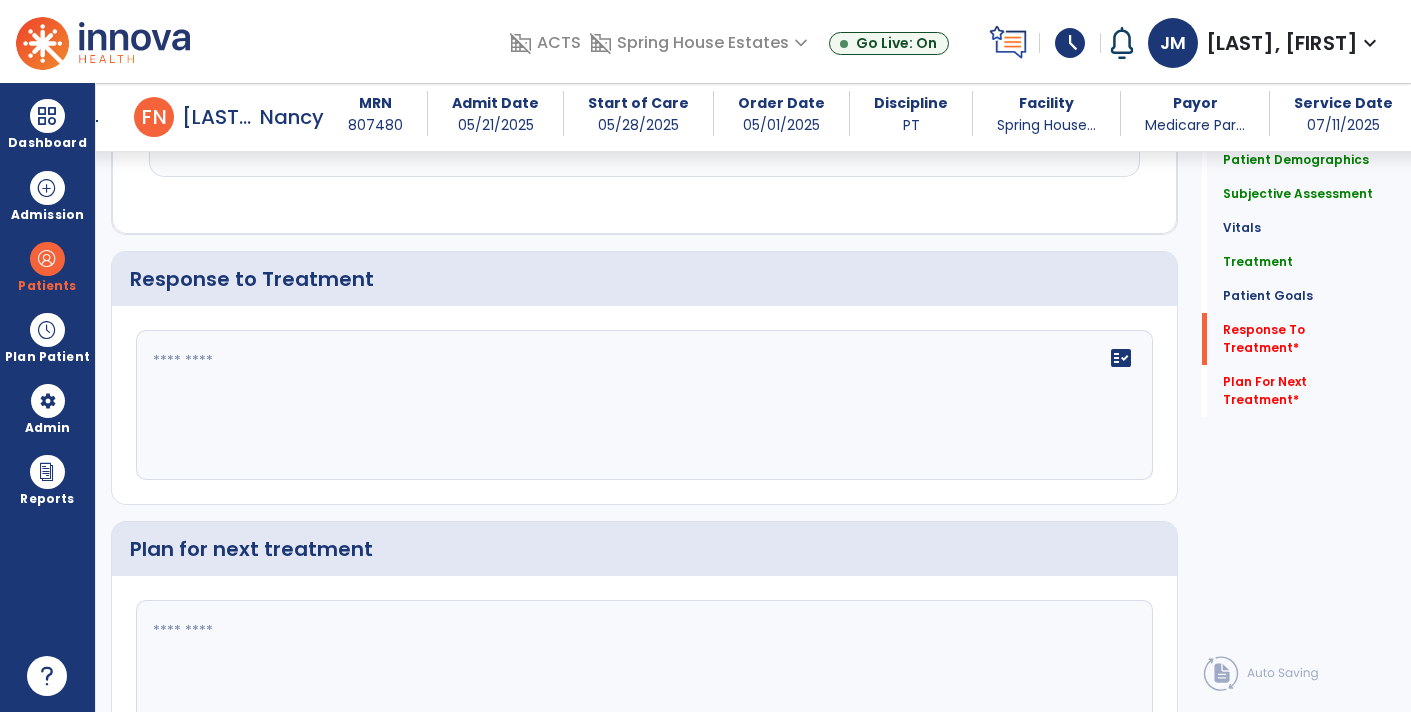 click on "fact_check" 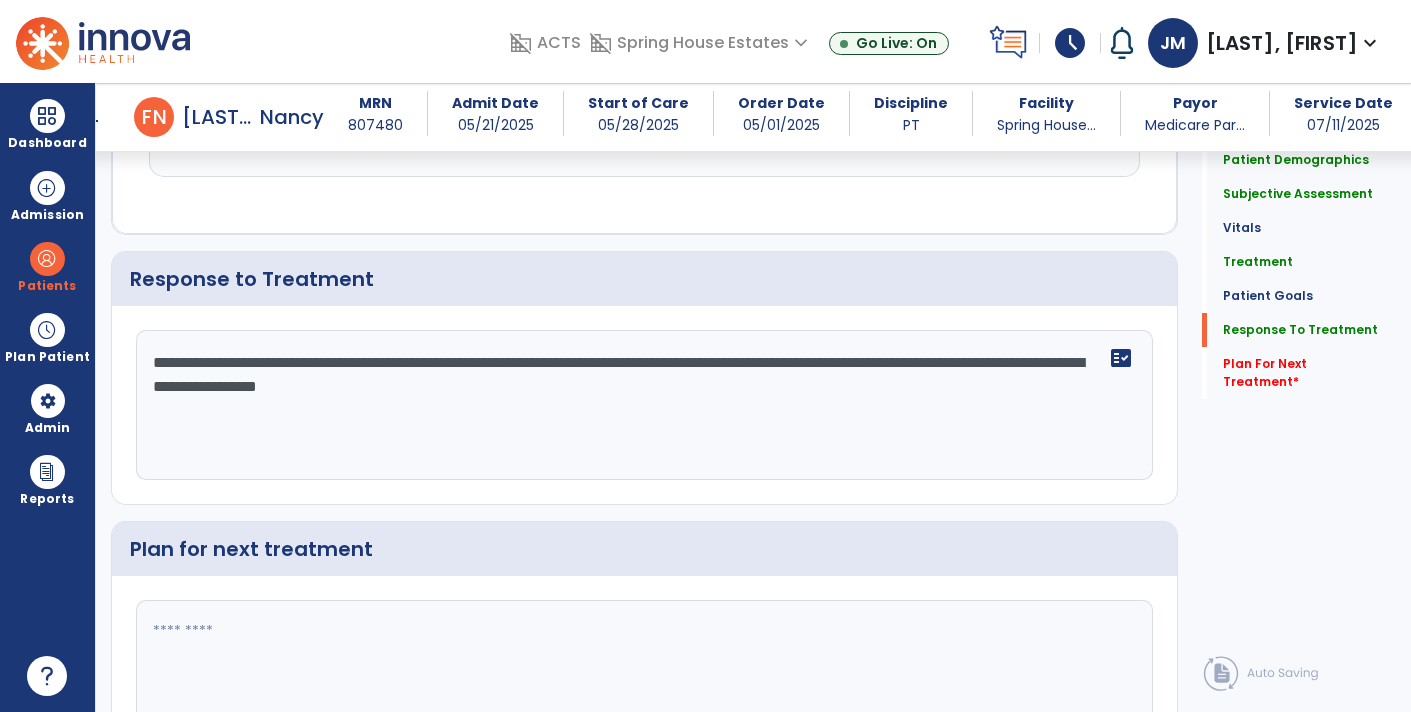 scroll, scrollTop: 2679, scrollLeft: 0, axis: vertical 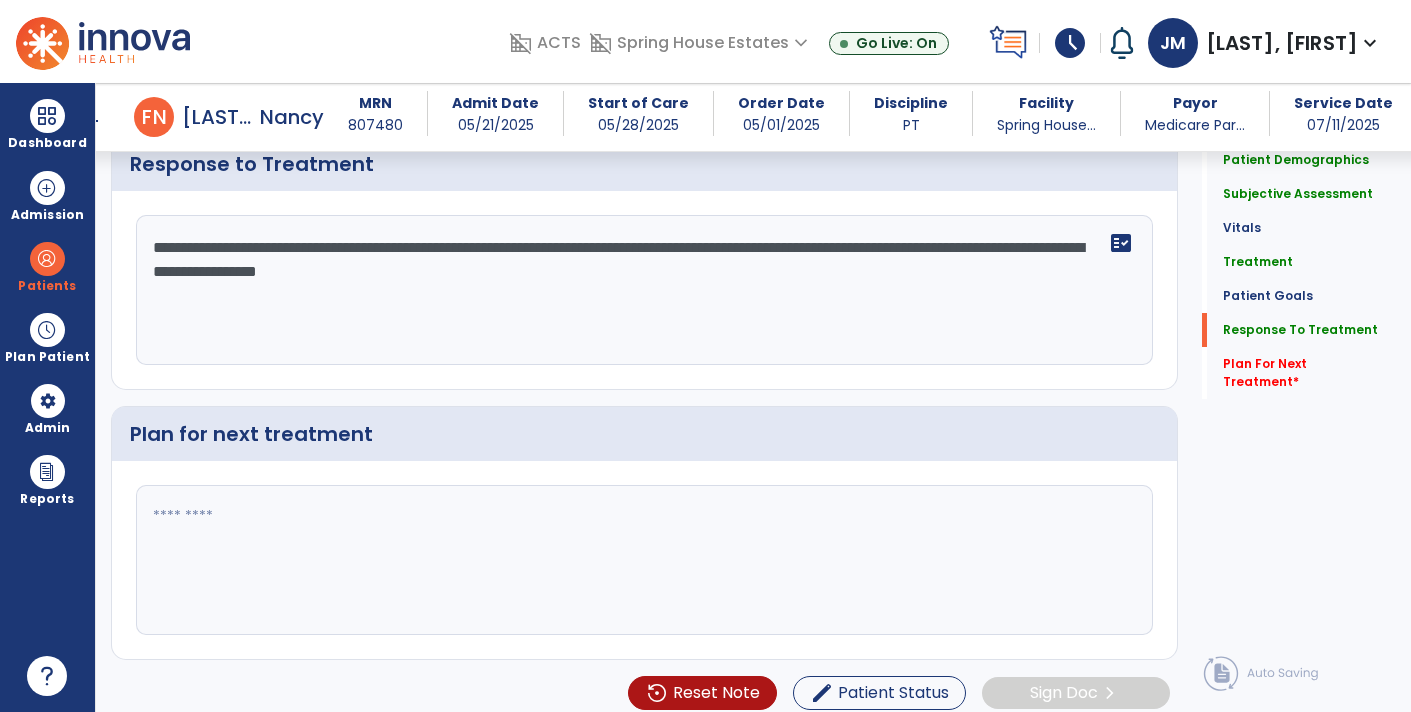 type on "**********" 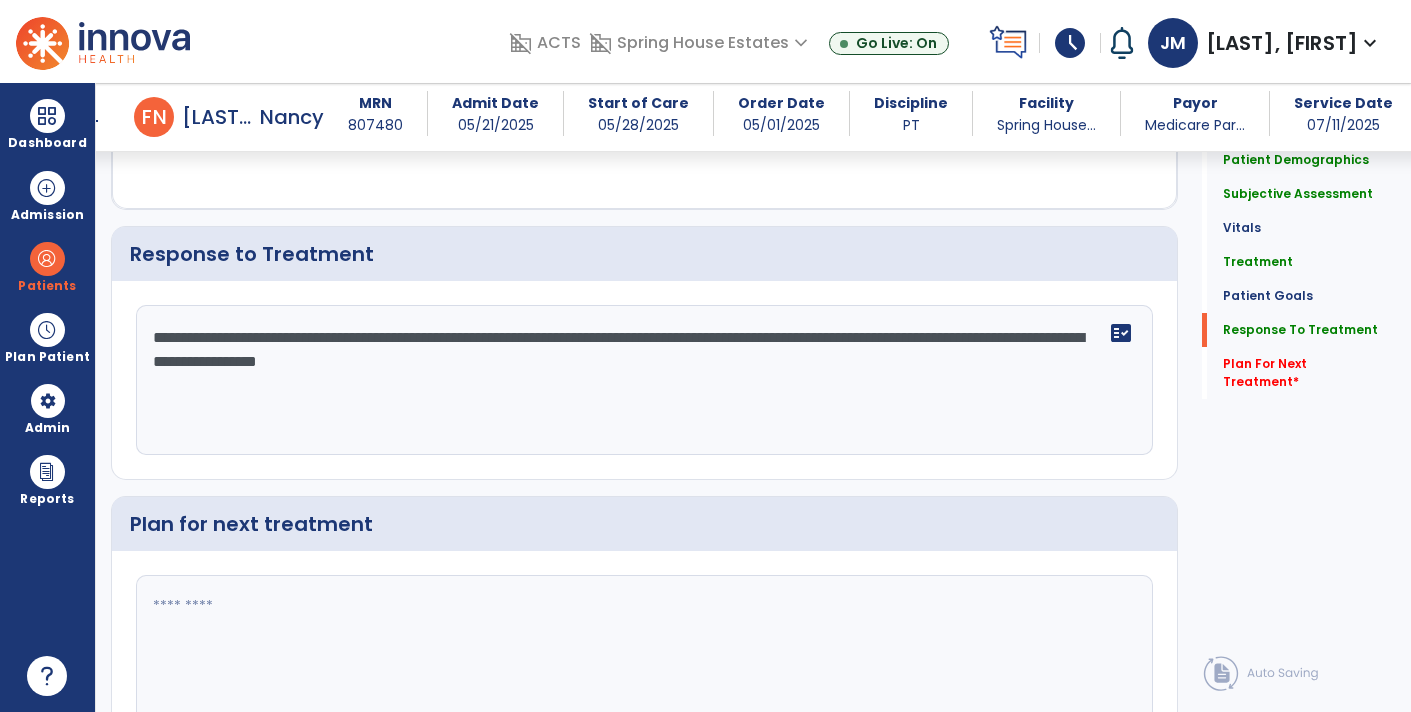 scroll, scrollTop: 2679, scrollLeft: 0, axis: vertical 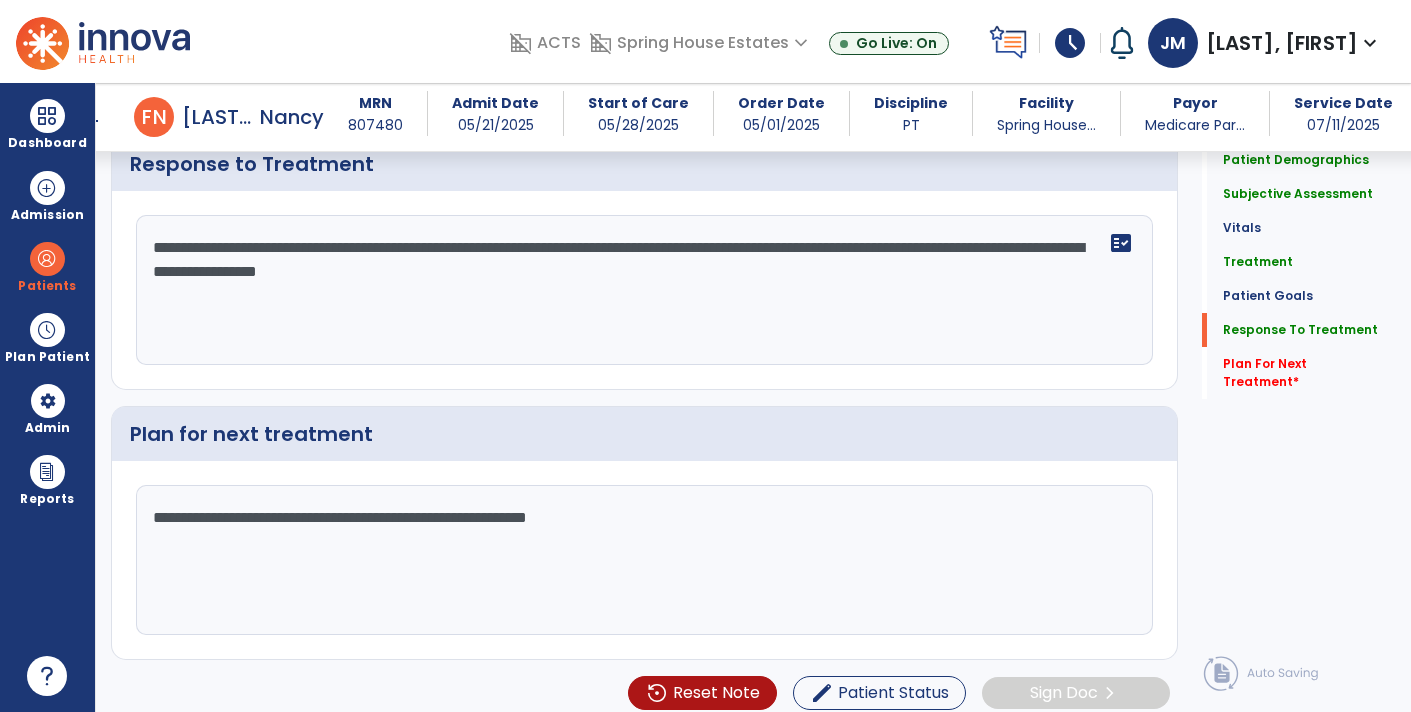type on "**********" 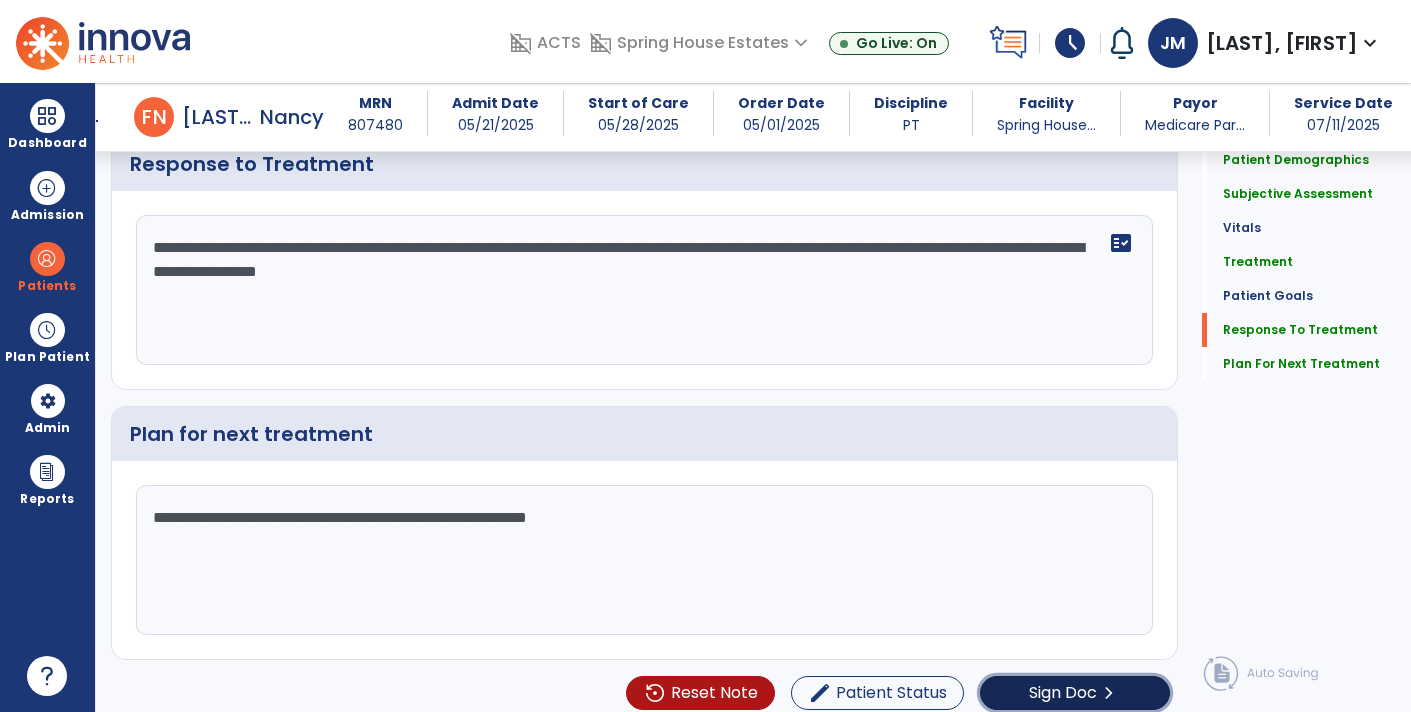 click on "Sign Doc" 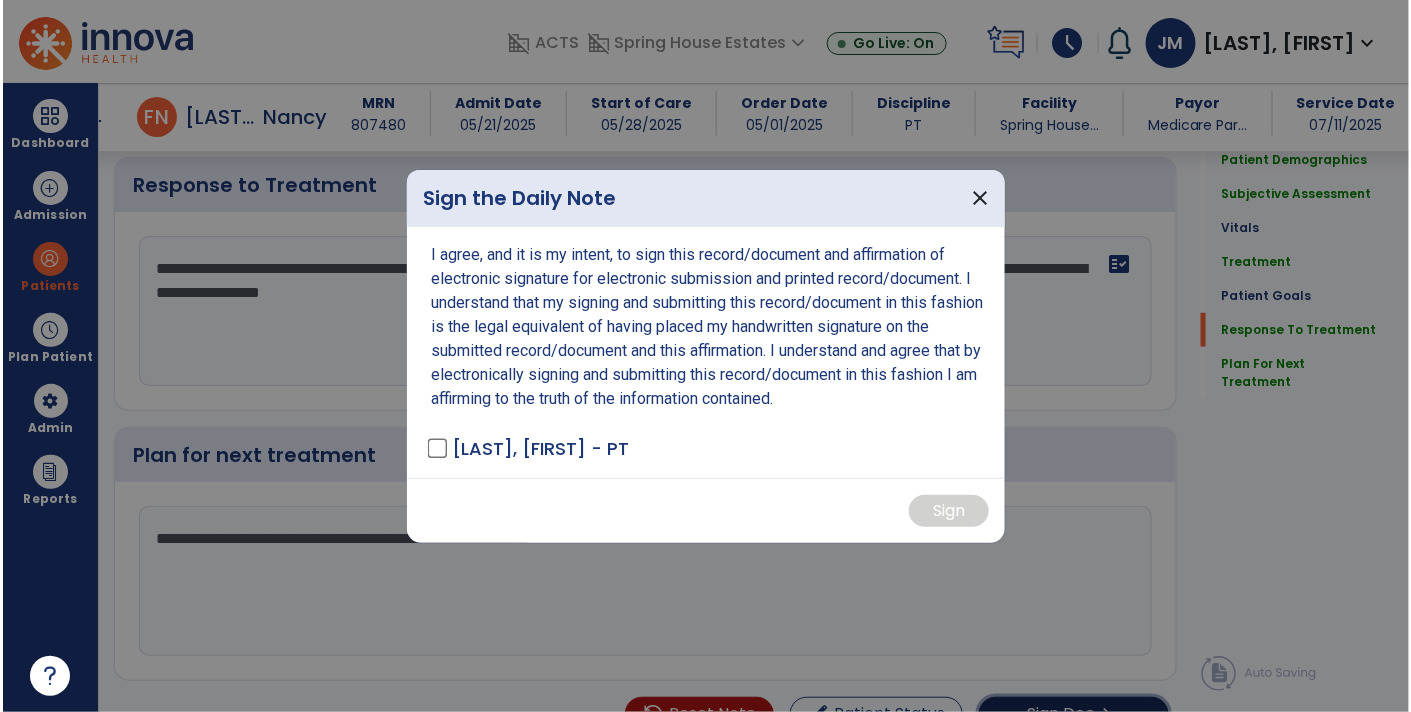 scroll, scrollTop: 2700, scrollLeft: 0, axis: vertical 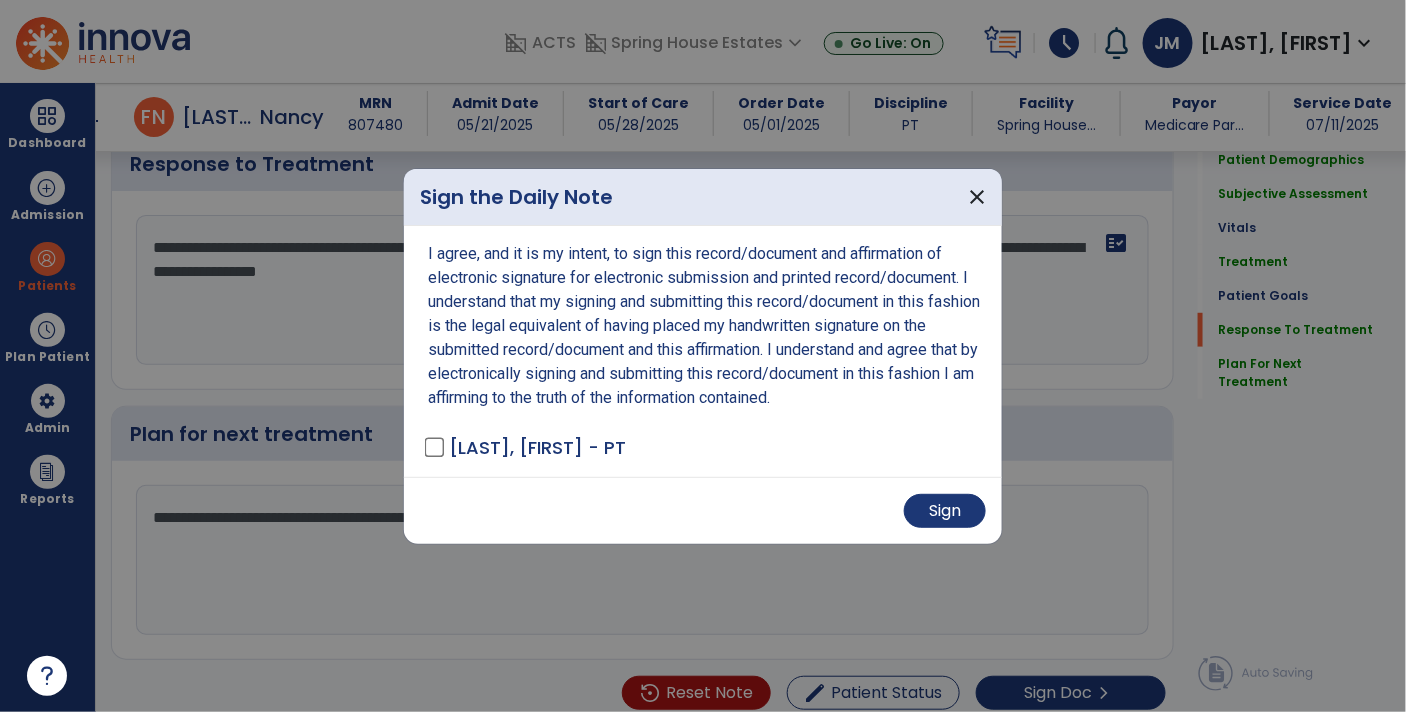 click on "Sign" at bounding box center (703, 510) 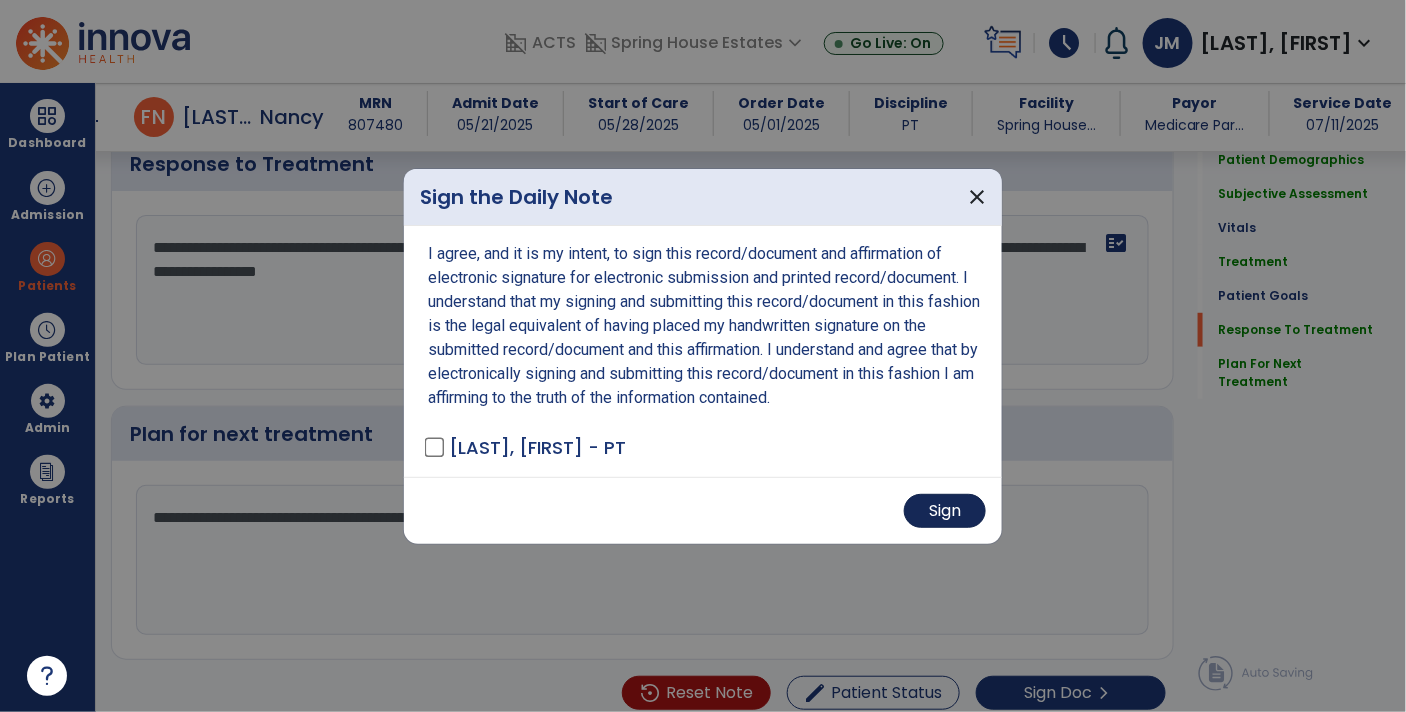 click on "Sign" at bounding box center [945, 511] 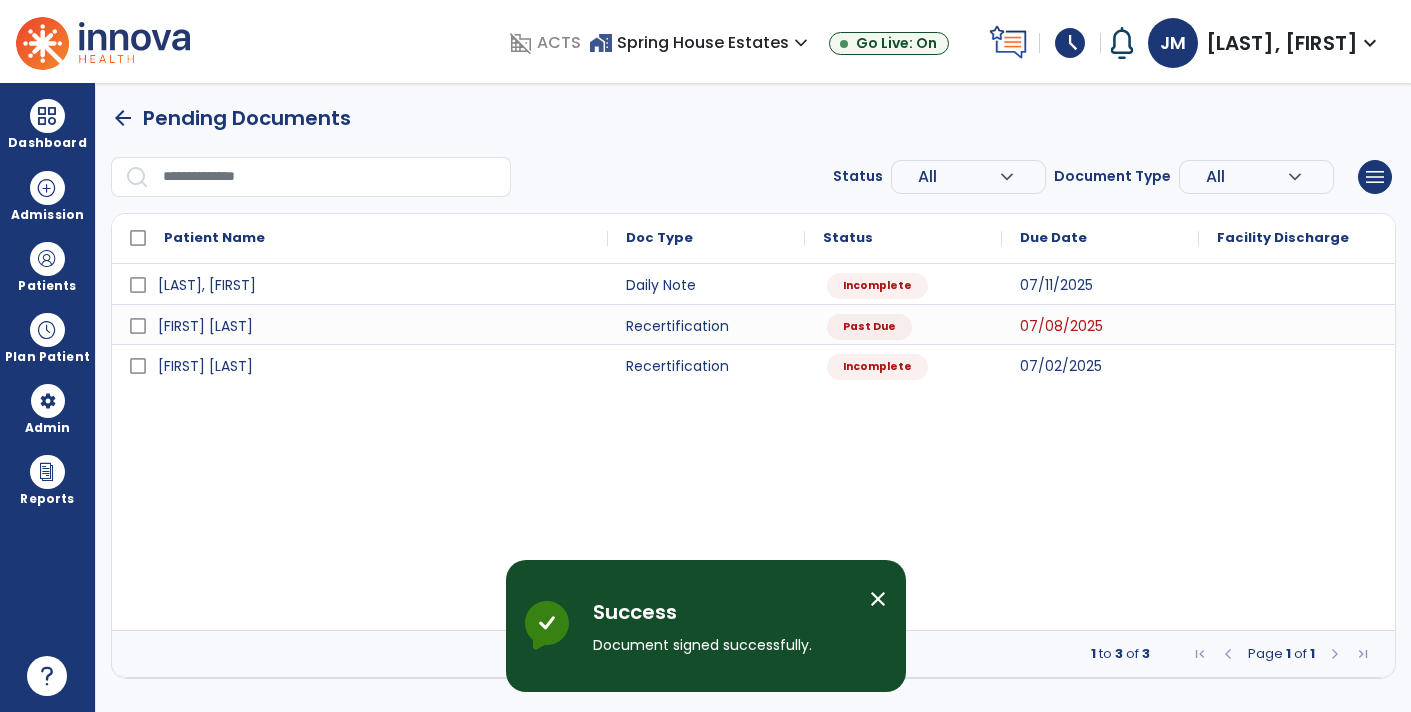scroll, scrollTop: 0, scrollLeft: 0, axis: both 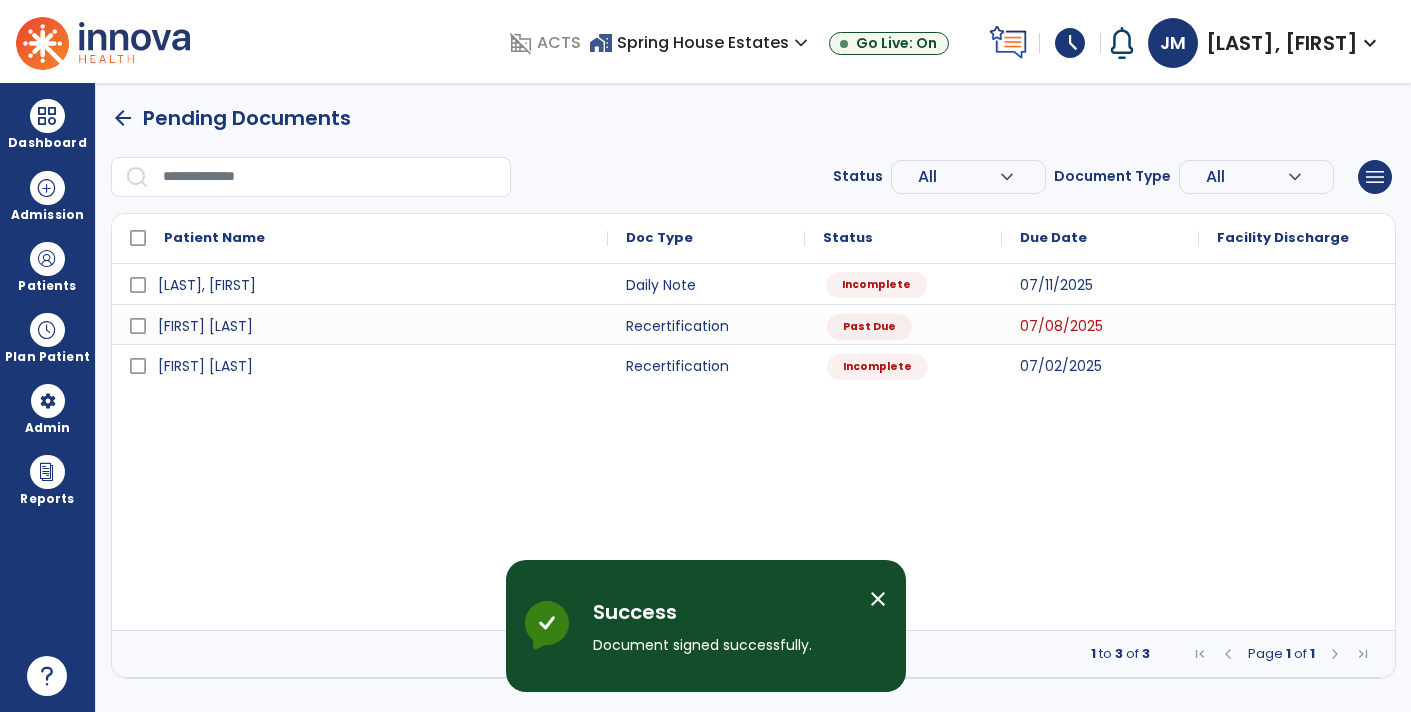 click on "Incomplete" at bounding box center [903, 284] 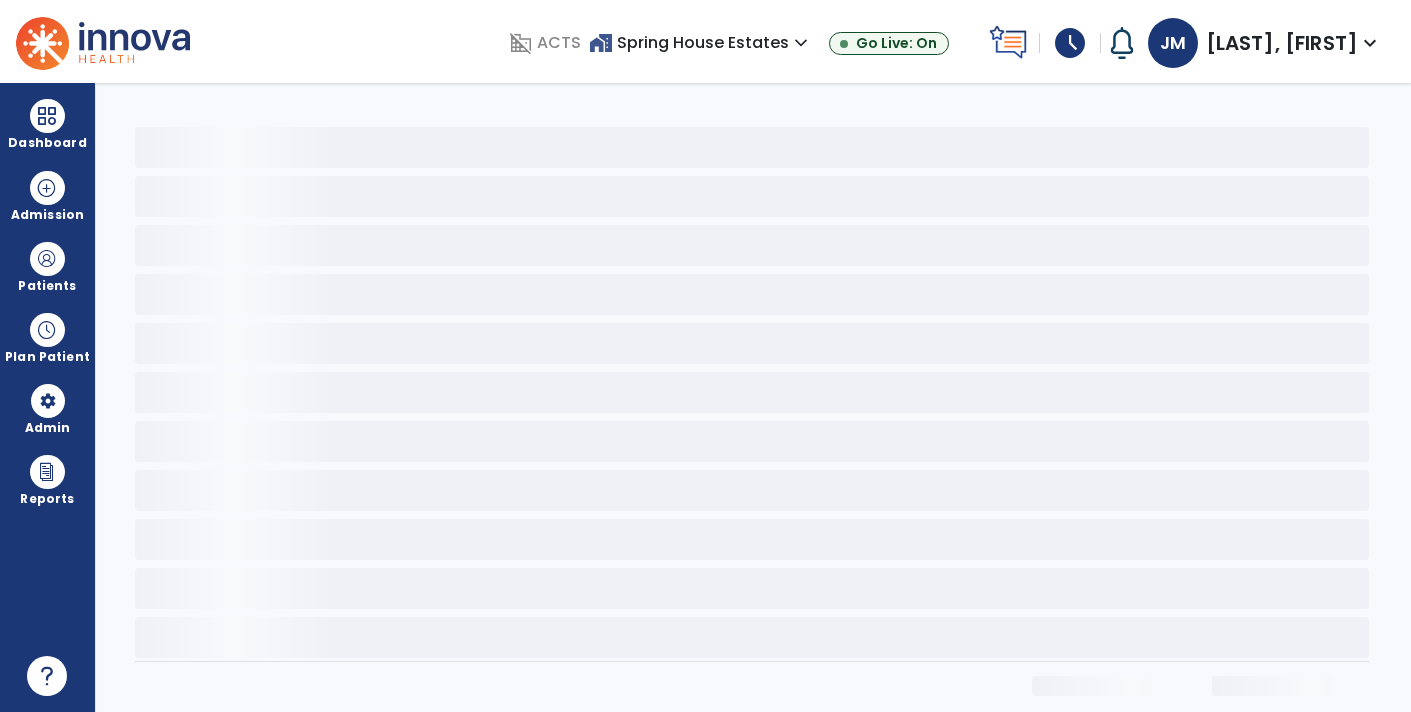 select on "*" 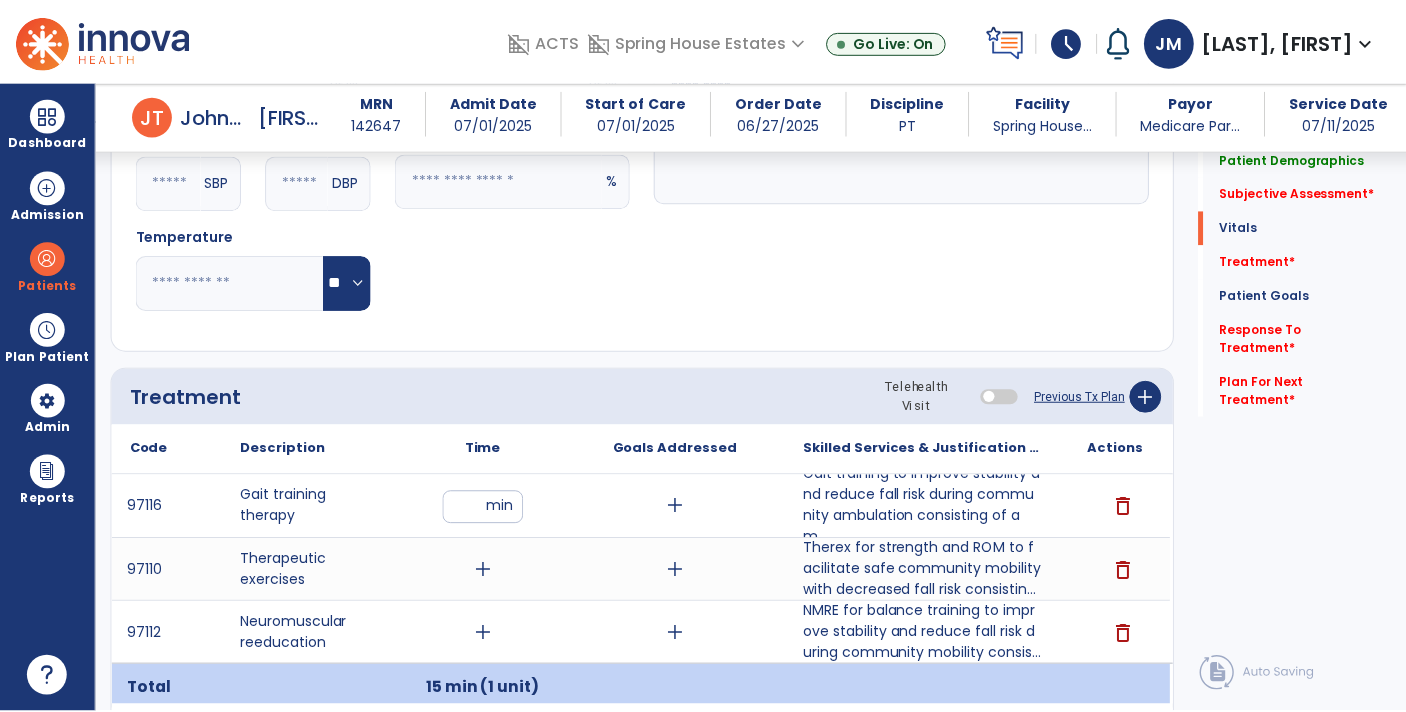 scroll, scrollTop: 906, scrollLeft: 0, axis: vertical 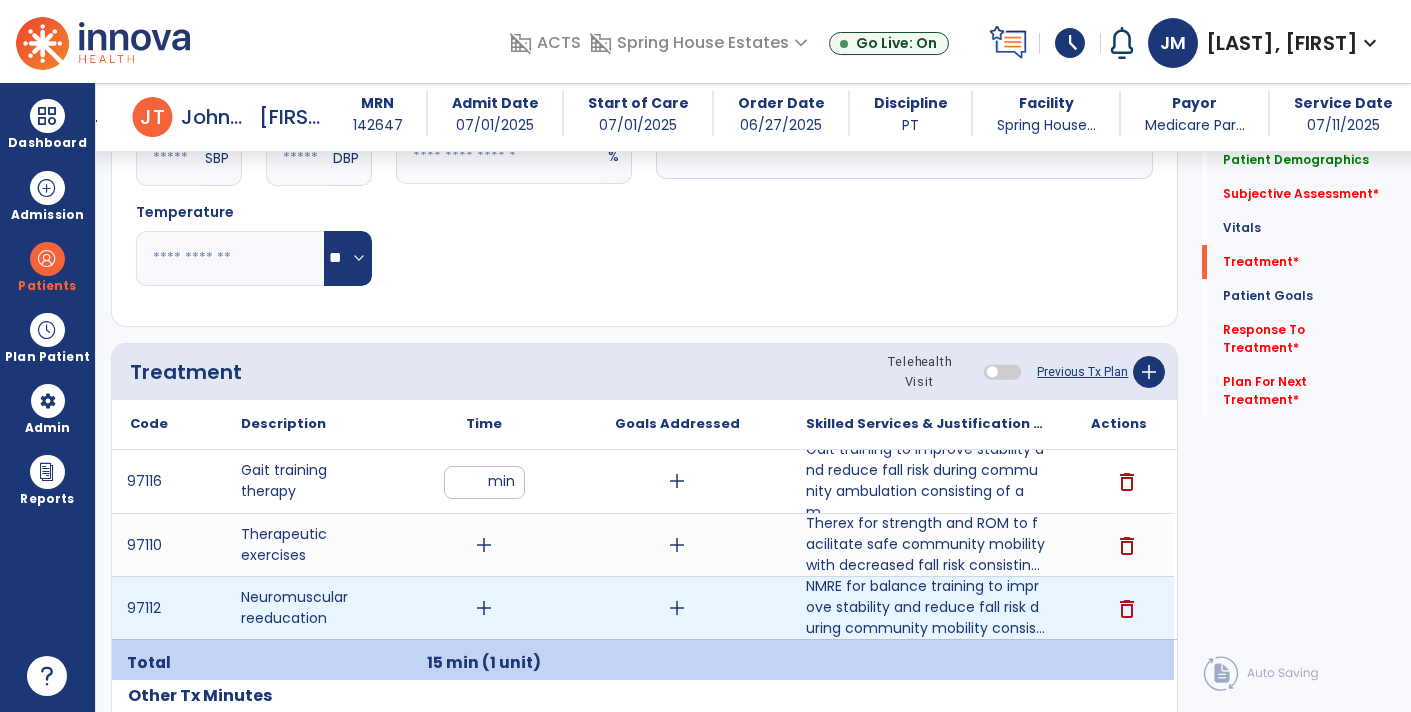 click on "add" at bounding box center [484, 608] 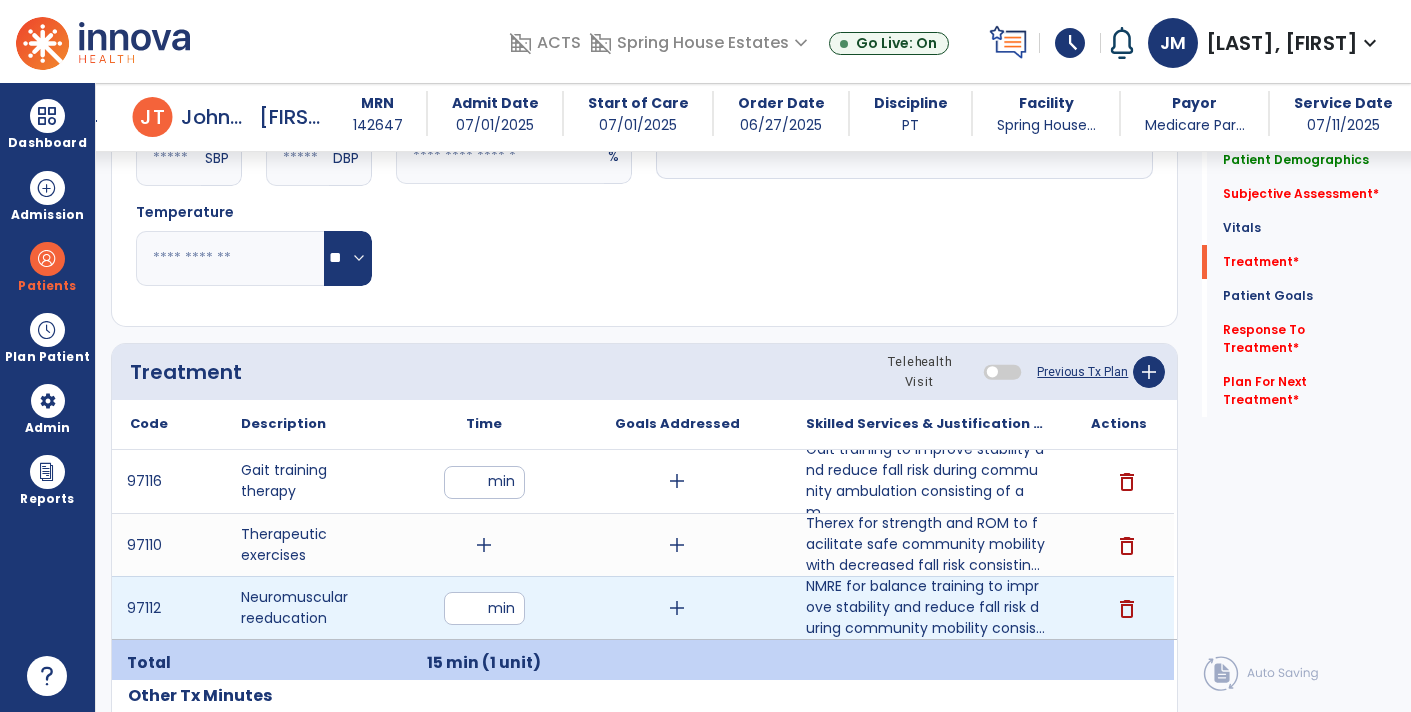 type on "**" 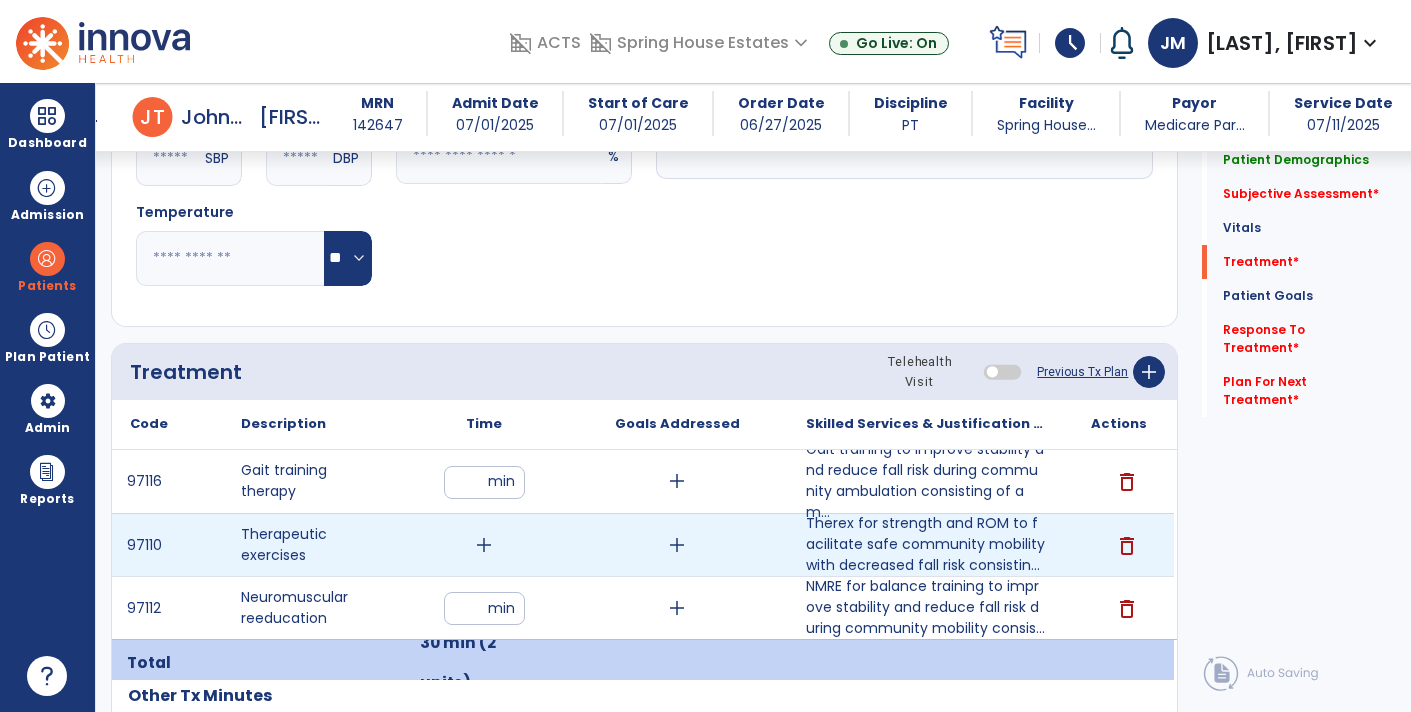 click on "add" at bounding box center [484, 545] 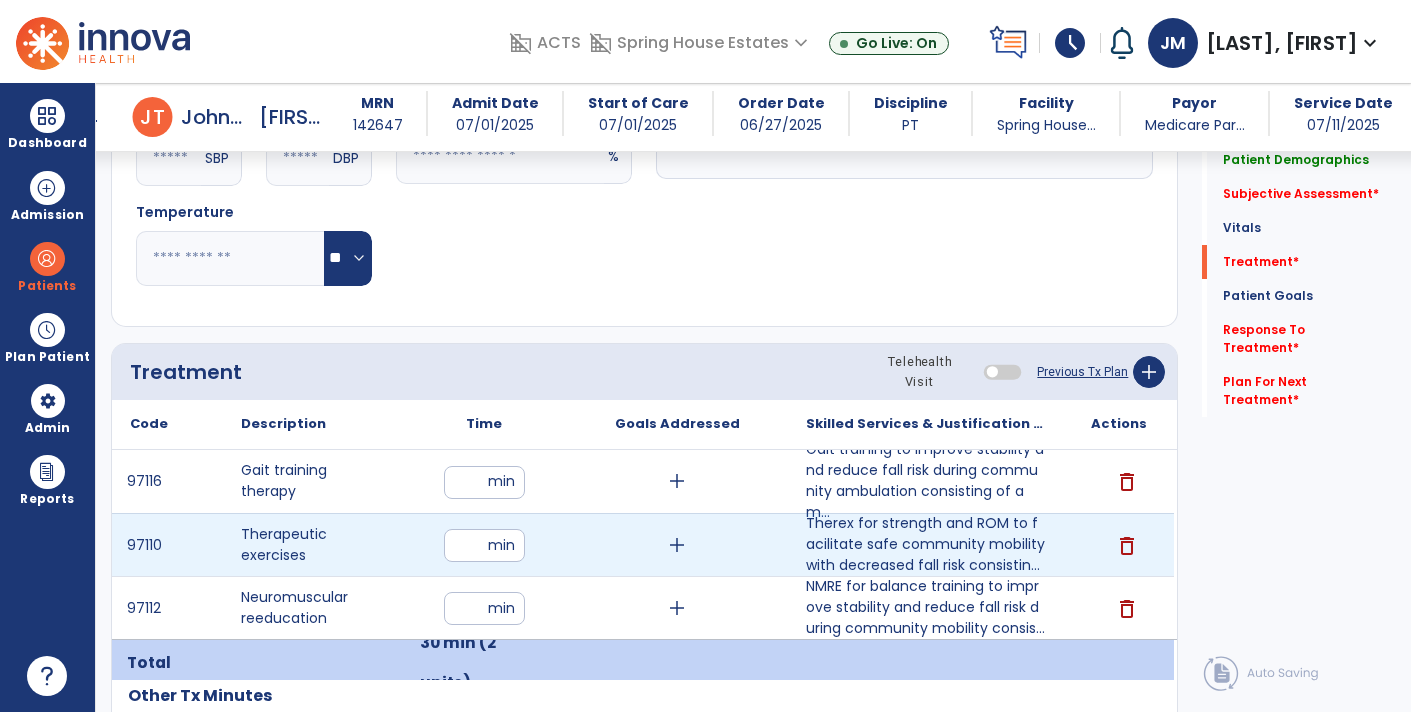 type on "**" 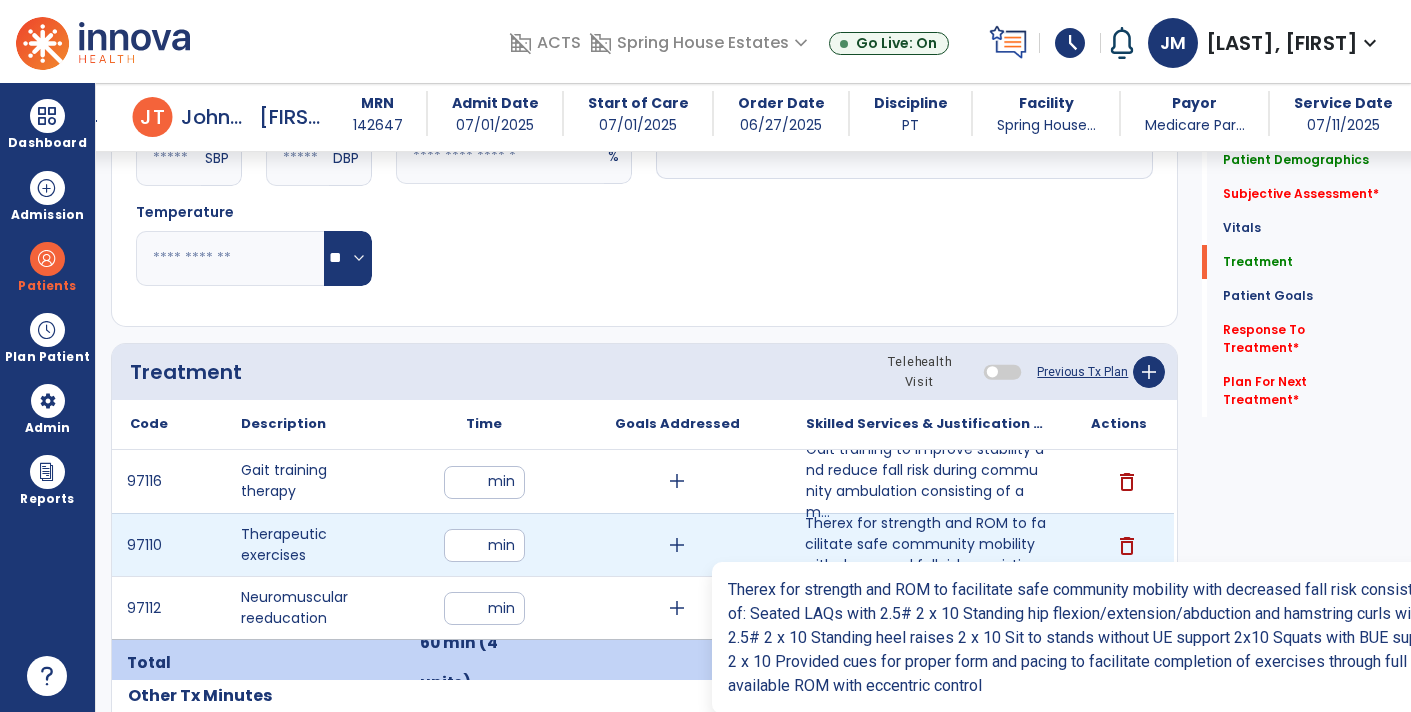 click on "Therex for strength and ROM to facilitate safe community mobility with decreased fall risk consistin..." at bounding box center (926, 544) 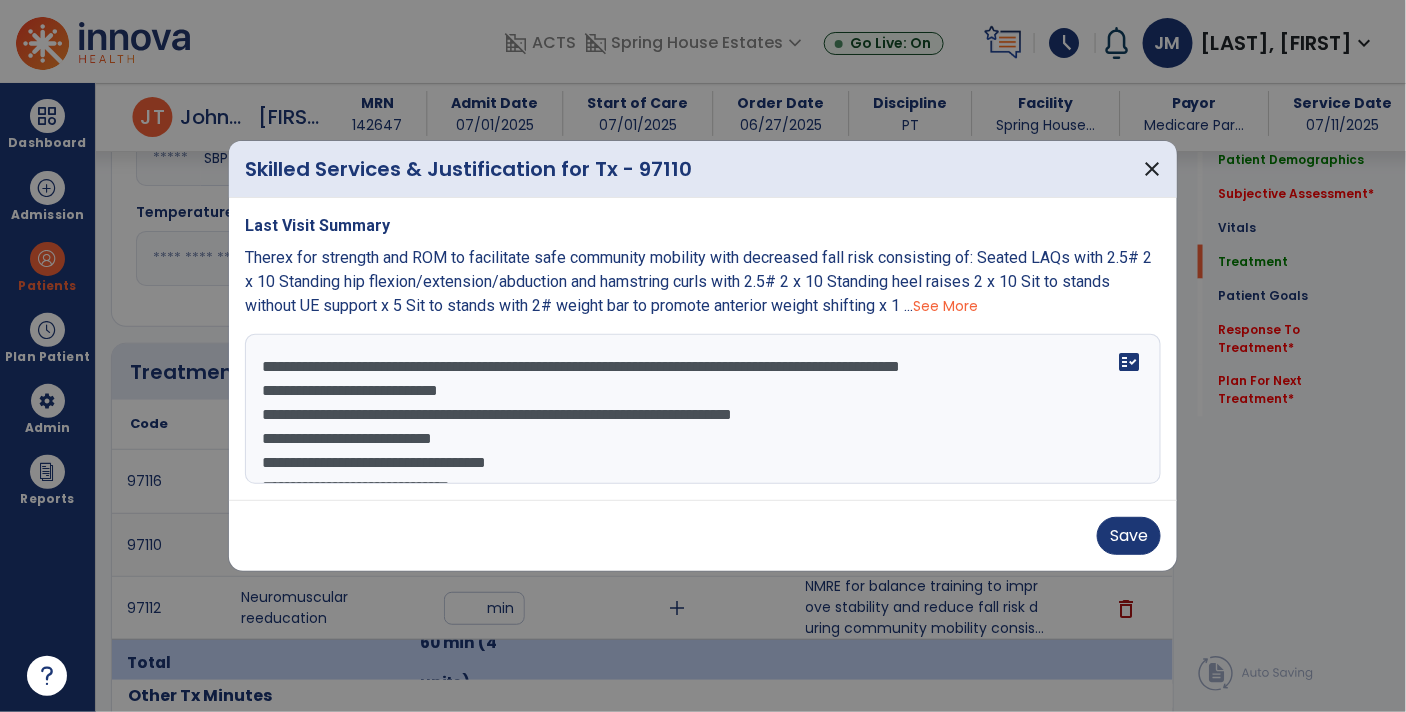 scroll, scrollTop: 906, scrollLeft: 0, axis: vertical 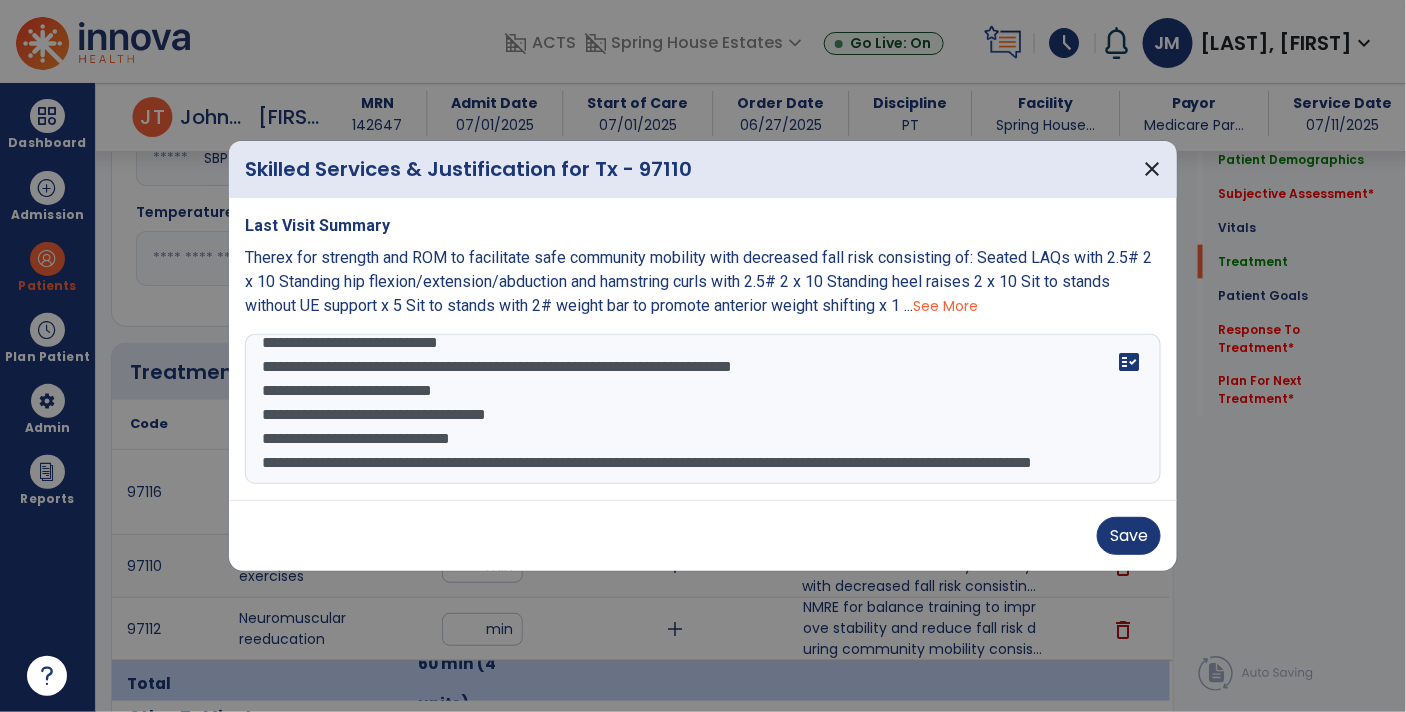 click on "**********" at bounding box center [703, 409] 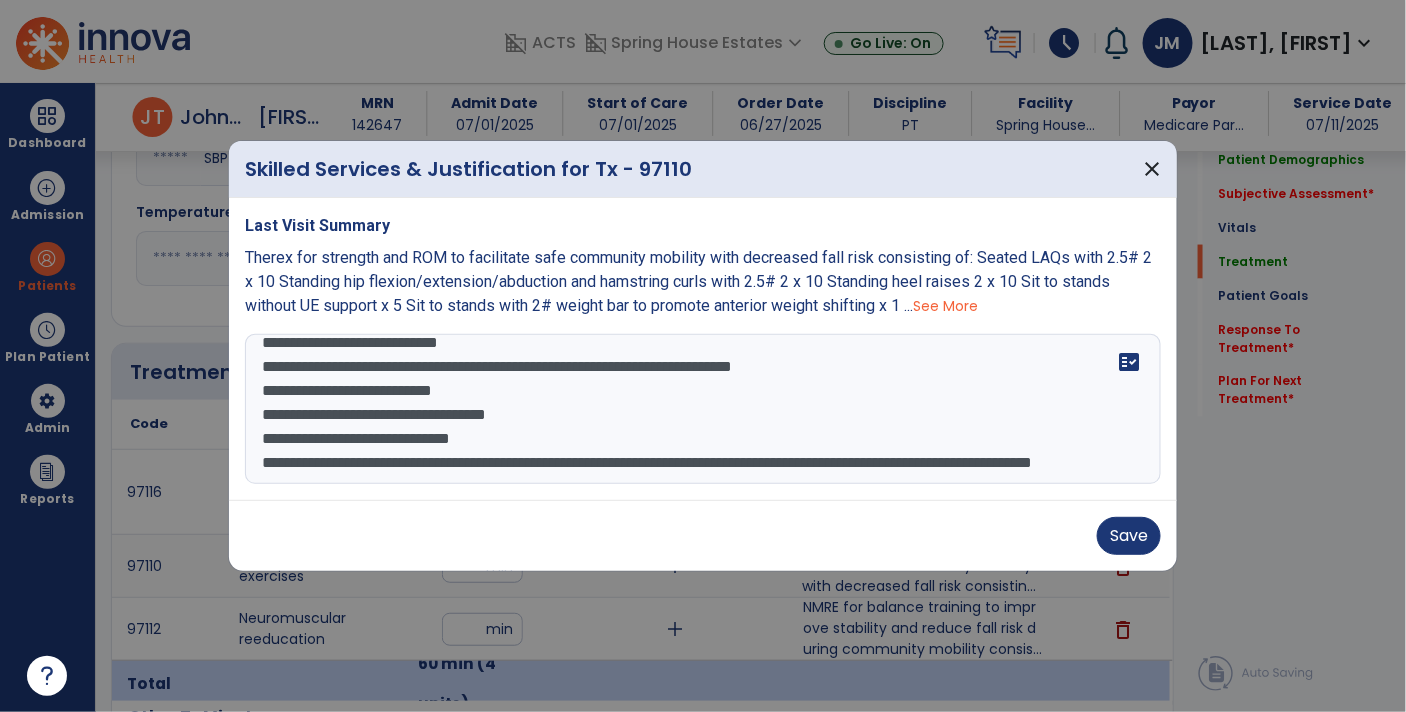 scroll, scrollTop: 40, scrollLeft: 0, axis: vertical 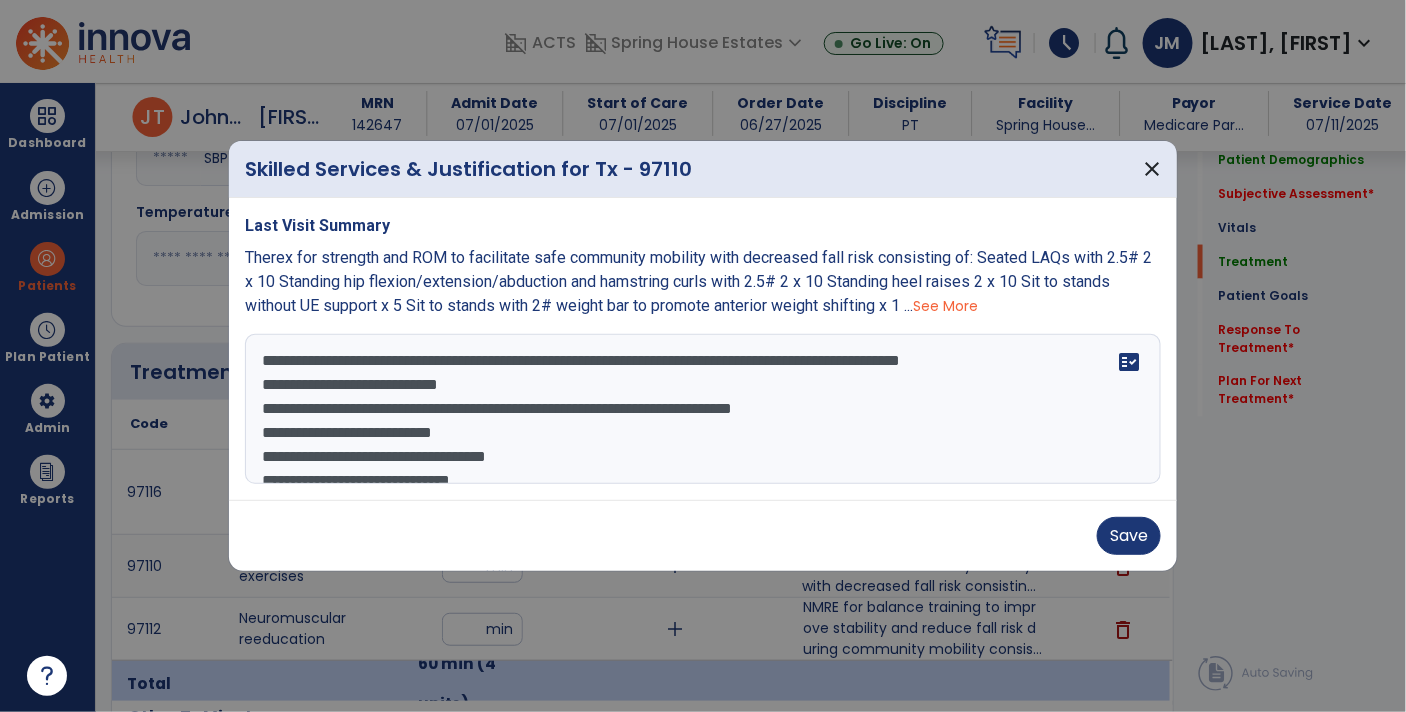 click on "**********" at bounding box center (703, 409) 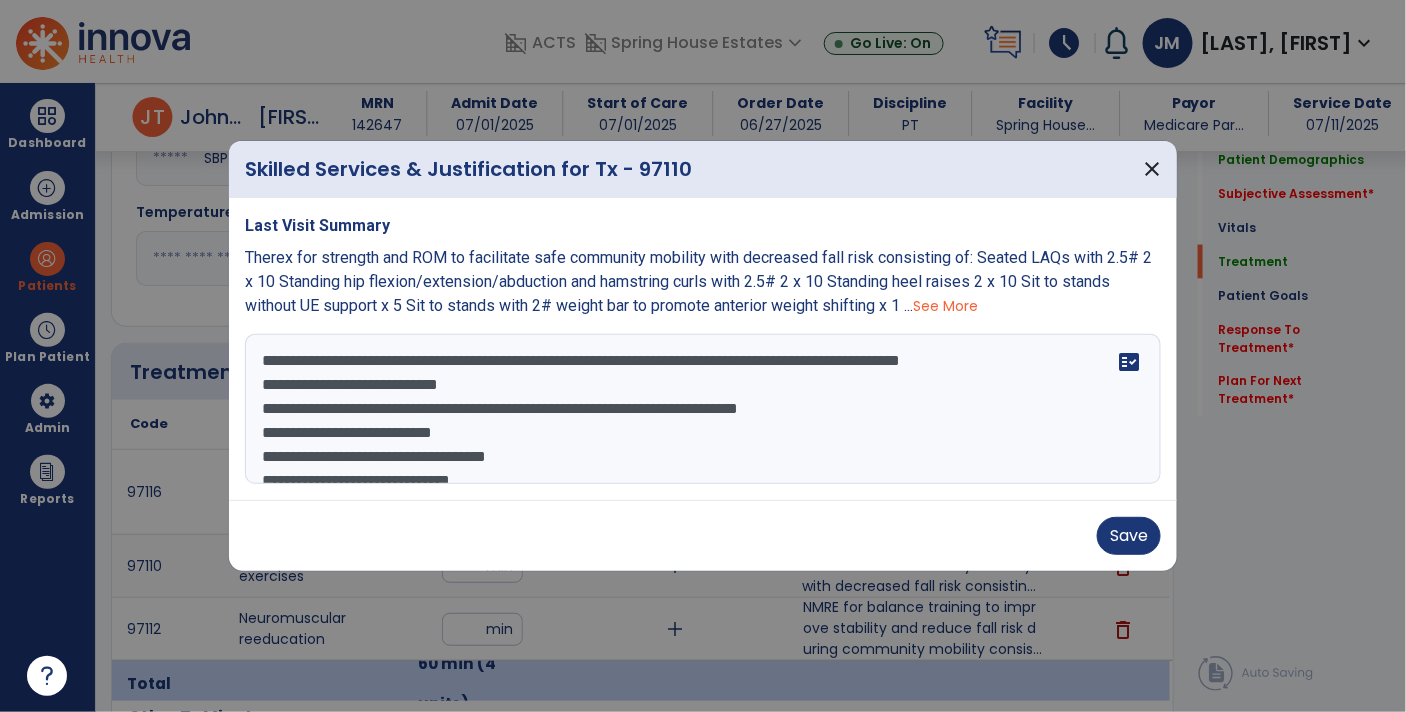 scroll, scrollTop: 0, scrollLeft: 0, axis: both 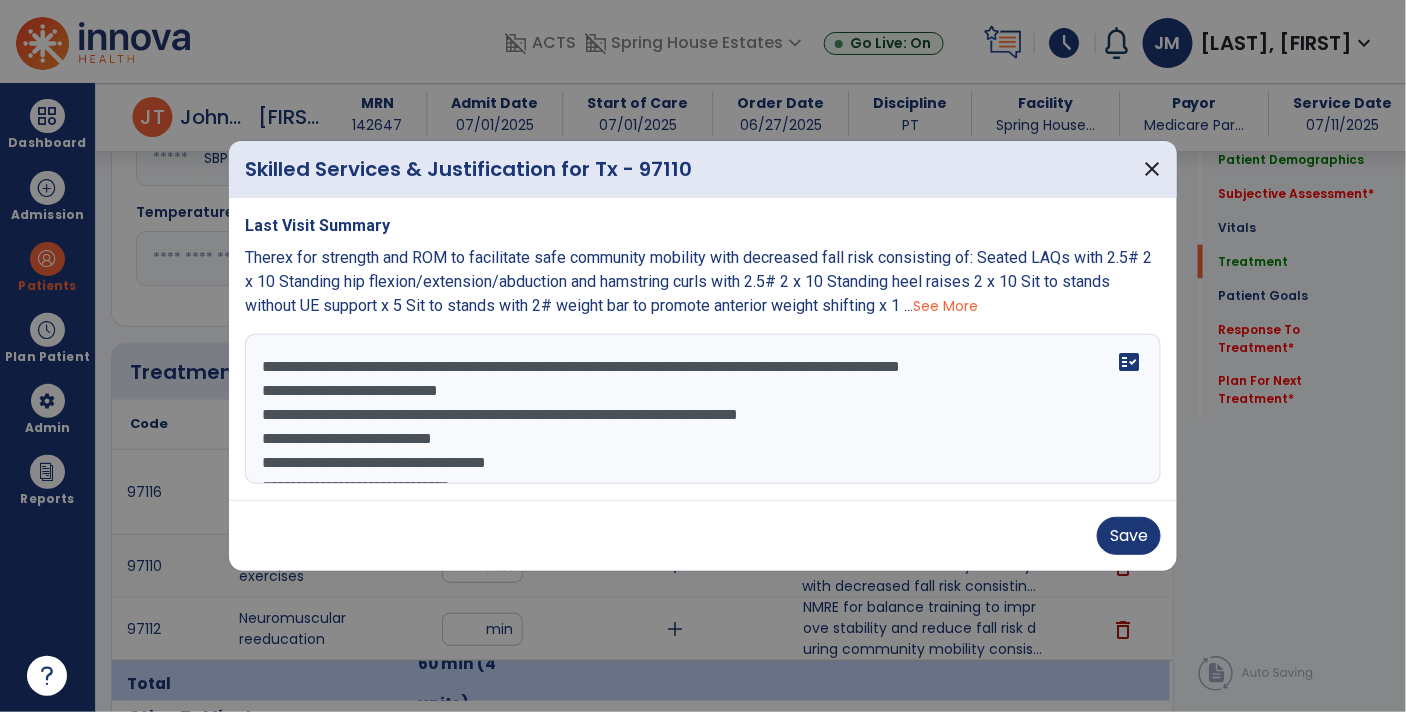 click on "**********" at bounding box center [703, 409] 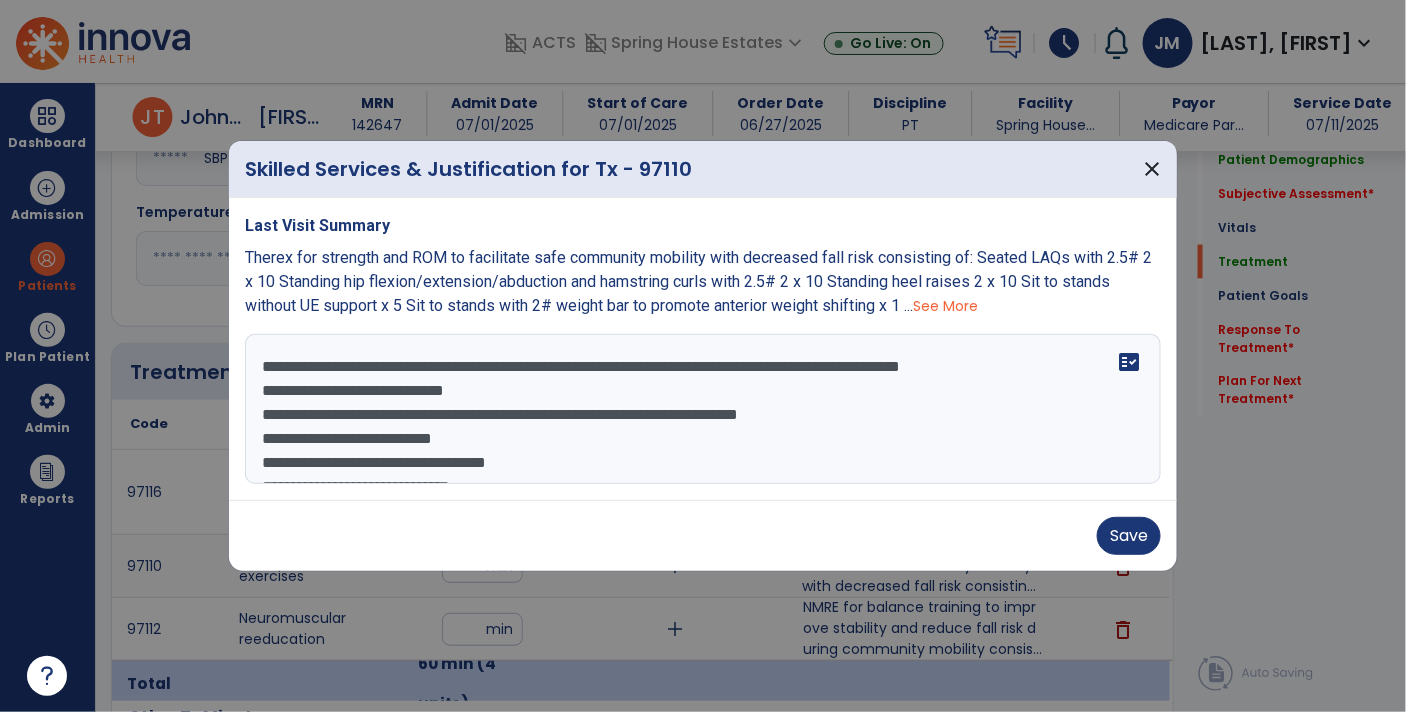 scroll, scrollTop: 72, scrollLeft: 0, axis: vertical 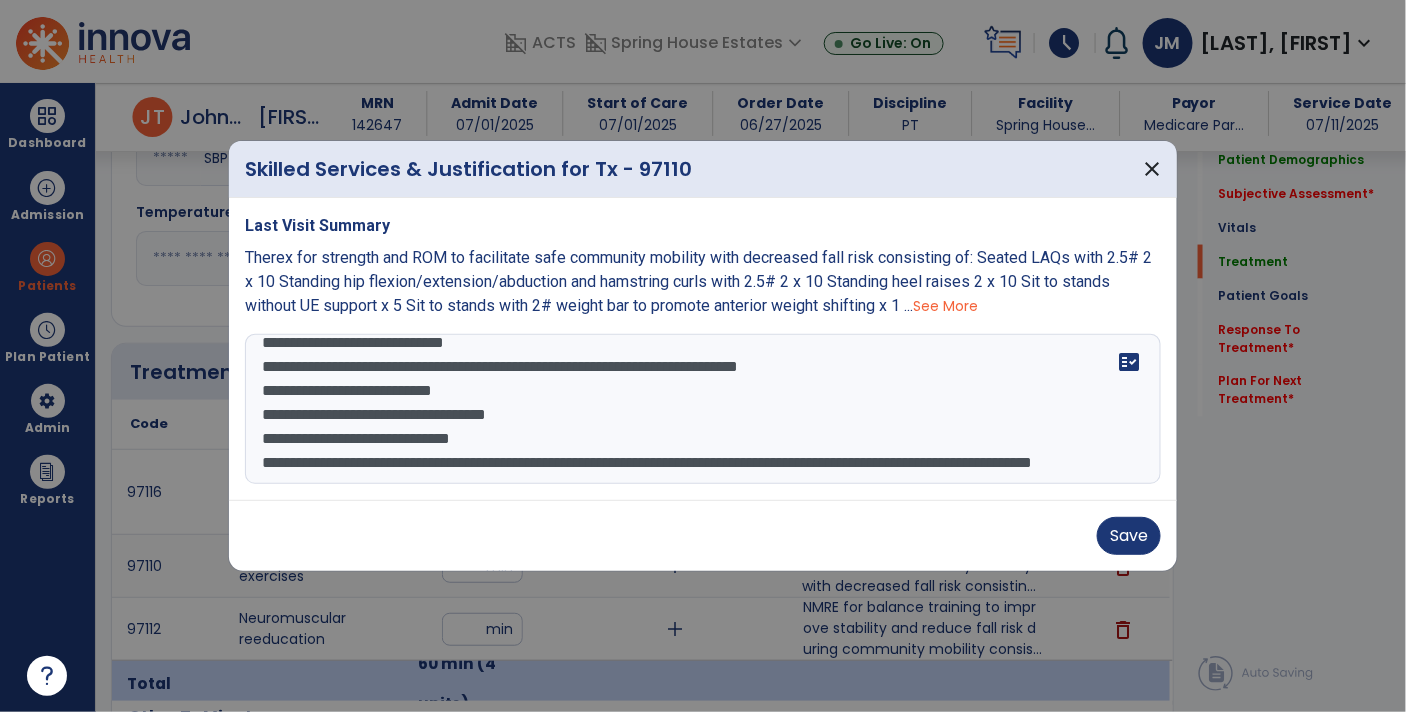 click on "**********" at bounding box center (703, 409) 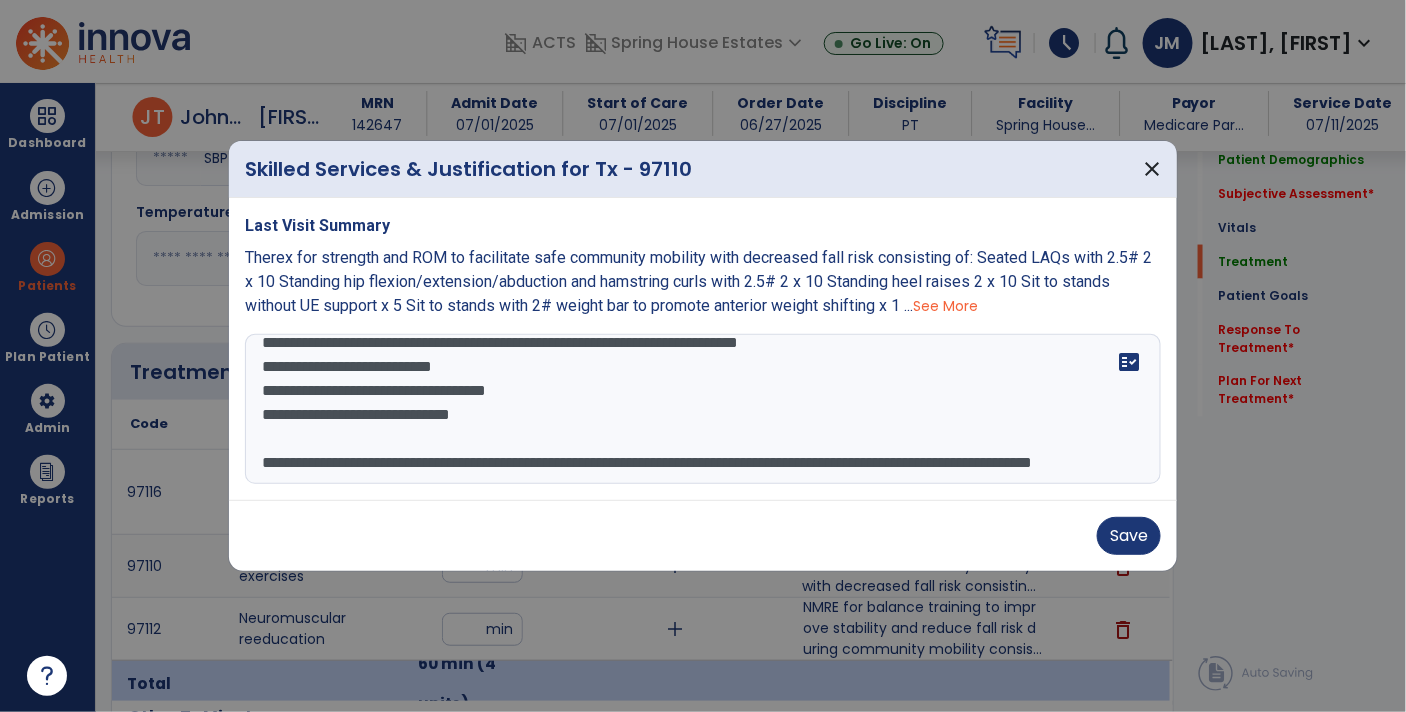 scroll, scrollTop: 96, scrollLeft: 0, axis: vertical 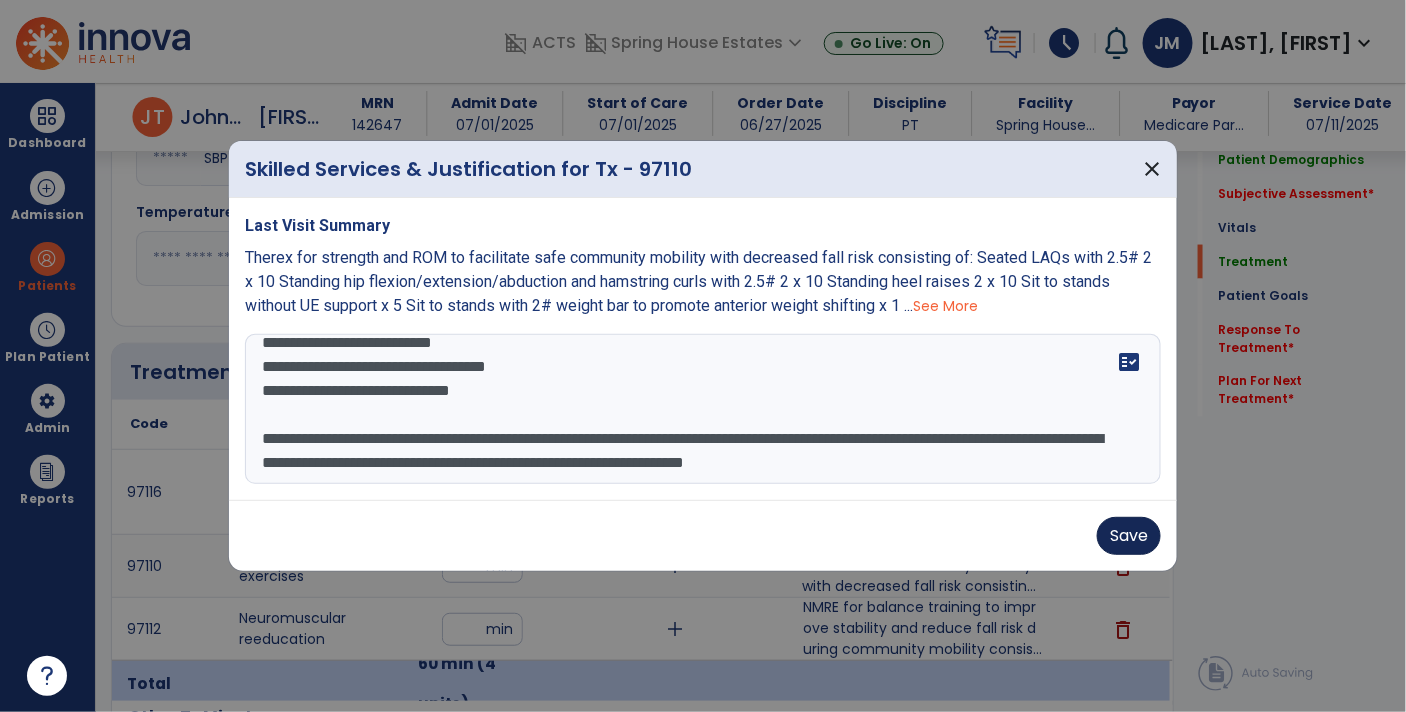 type on "**********" 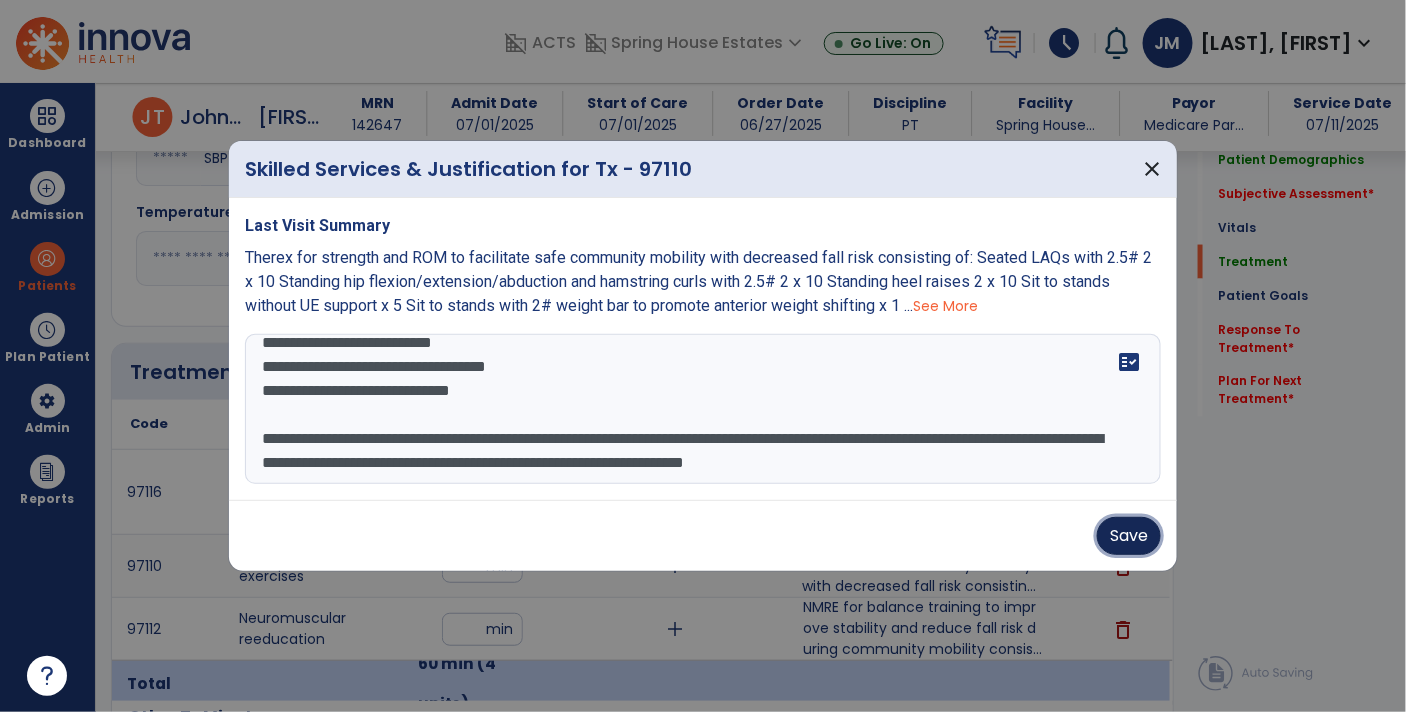 click on "Save" at bounding box center (1129, 536) 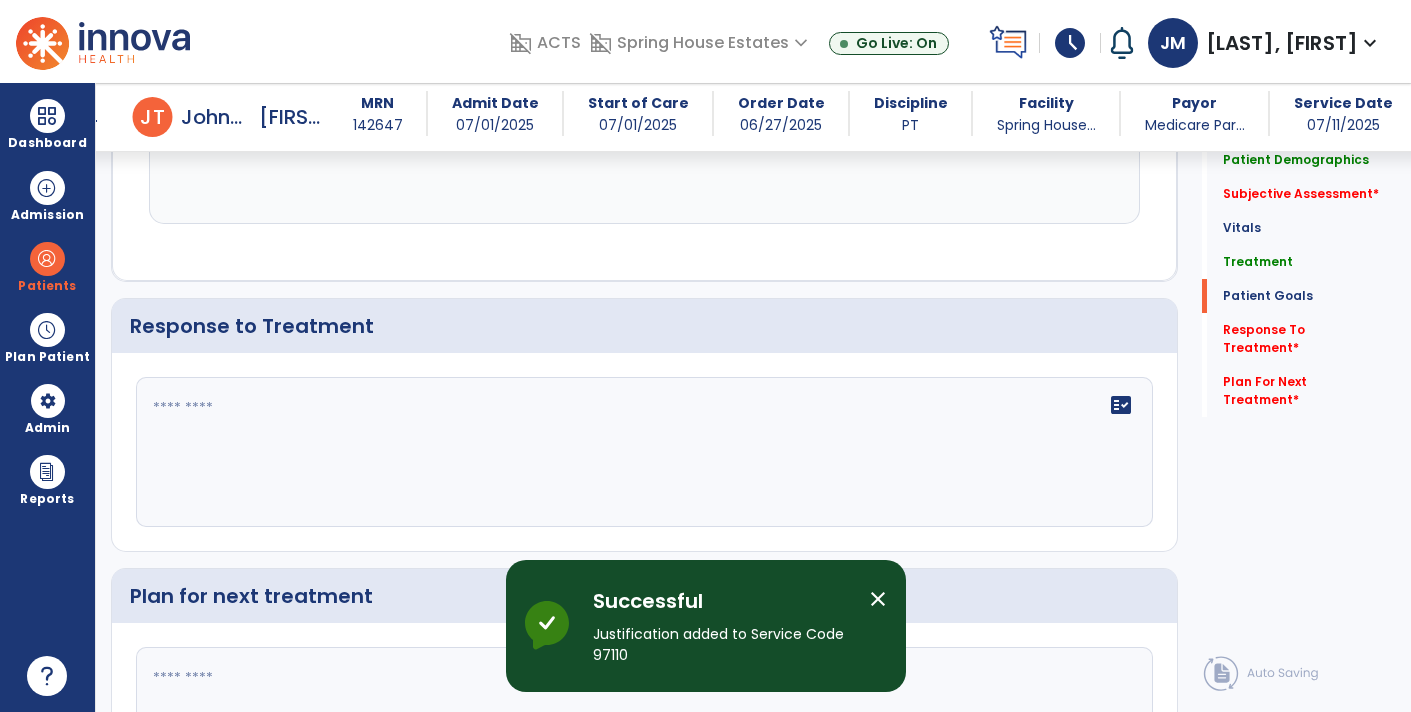 scroll, scrollTop: 2569, scrollLeft: 0, axis: vertical 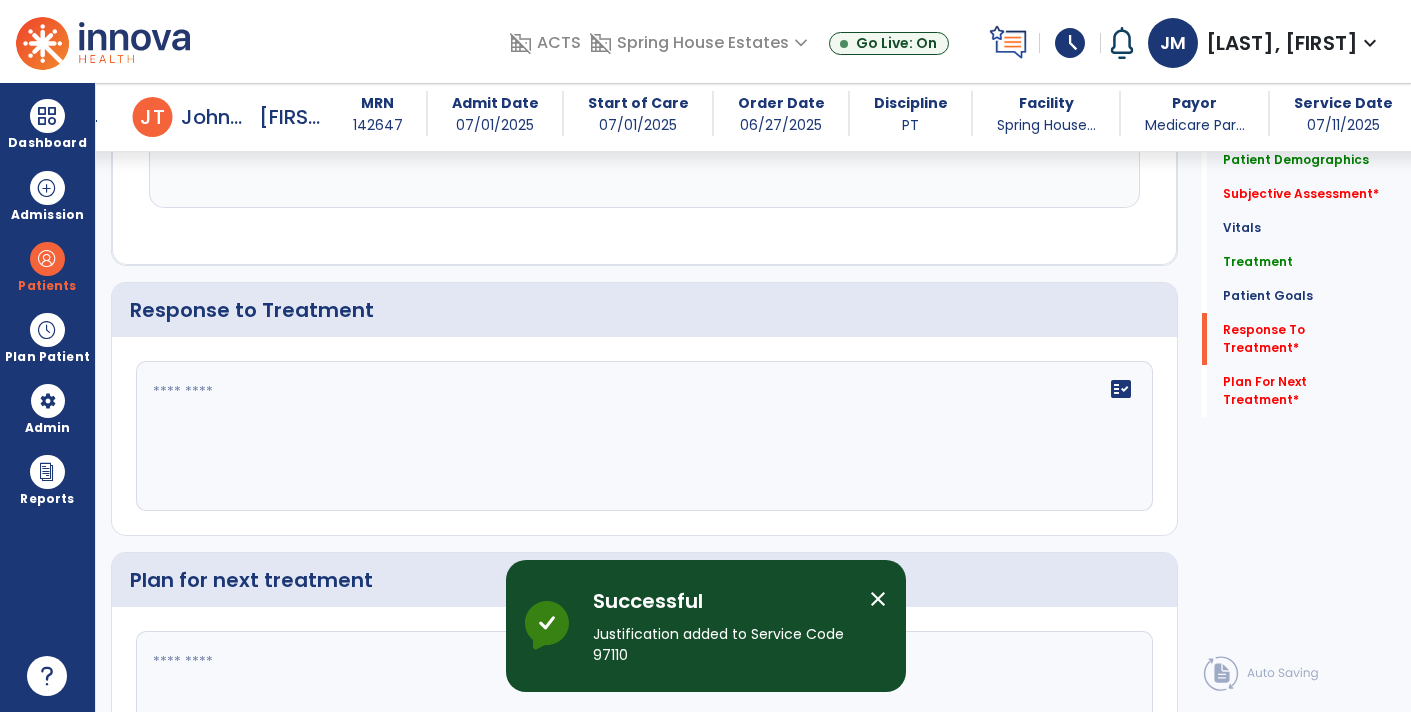 click on "fact_check" 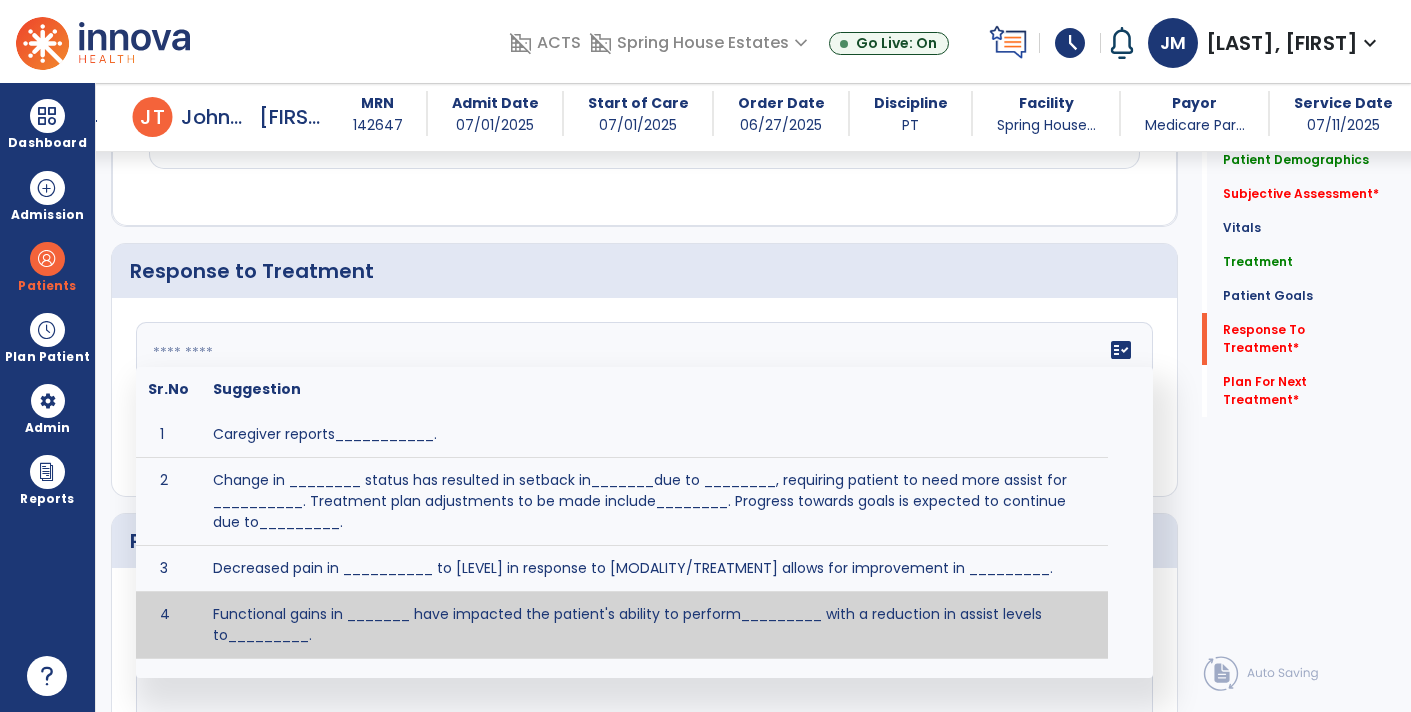 scroll, scrollTop: 2696, scrollLeft: 0, axis: vertical 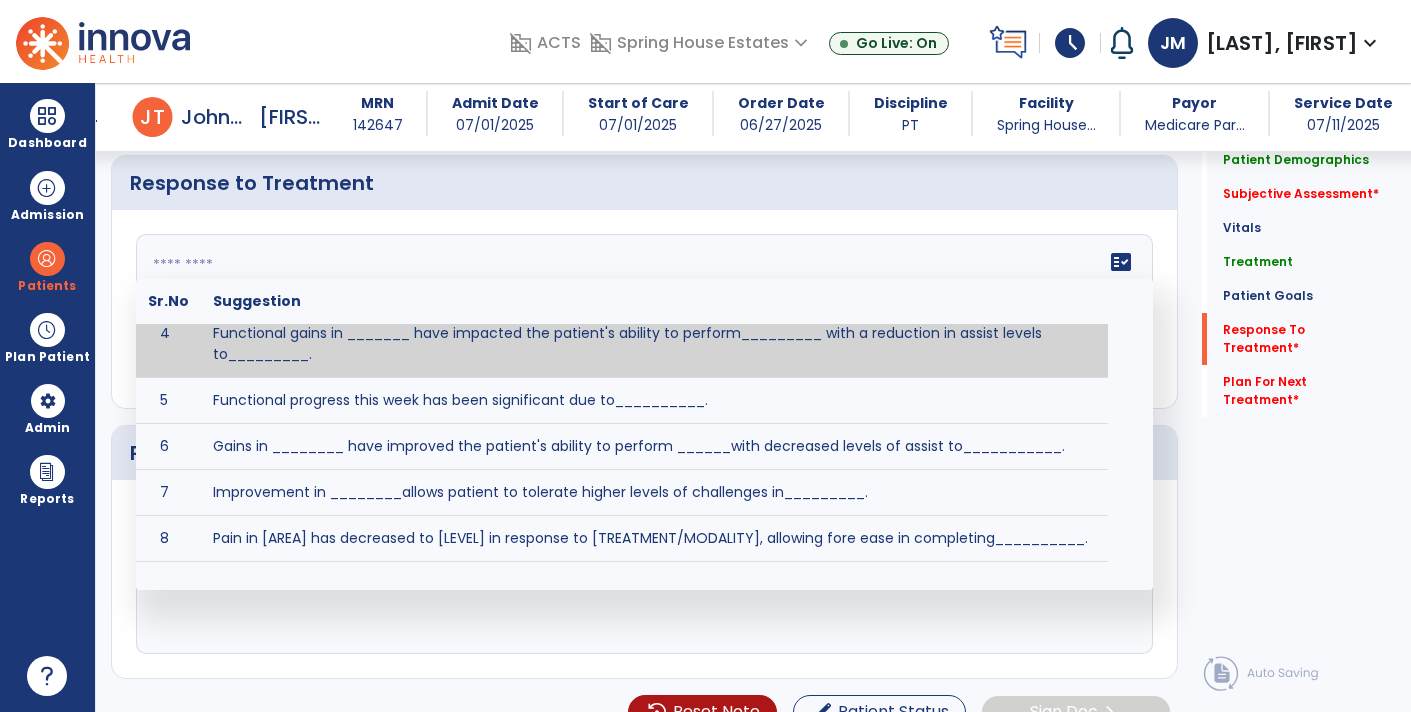 click on "Quick Links  Patient Demographics   Patient Demographics   Subjective Assessment   *  Subjective Assessment   *  Vitals   Vitals   Treatment   Treatment   Patient Goals   Patient Goals   Response To Treatment   *  Response To Treatment   *  Plan For Next Treatment   *  Plan For Next Treatment   *" 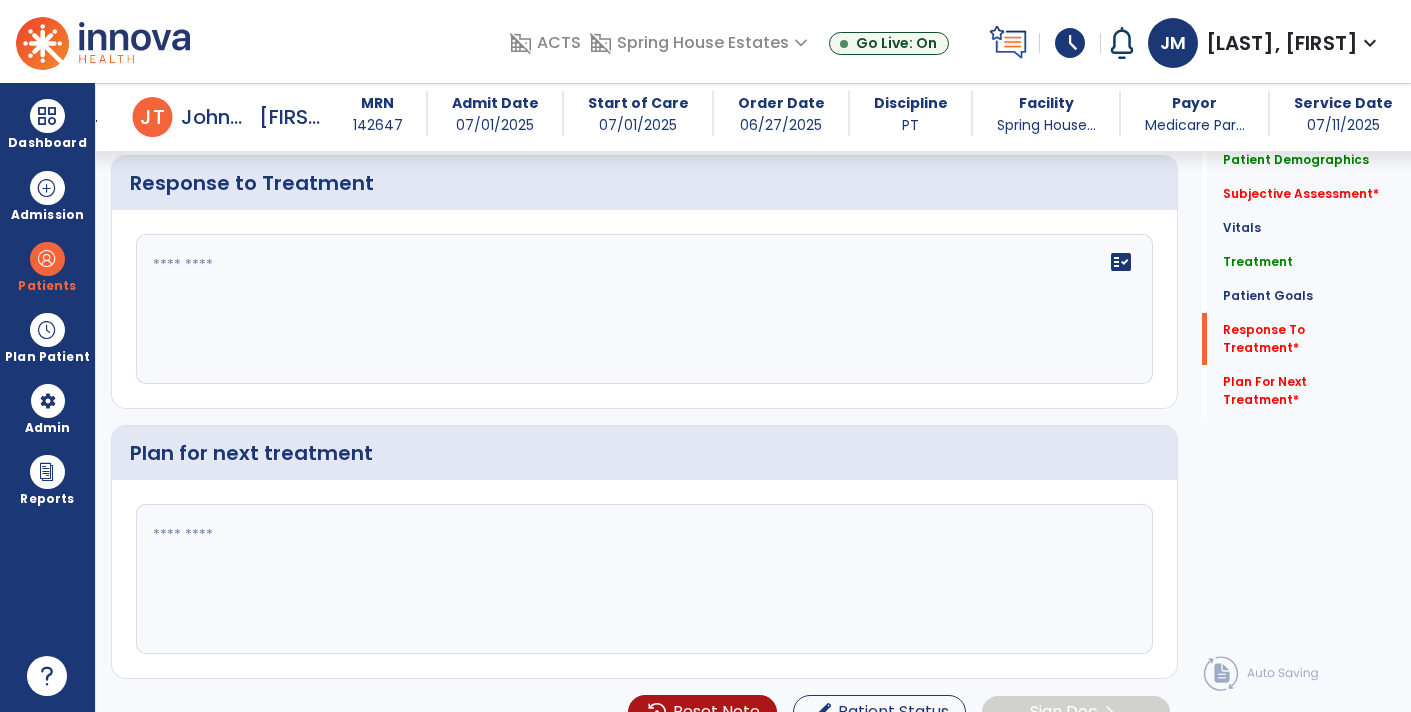 click 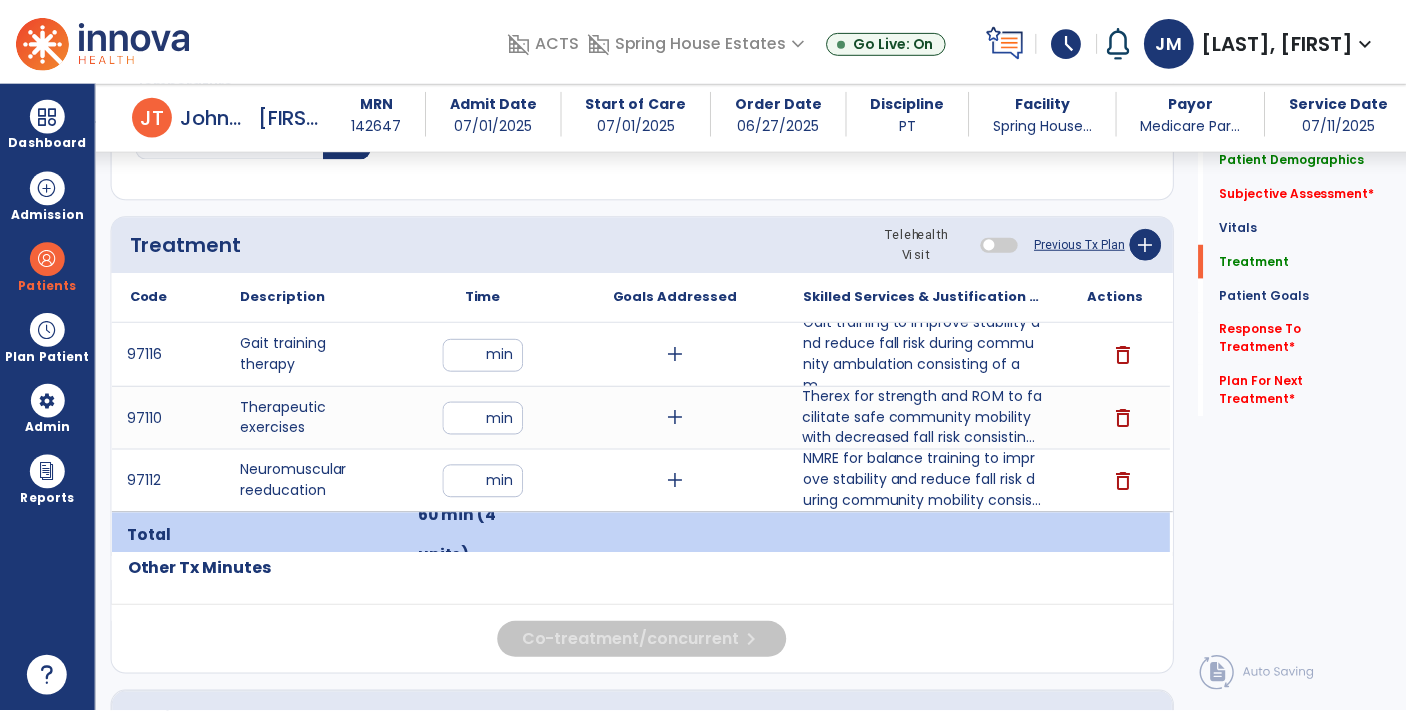 scroll, scrollTop: 1028, scrollLeft: 0, axis: vertical 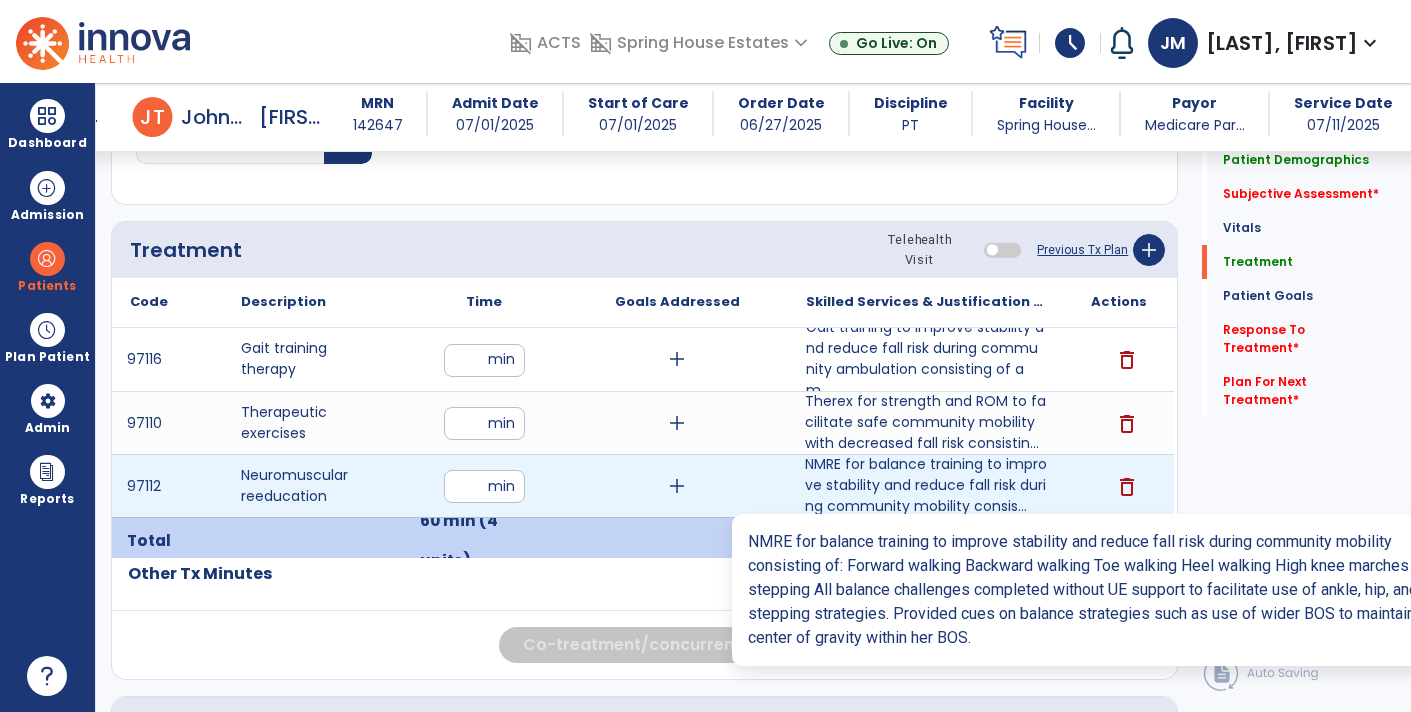 click on "NMRE for balance training to improve stability and reduce fall risk during community mobility consis..." at bounding box center [926, 485] 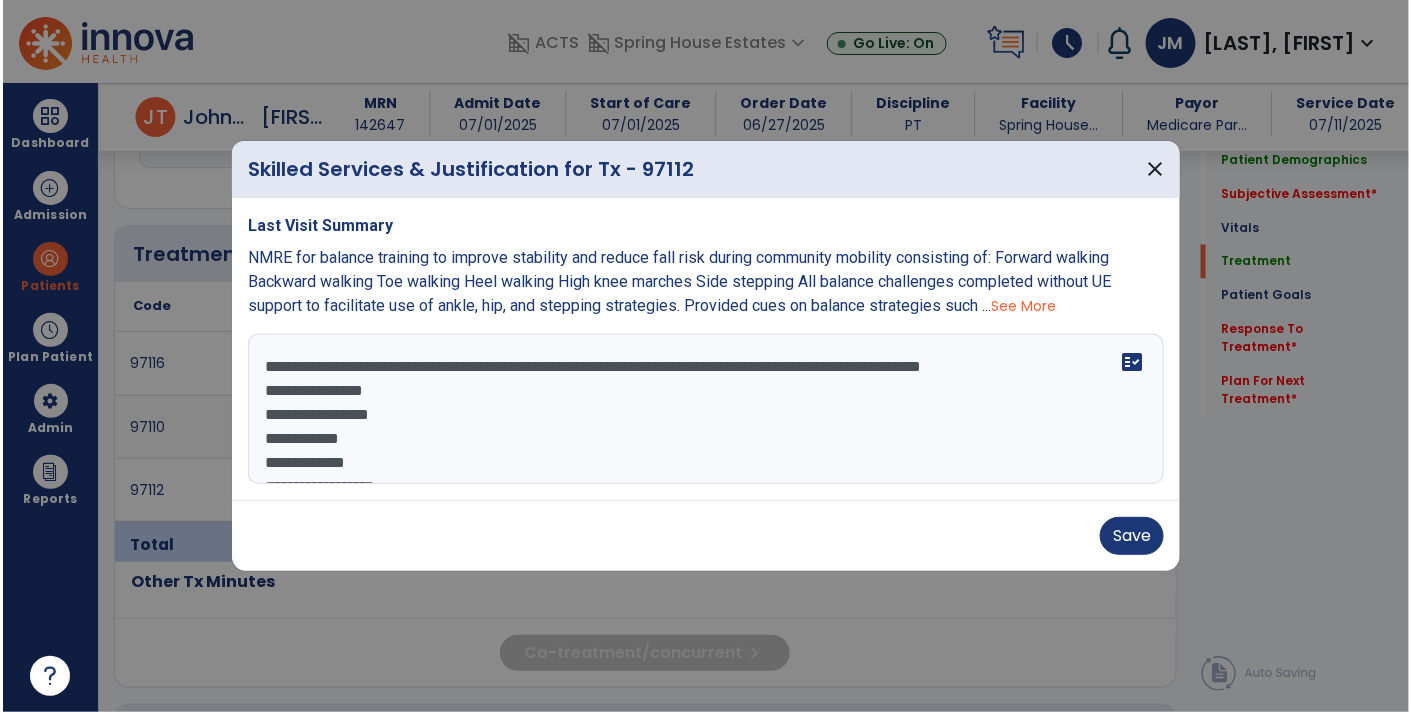 scroll, scrollTop: 1028, scrollLeft: 0, axis: vertical 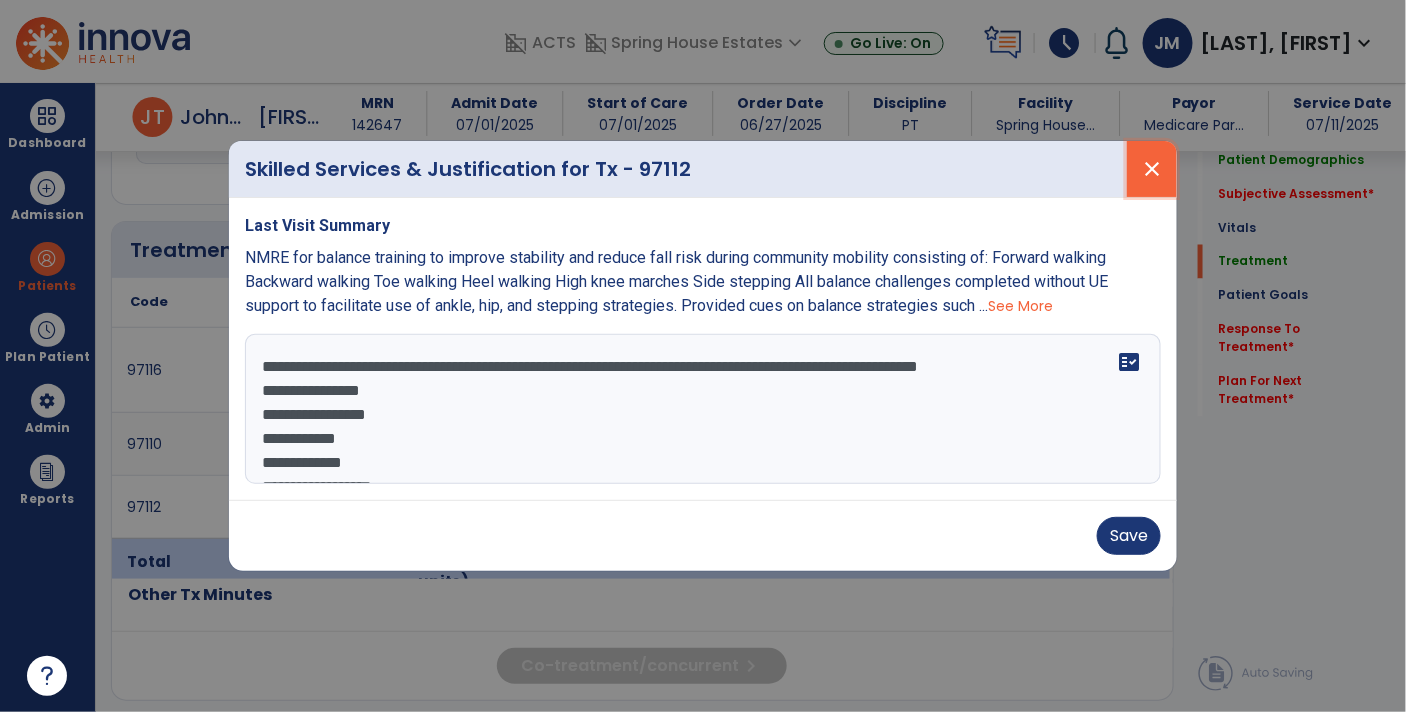 click on "close" at bounding box center [1152, 169] 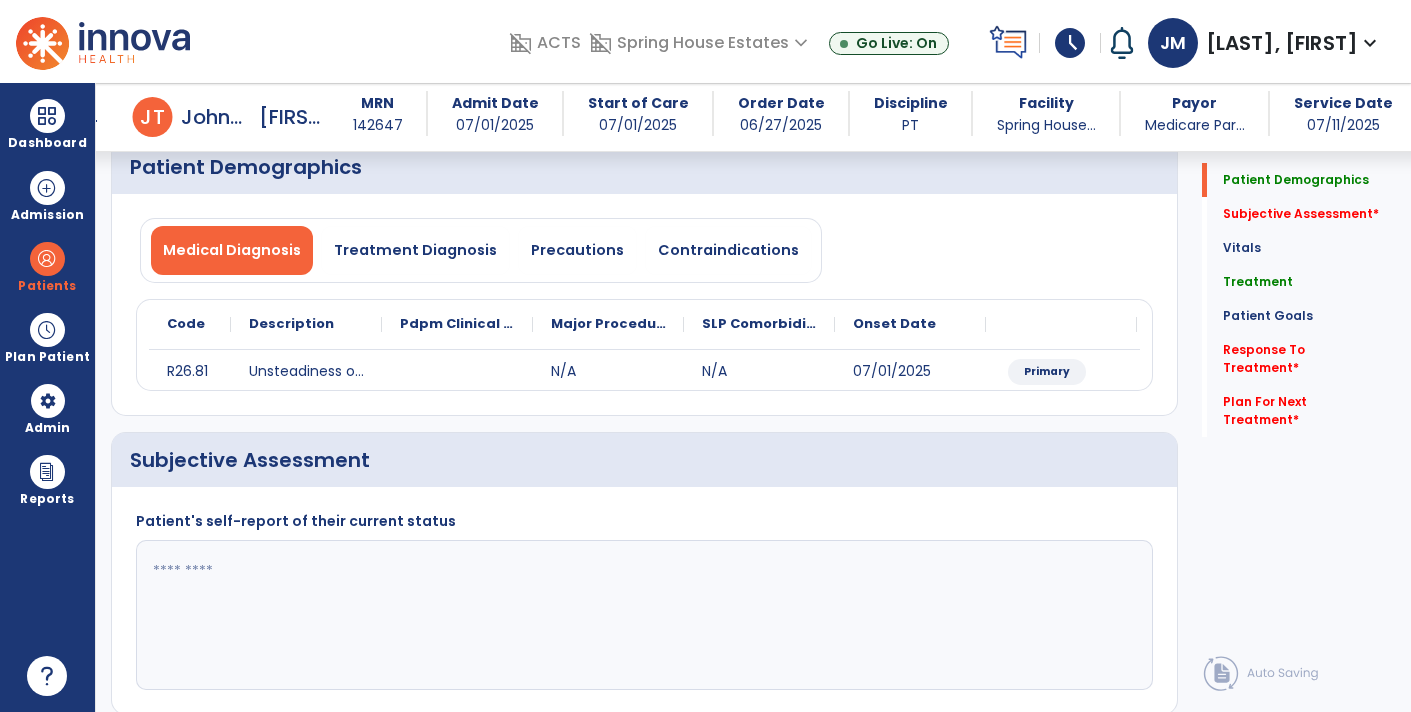 scroll, scrollTop: 95, scrollLeft: 0, axis: vertical 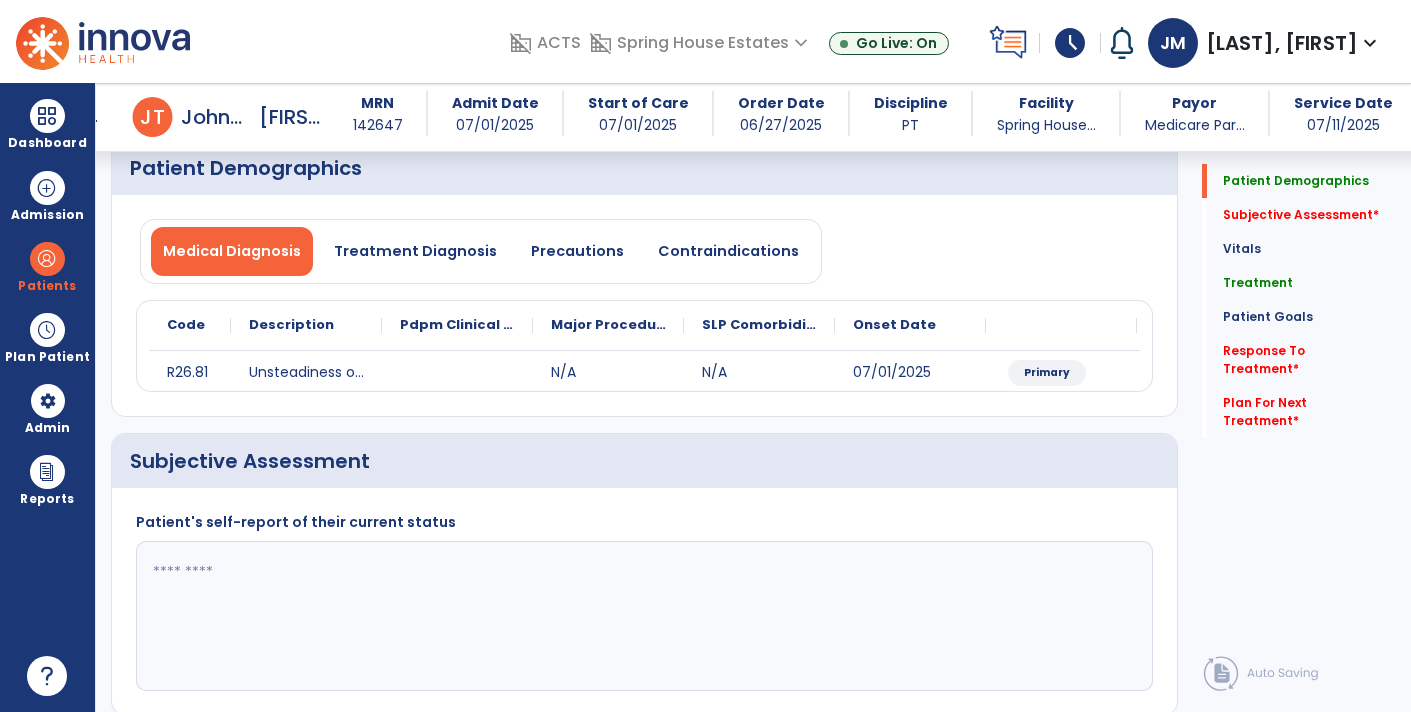 click 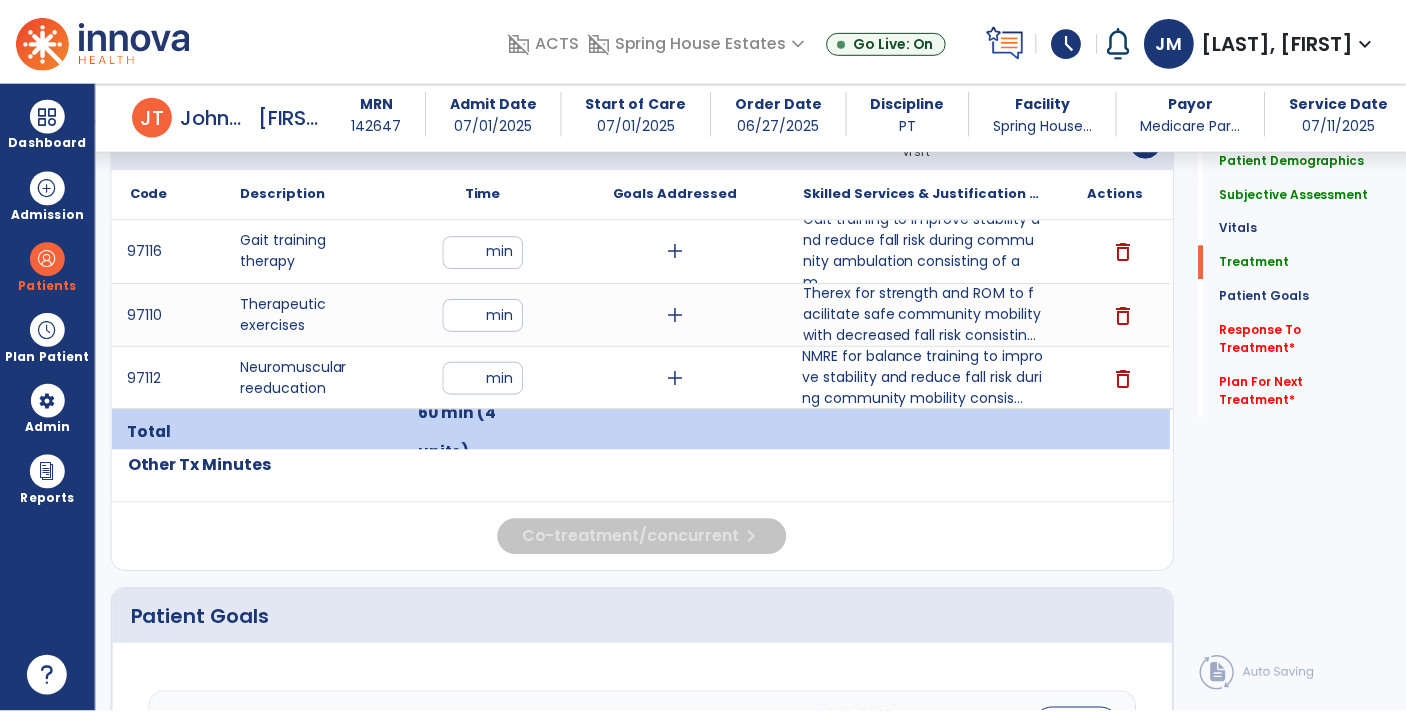 scroll, scrollTop: 1097, scrollLeft: 0, axis: vertical 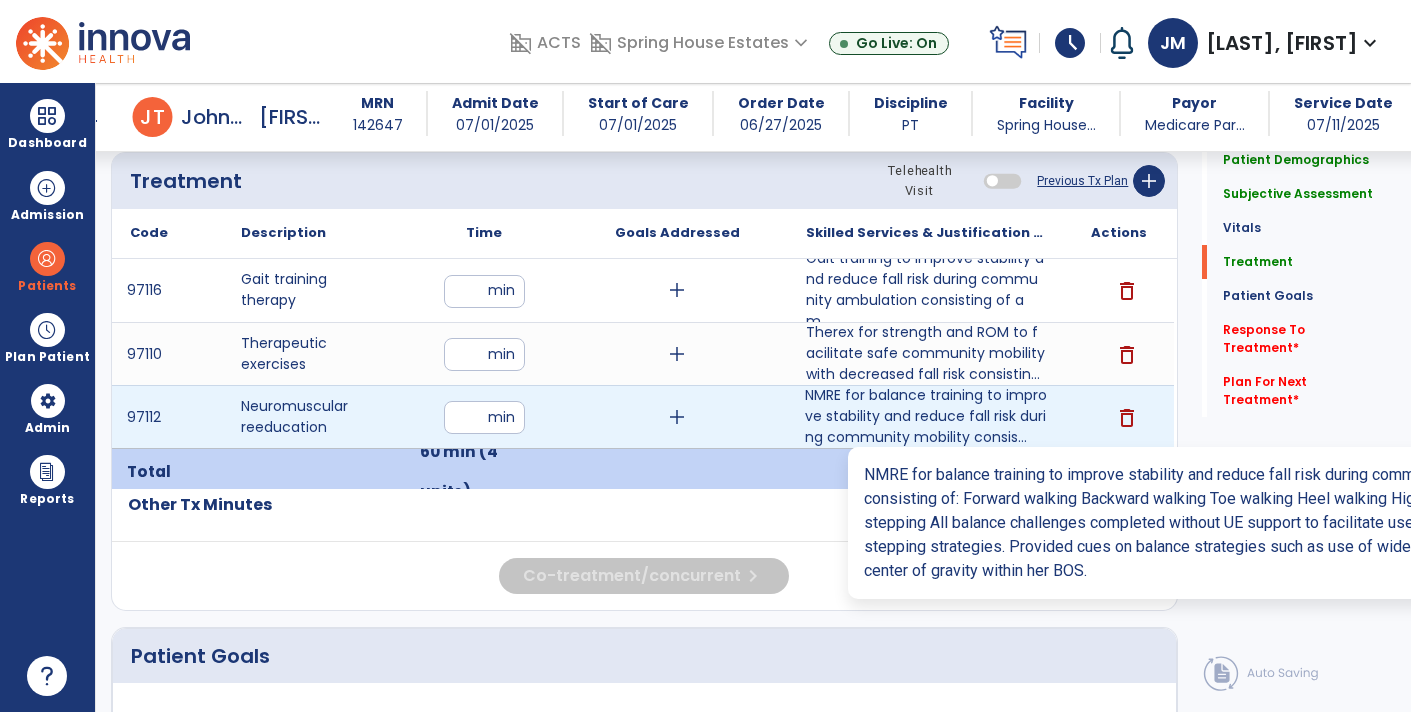 type on "**********" 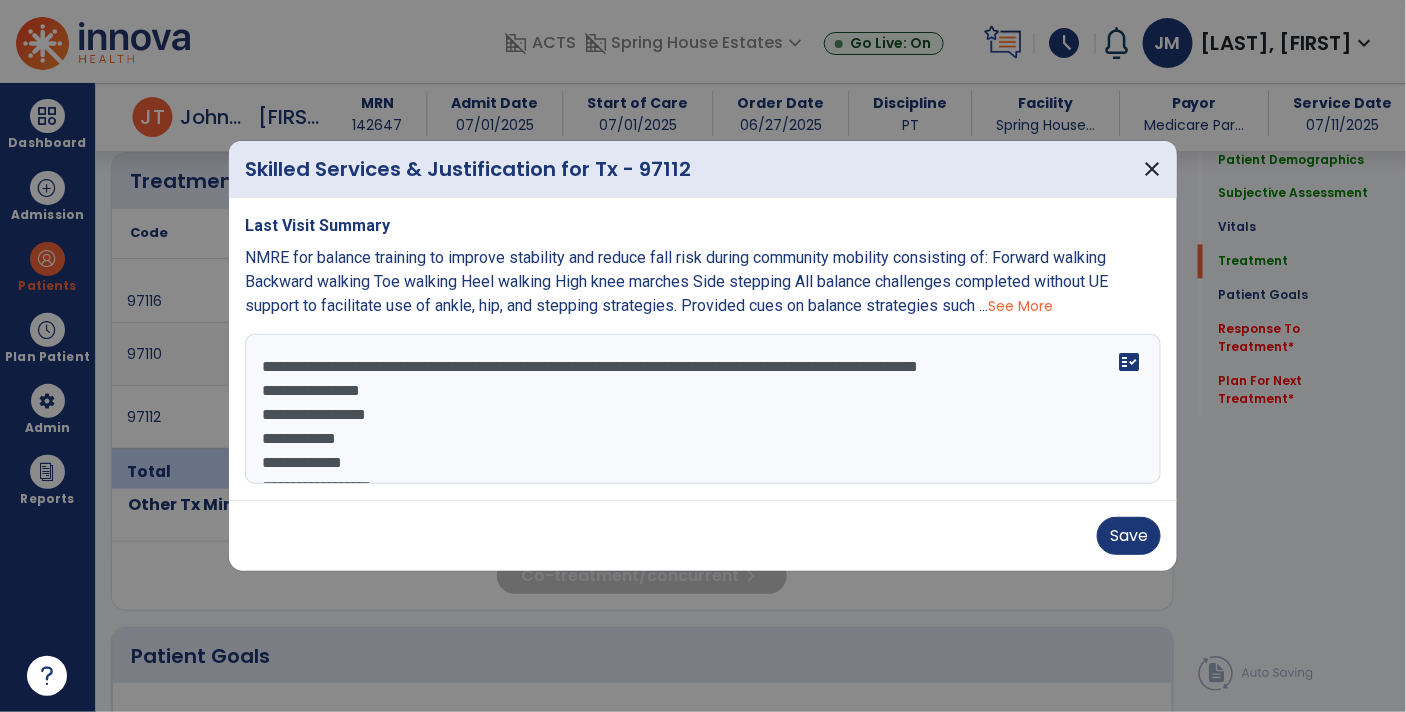 scroll, scrollTop: 1097, scrollLeft: 0, axis: vertical 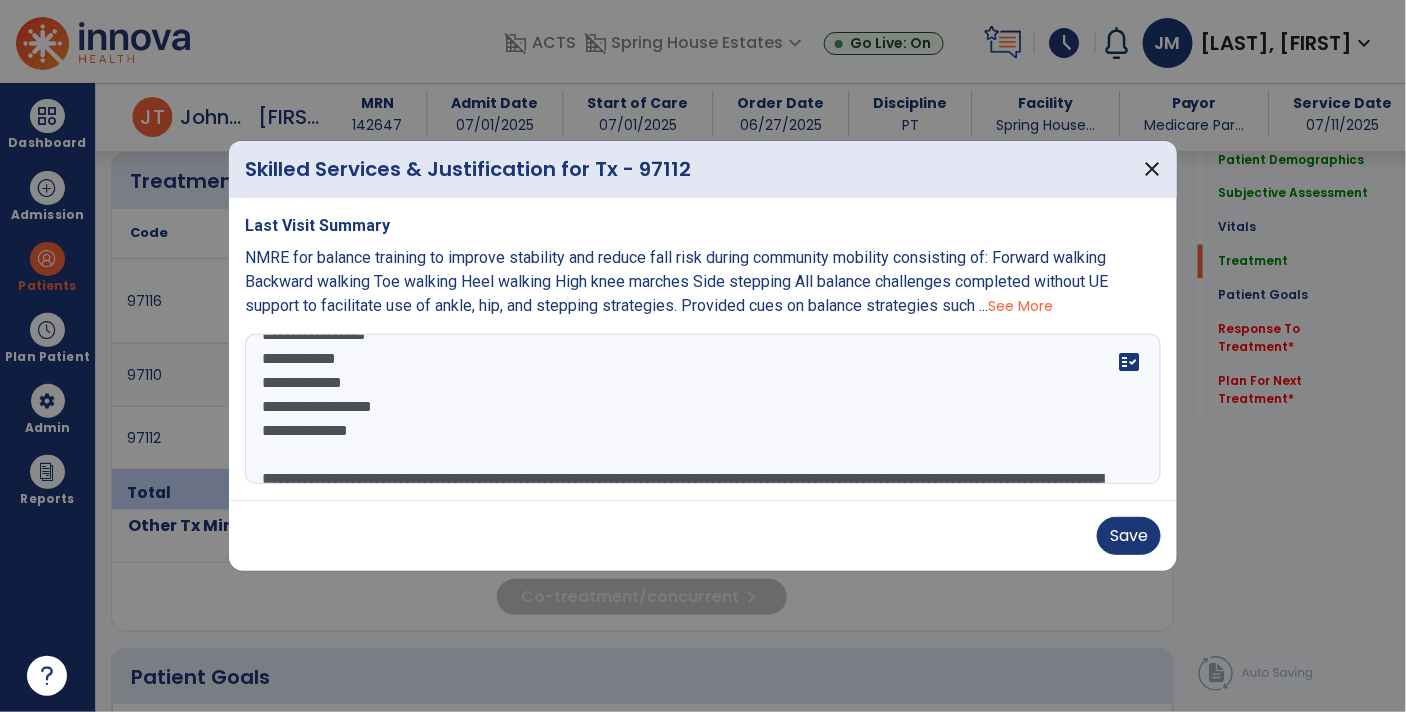 click on "**********" at bounding box center (703, 409) 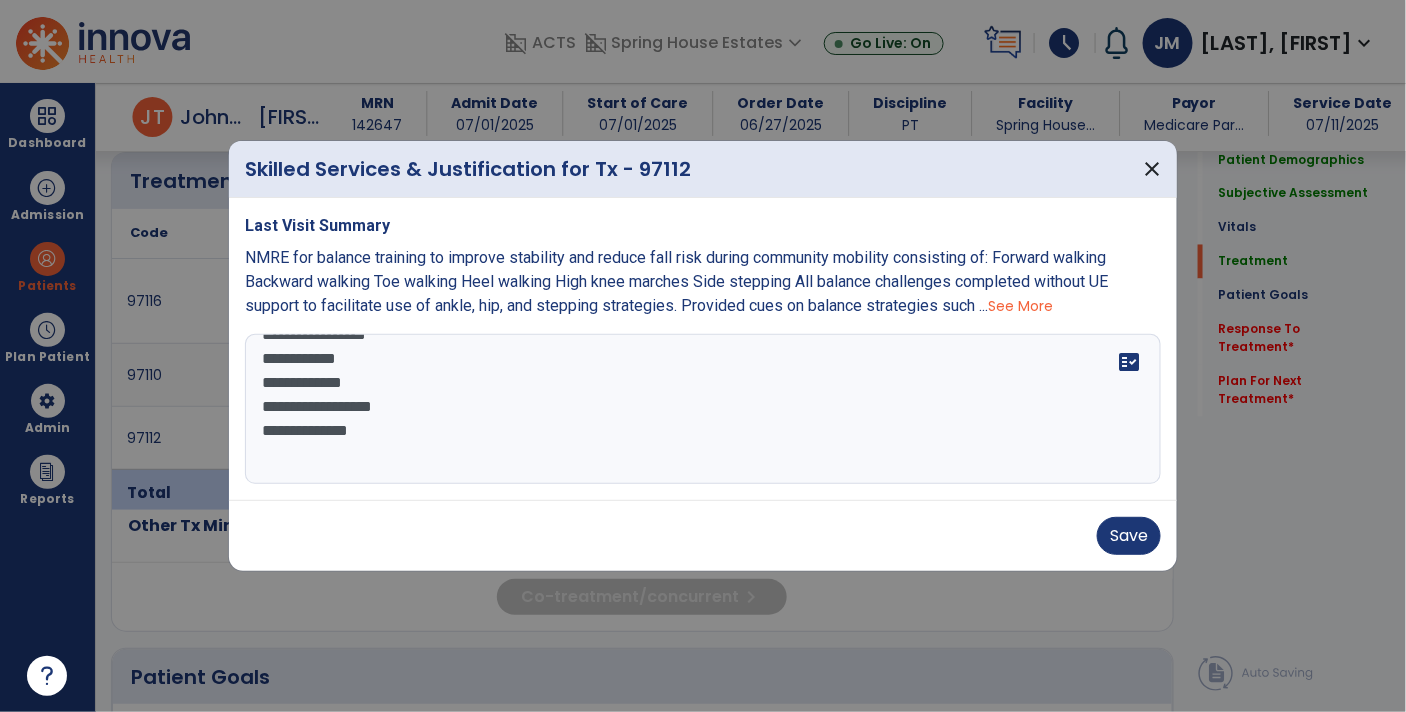 scroll, scrollTop: 191, scrollLeft: 0, axis: vertical 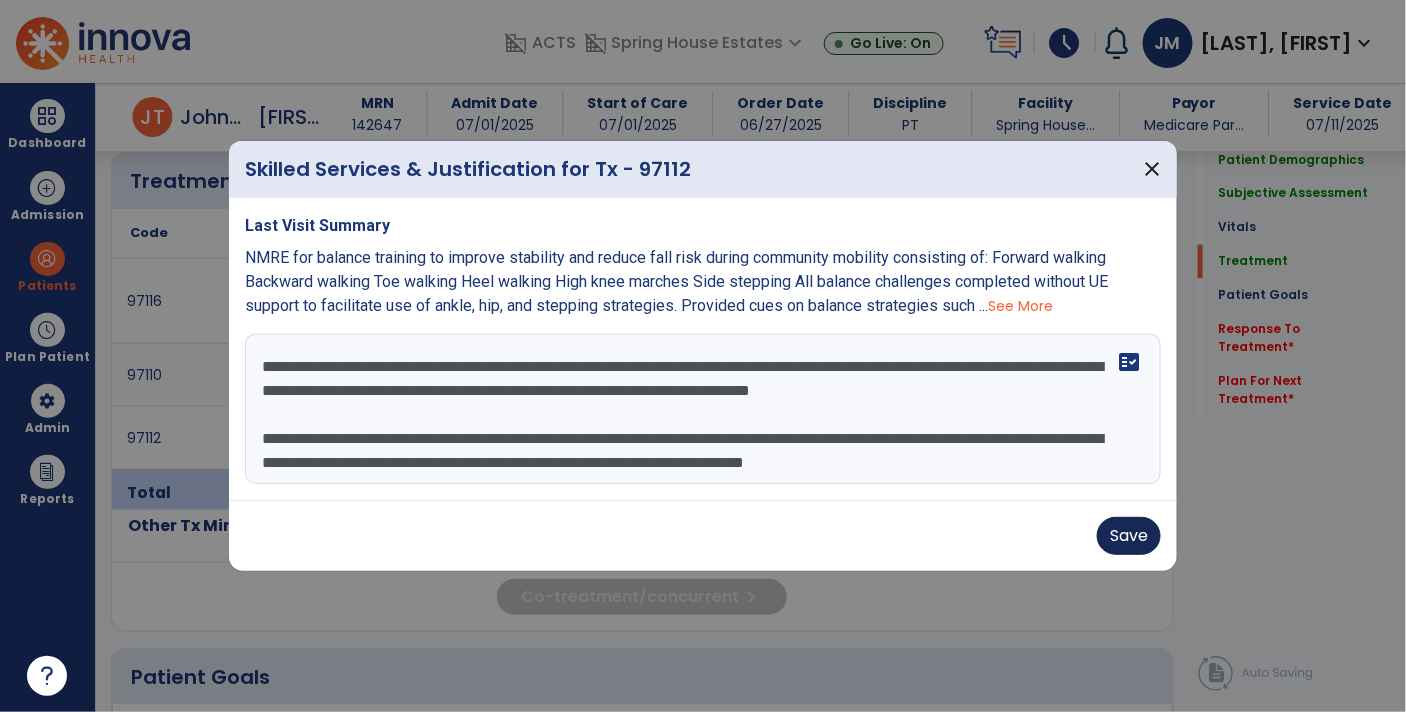 type on "**********" 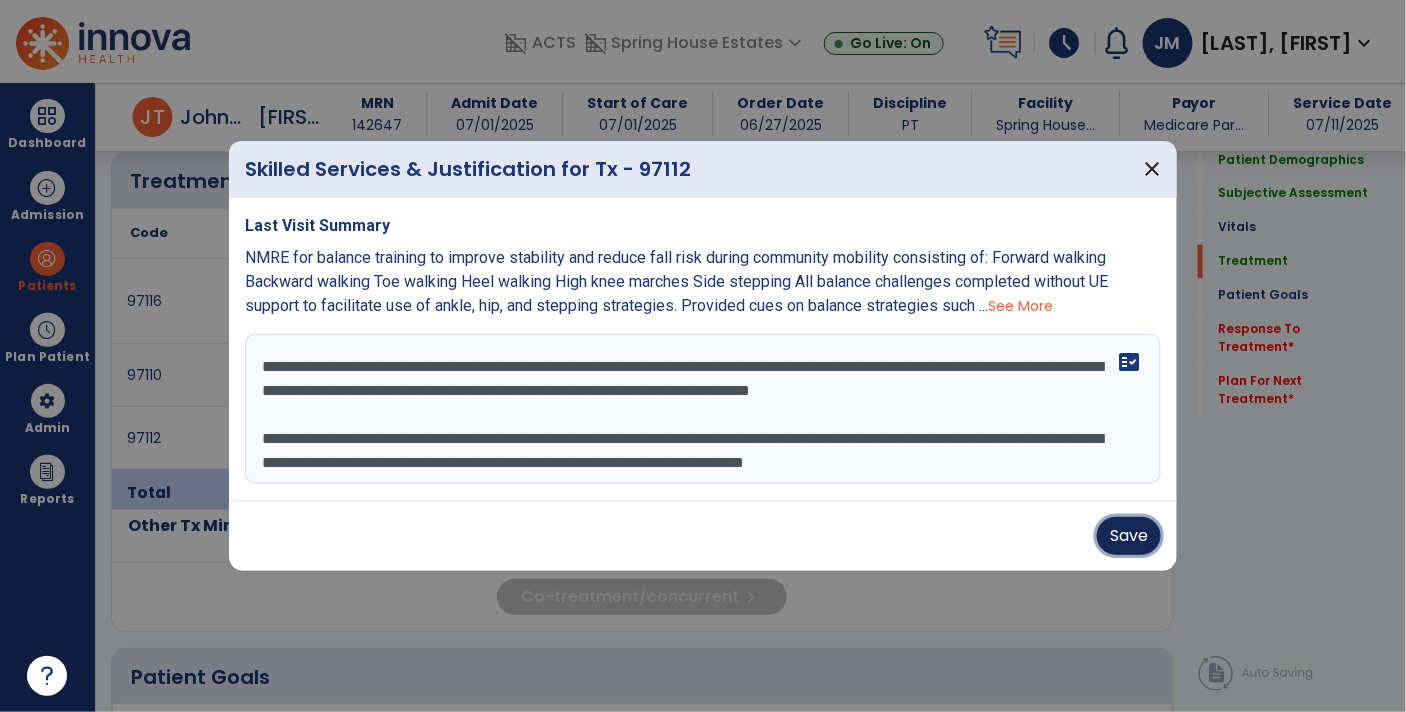 click on "Save" at bounding box center [1129, 536] 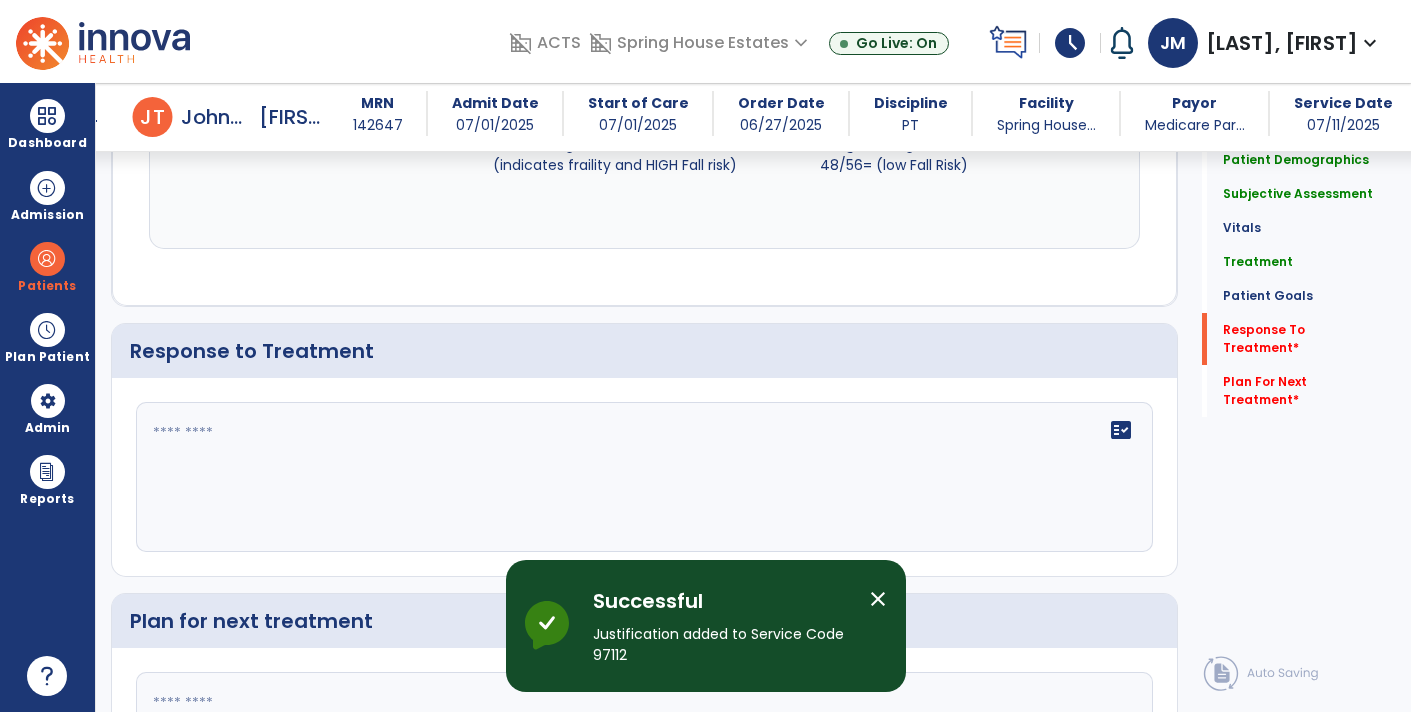 scroll, scrollTop: 2495, scrollLeft: 0, axis: vertical 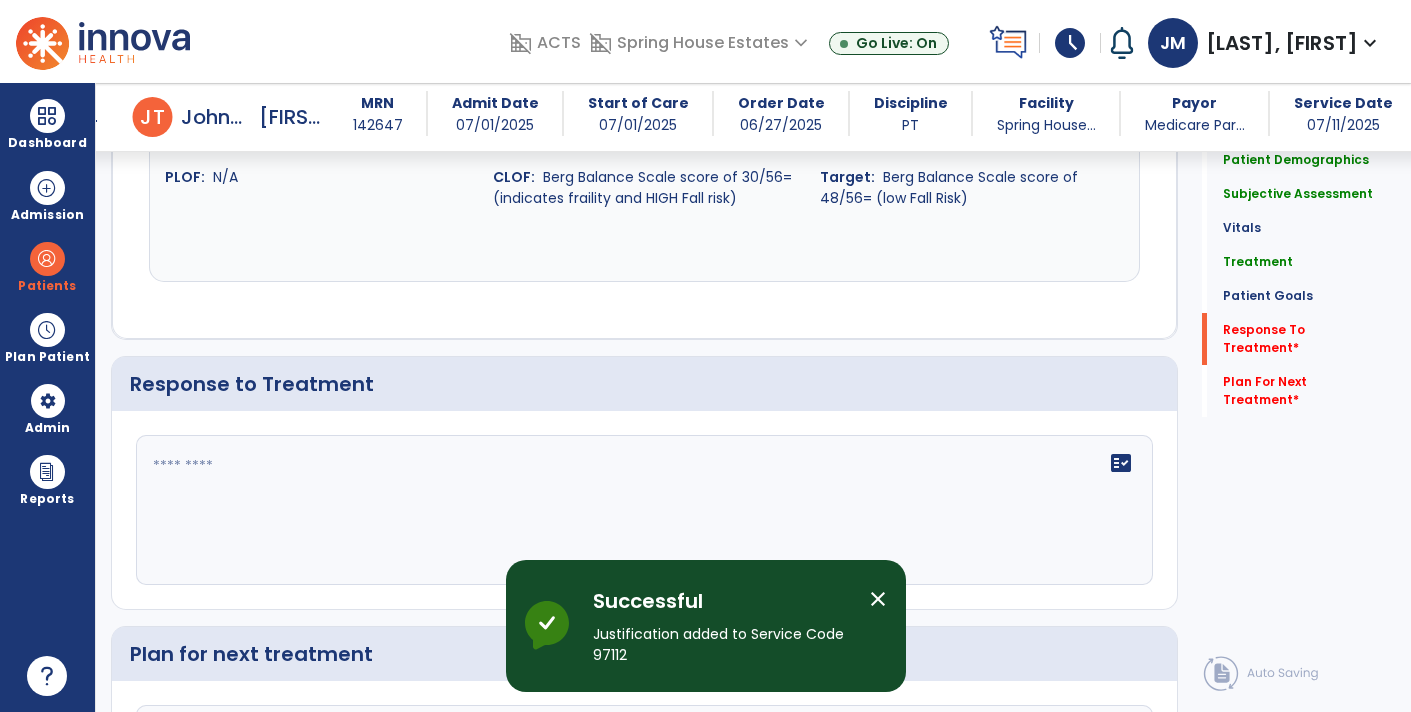 click on "fact_check" 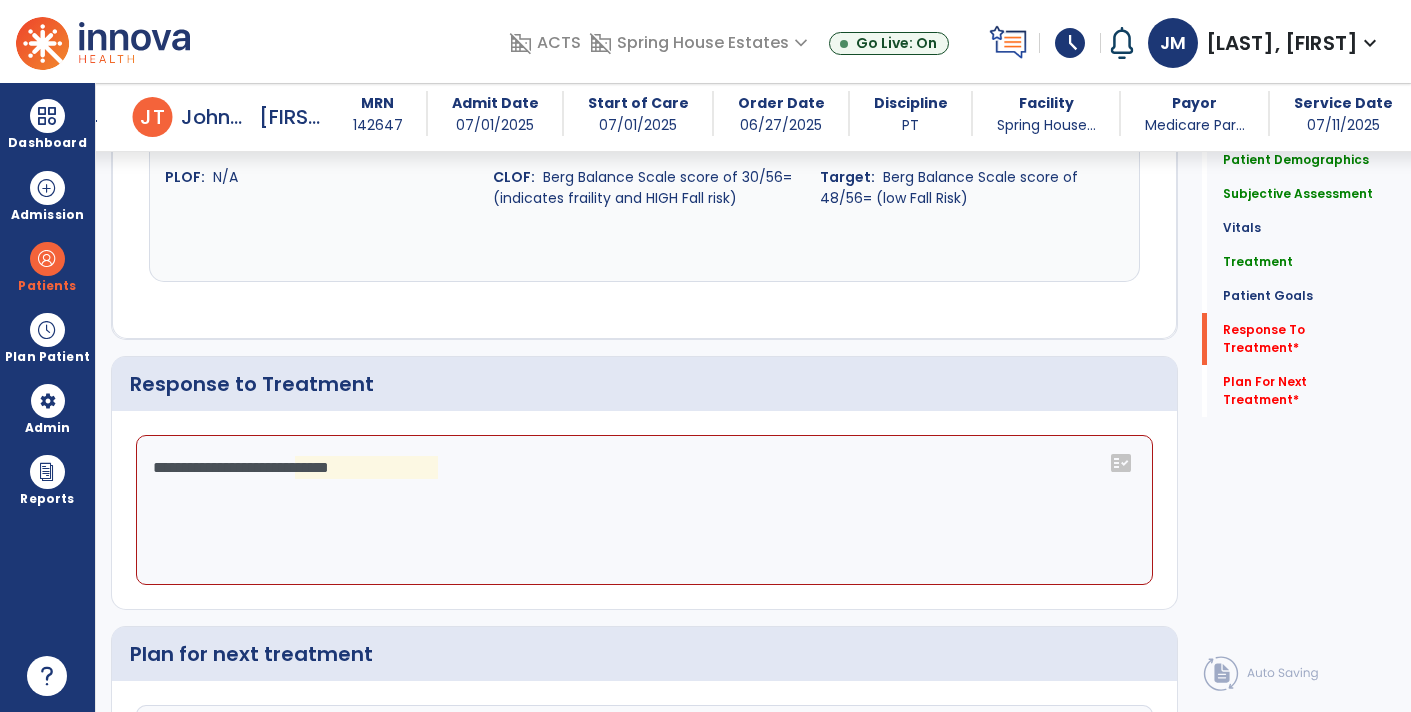 click on "**********" 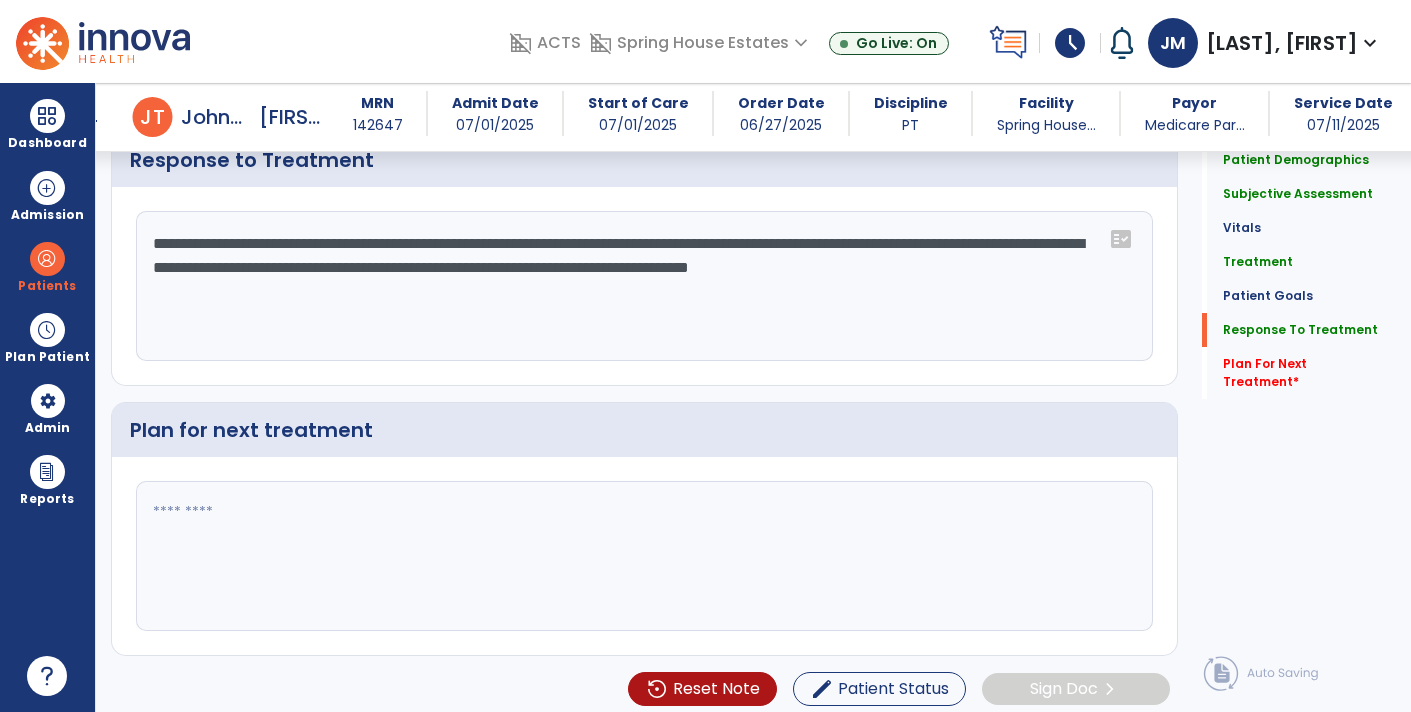 scroll, scrollTop: 2719, scrollLeft: 0, axis: vertical 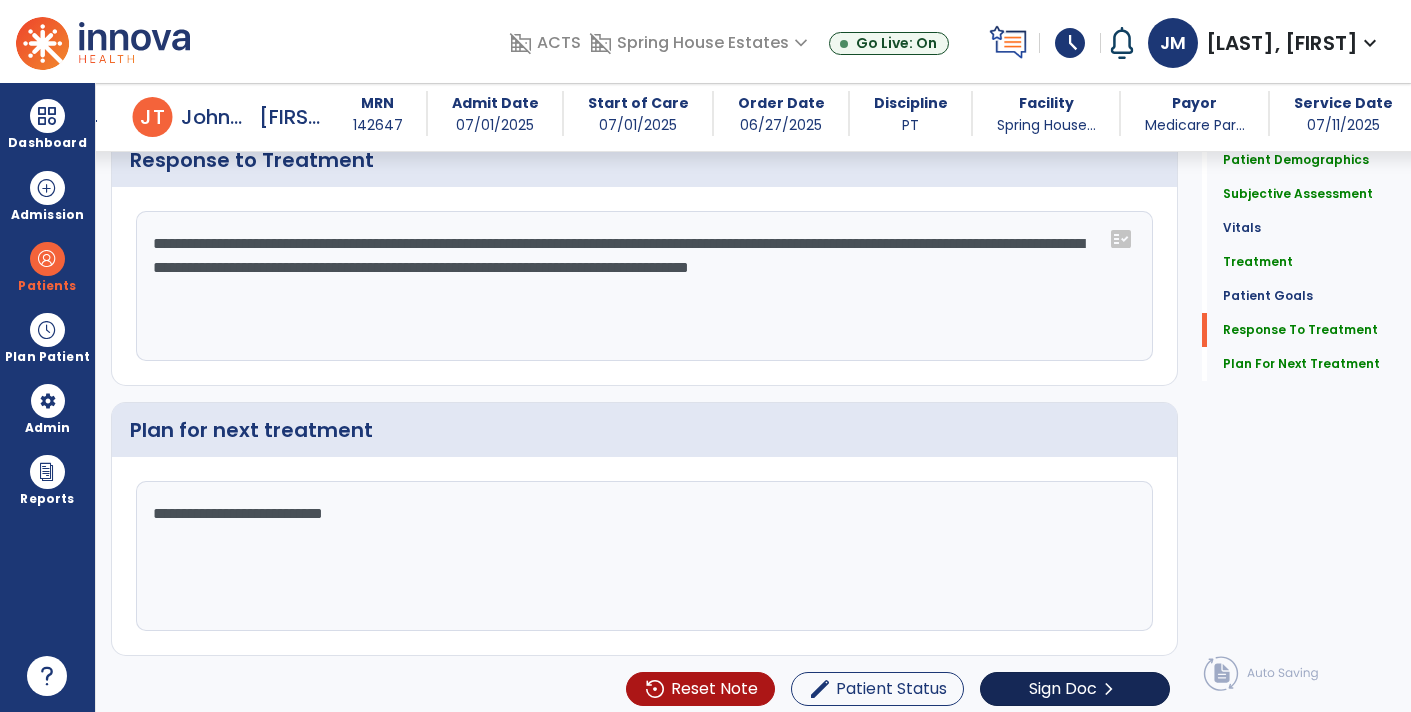 type on "**********" 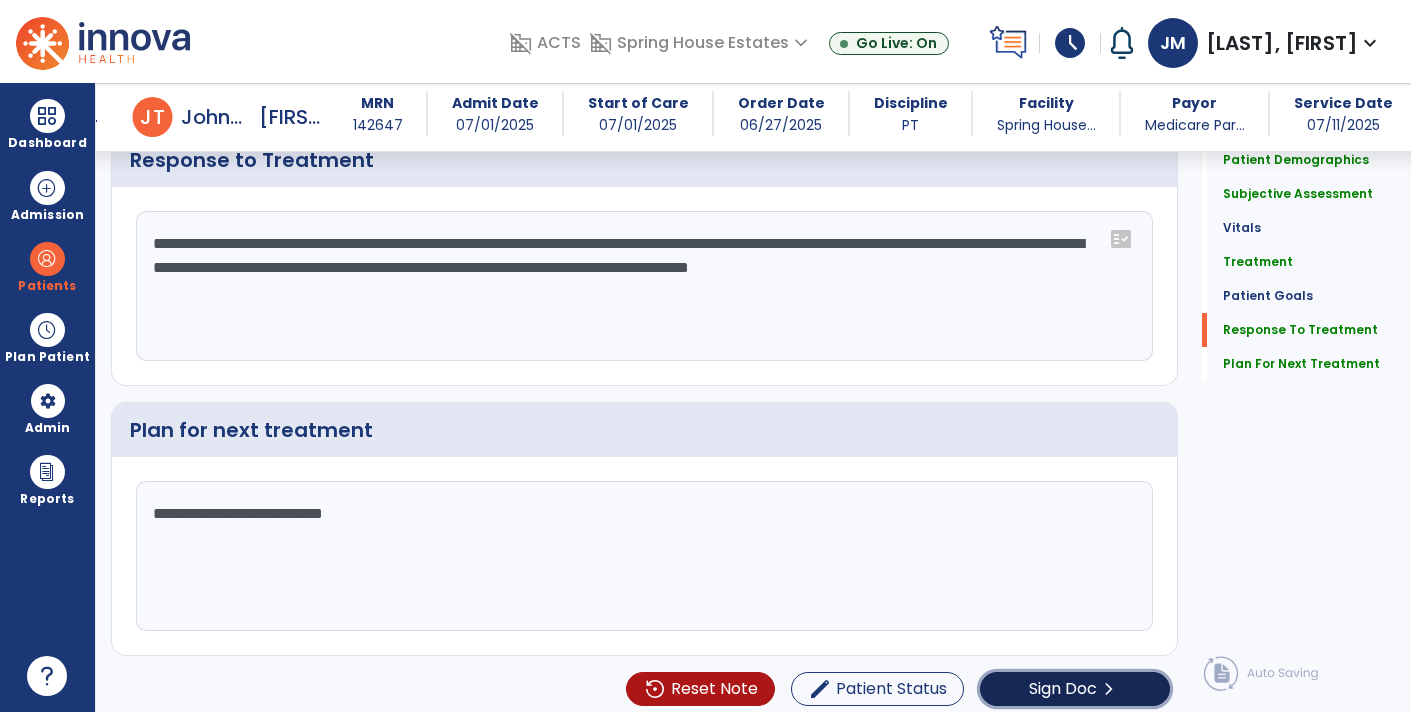 click on "Sign Doc" 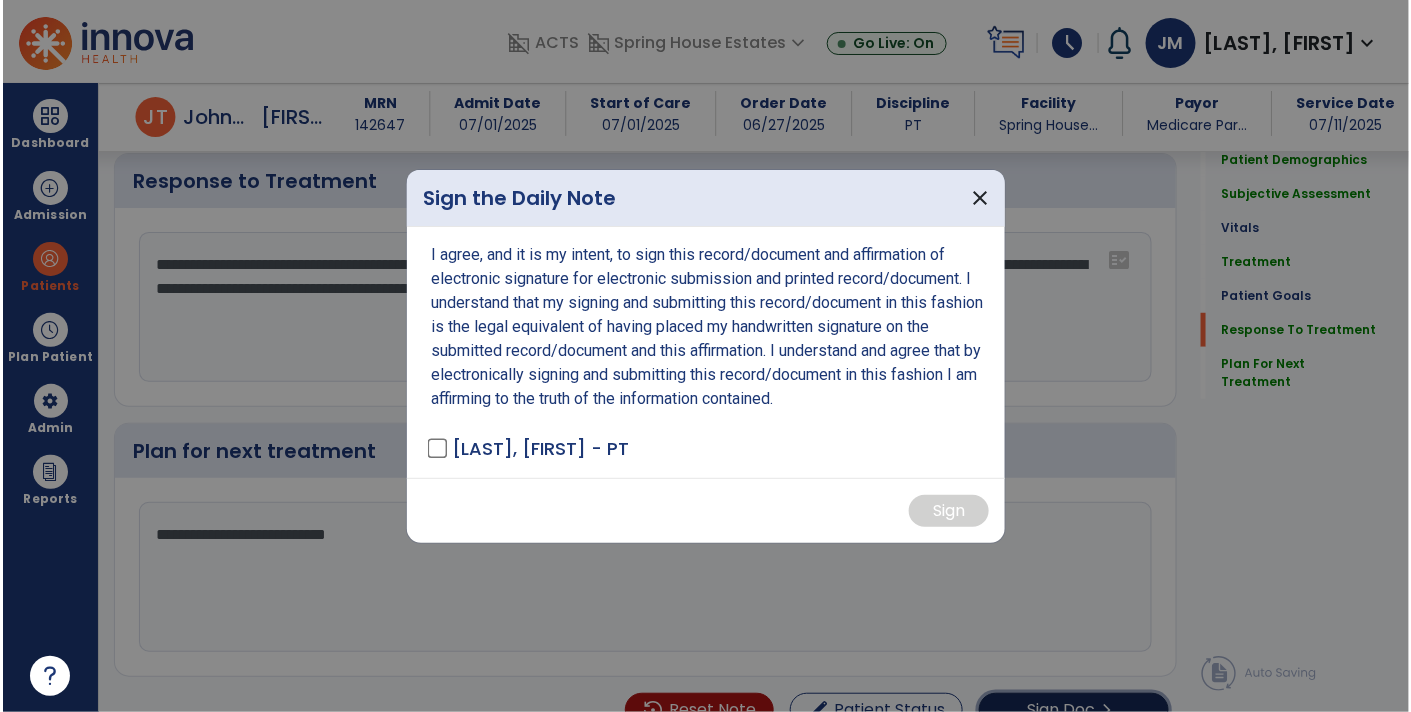 scroll, scrollTop: 2740, scrollLeft: 0, axis: vertical 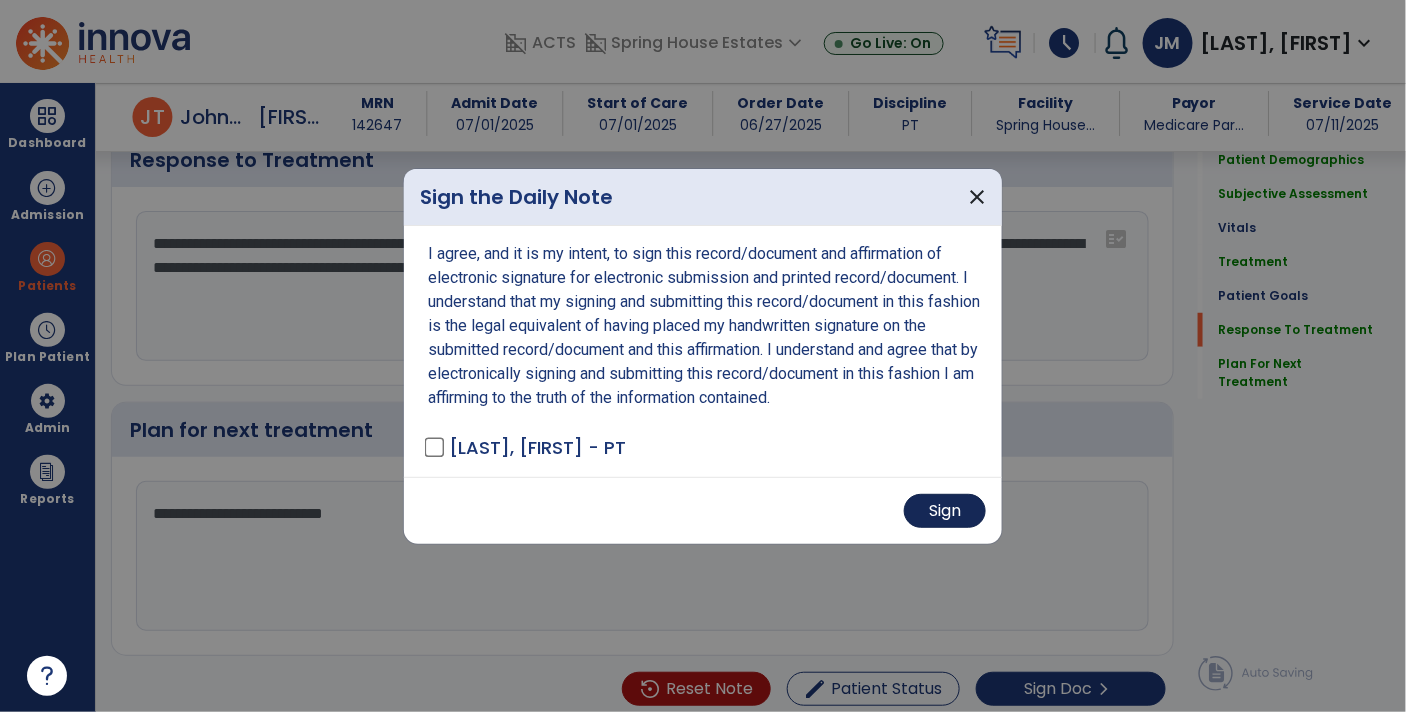 click on "Sign" at bounding box center [945, 511] 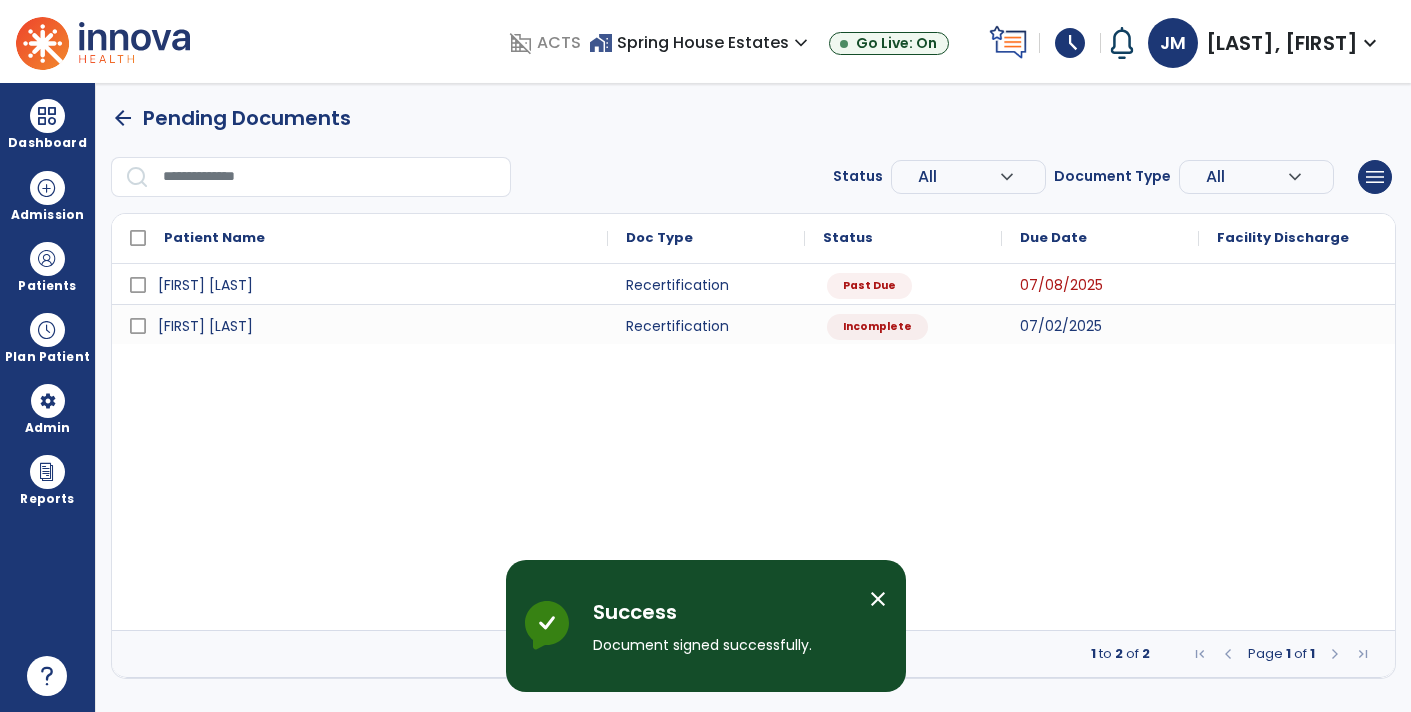 scroll, scrollTop: 0, scrollLeft: 0, axis: both 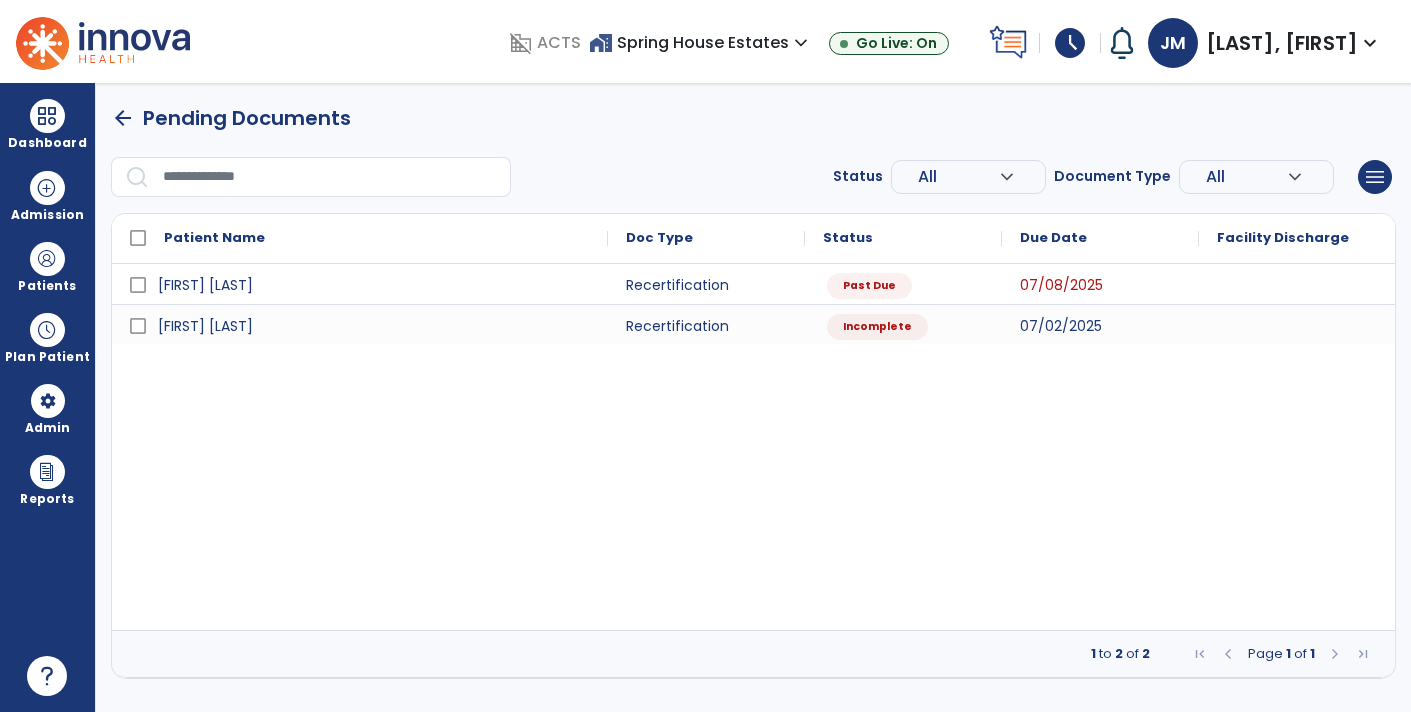 click on "schedule" at bounding box center [1070, 43] 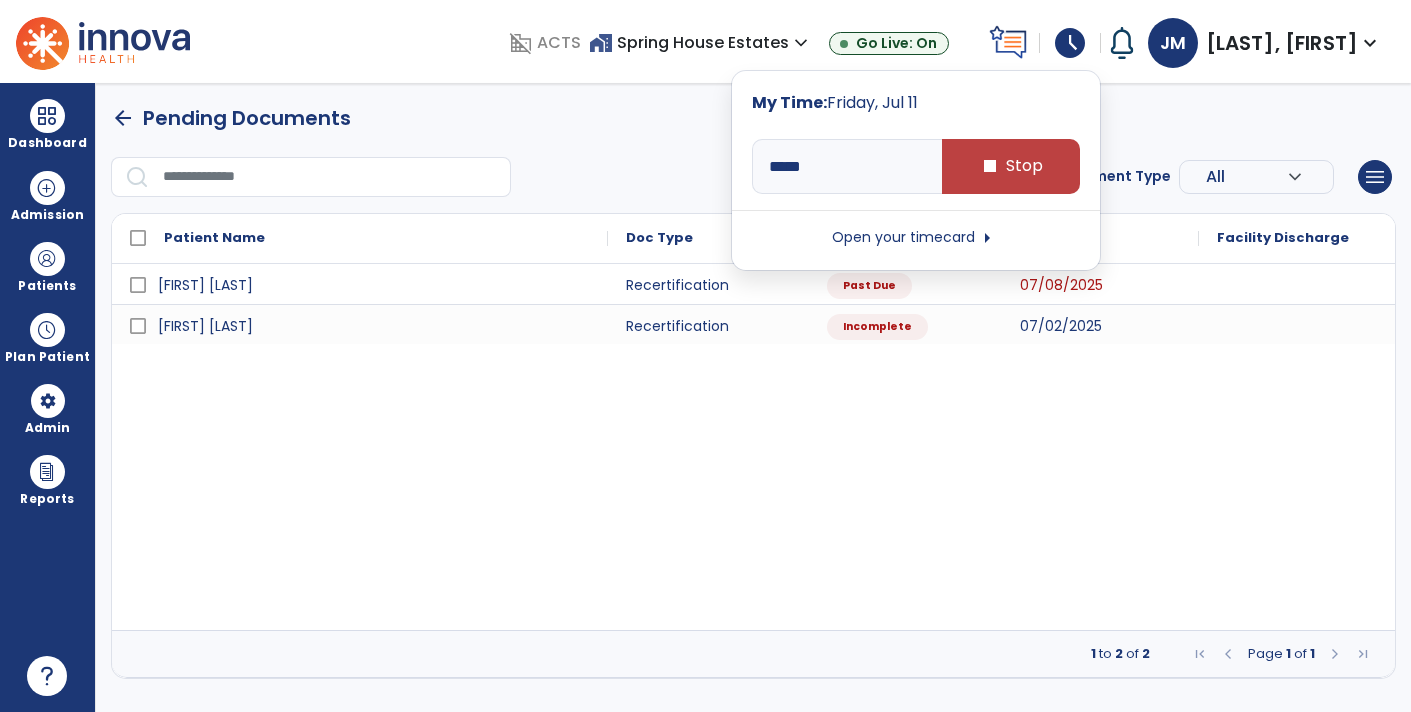 type on "*****" 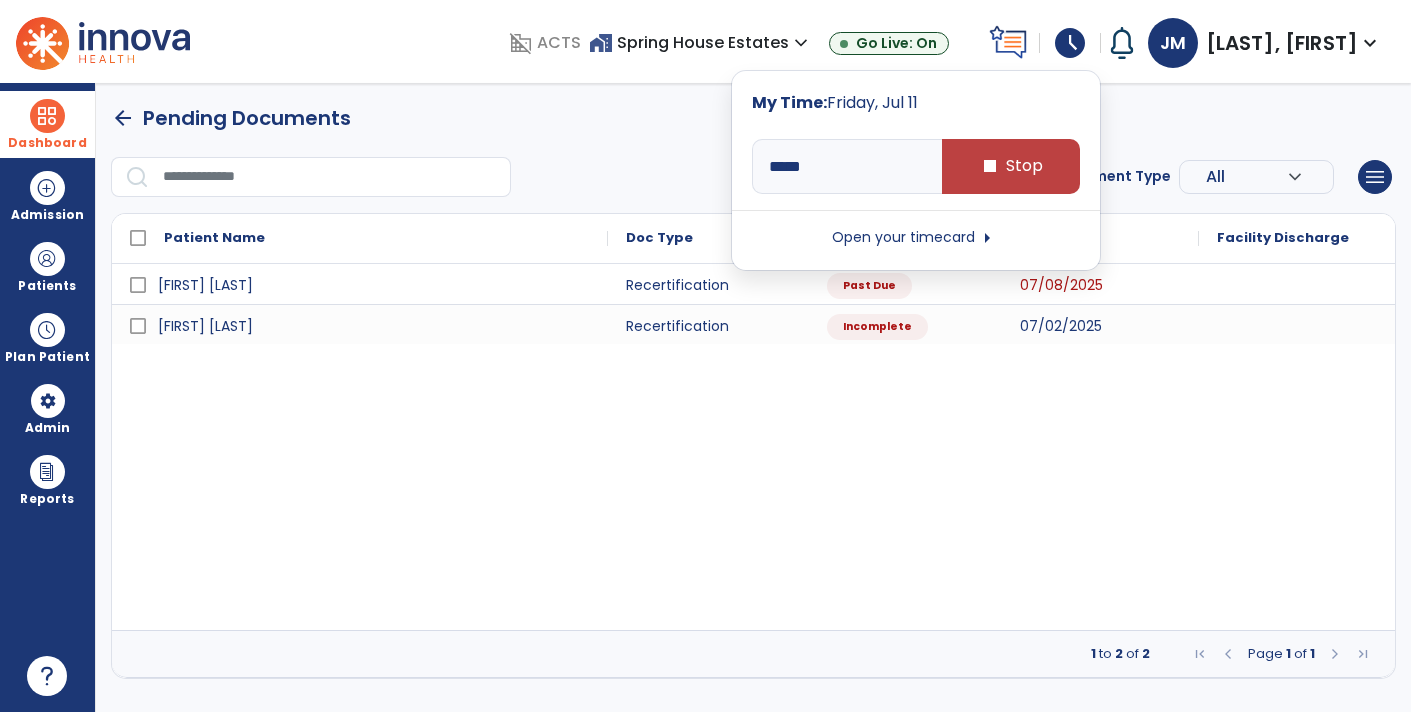 click on "Dashboard" at bounding box center (47, 143) 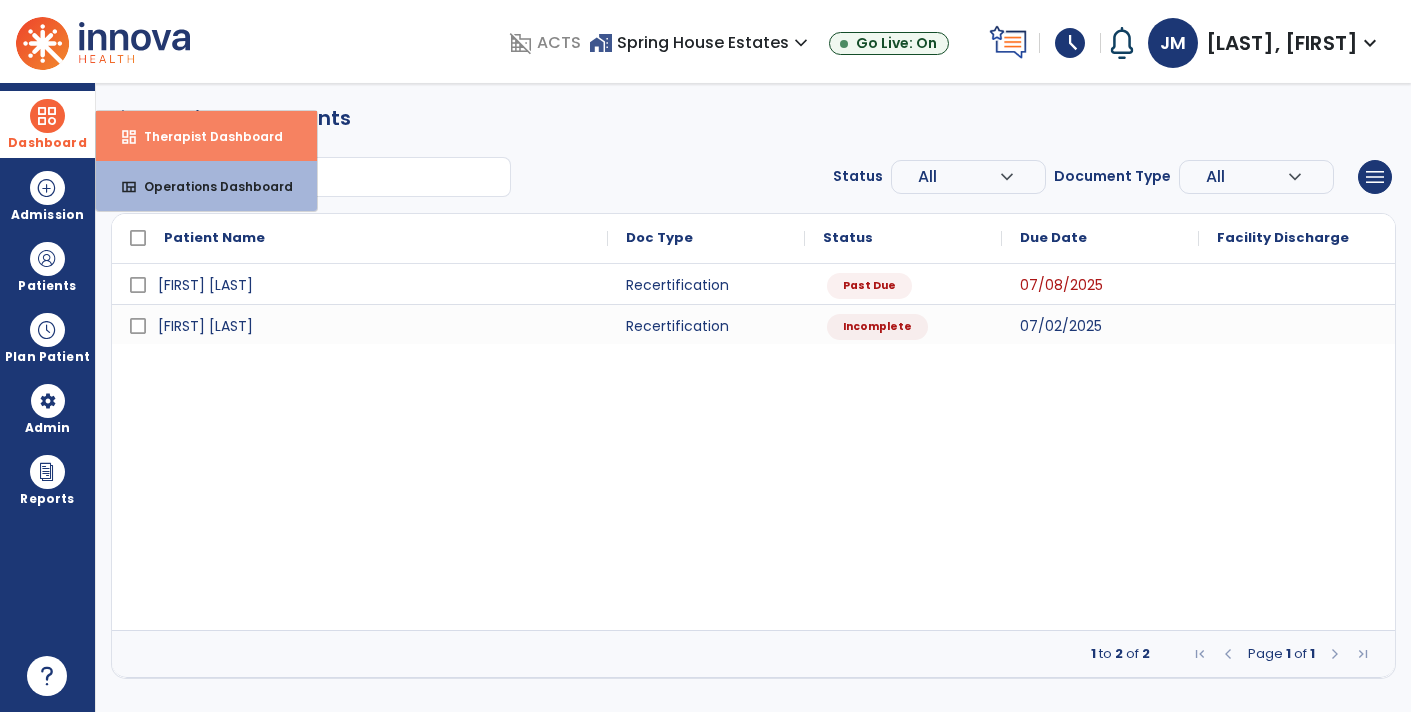 click on "dashboard  Therapist Dashboard" at bounding box center [206, 136] 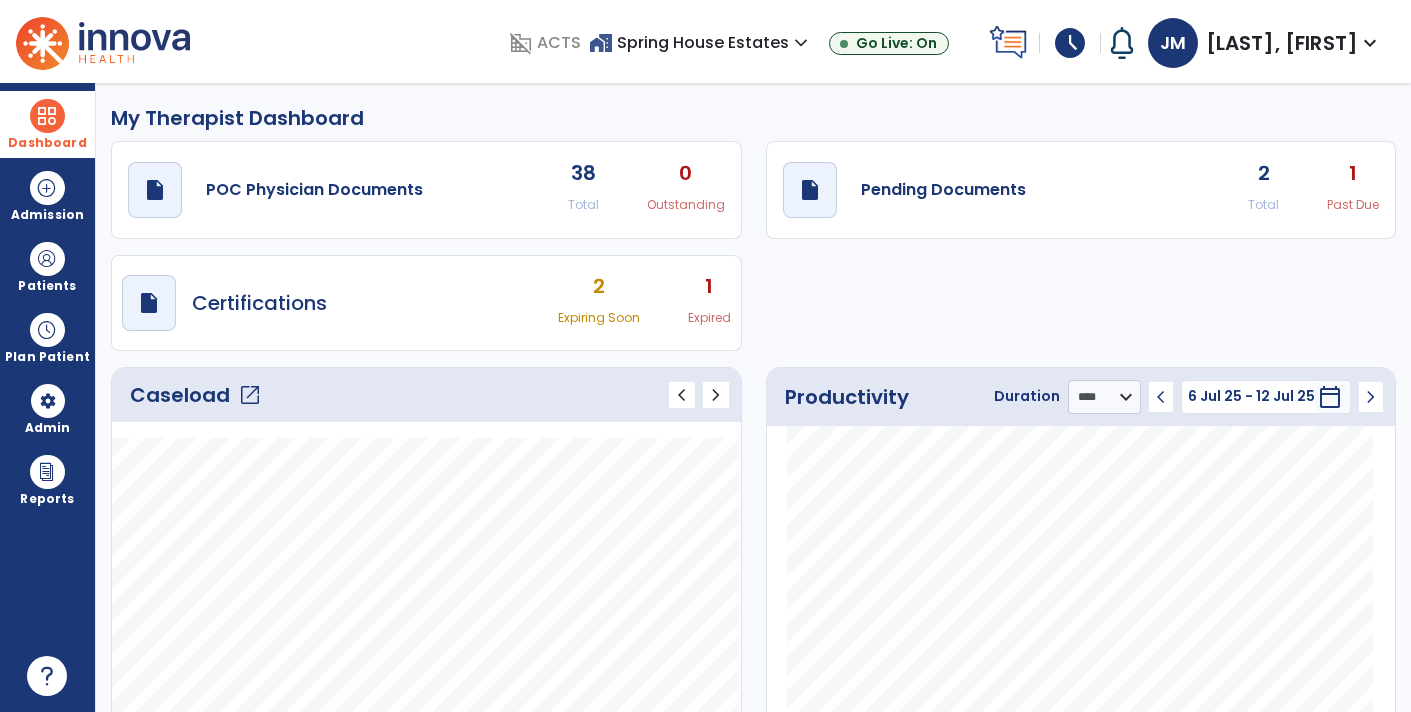 click on "schedule" at bounding box center (1070, 43) 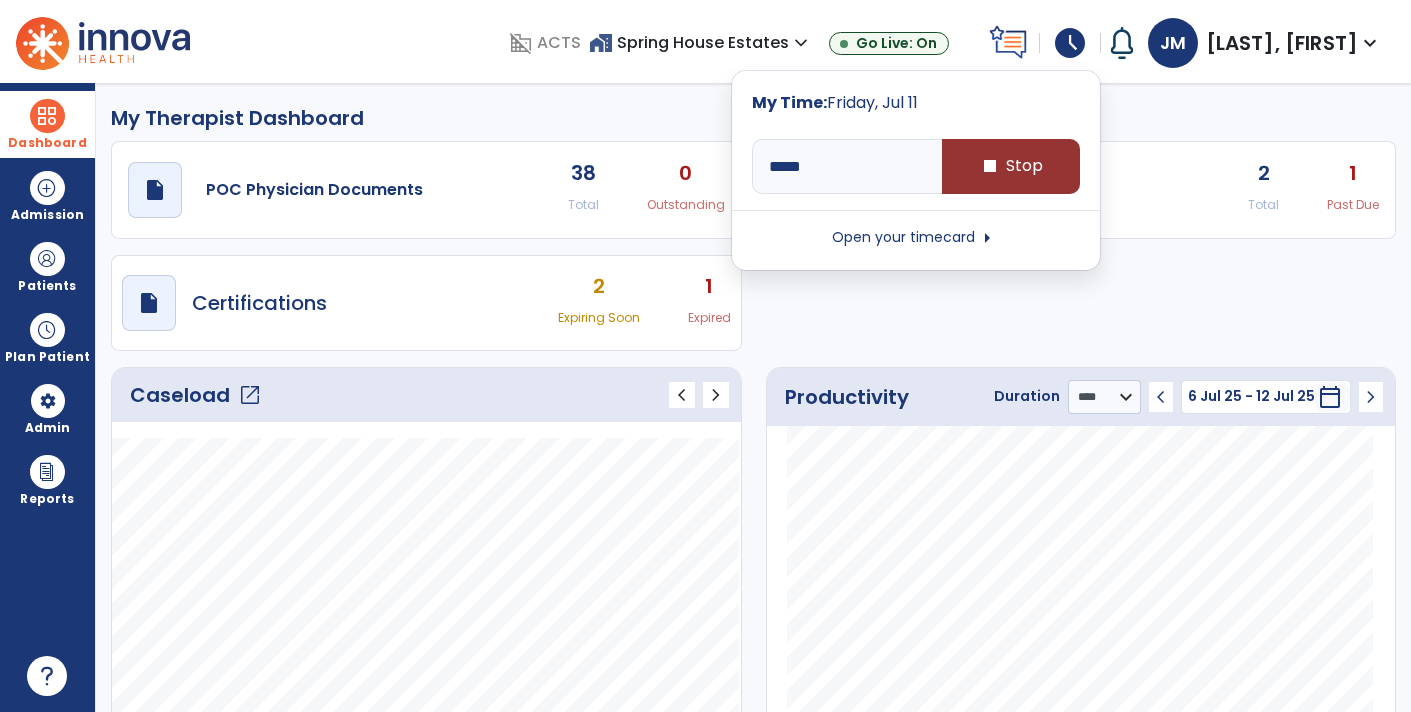 click on "stop  Stop" at bounding box center [1011, 166] 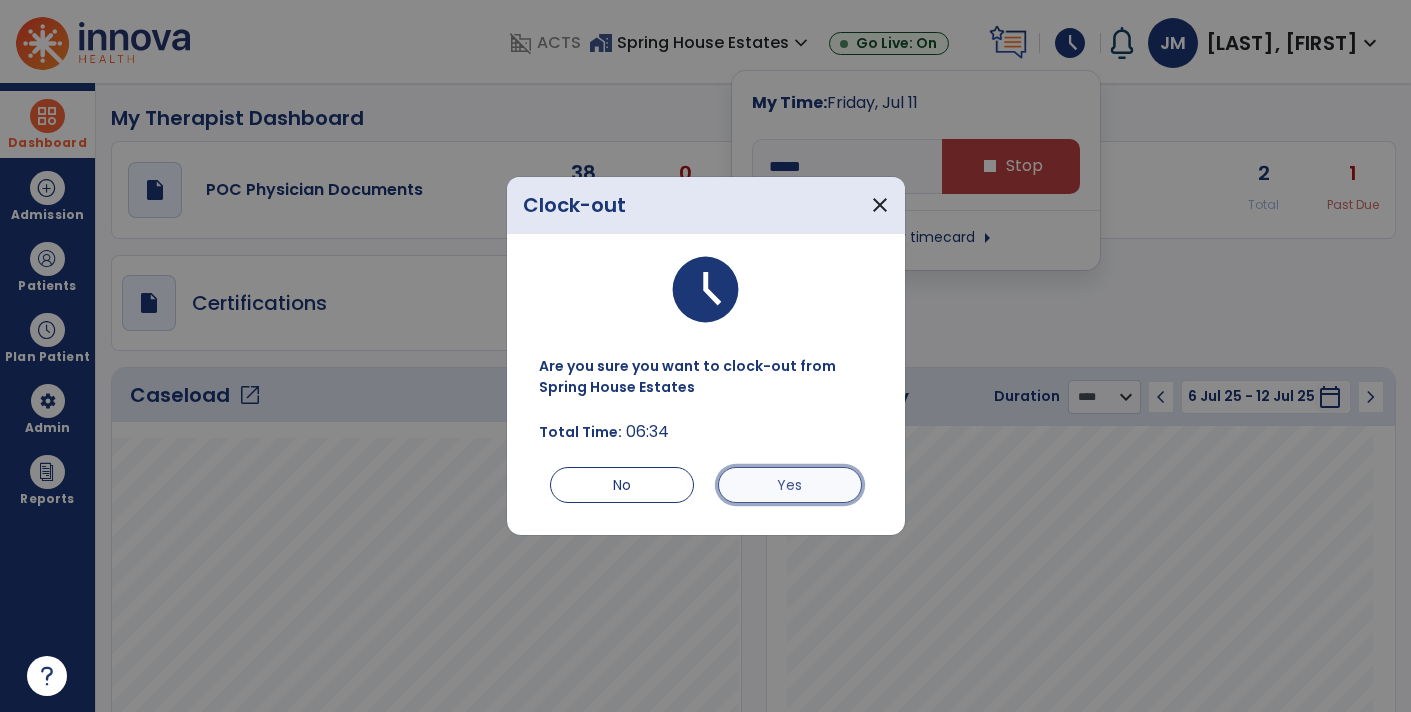 click on "Yes" at bounding box center (790, 485) 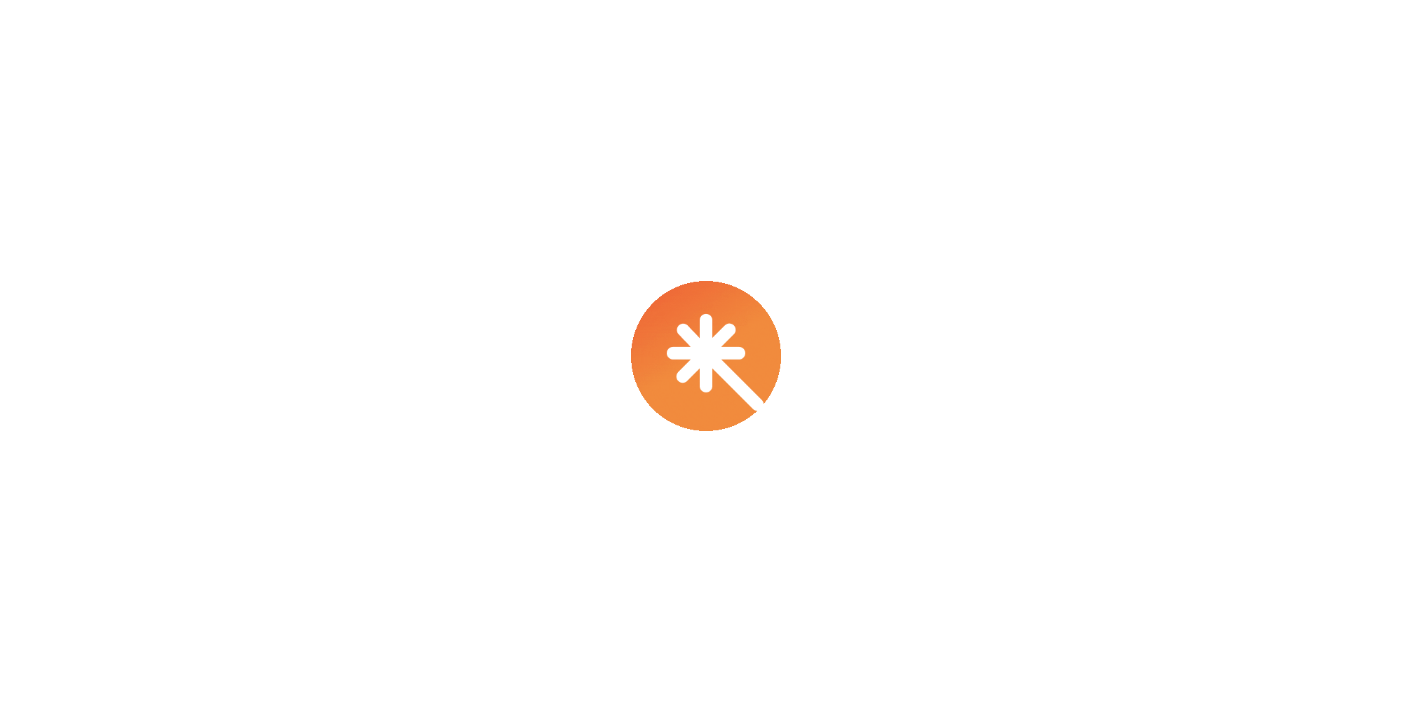 scroll, scrollTop: 0, scrollLeft: 0, axis: both 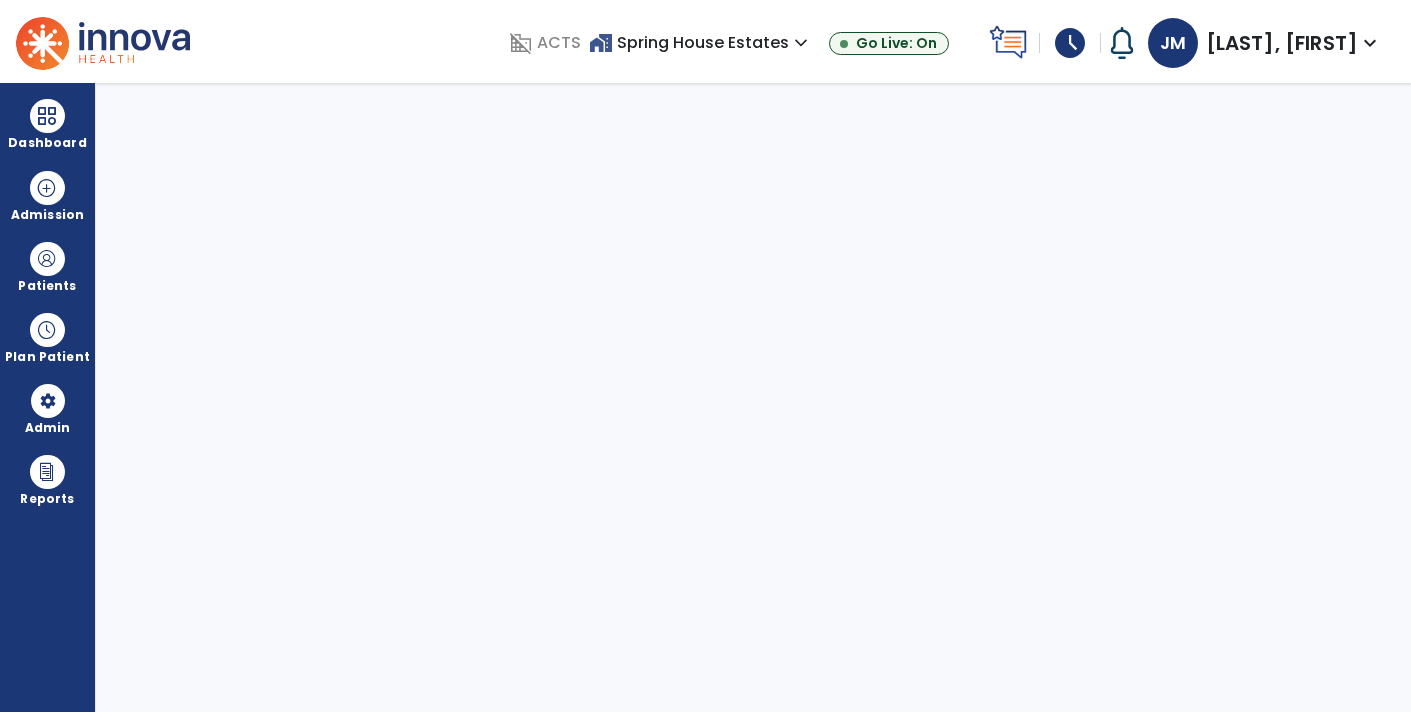 select on "****" 